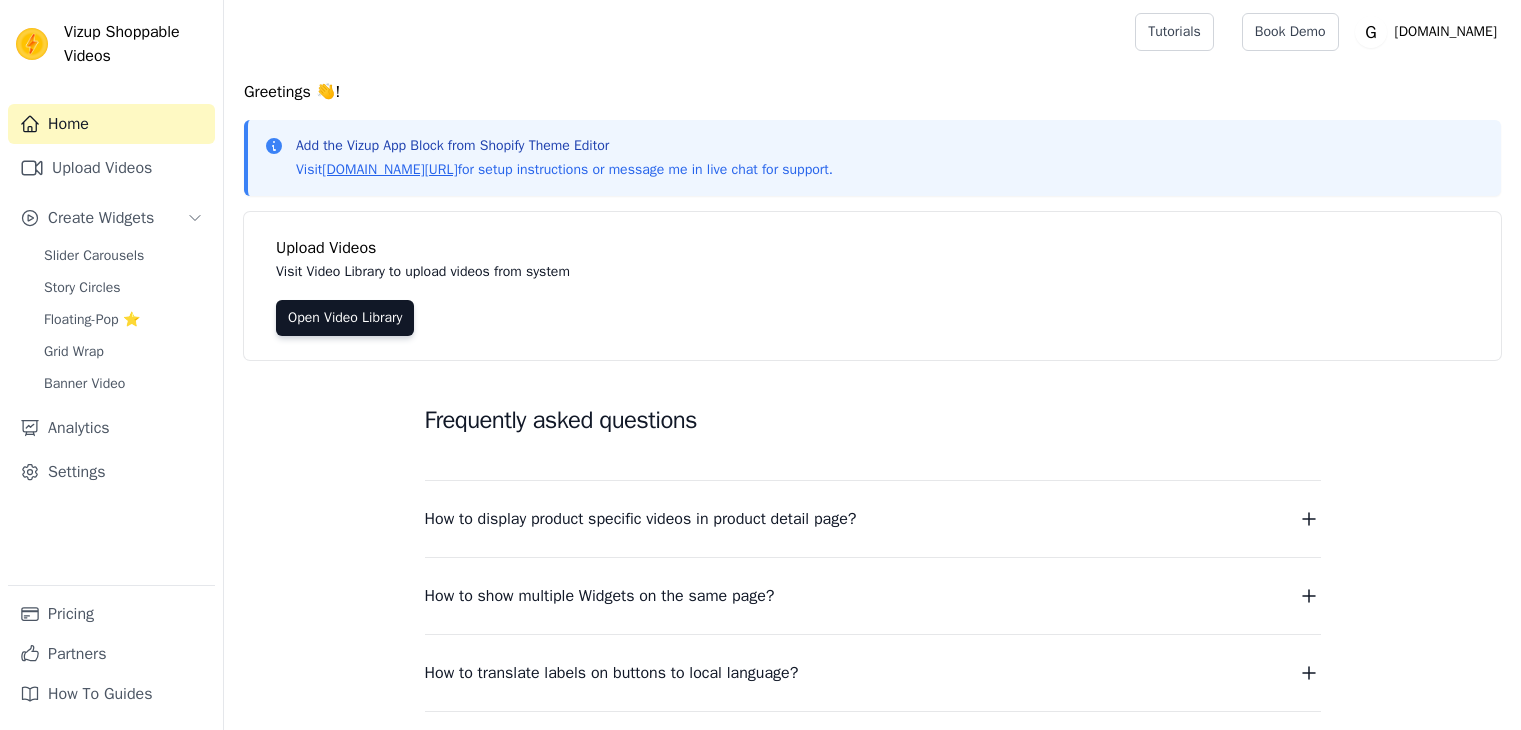 scroll, scrollTop: 0, scrollLeft: 0, axis: both 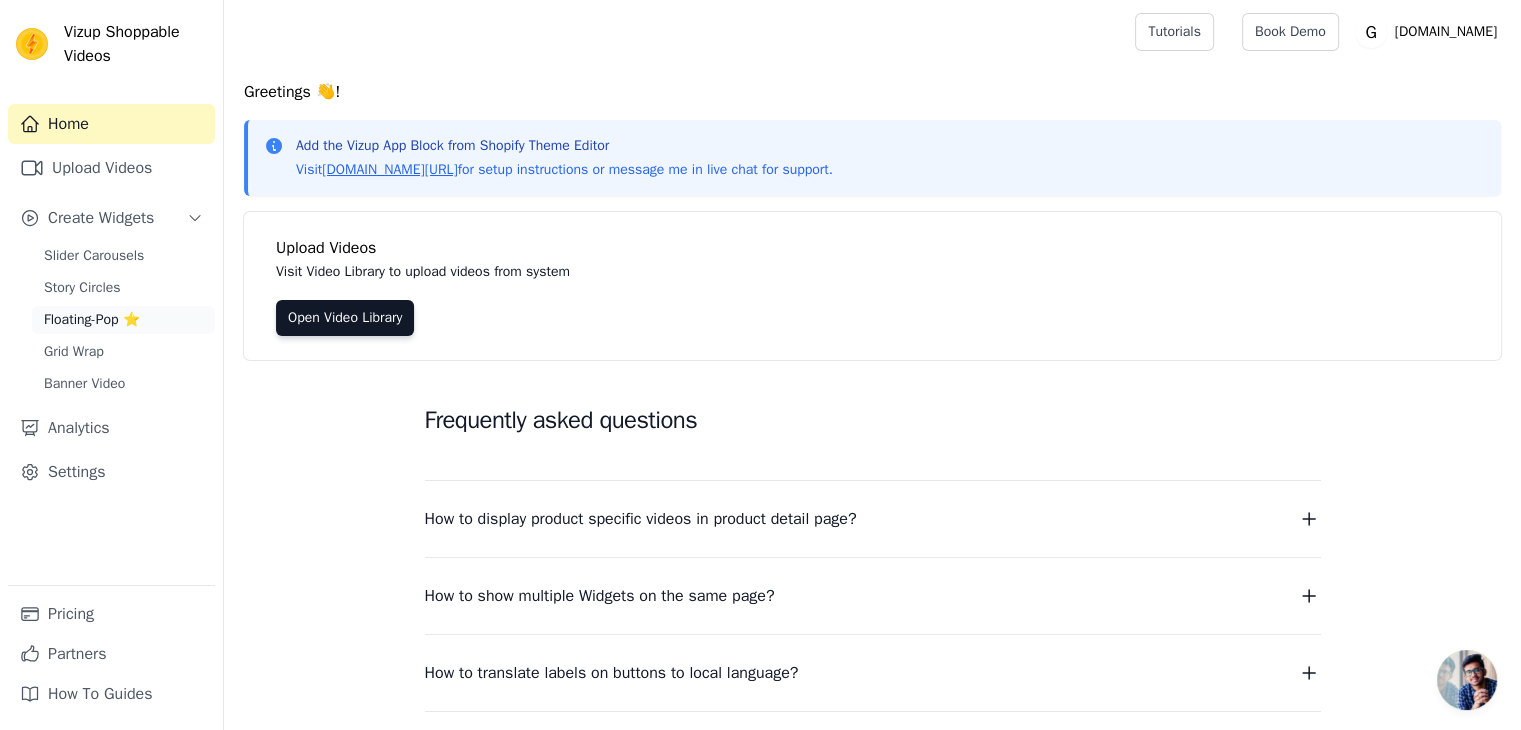 click on "Floating-Pop ⭐" at bounding box center [123, 320] 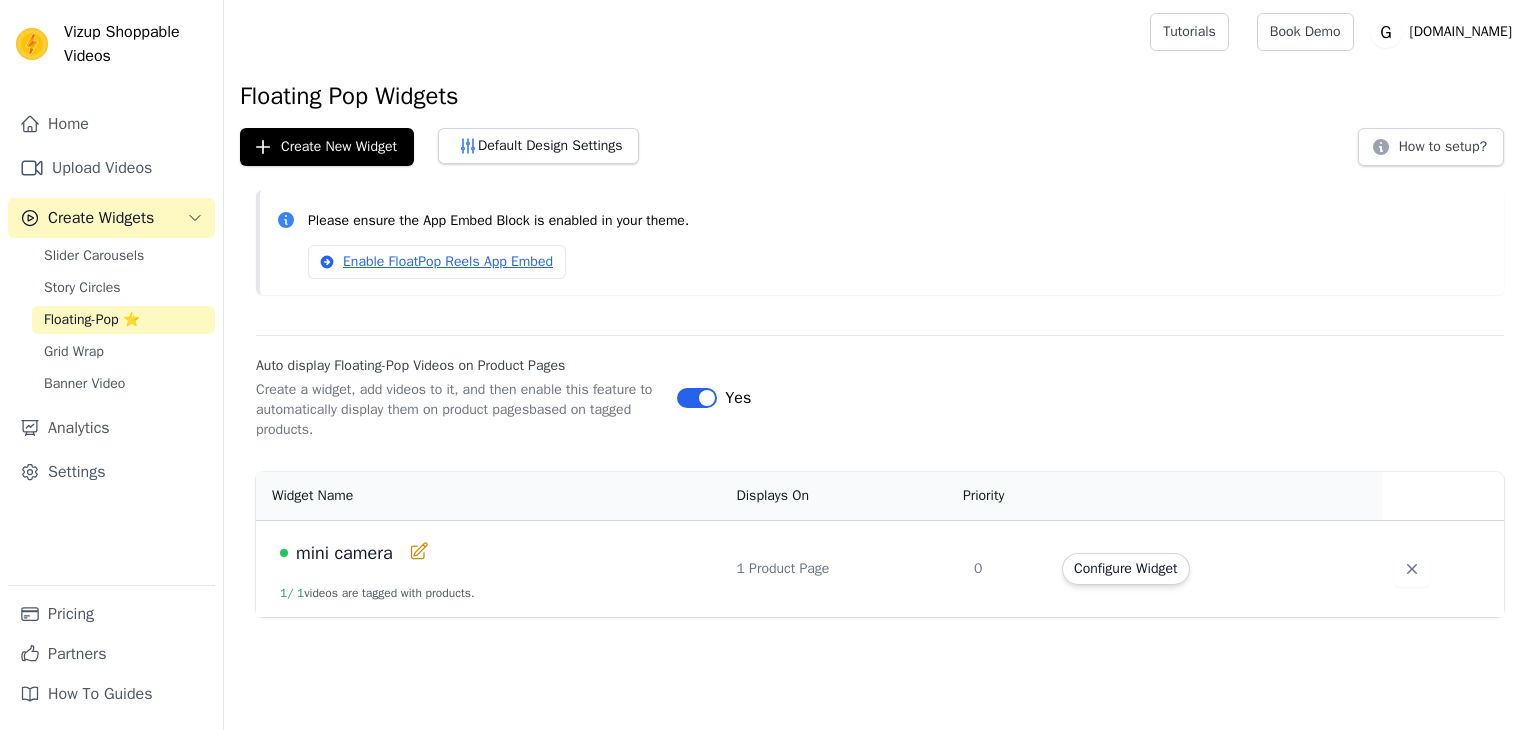 scroll, scrollTop: 0, scrollLeft: 0, axis: both 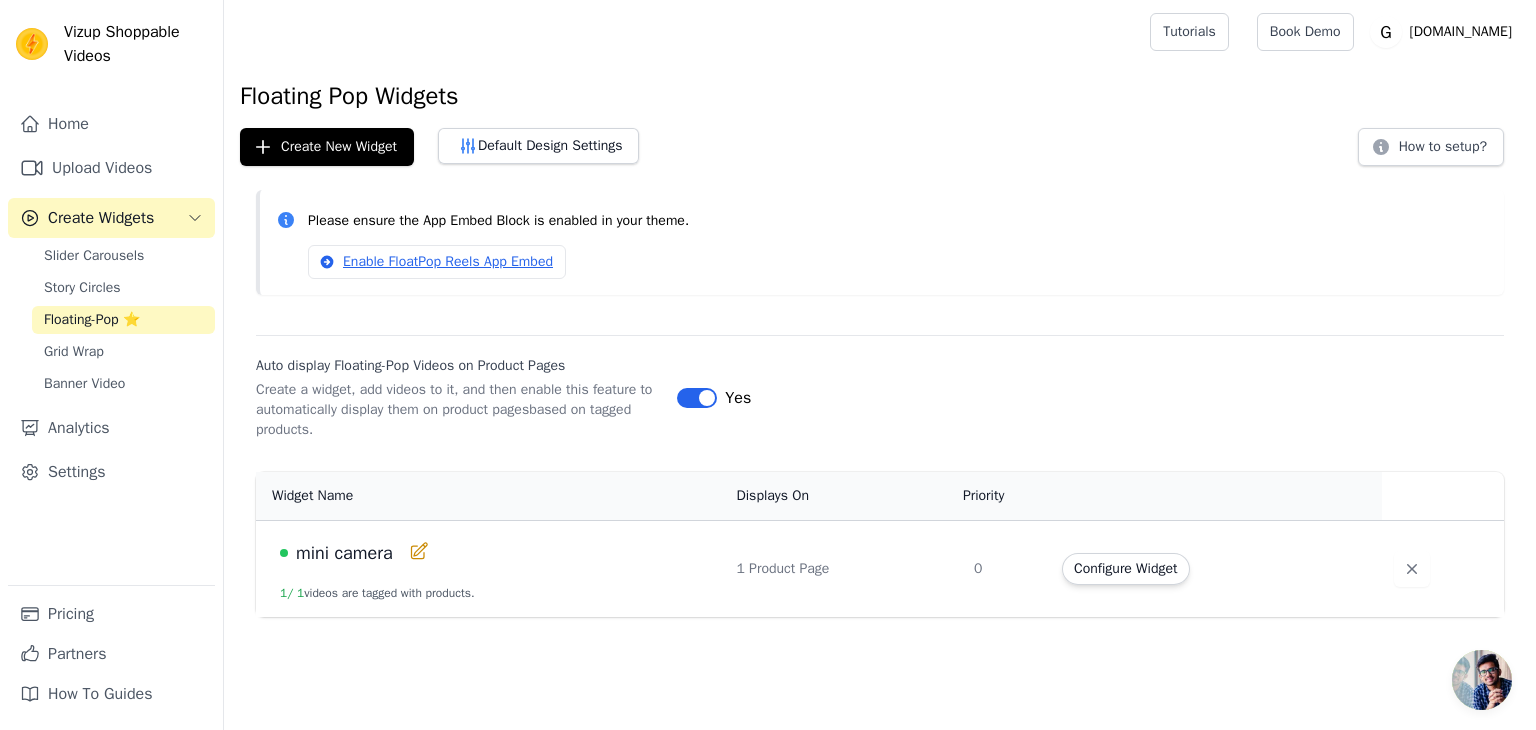 click 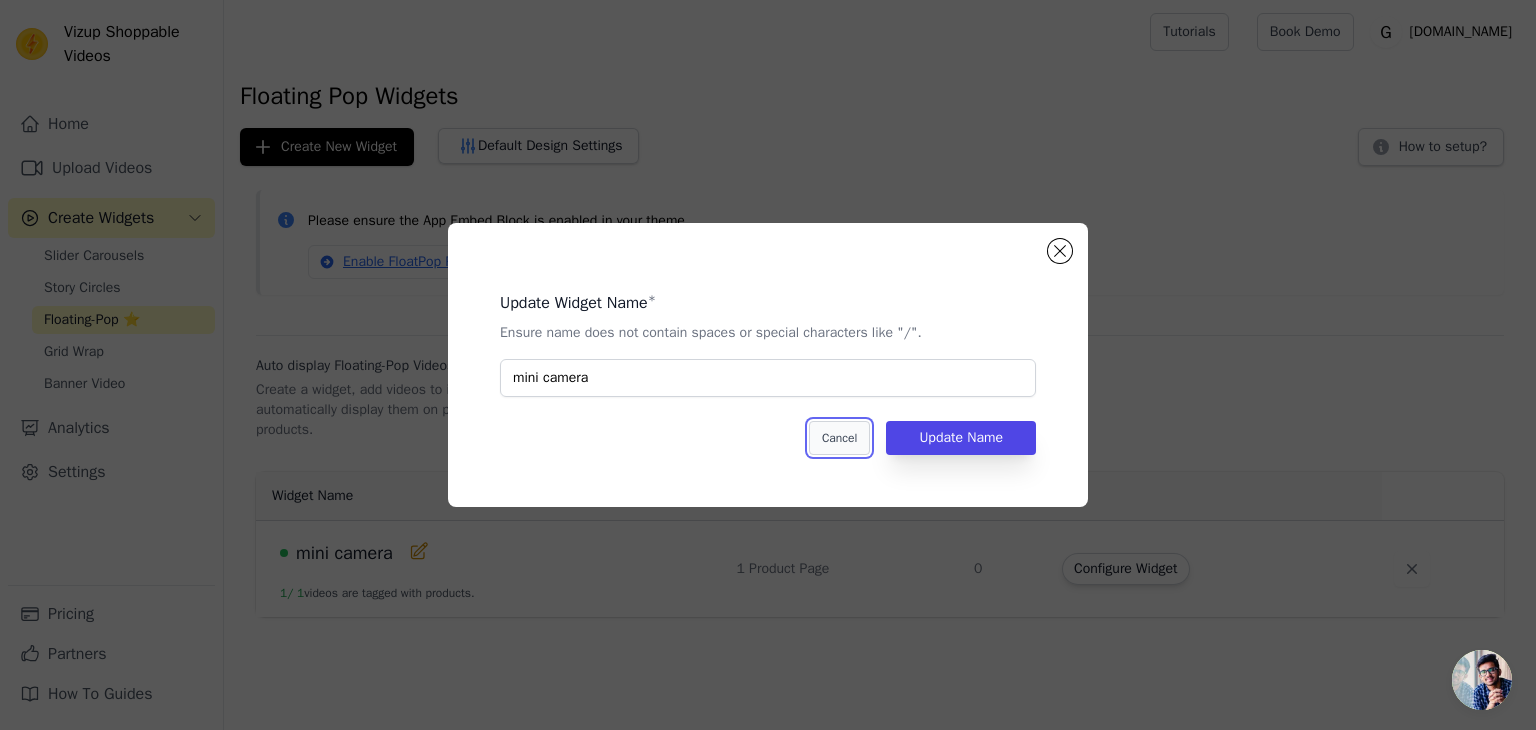 click on "Cancel" at bounding box center [839, 438] 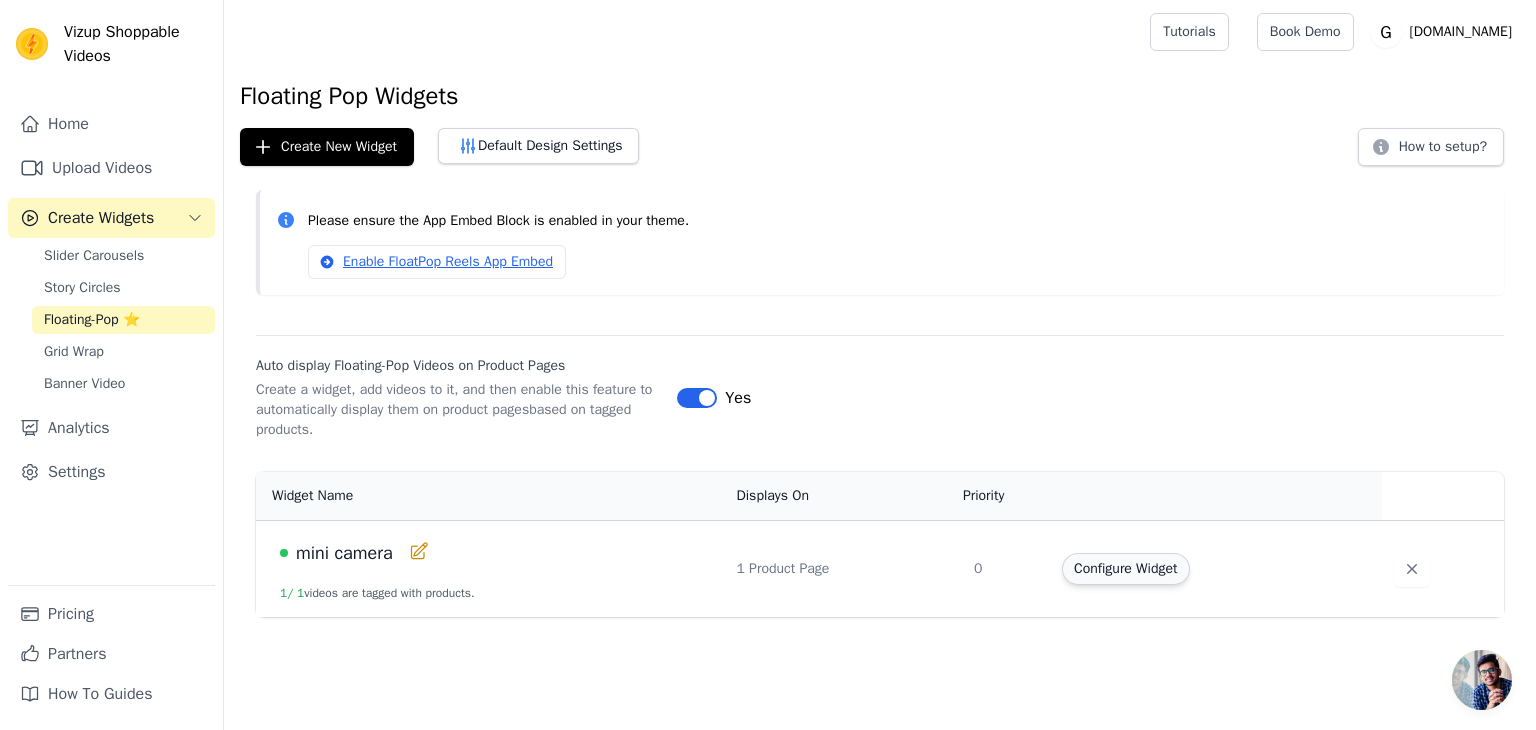 click on "Configure Widget" at bounding box center (1125, 569) 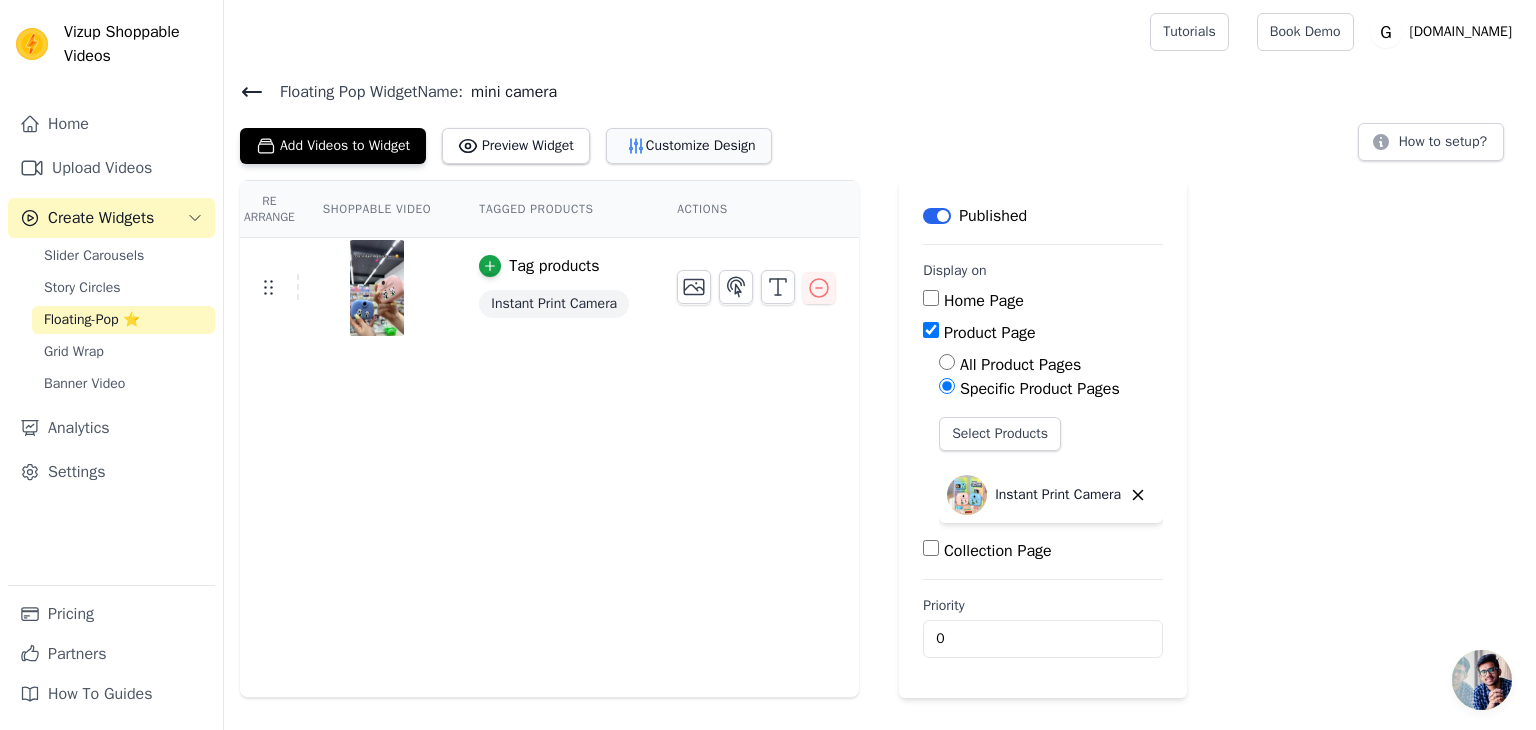 click on "Customize Design" at bounding box center [689, 146] 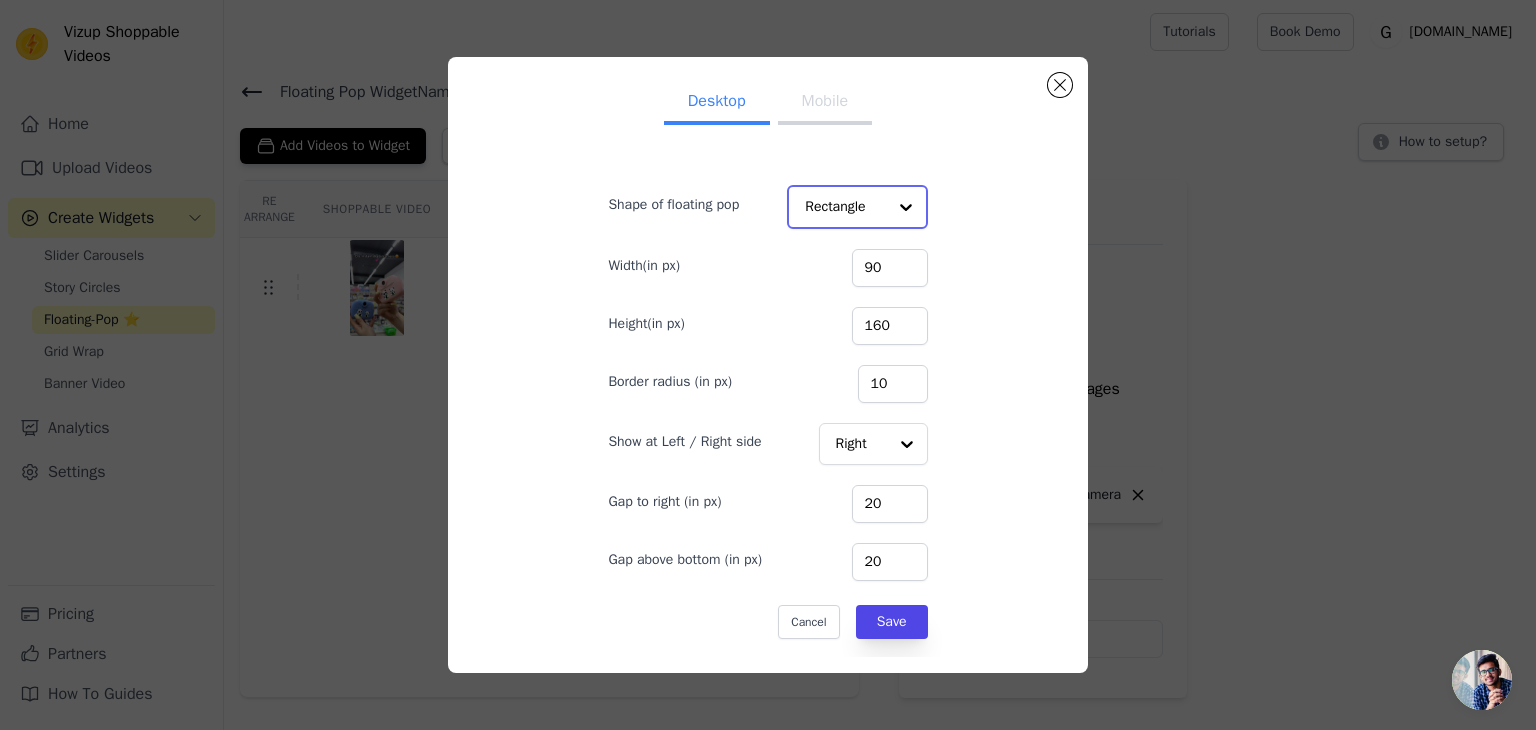 click on "Shape of floating pop" 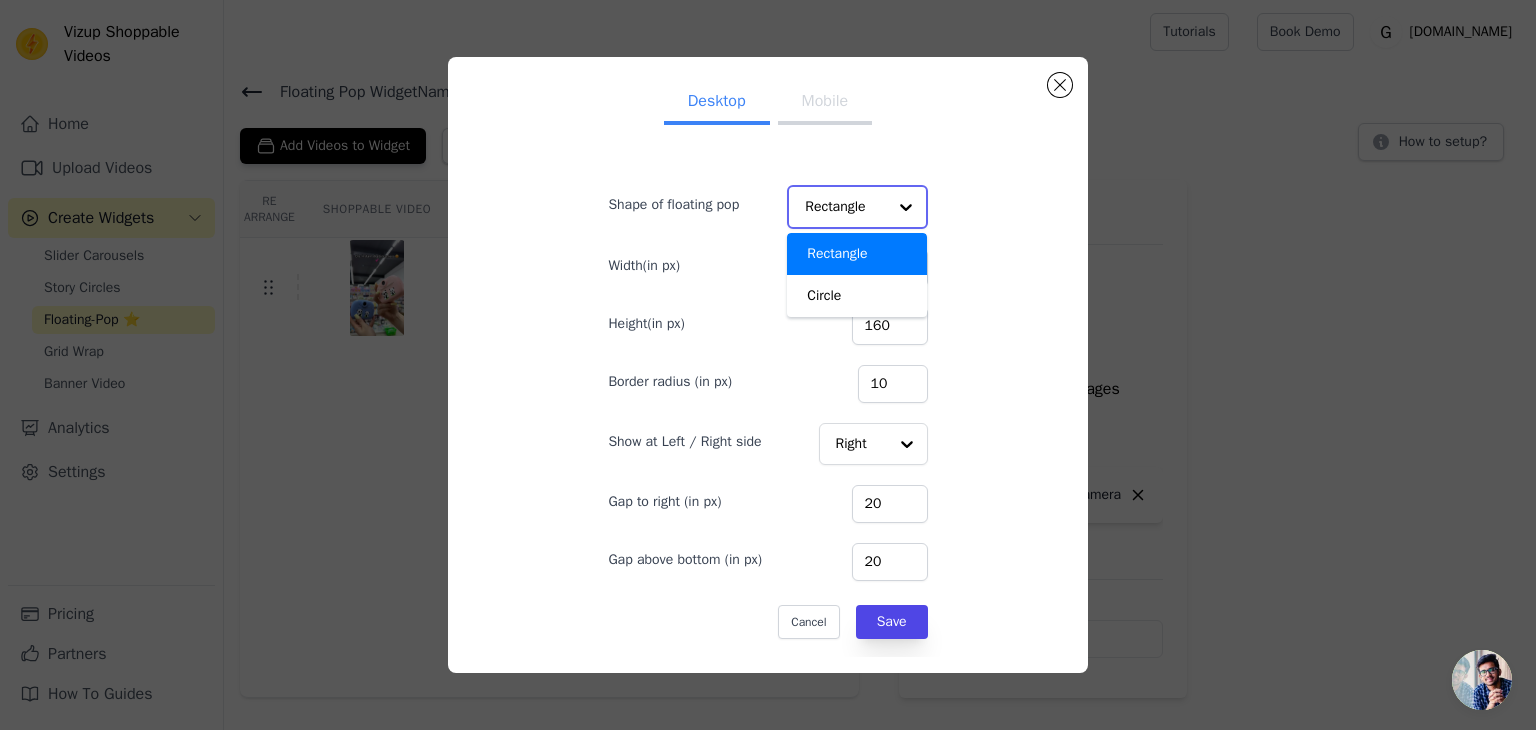 click on "Shape of floating pop" 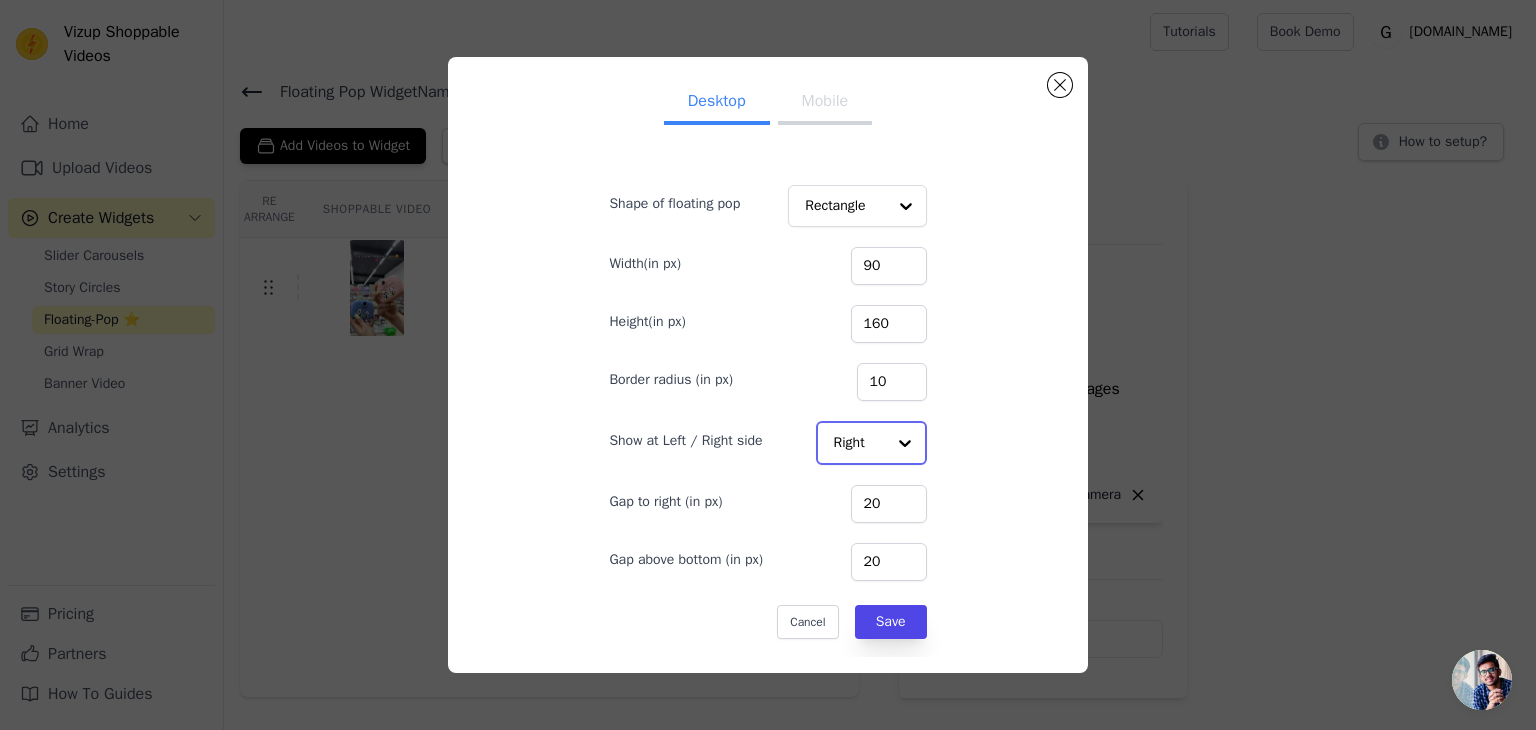 click on "Show at Left / Right side" 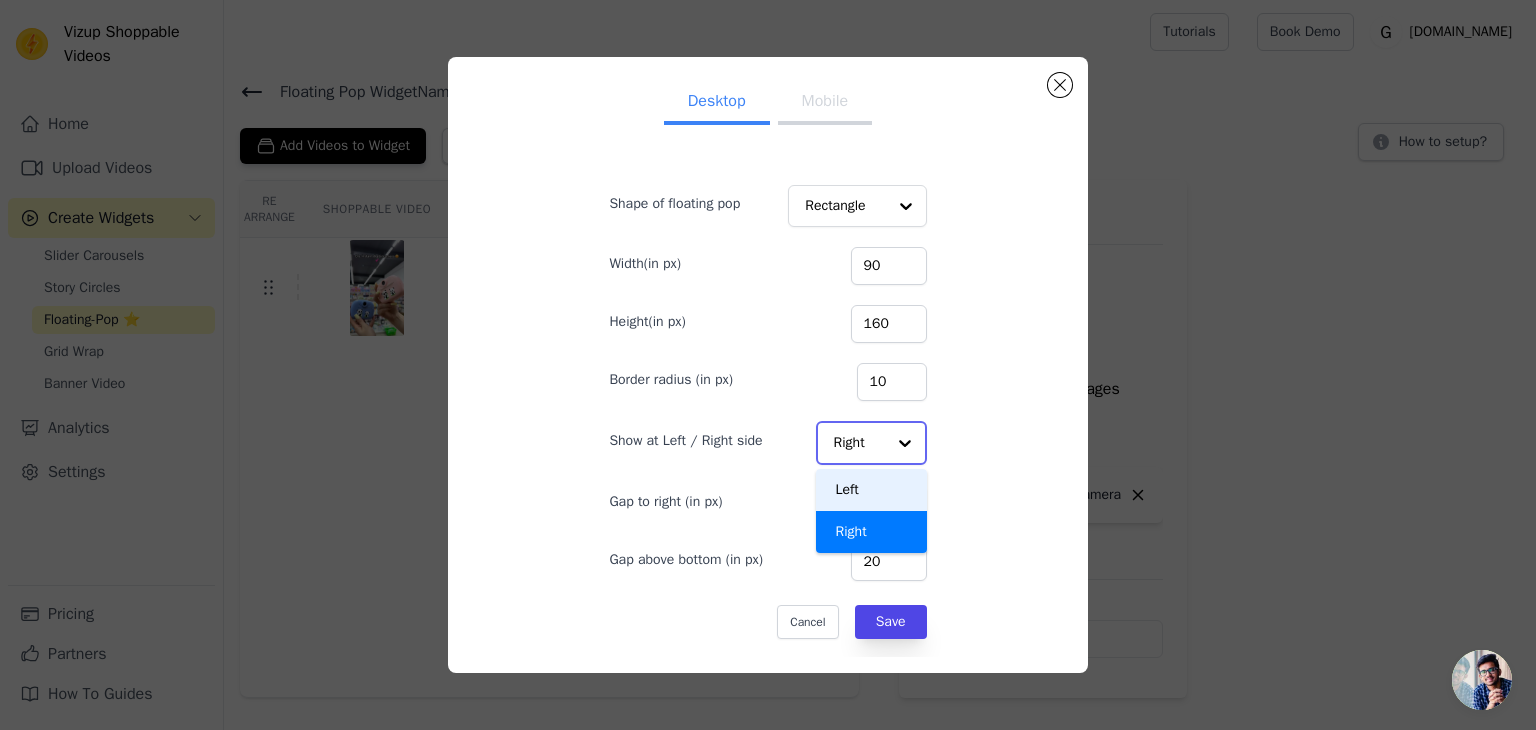 click on "Left" at bounding box center (872, 490) 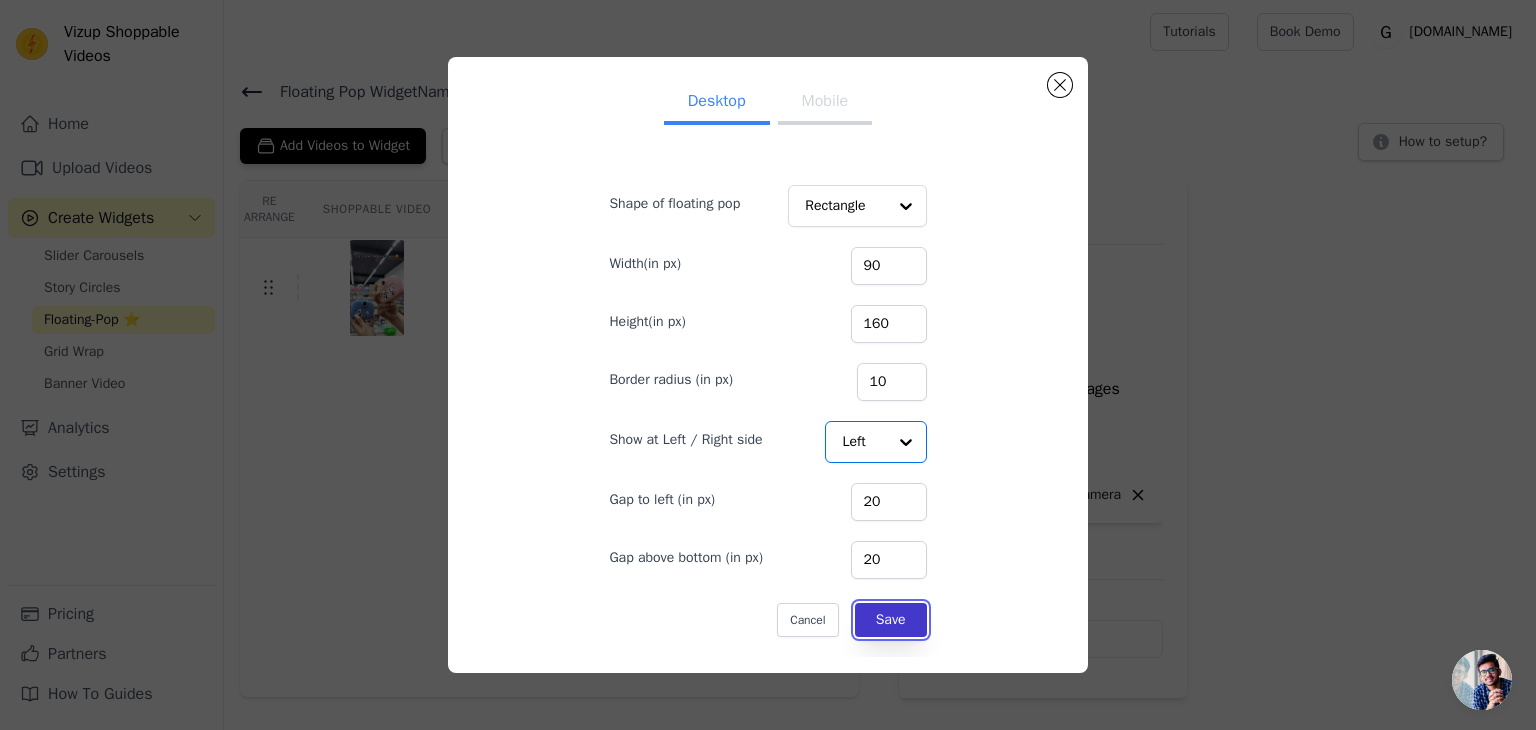 click on "Save" at bounding box center [891, 620] 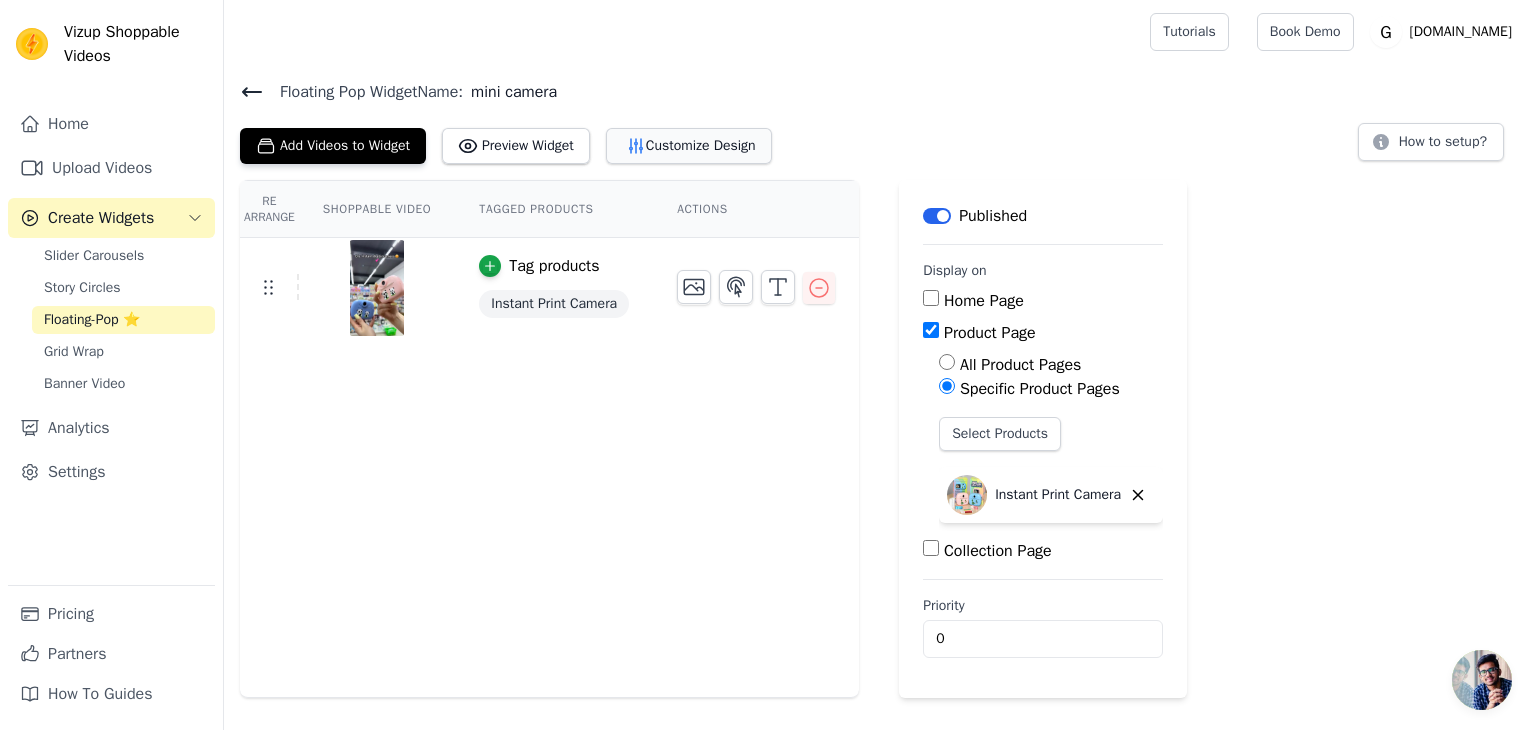 click on "Customize Design" at bounding box center [689, 146] 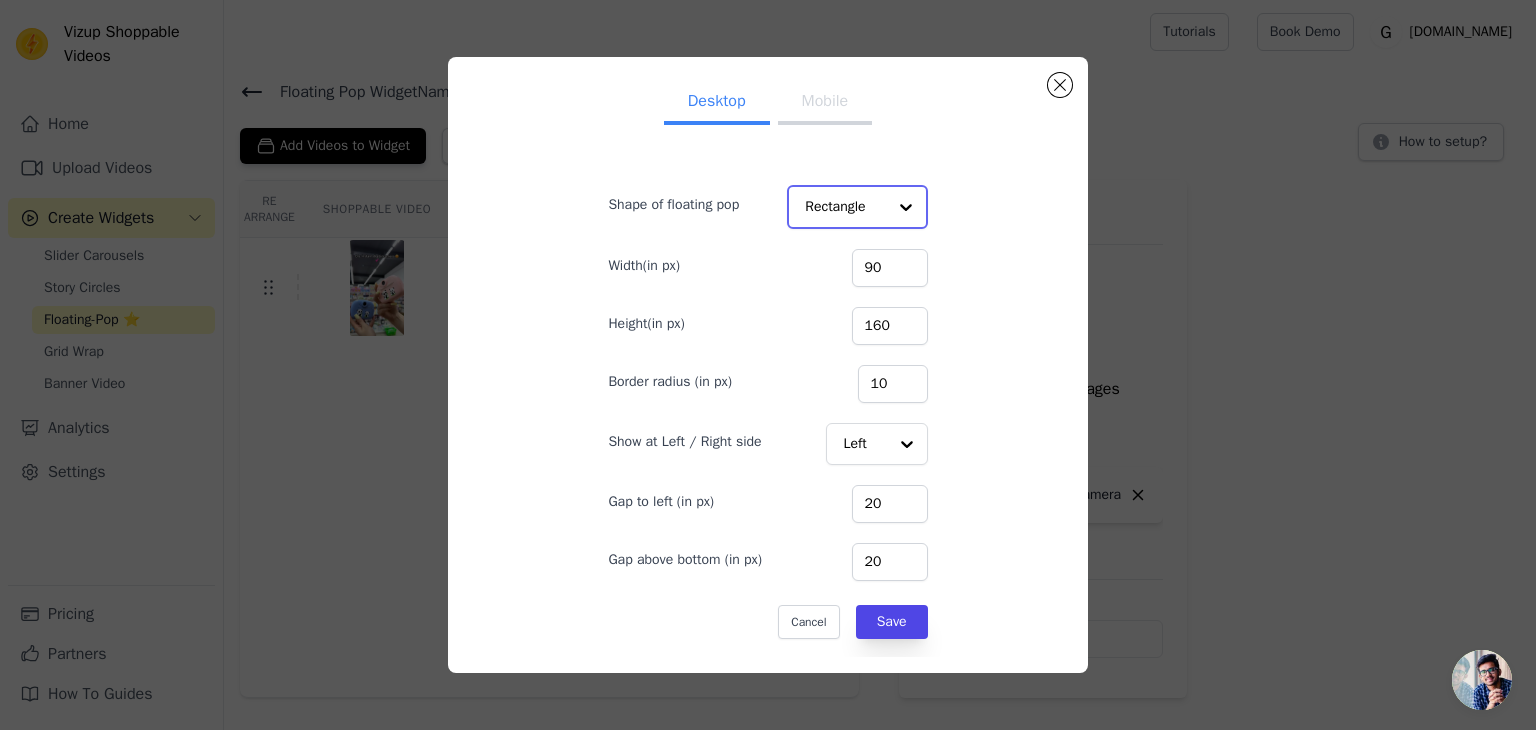 click on "Shape of floating pop" 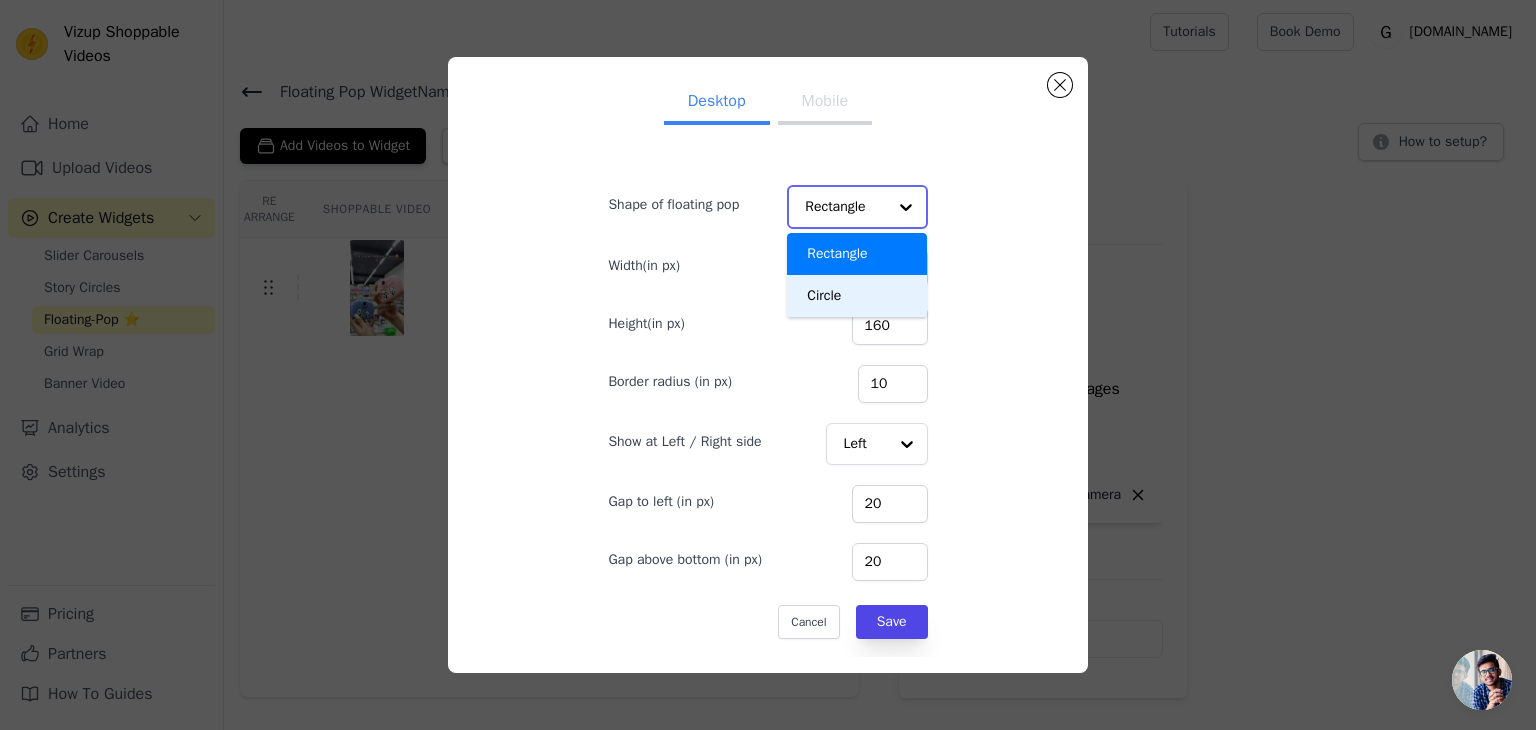 click on "Circle" at bounding box center [857, 296] 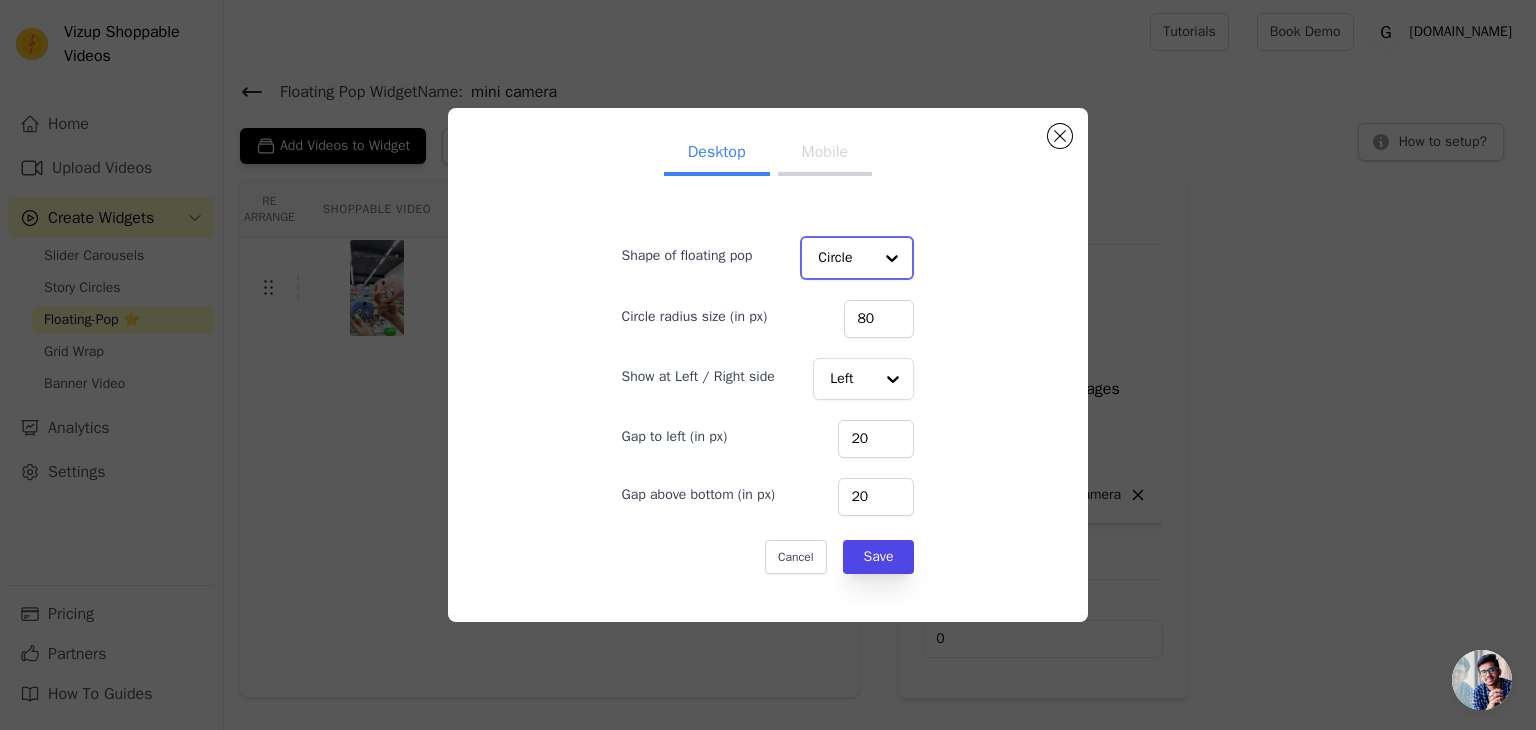 click on "Shape of floating pop" 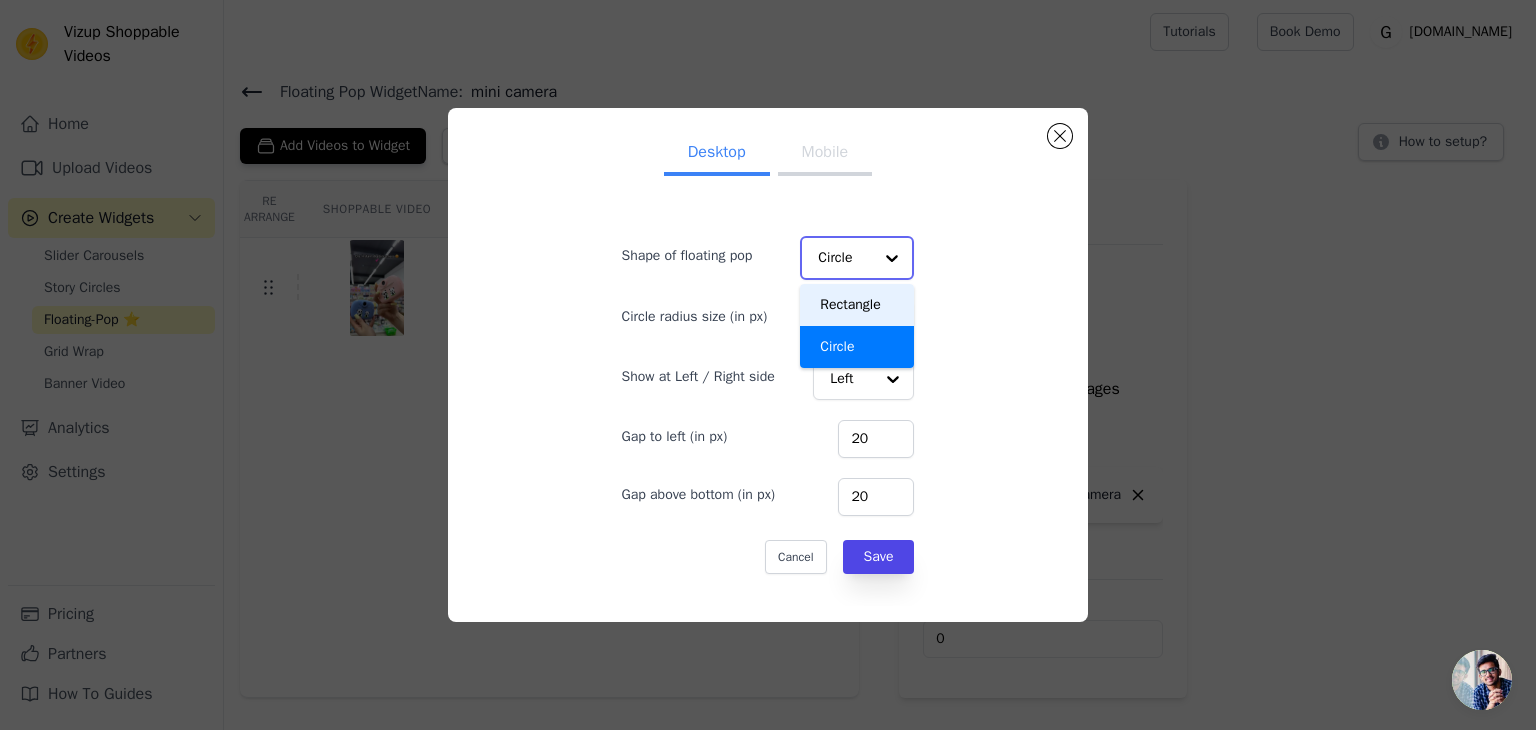 click on "Rectangle" at bounding box center (856, 305) 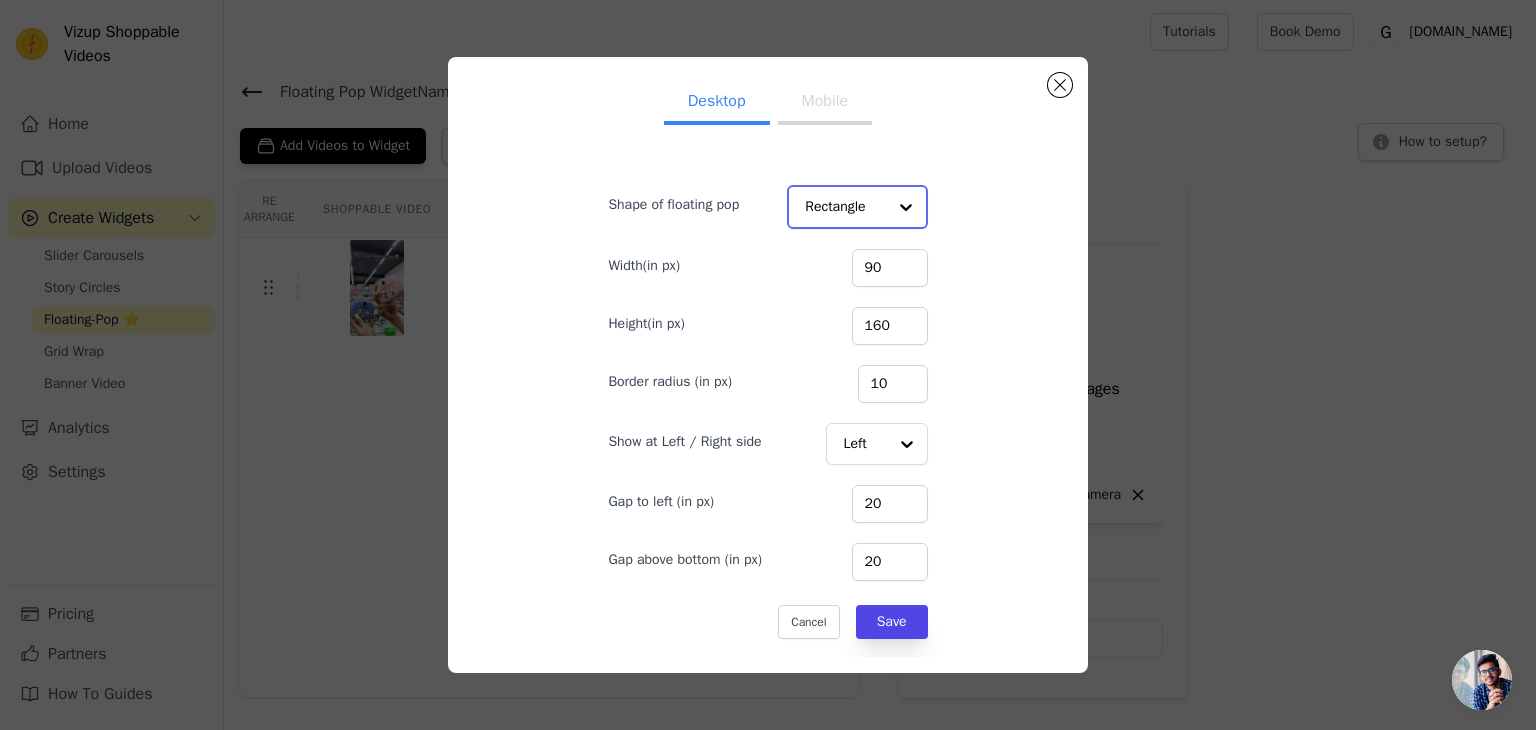 click on "Shape of floating pop" 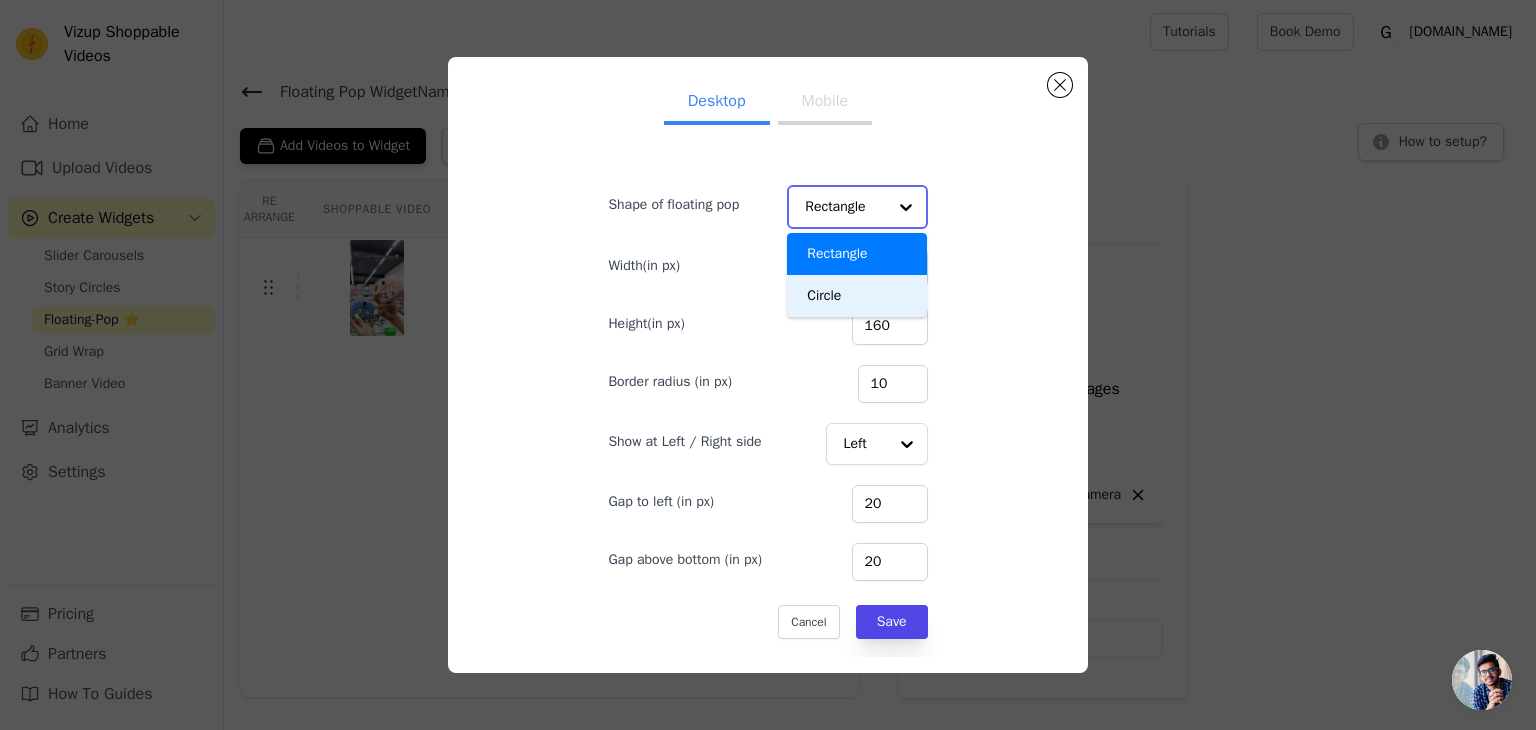 click on "Circle" at bounding box center (857, 296) 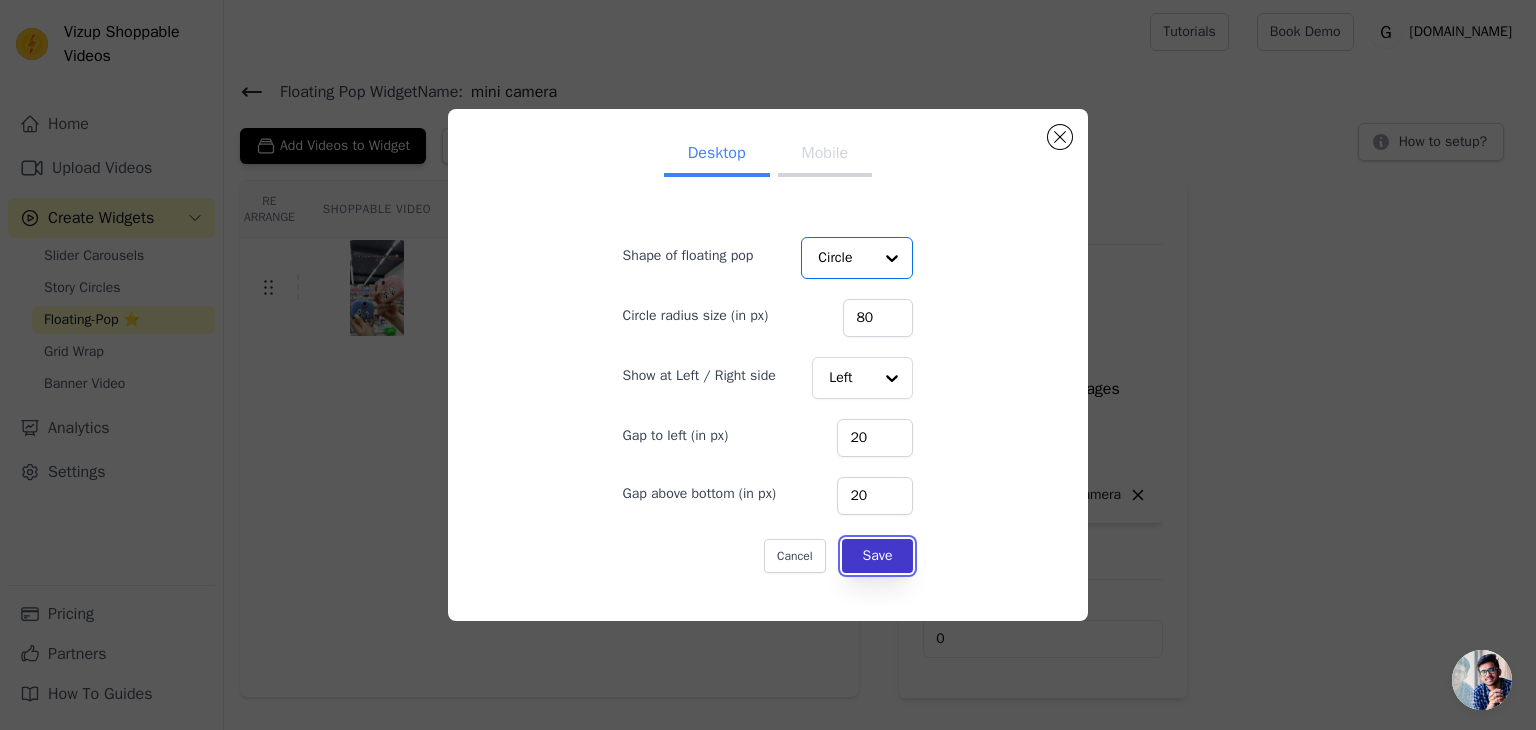 click on "Save" at bounding box center [878, 556] 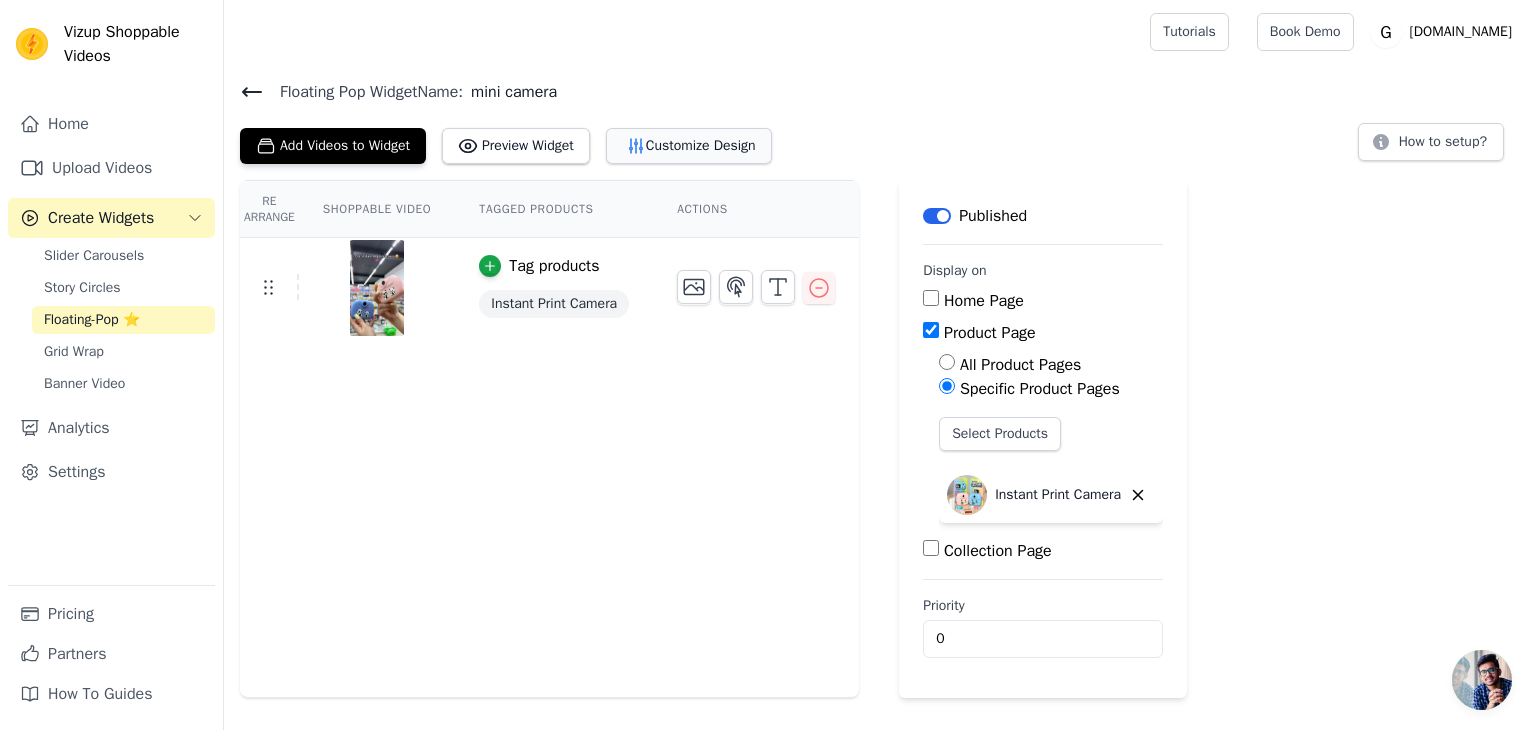 click on "Customize Design" at bounding box center (689, 146) 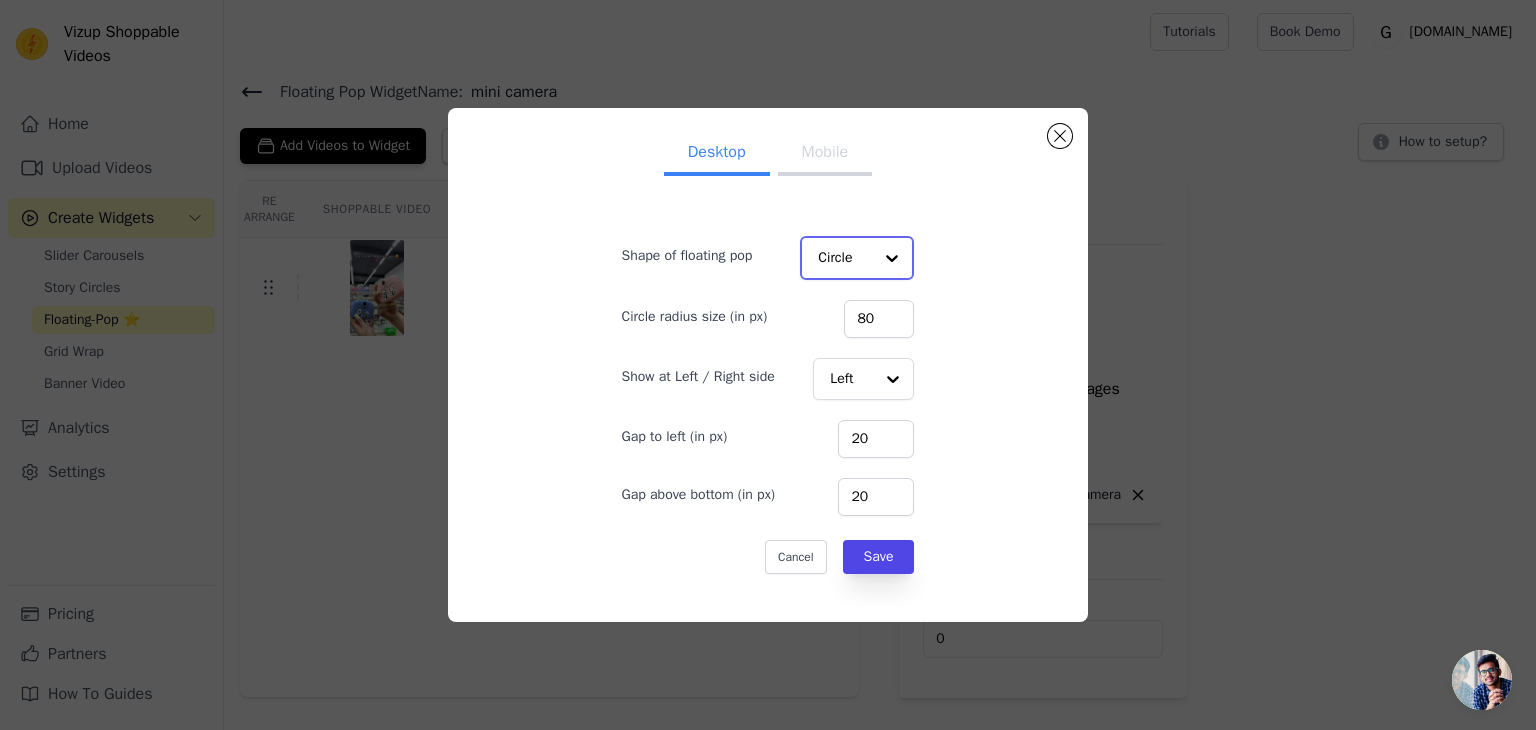 click at bounding box center [892, 258] 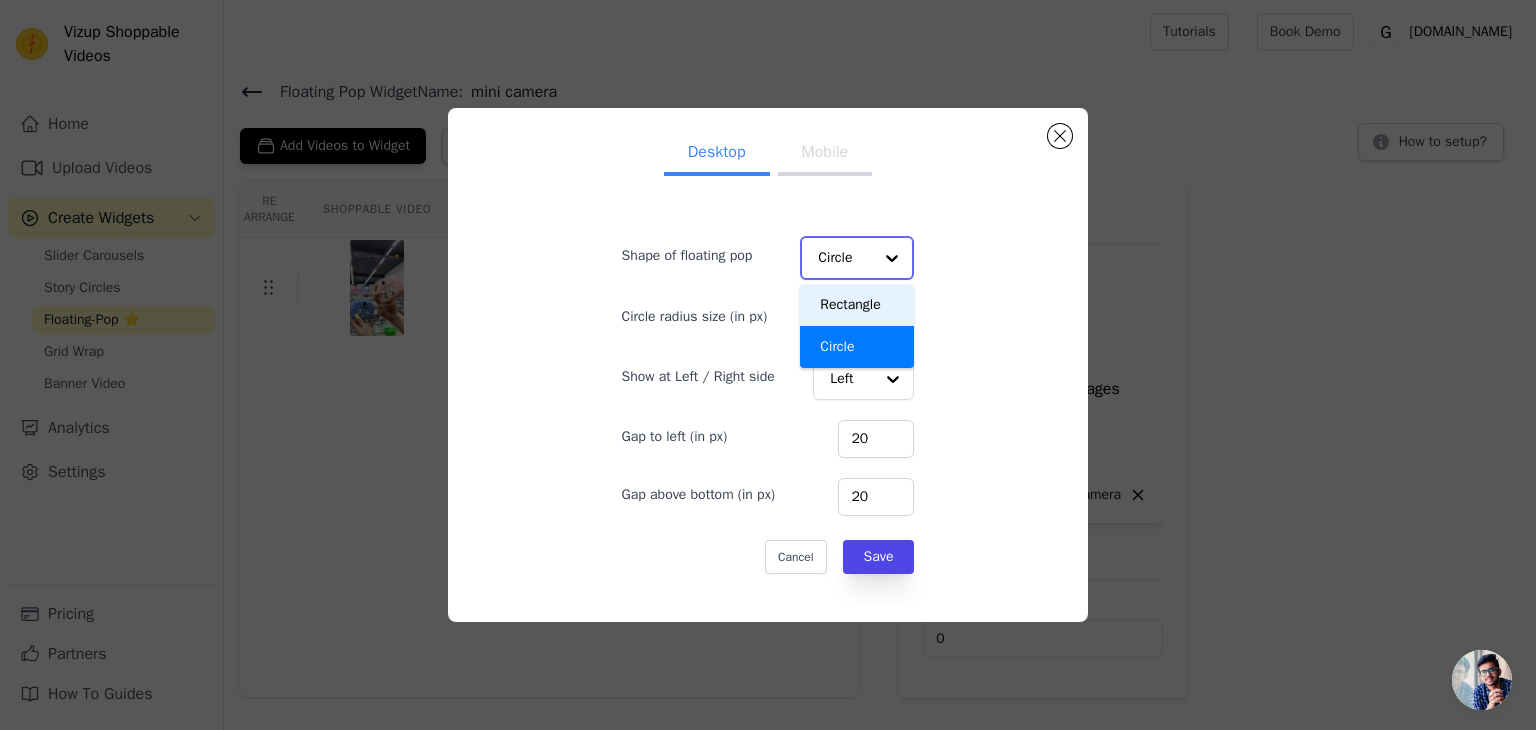 click on "Rectangle" at bounding box center (856, 305) 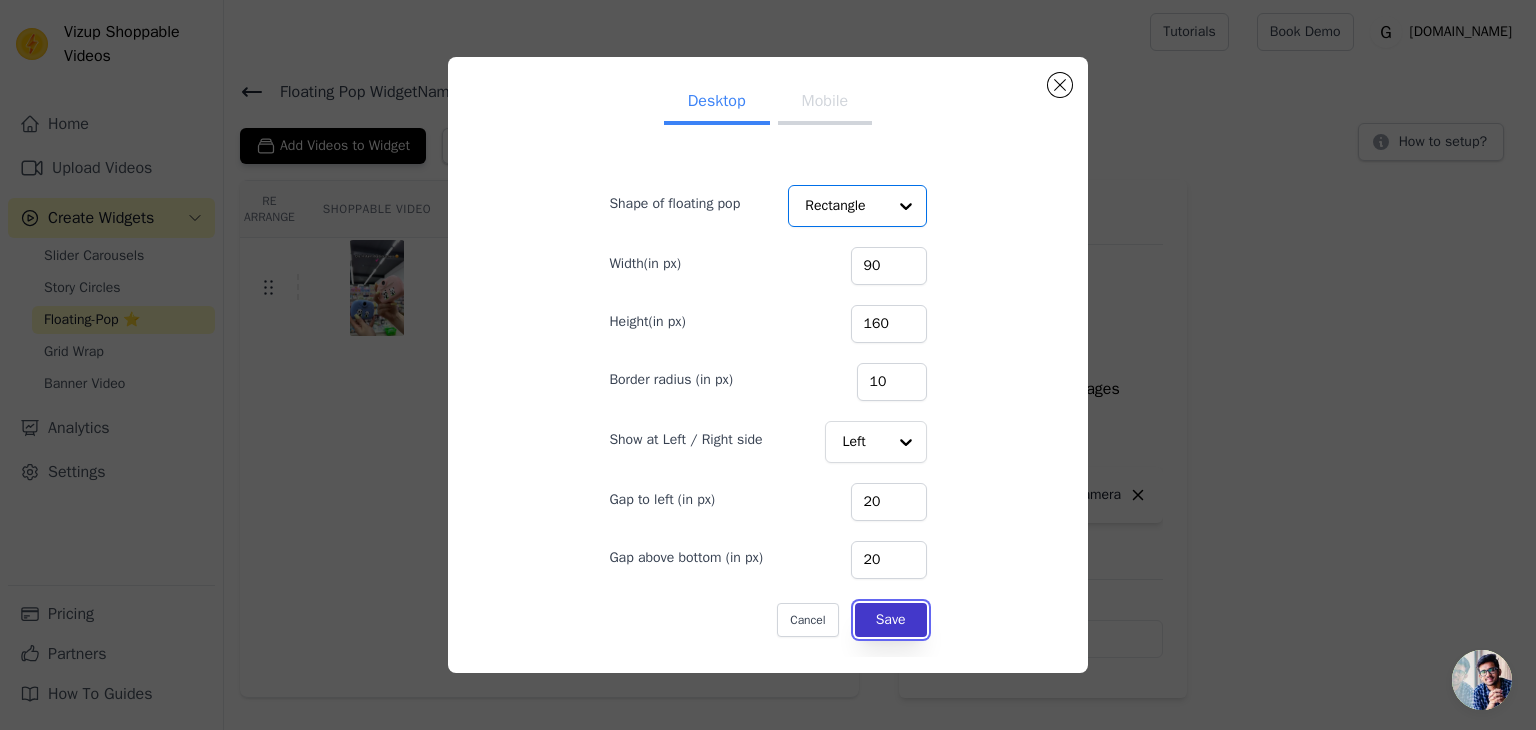click on "Save" at bounding box center (891, 620) 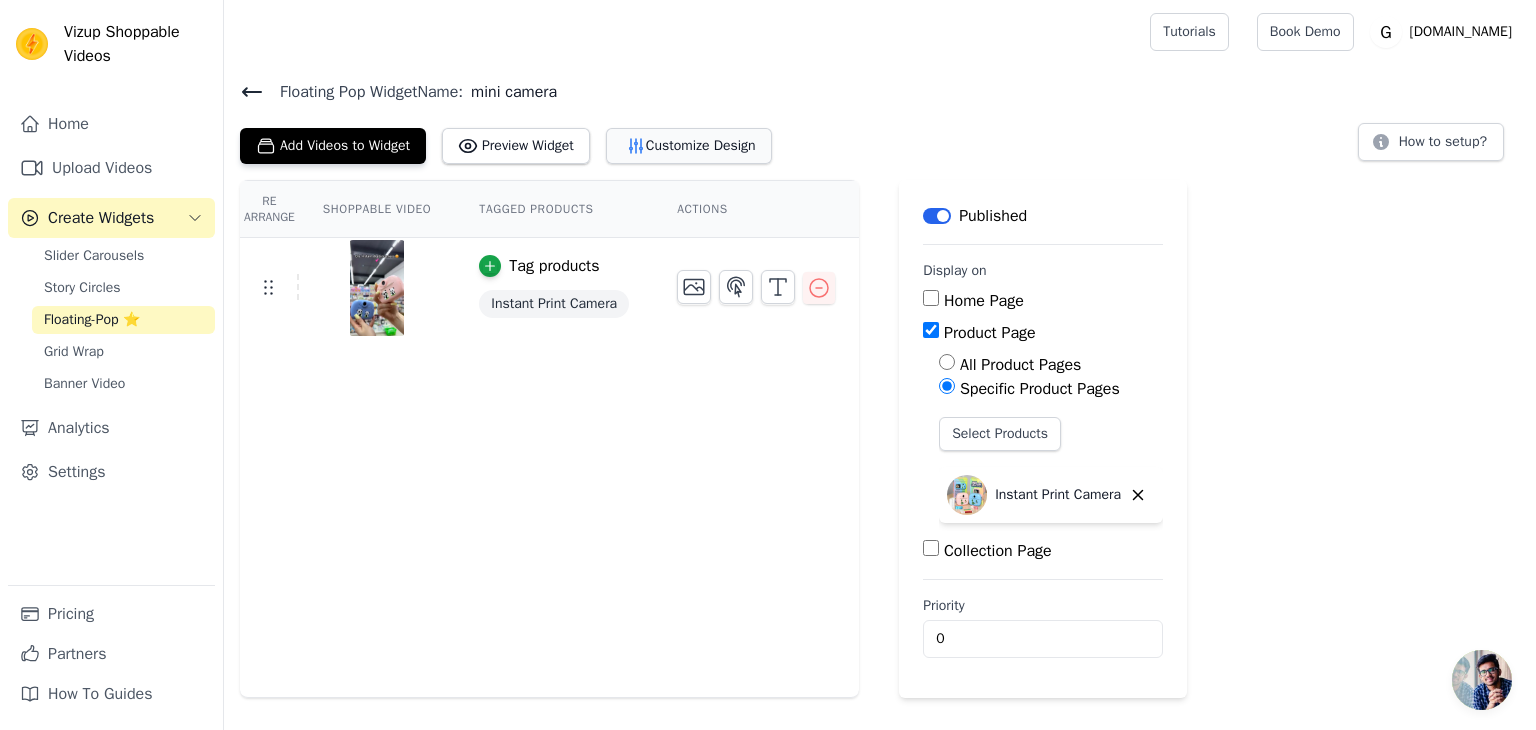 click on "Customize Design" at bounding box center (689, 146) 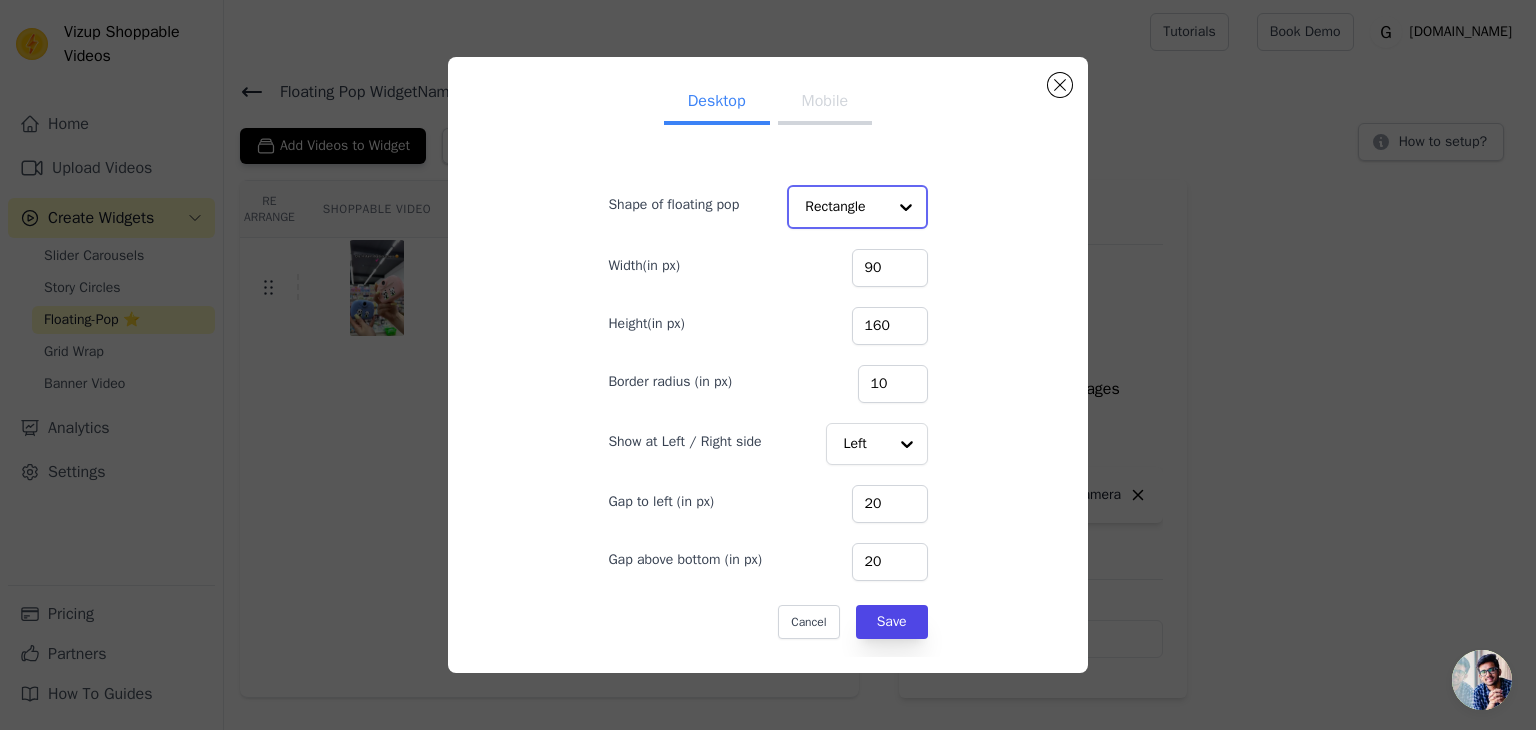 click on "Shape of floating pop" 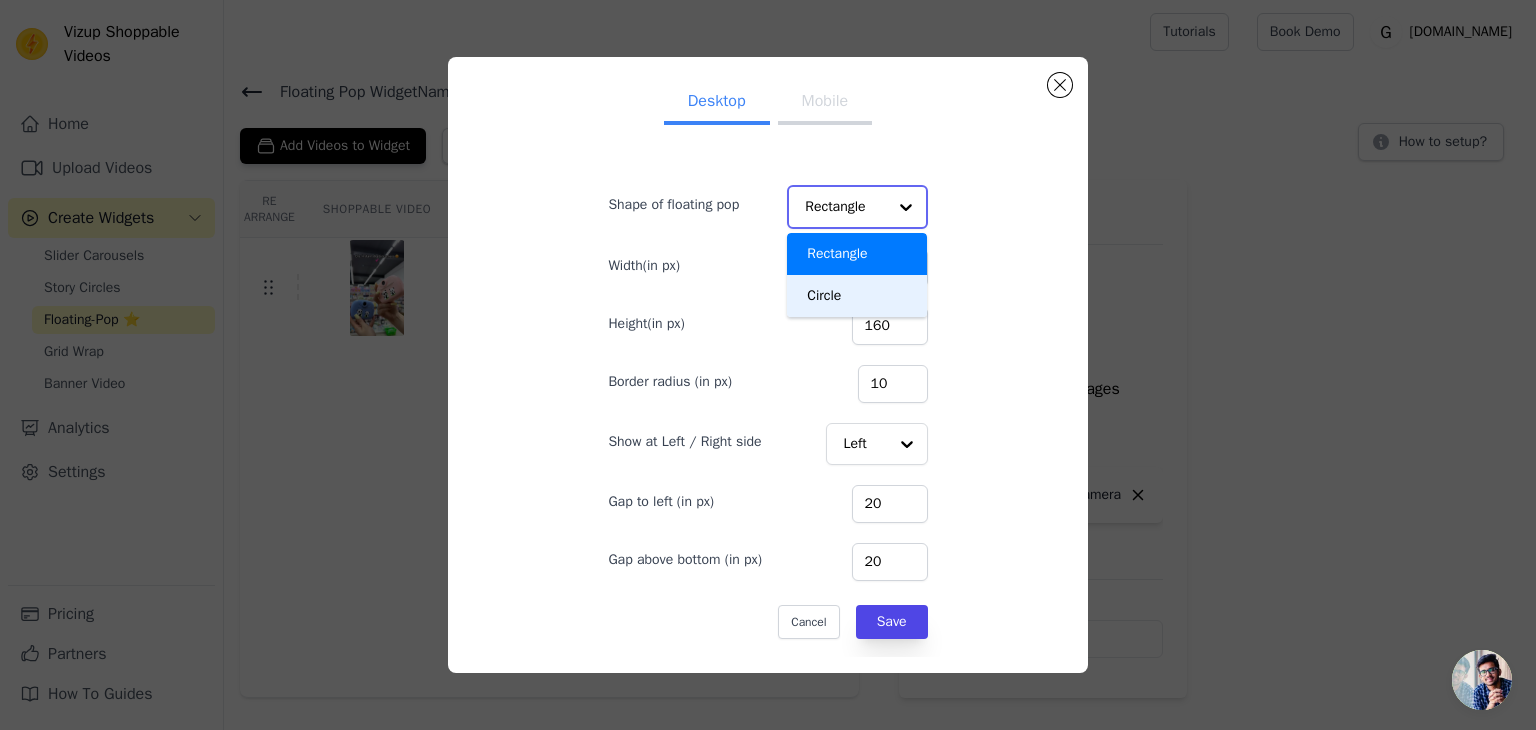 click on "Circle" at bounding box center [857, 296] 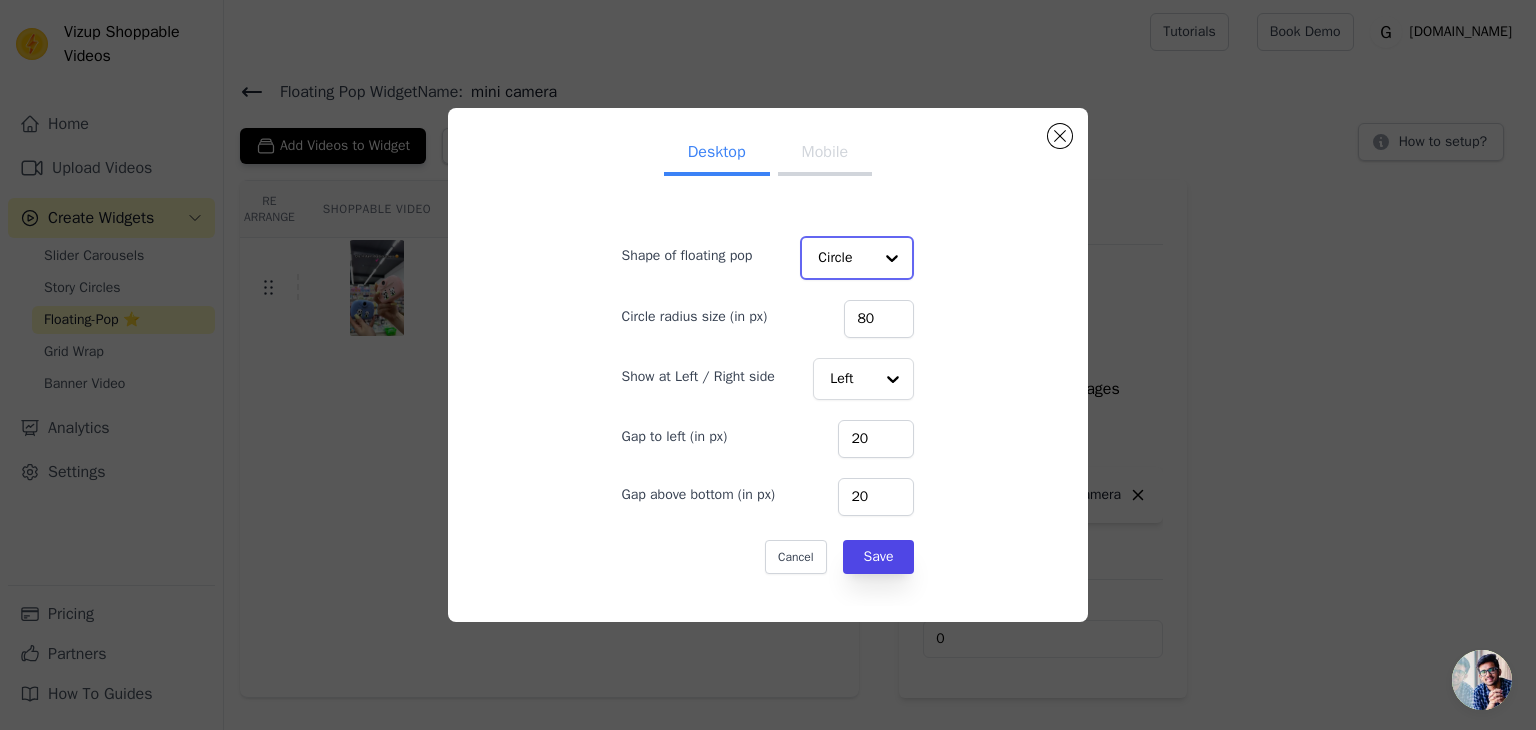 click on "Shape of floating pop" 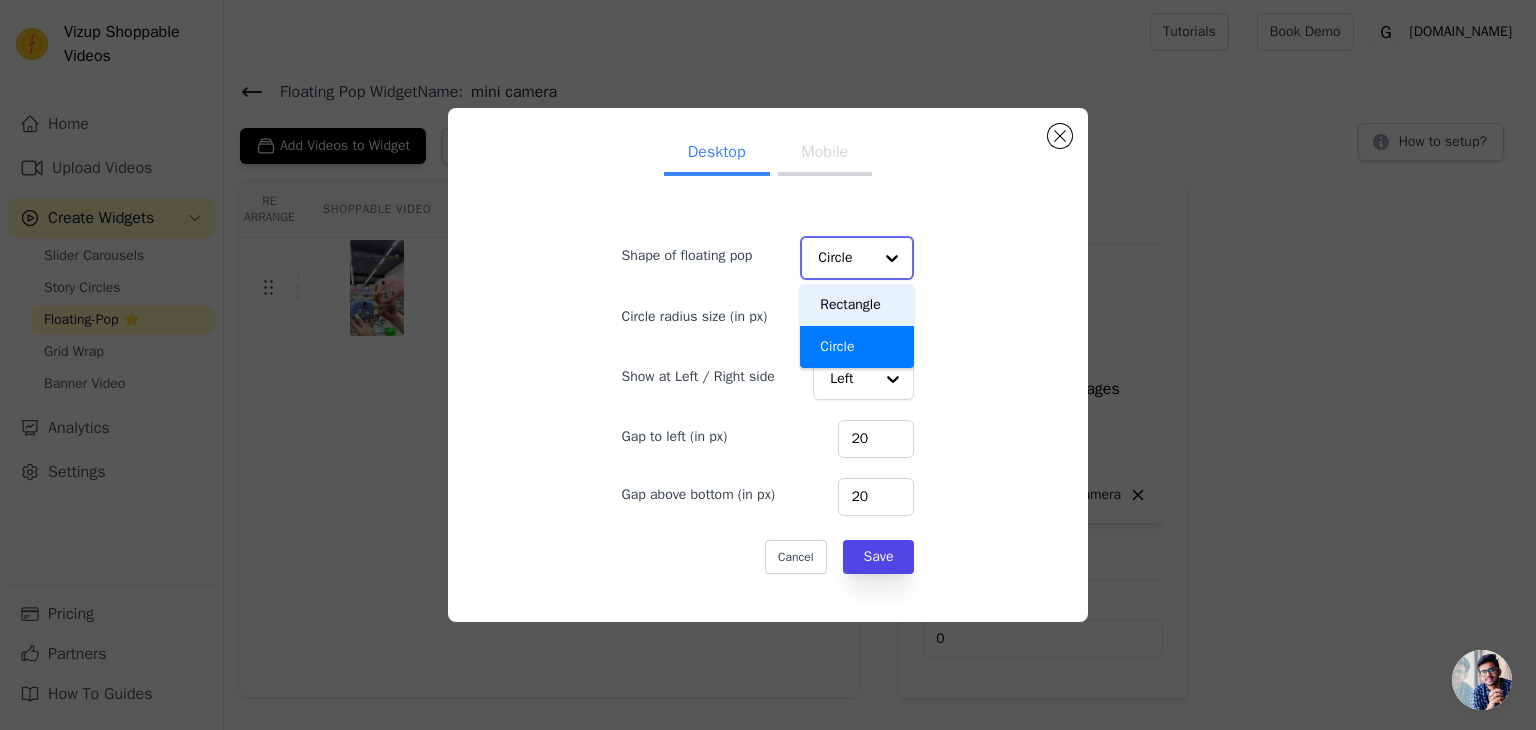 click on "Rectangle" at bounding box center (856, 305) 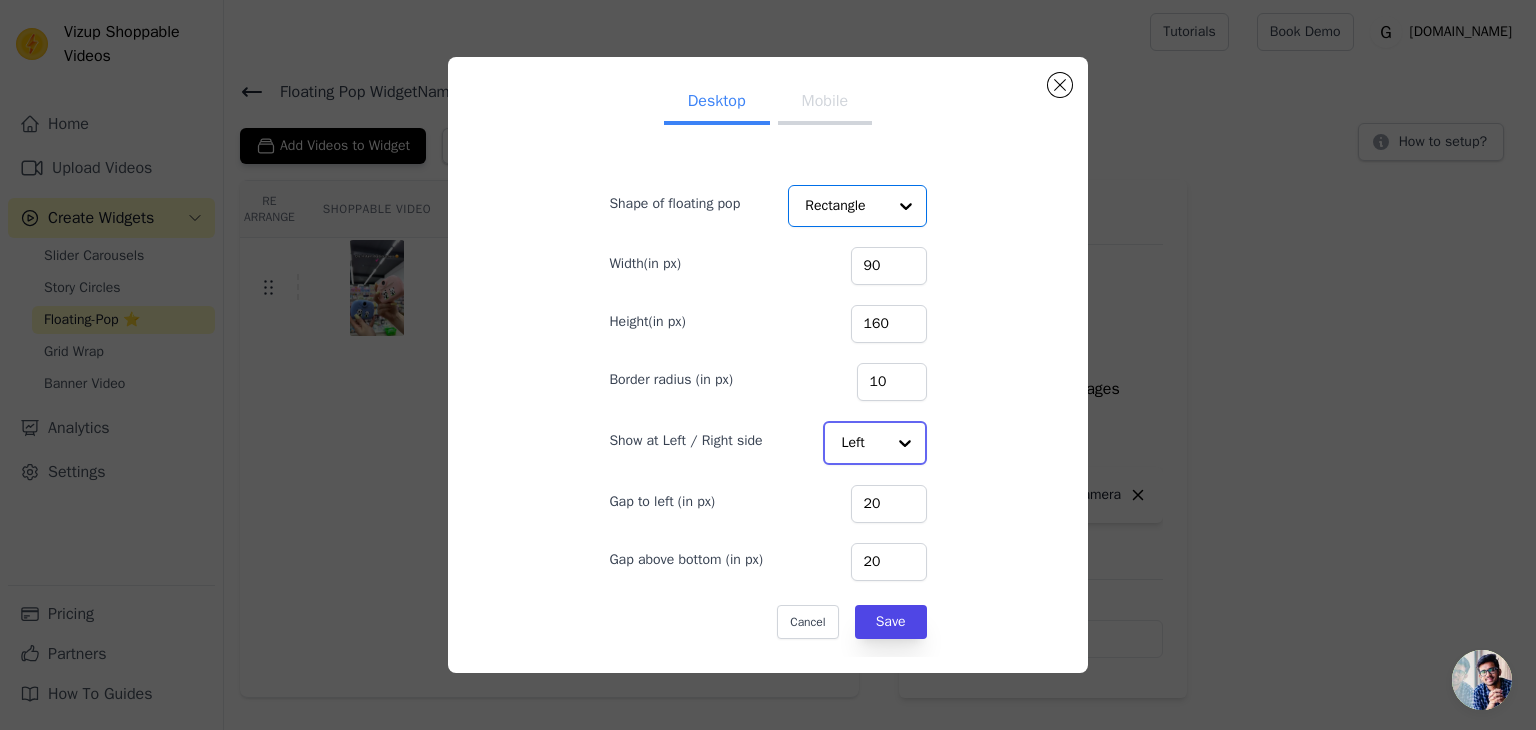 click on "Left" at bounding box center (874, 443) 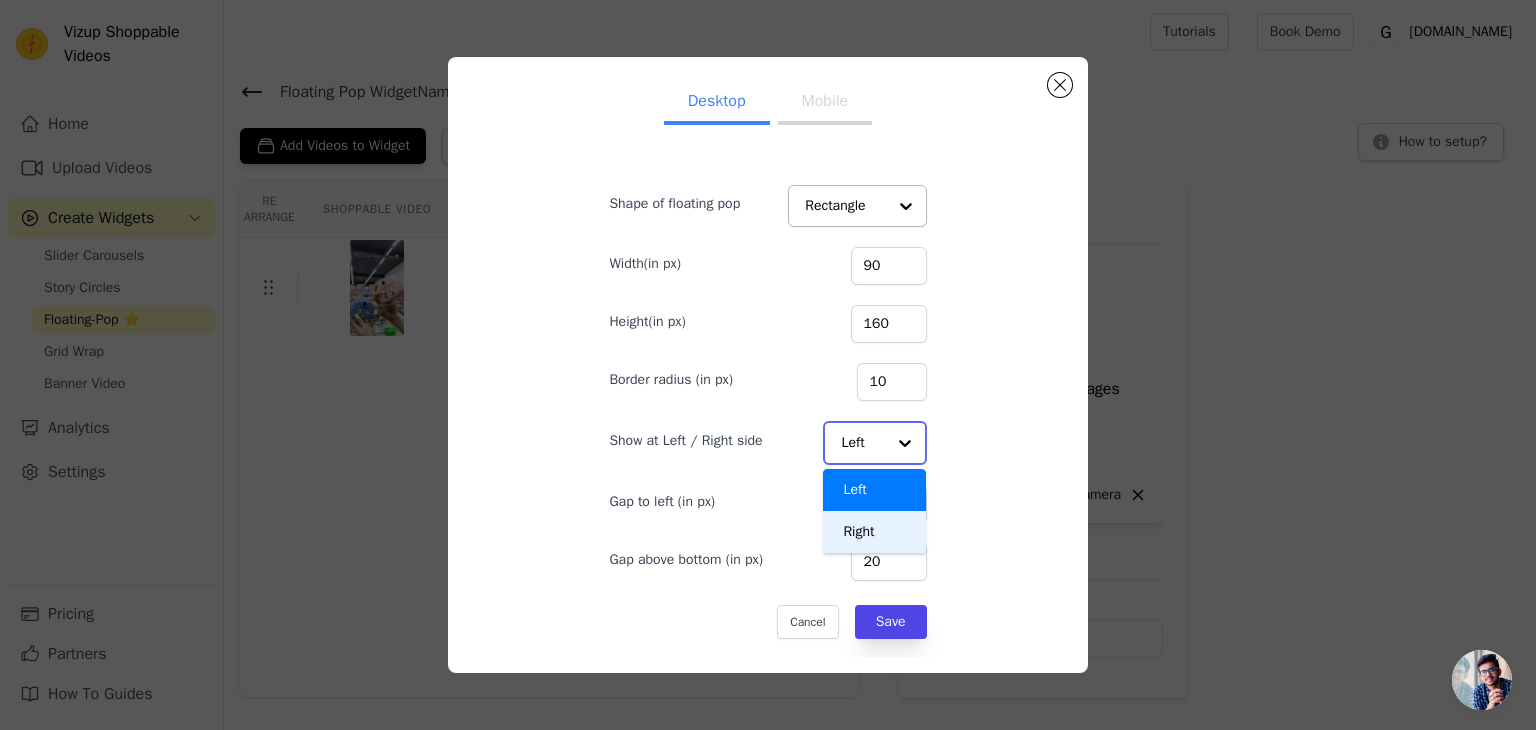 click on "Right" at bounding box center (874, 532) 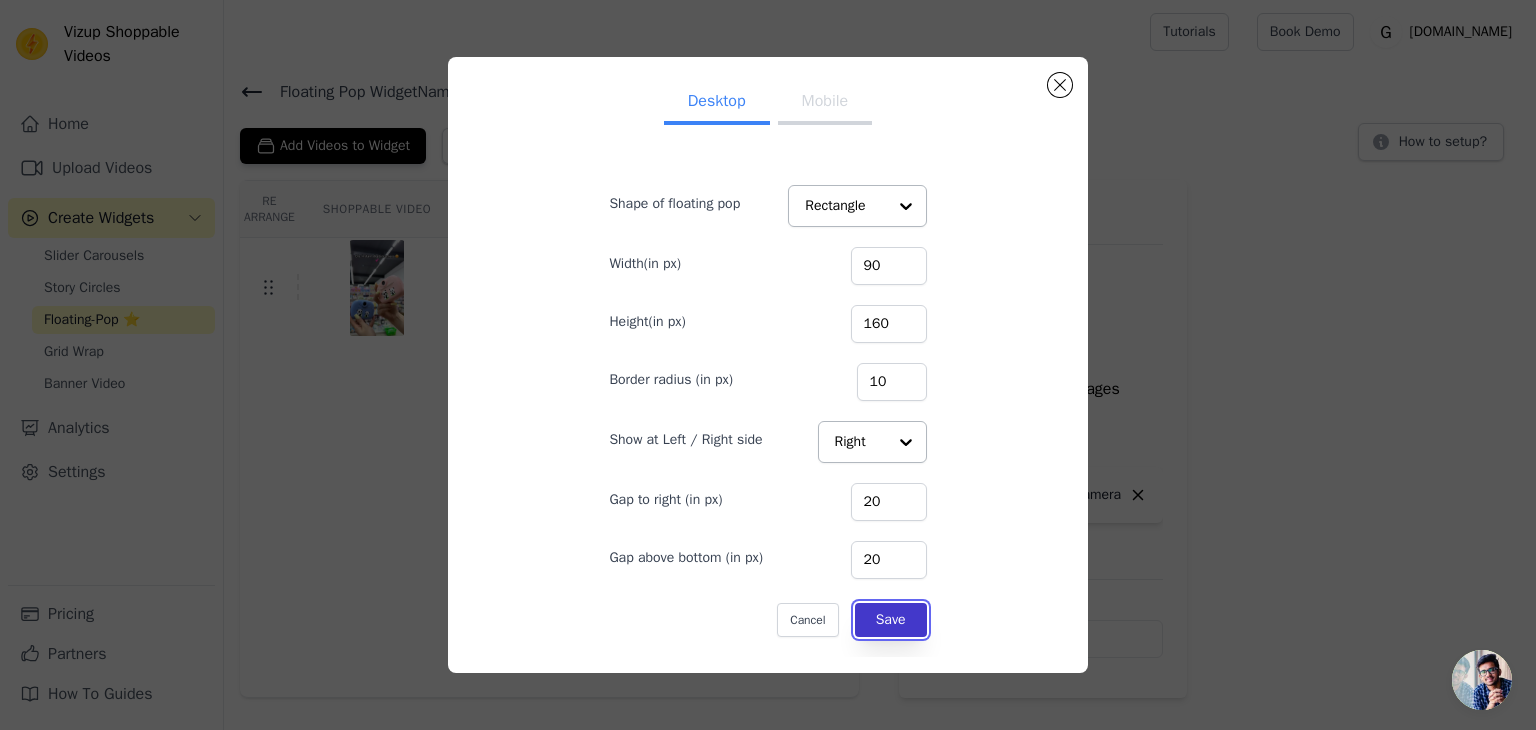 click on "Save" at bounding box center (891, 620) 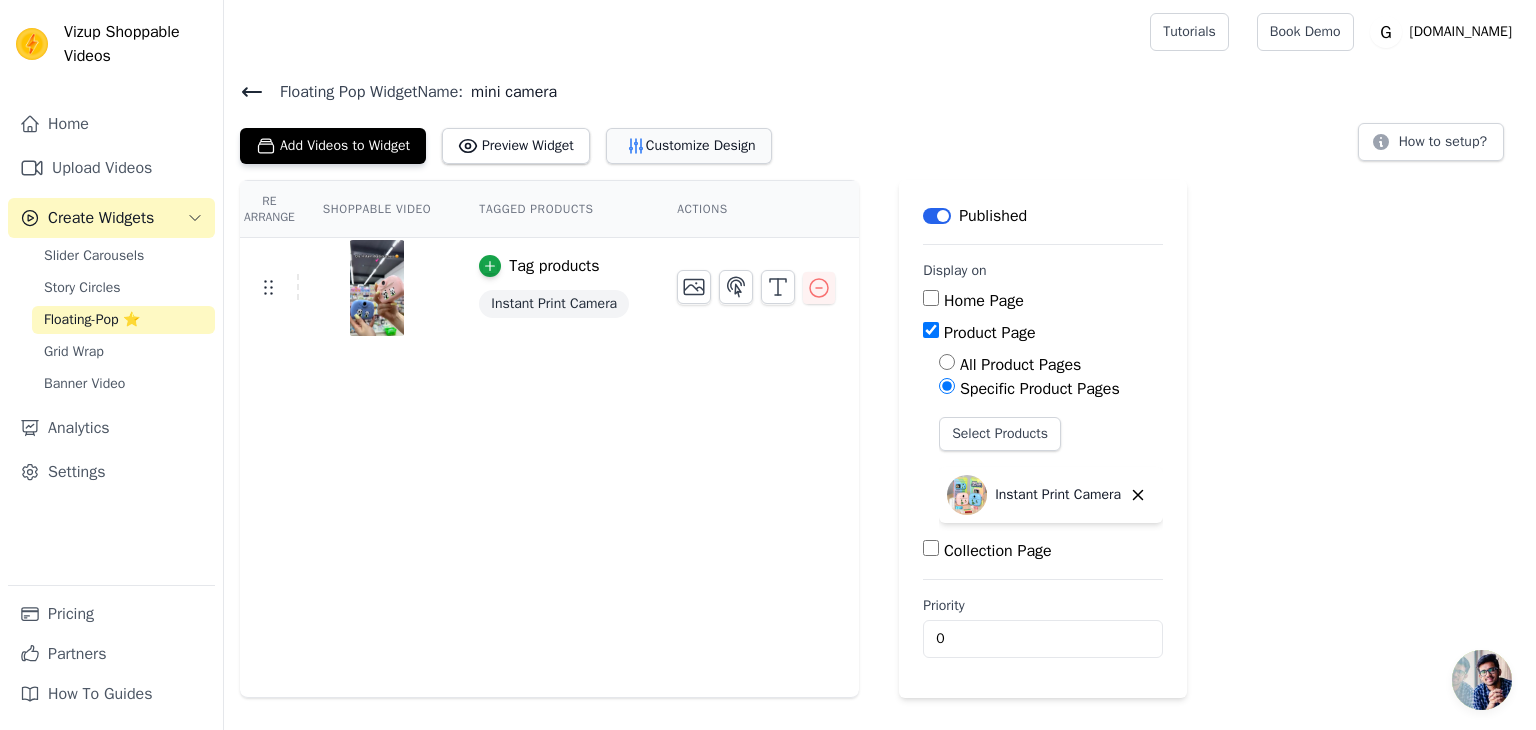 click on "Customize Design" at bounding box center [689, 146] 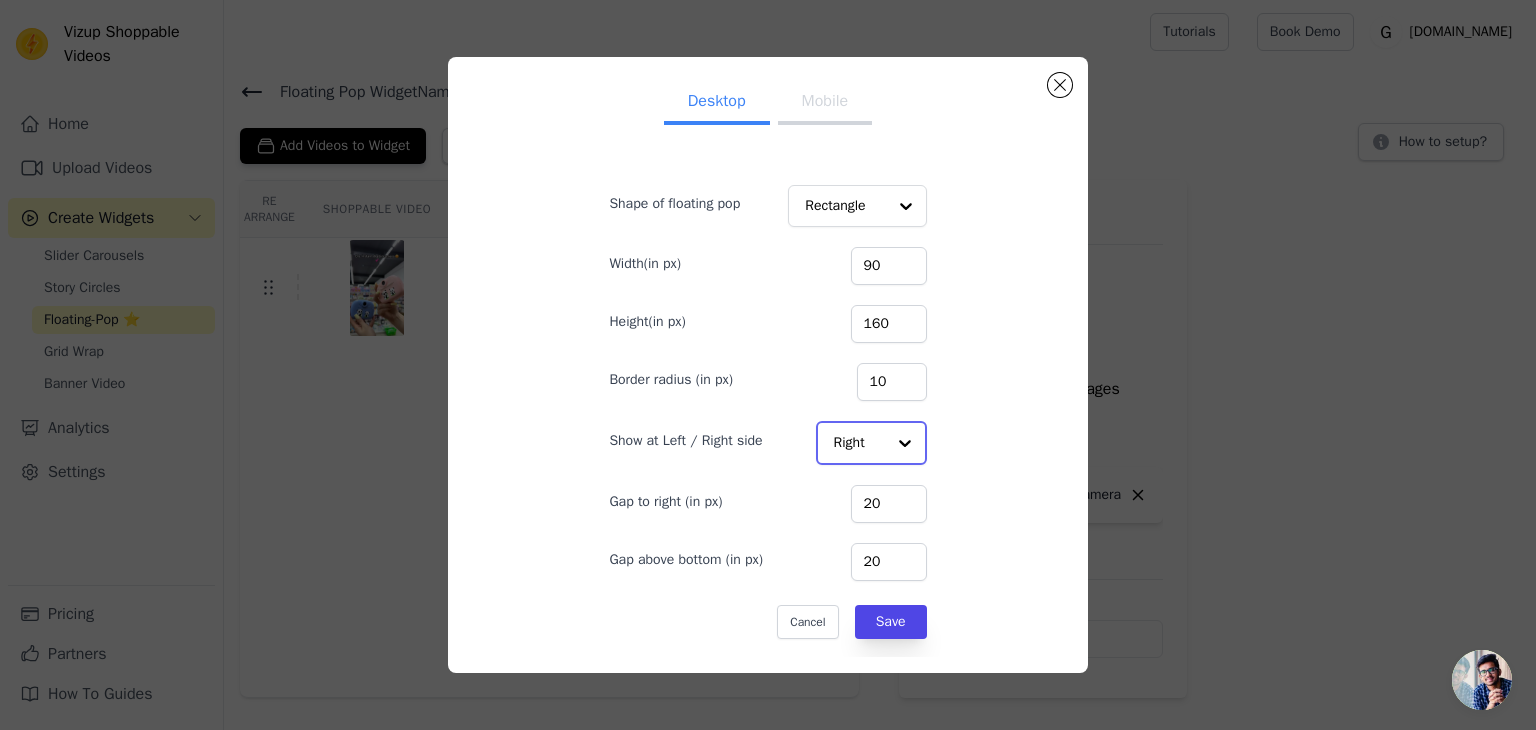 click on "Show at Left / Right side" 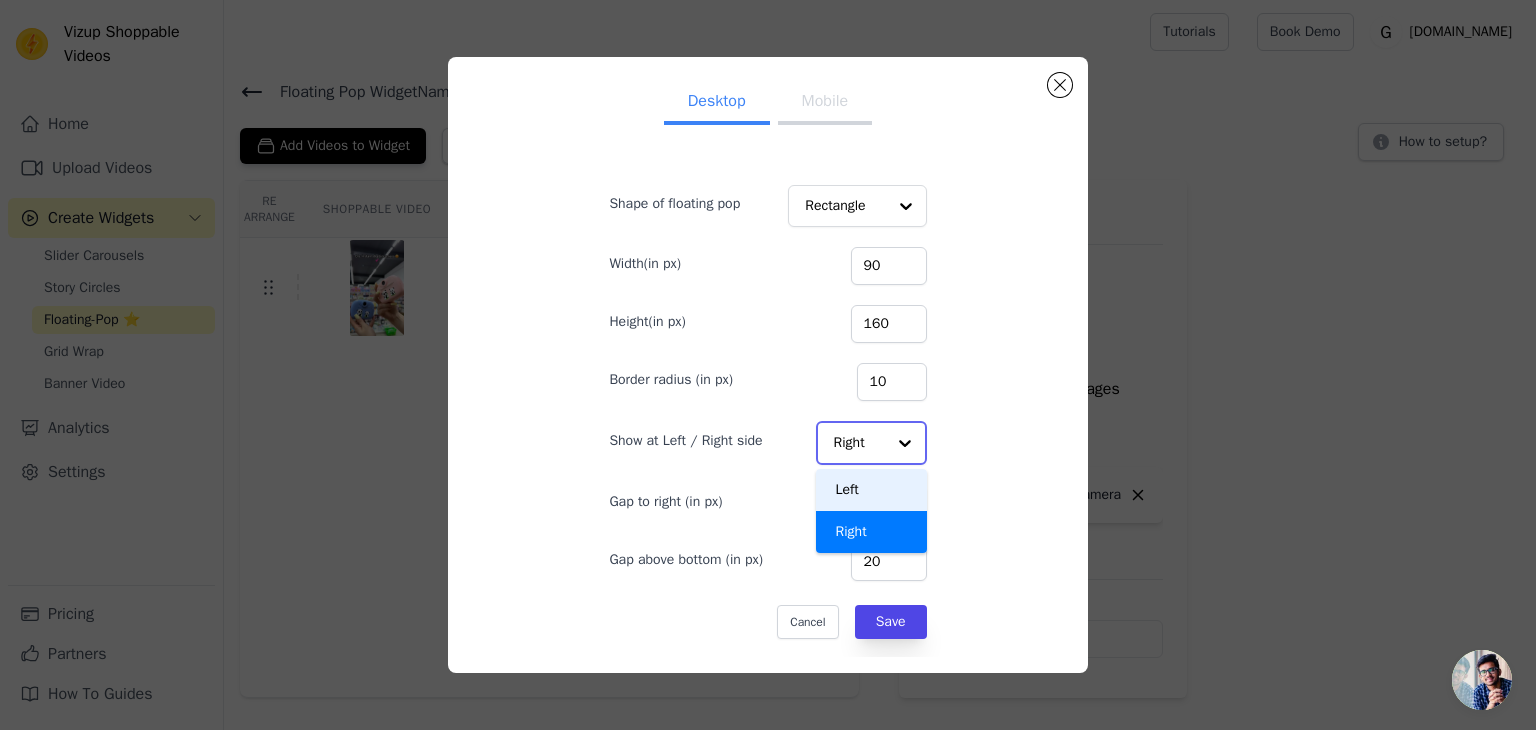 click on "Left" at bounding box center [872, 490] 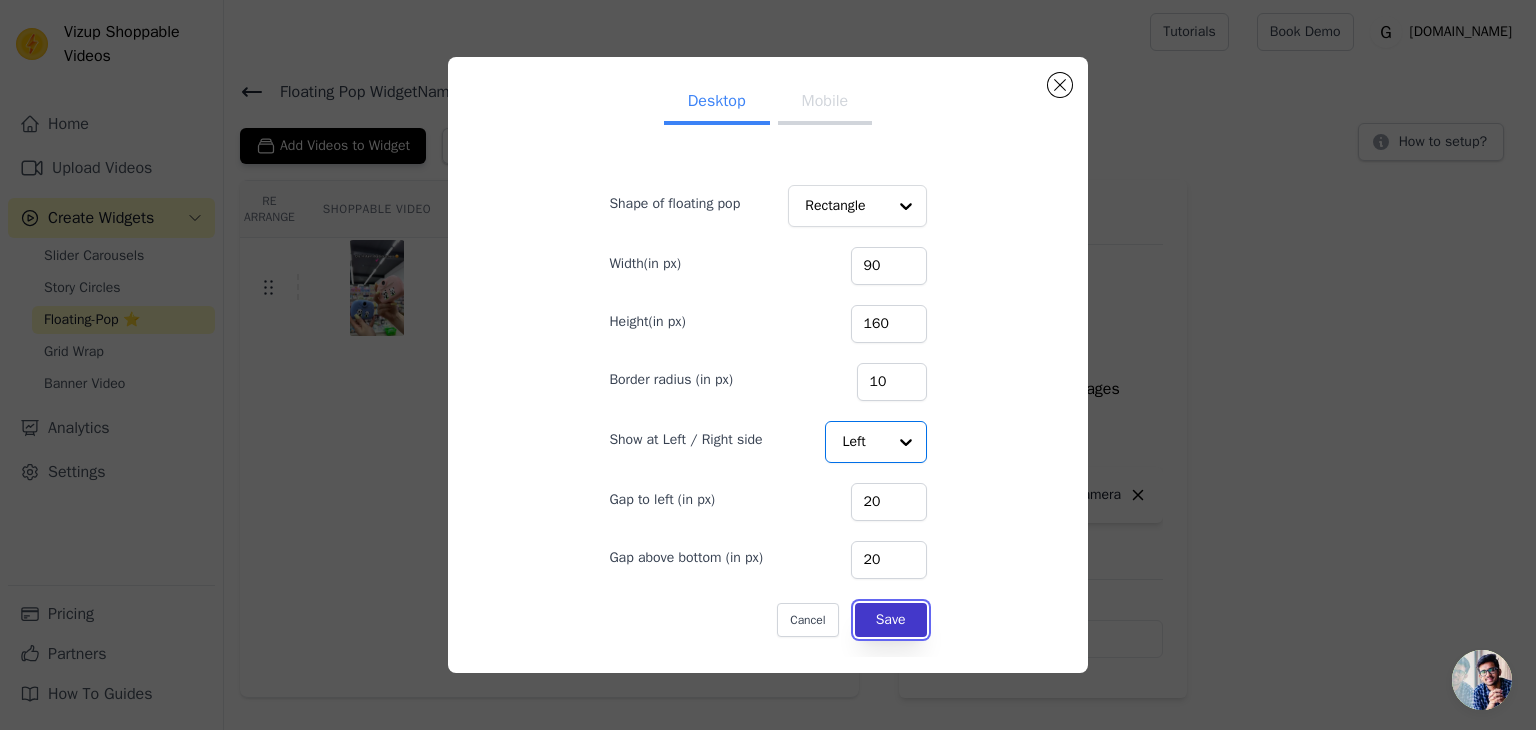 click on "Save" at bounding box center (891, 620) 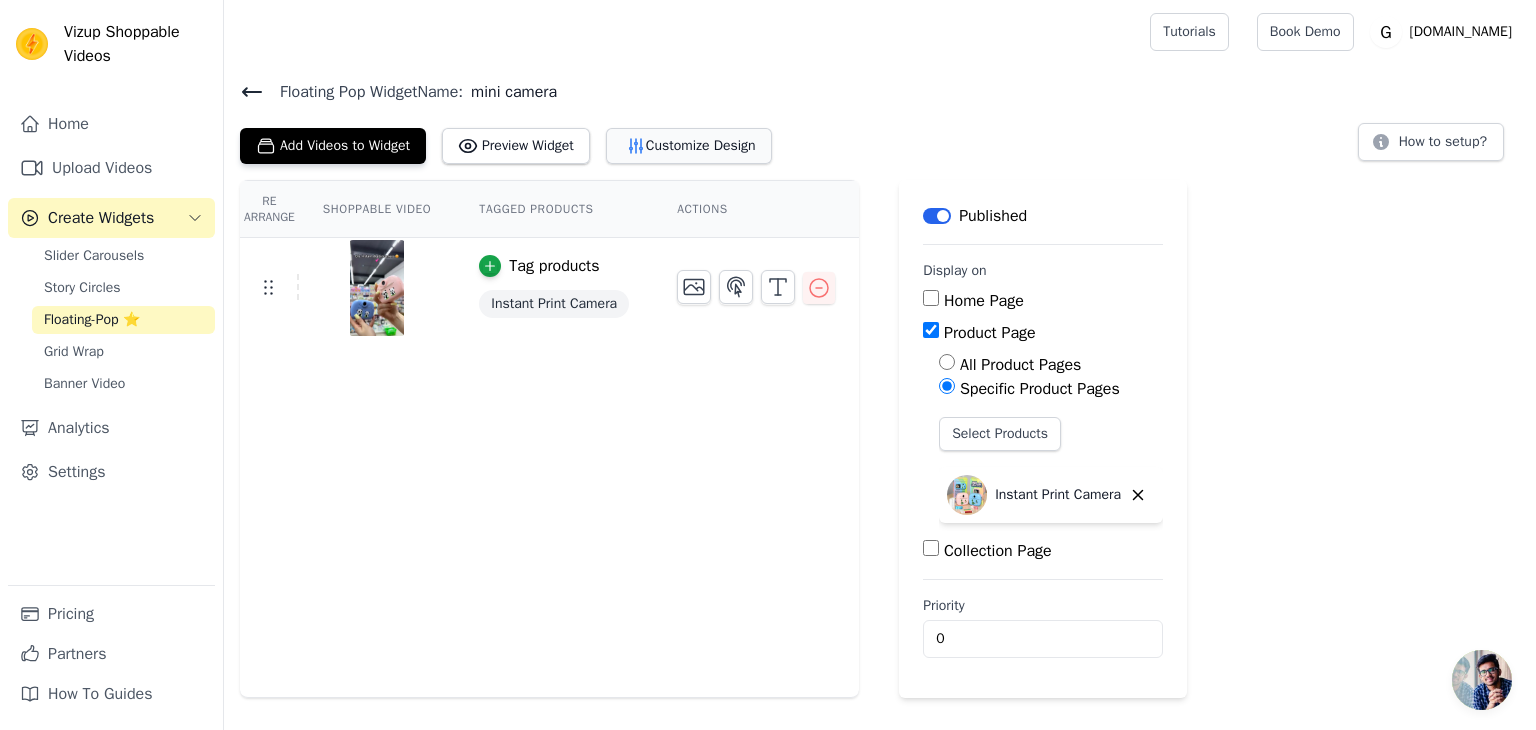 click on "Customize Design" at bounding box center (689, 146) 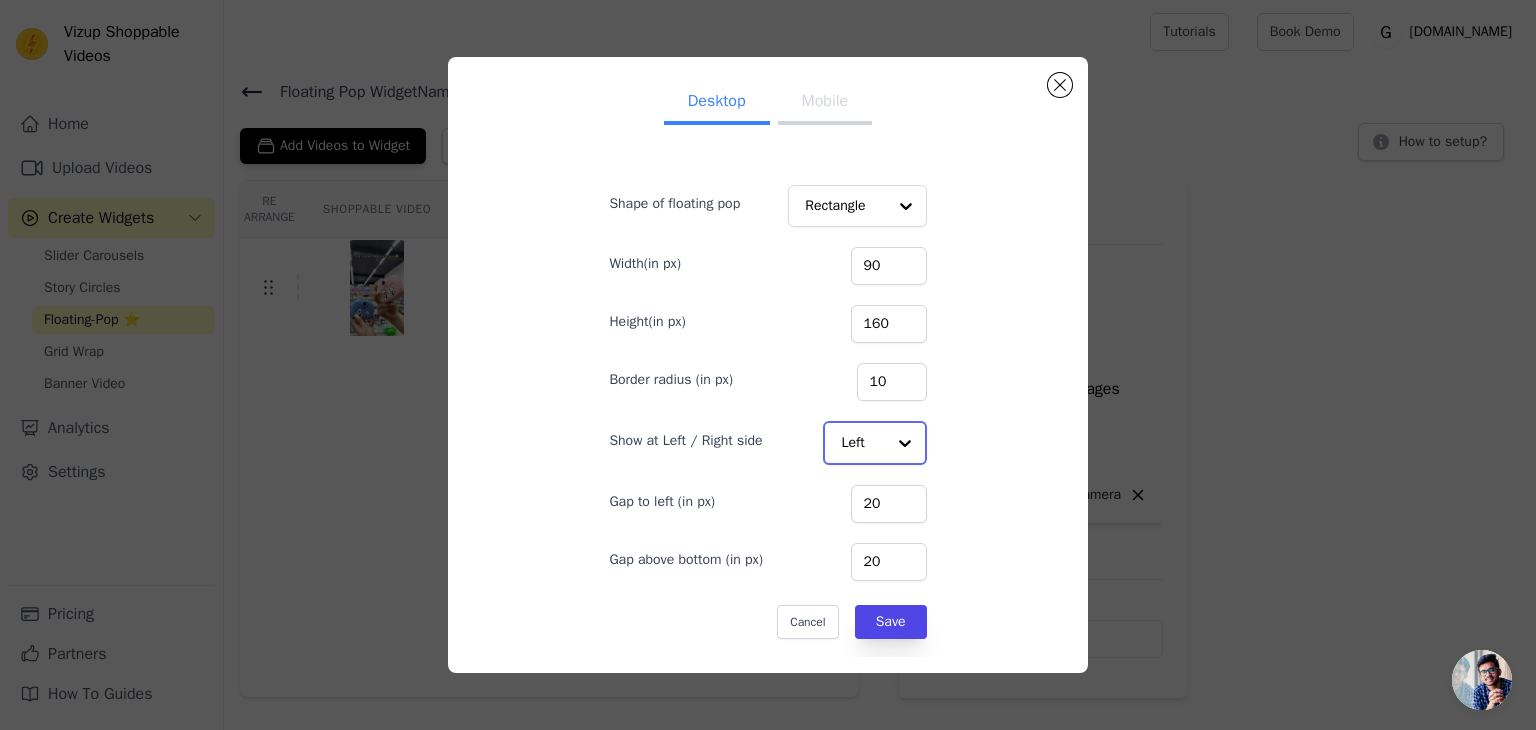 click on "Show at Left / Right side" 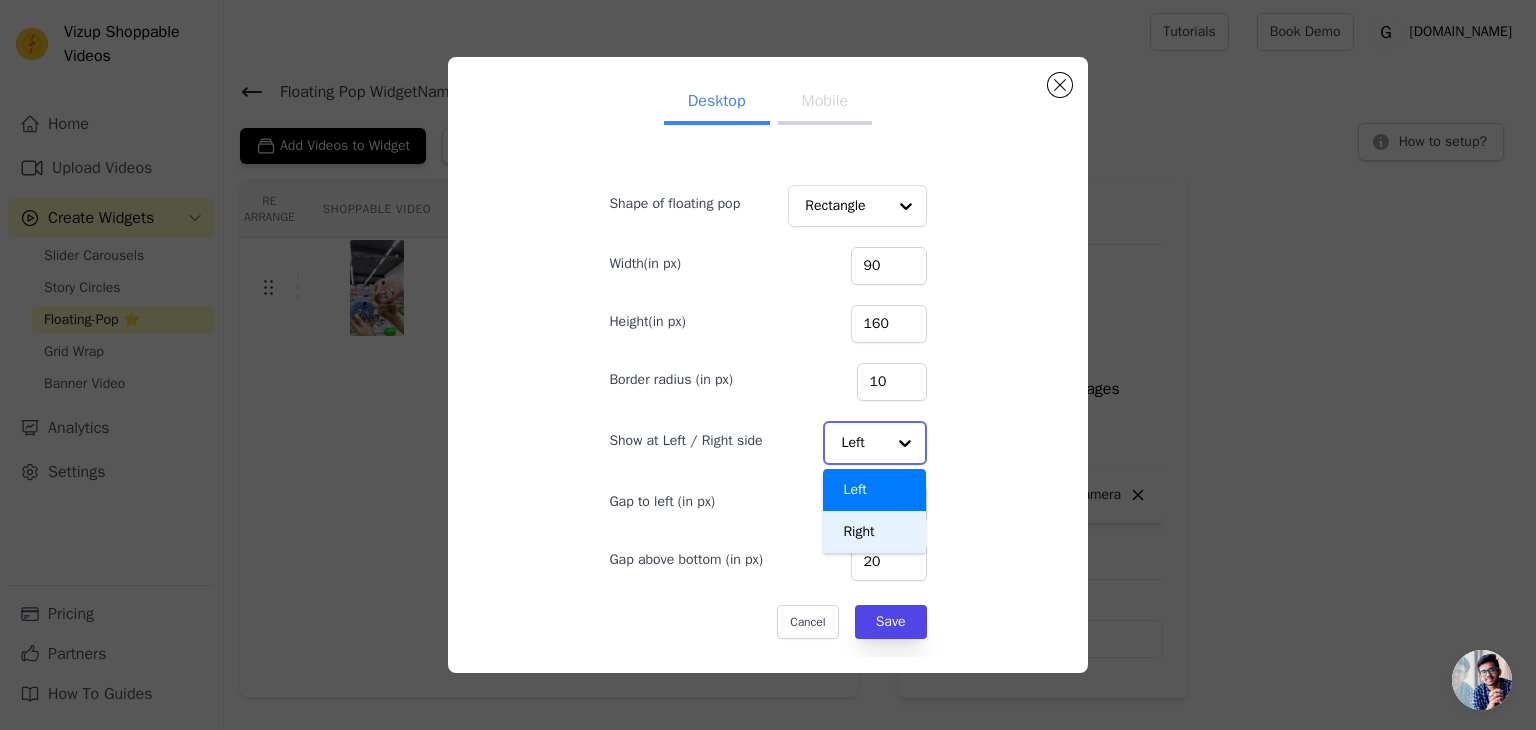 click on "Right" at bounding box center (874, 532) 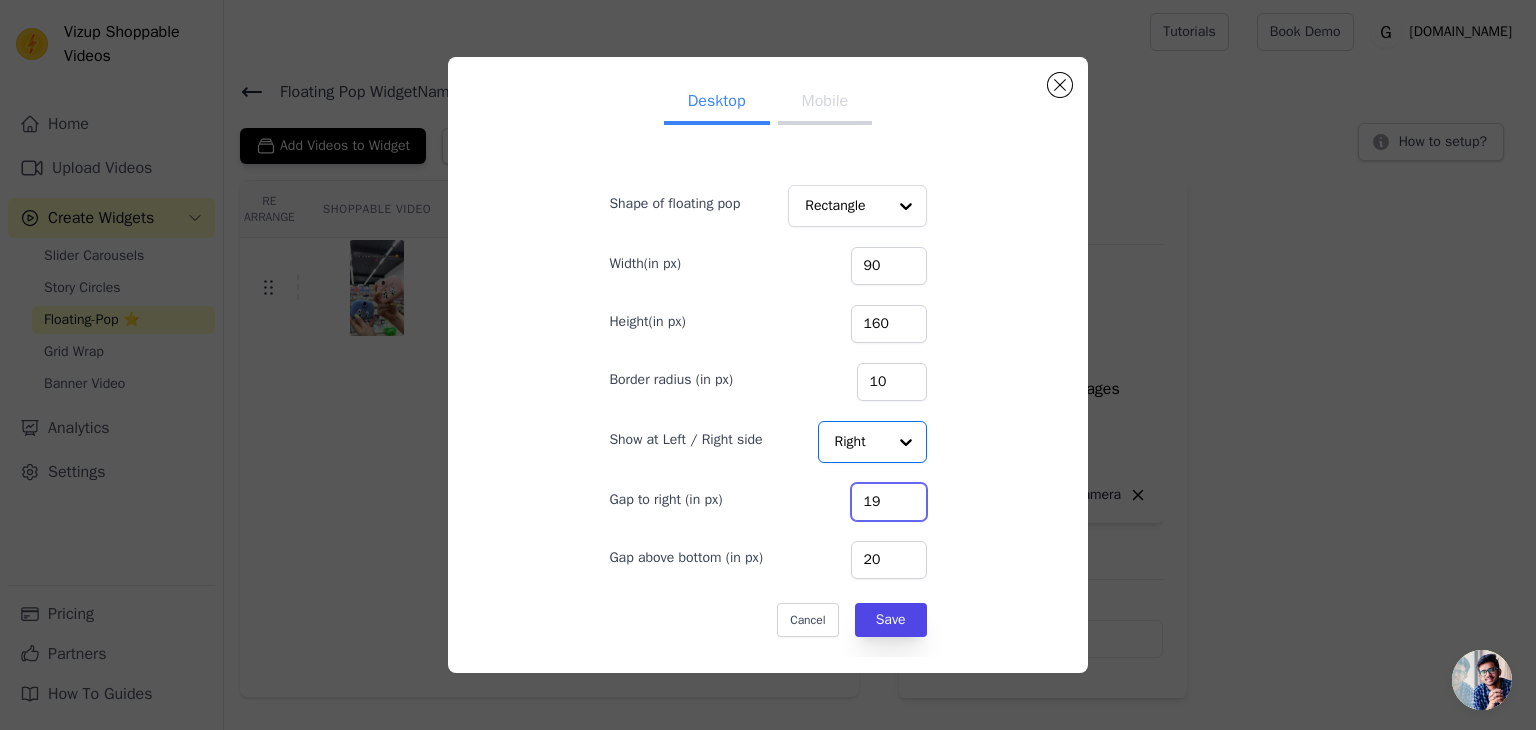 click on "19" at bounding box center [889, 502] 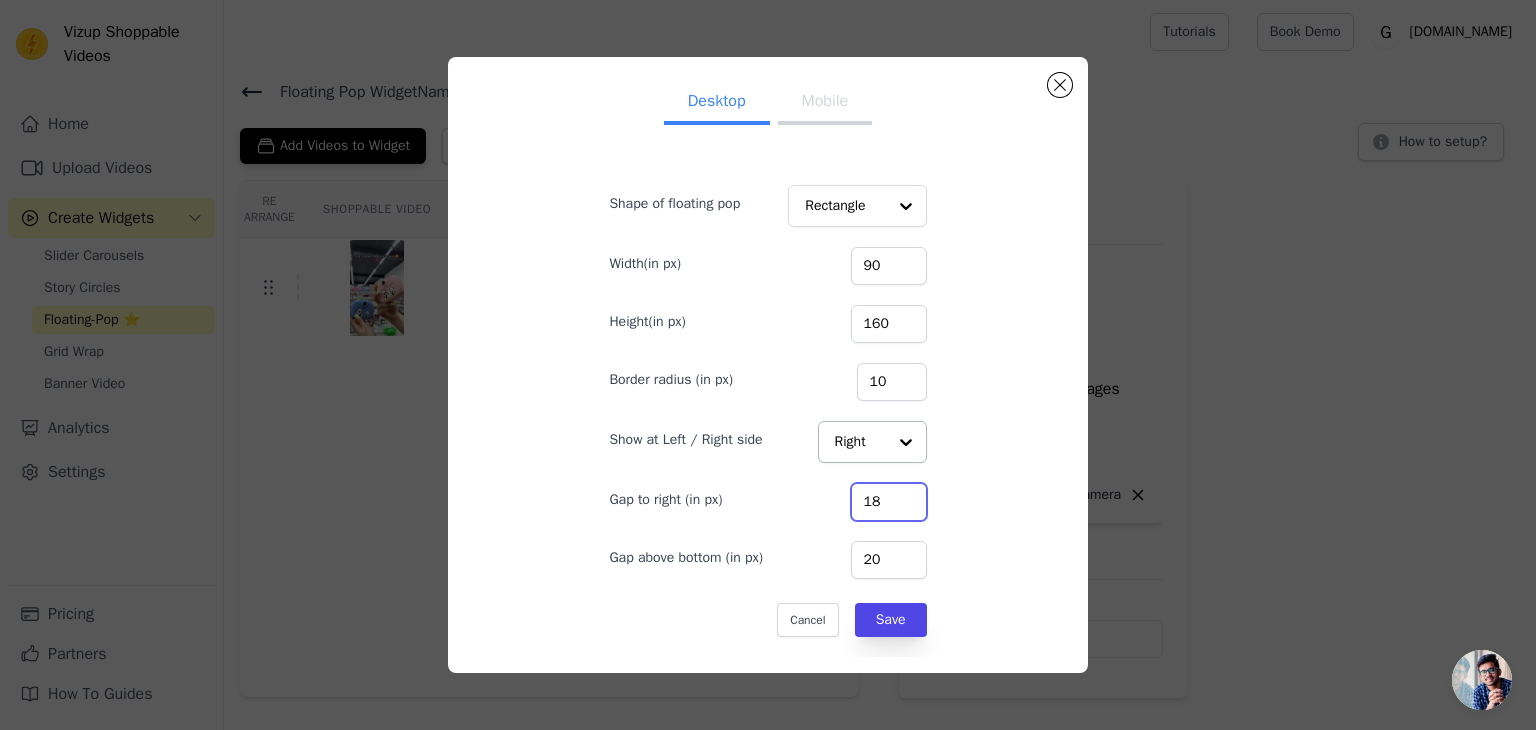 click on "18" at bounding box center [889, 502] 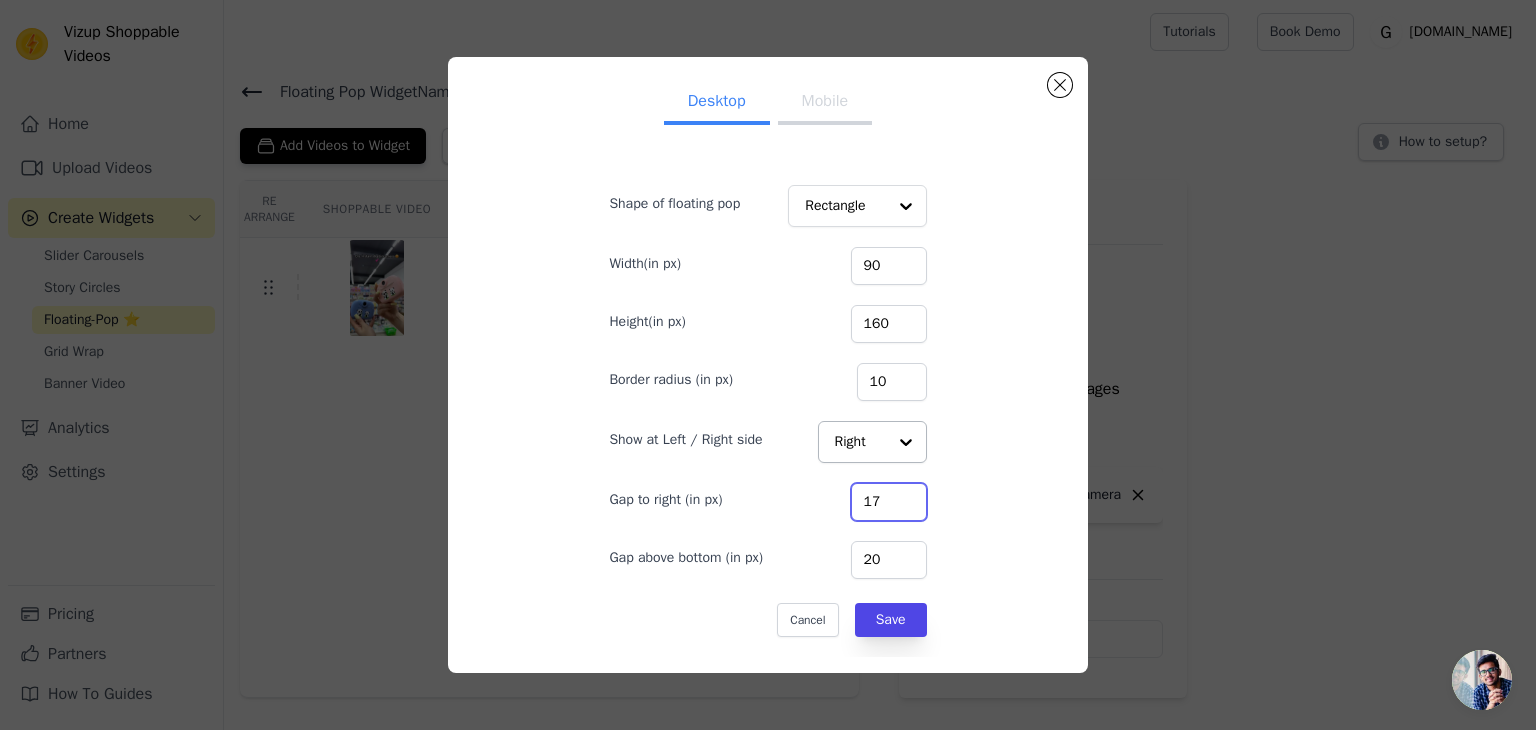 click on "17" at bounding box center [889, 502] 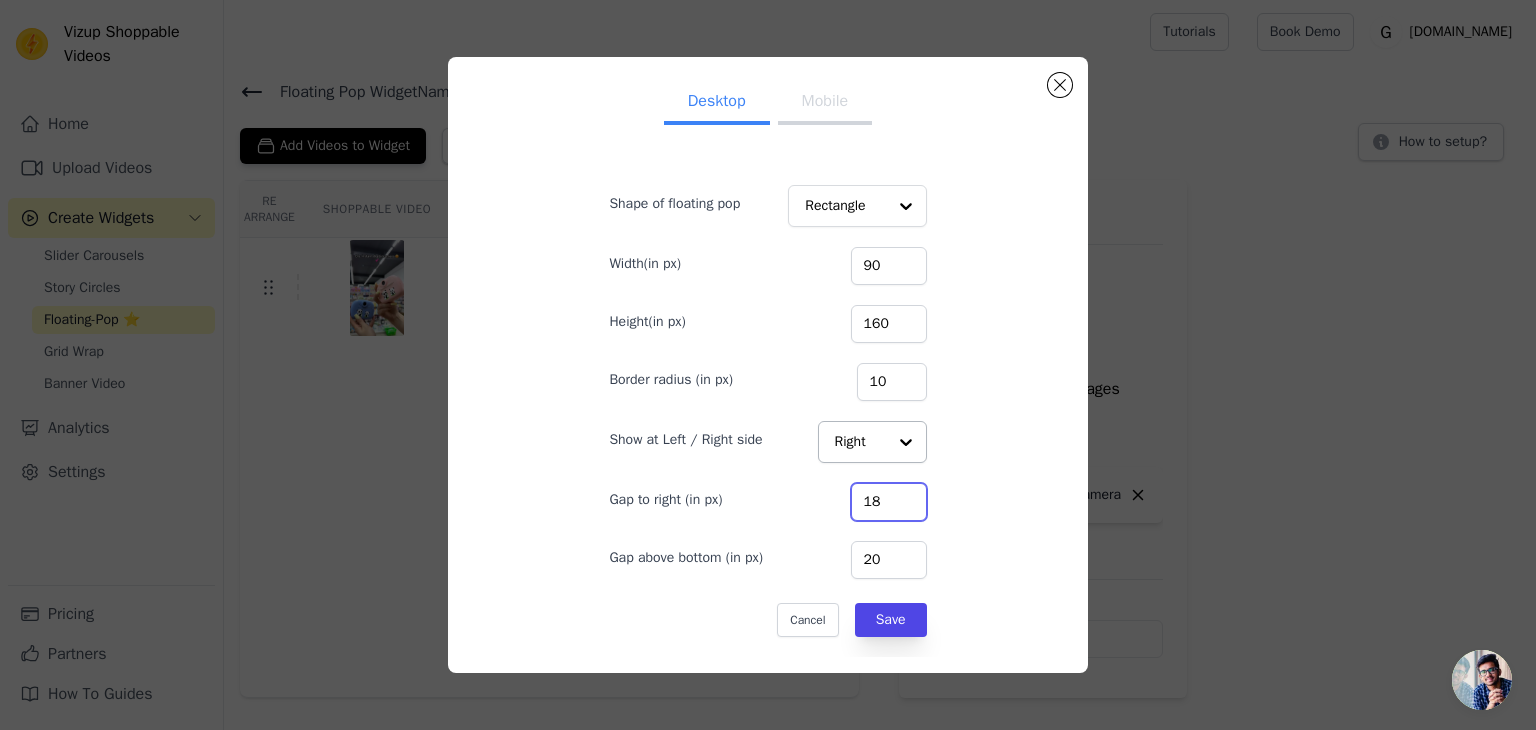 click on "18" at bounding box center [889, 502] 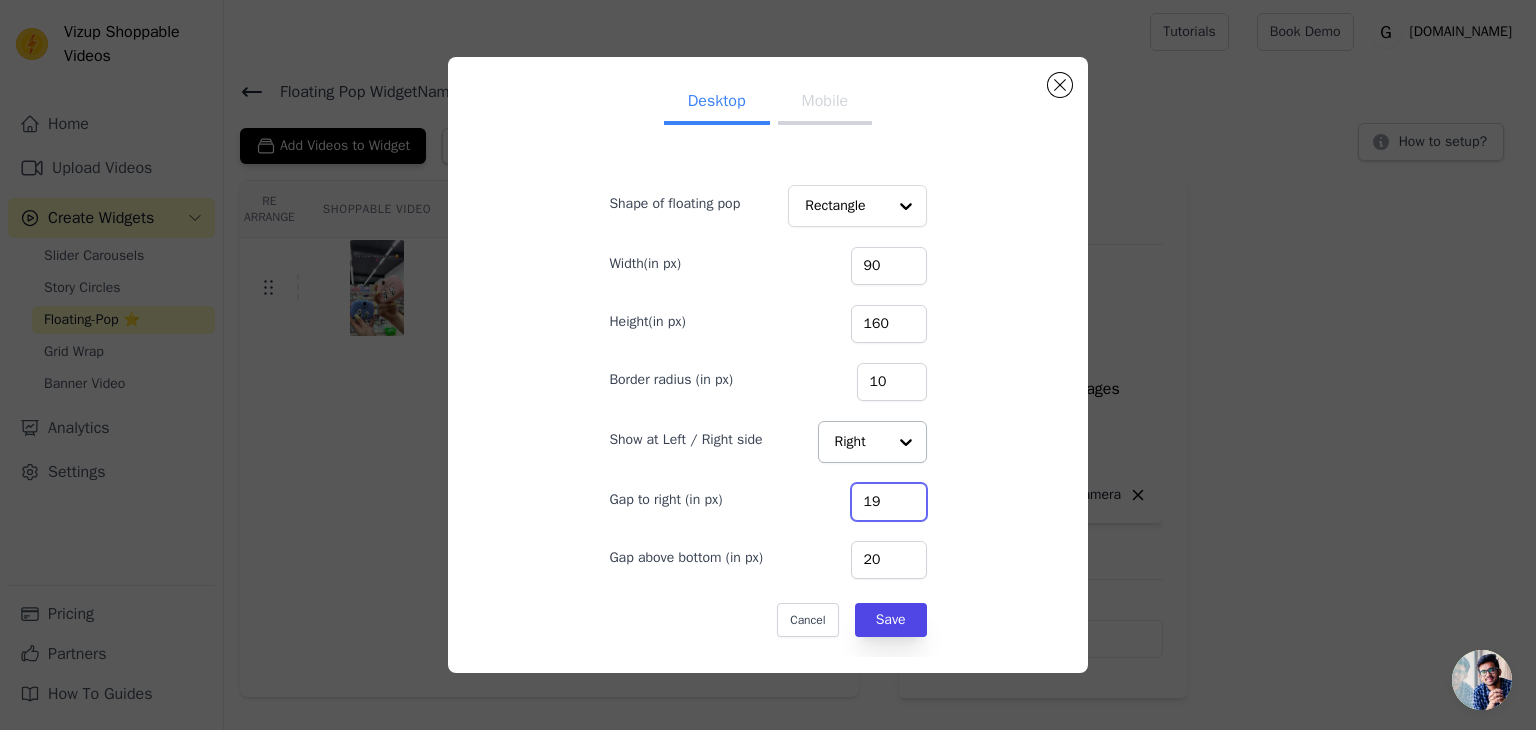 click on "19" at bounding box center [889, 502] 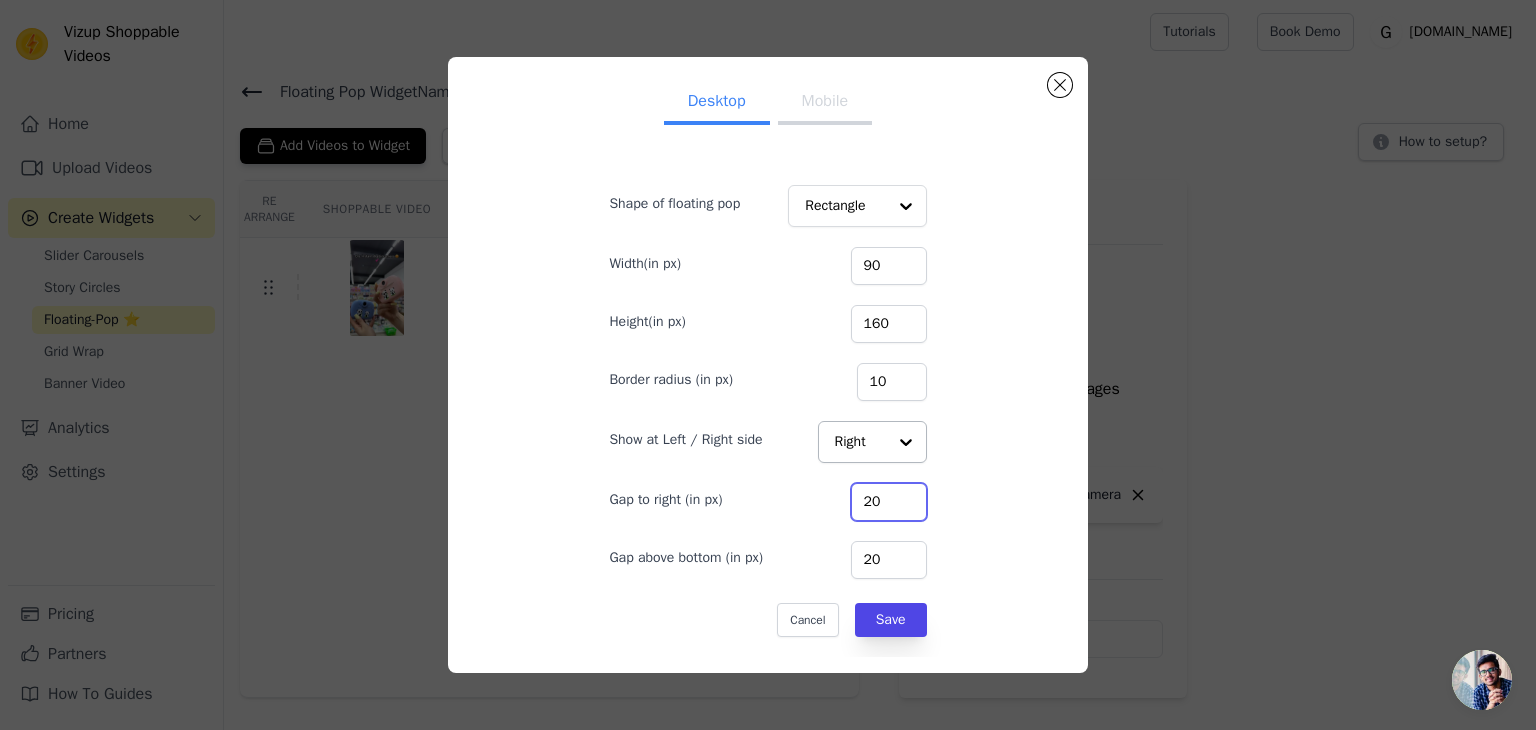 click on "20" at bounding box center [889, 502] 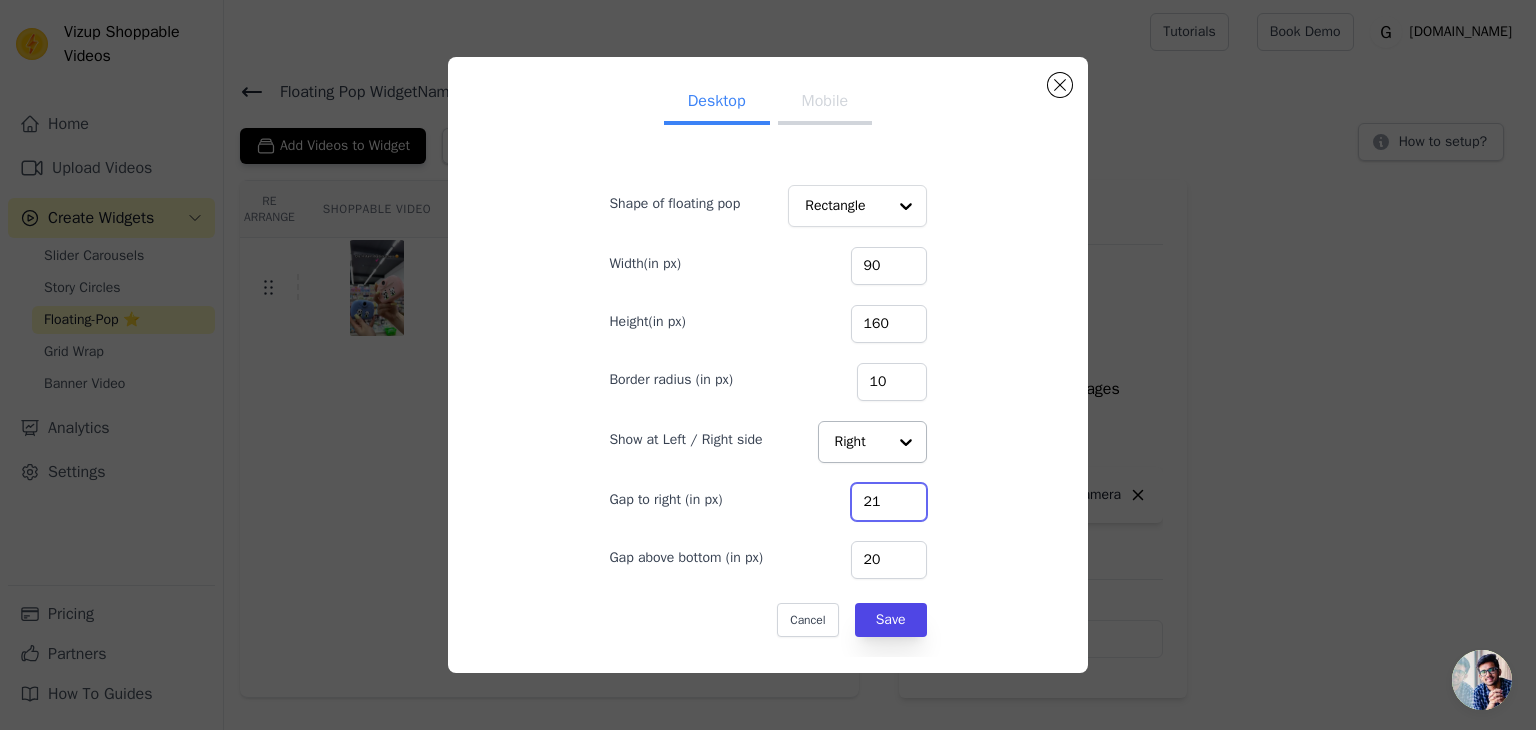 click on "21" at bounding box center (889, 502) 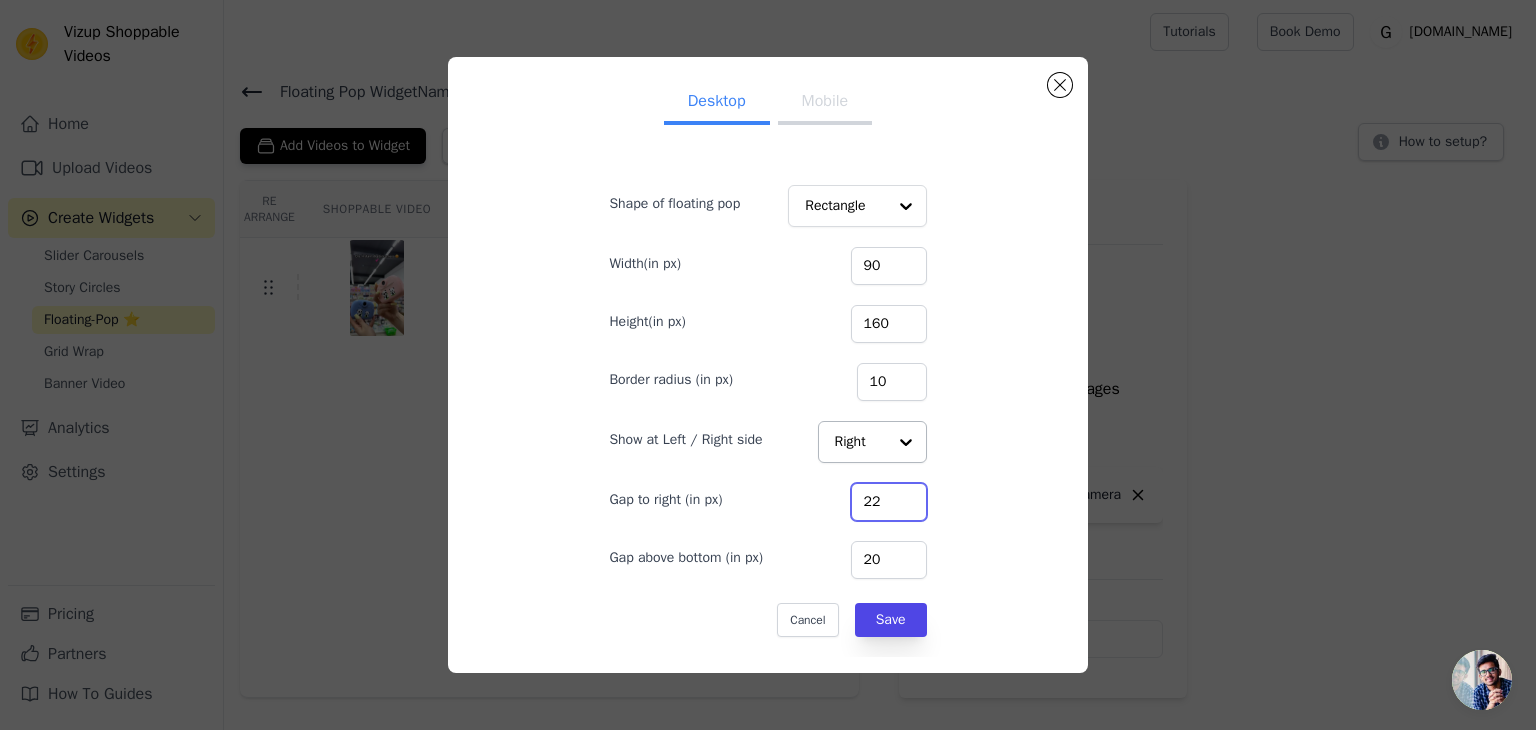 click on "22" at bounding box center [889, 502] 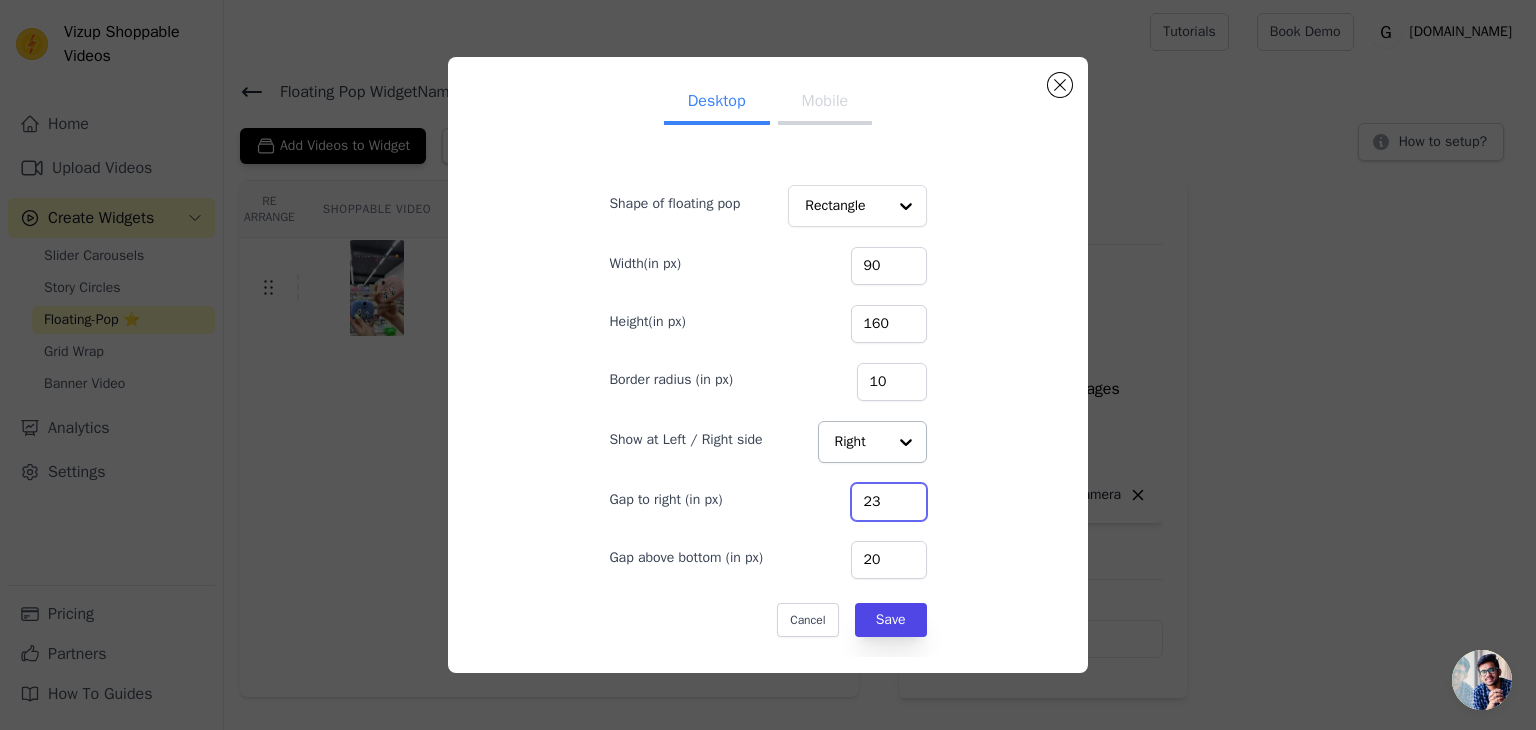 click on "23" at bounding box center [889, 502] 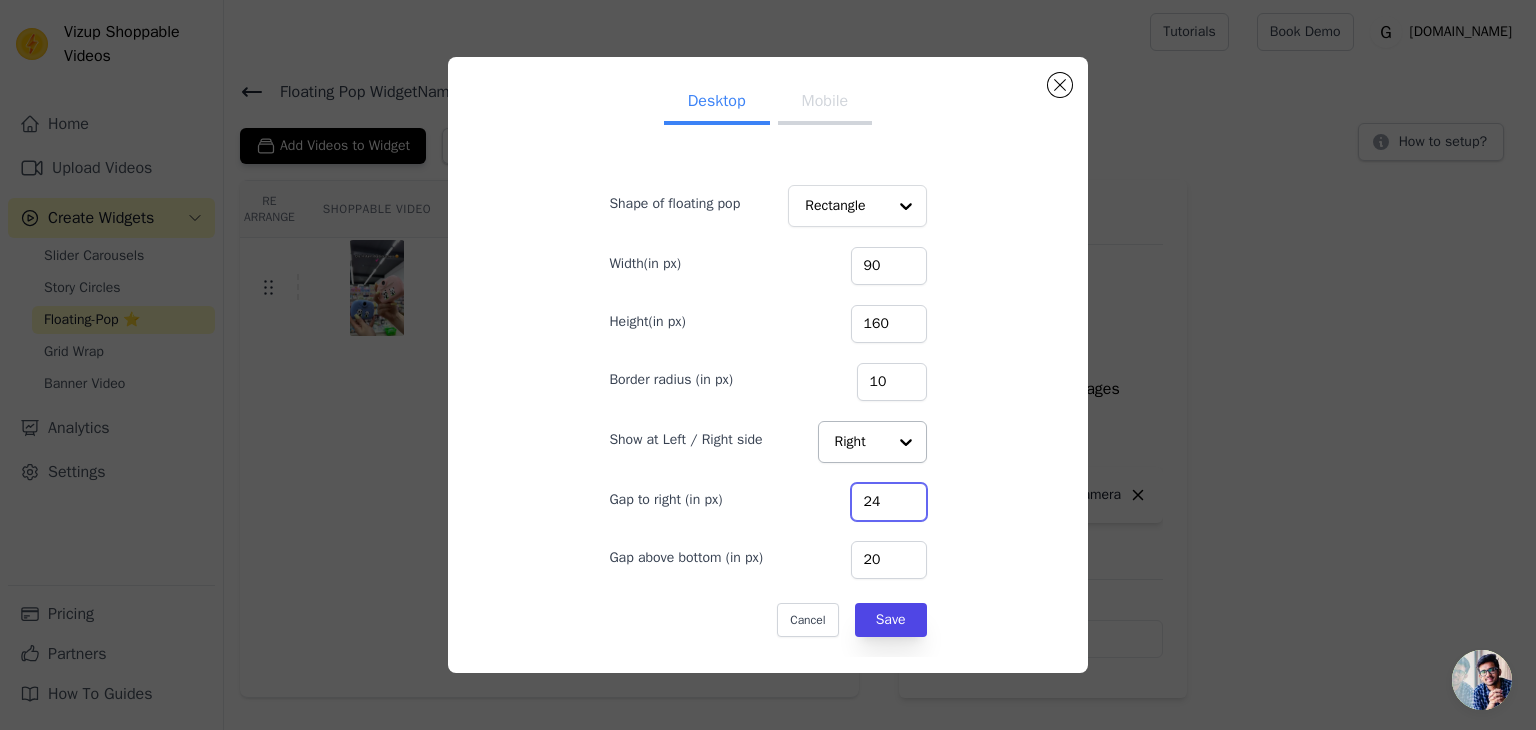 click on "24" at bounding box center [889, 502] 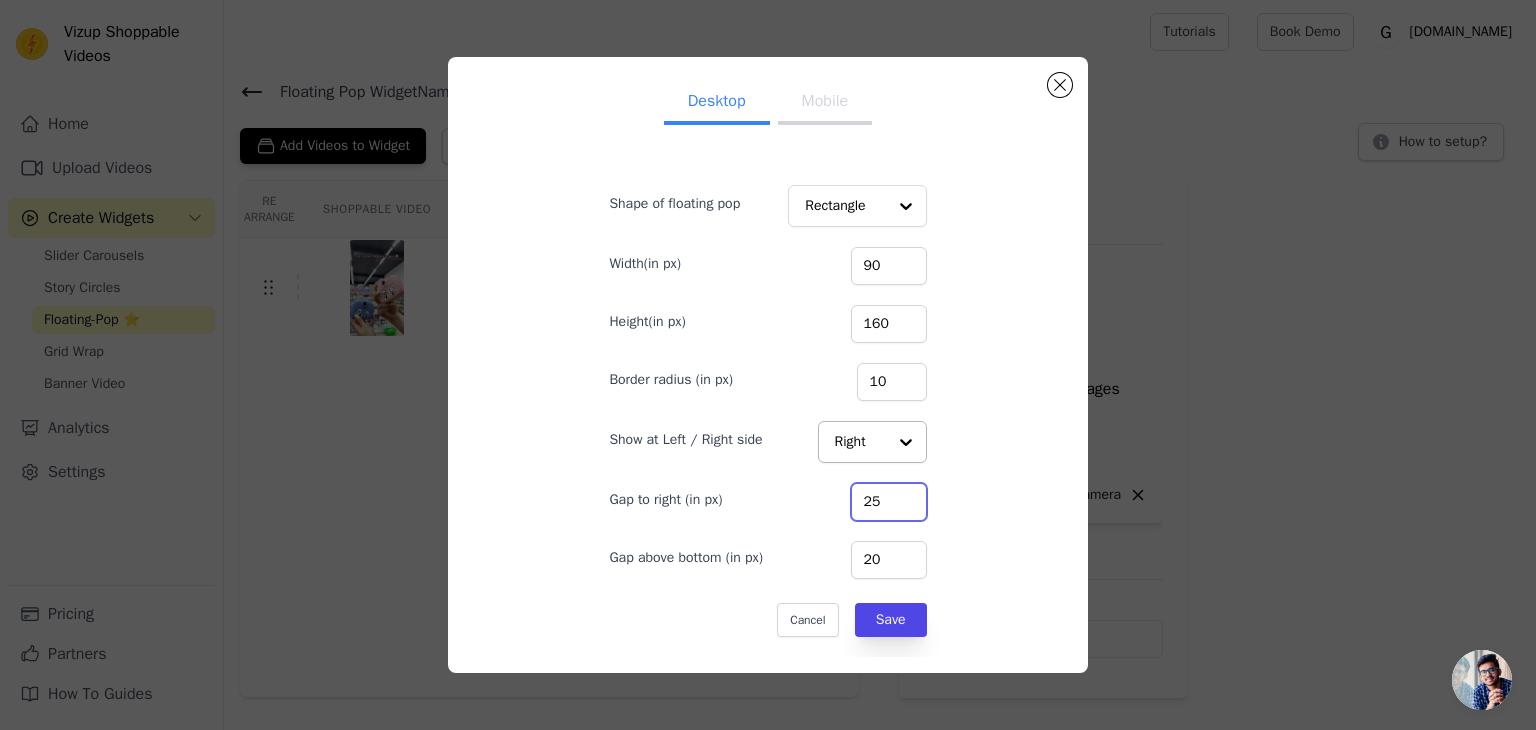 click on "25" at bounding box center [889, 502] 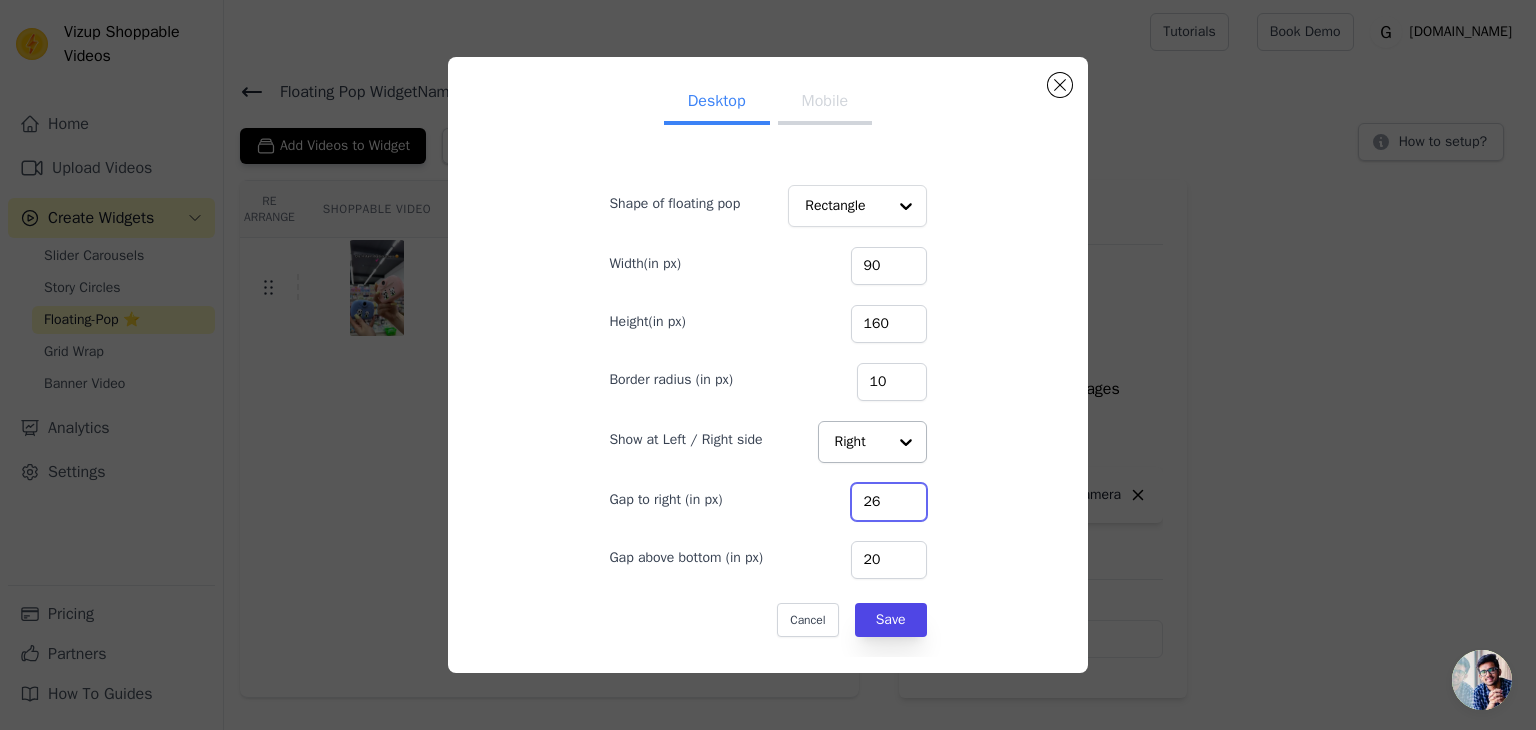 click on "26" at bounding box center (889, 502) 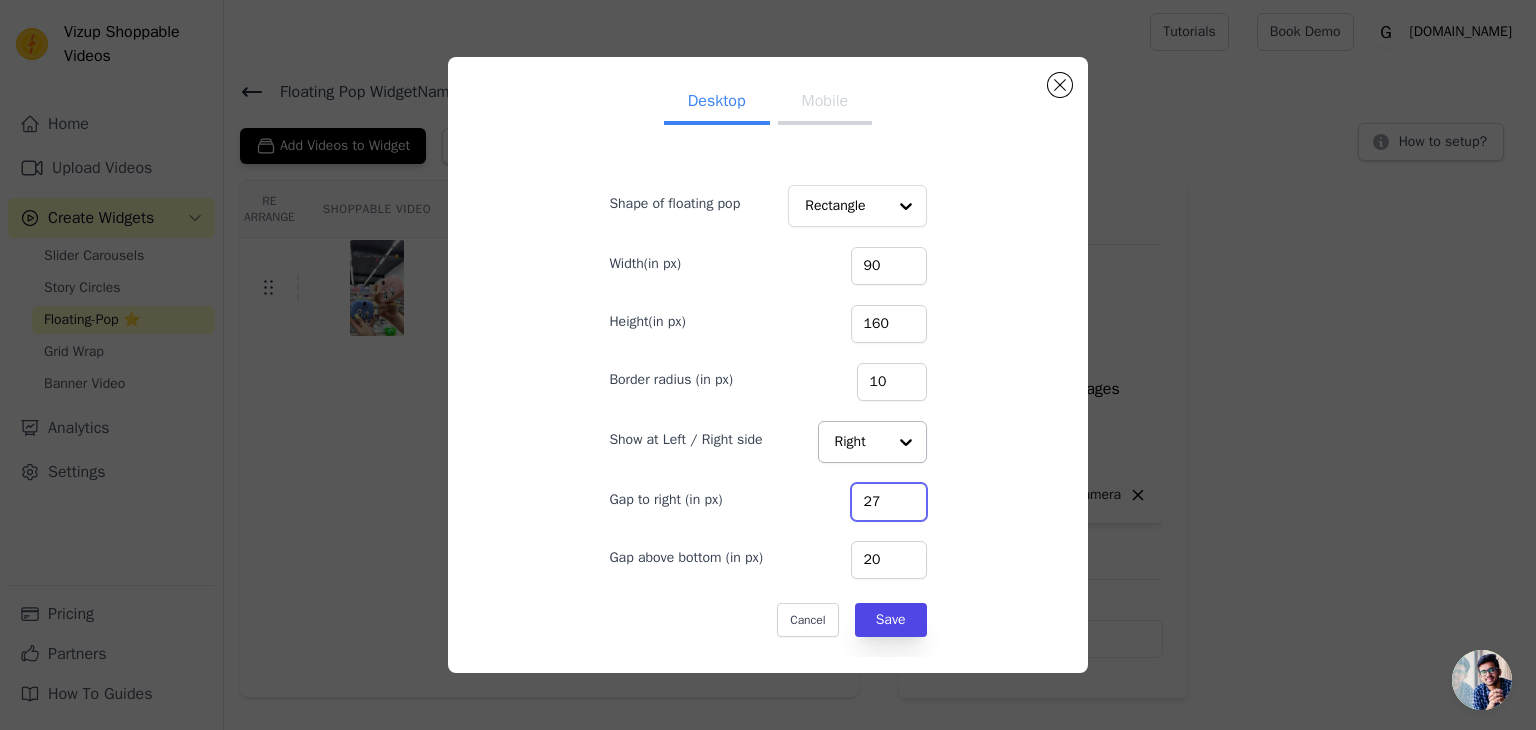 click on "27" at bounding box center [889, 502] 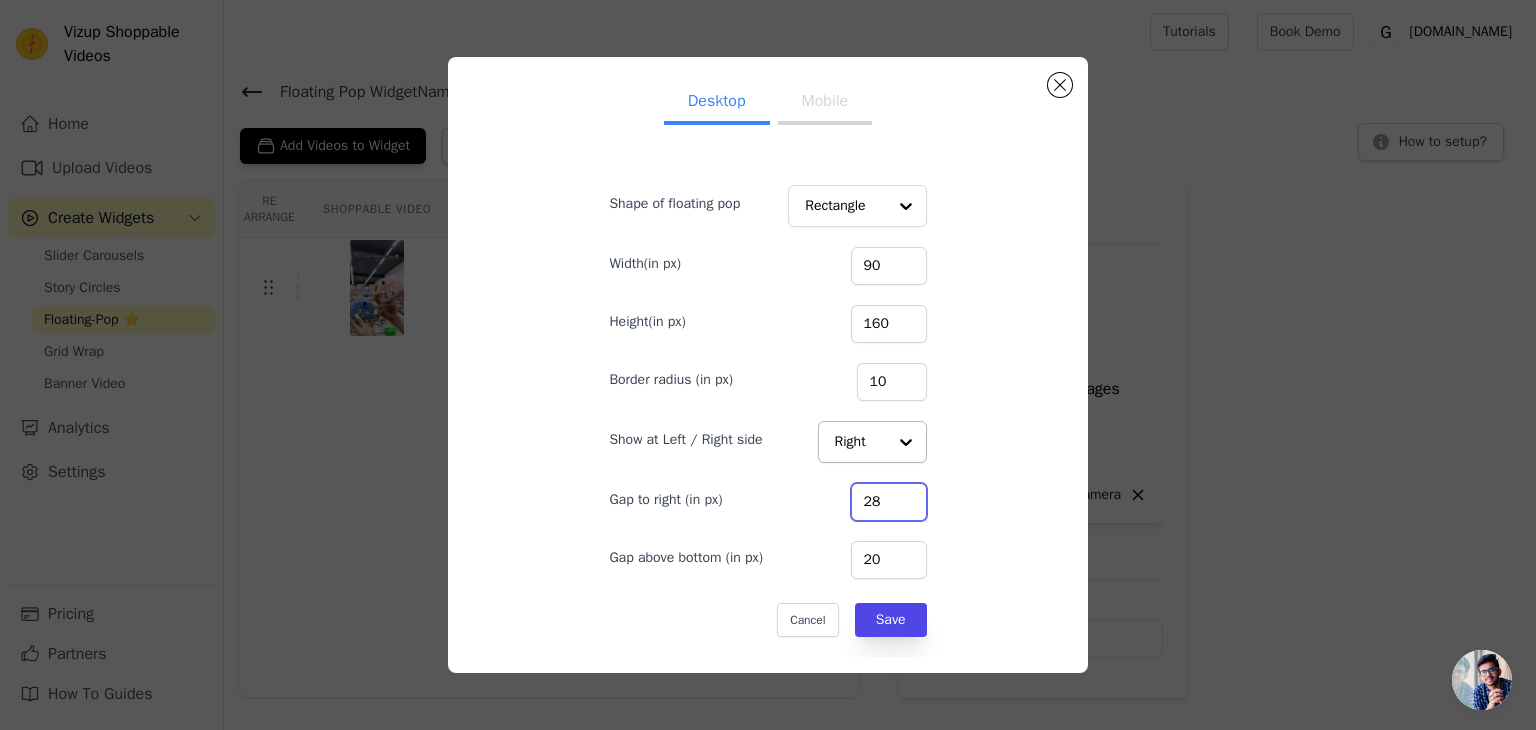 click on "28" at bounding box center (889, 502) 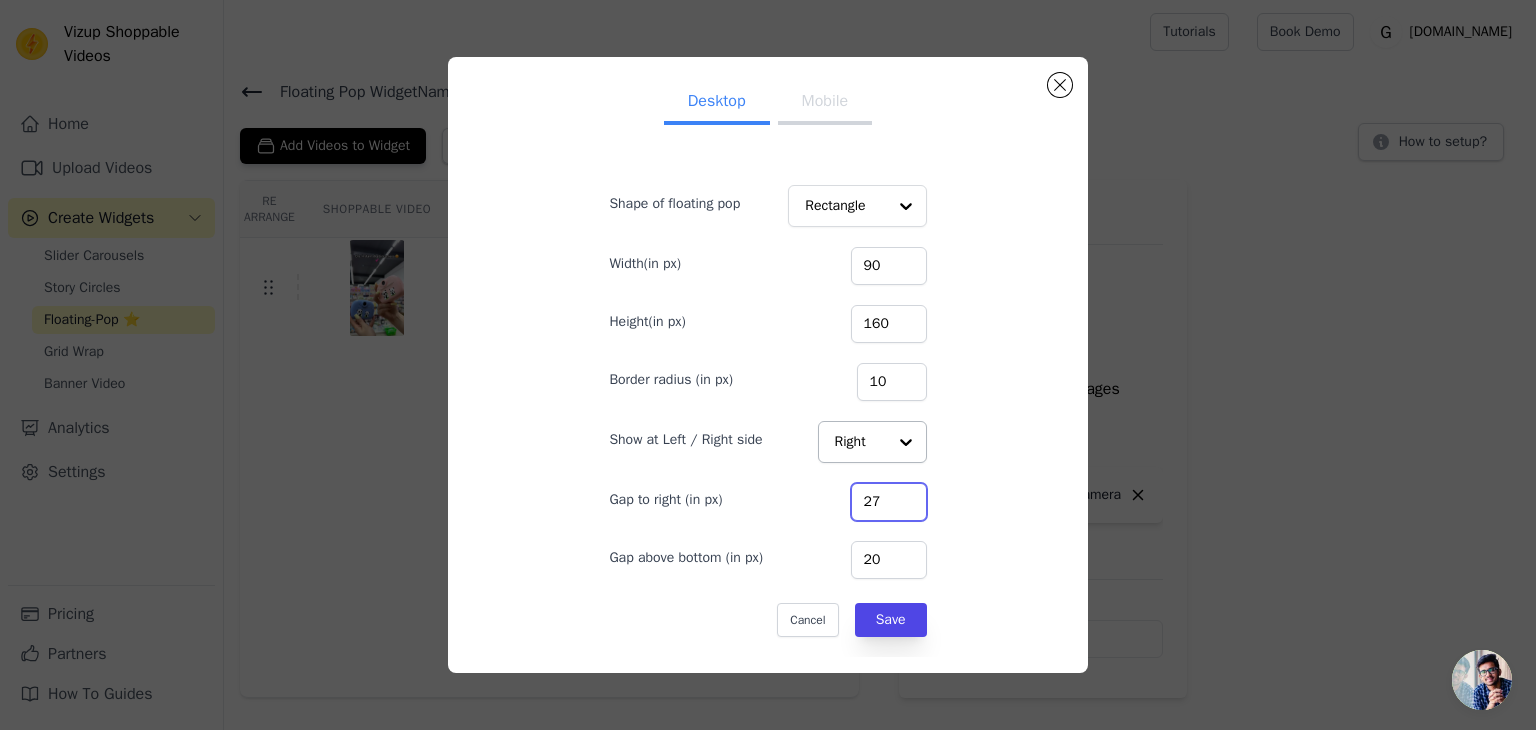 click on "27" at bounding box center [889, 502] 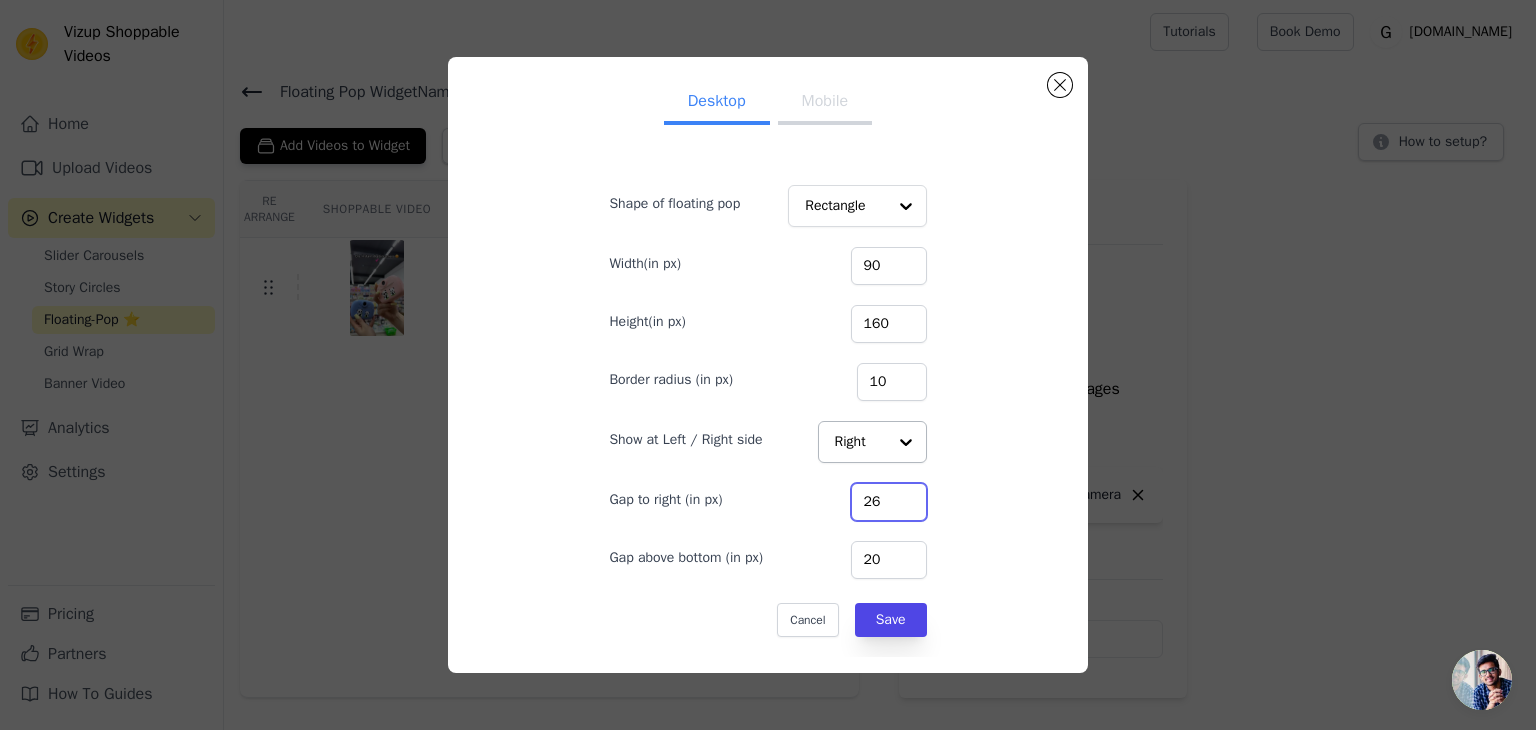 click on "26" at bounding box center [889, 502] 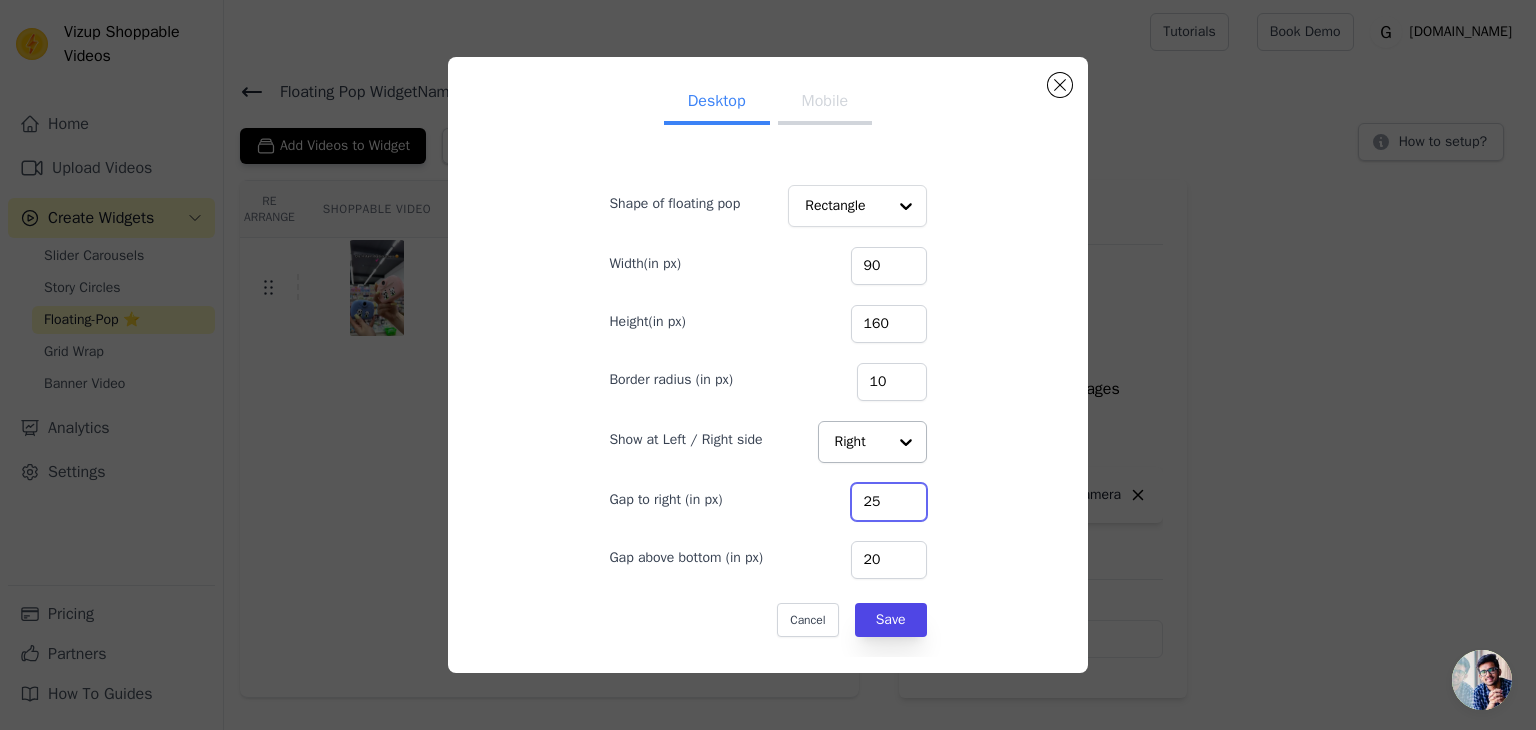 click on "25" at bounding box center [889, 502] 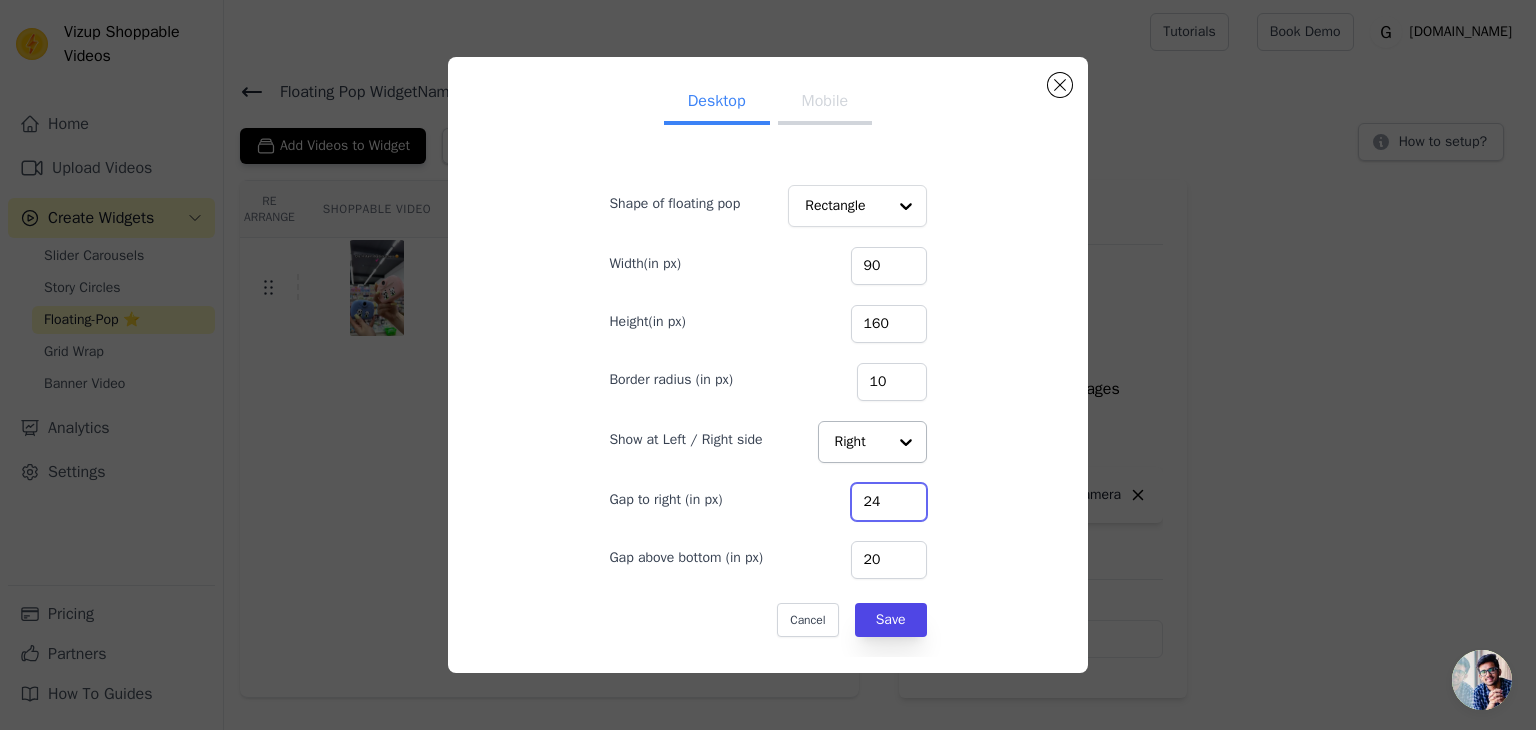 click on "24" at bounding box center [889, 502] 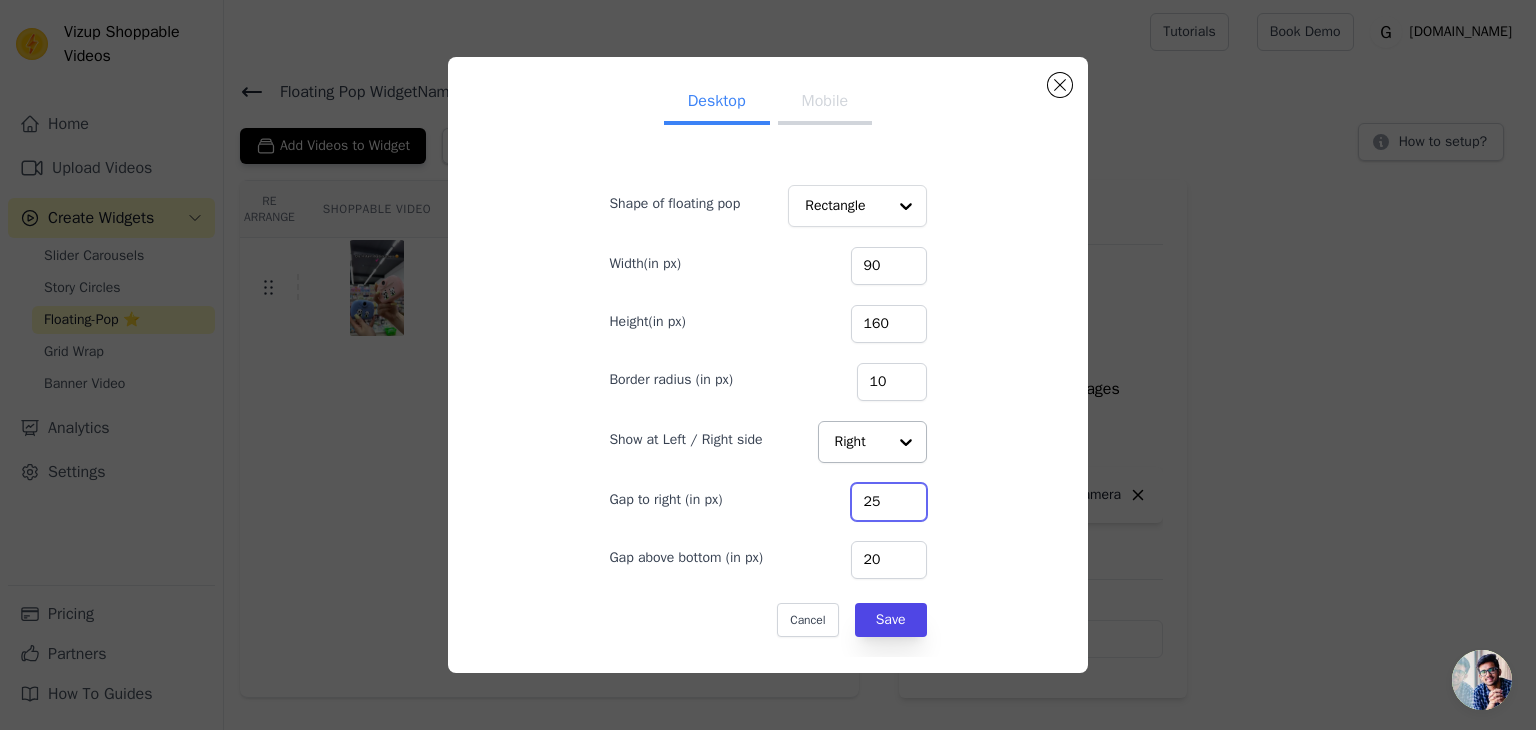 click on "25" at bounding box center [889, 502] 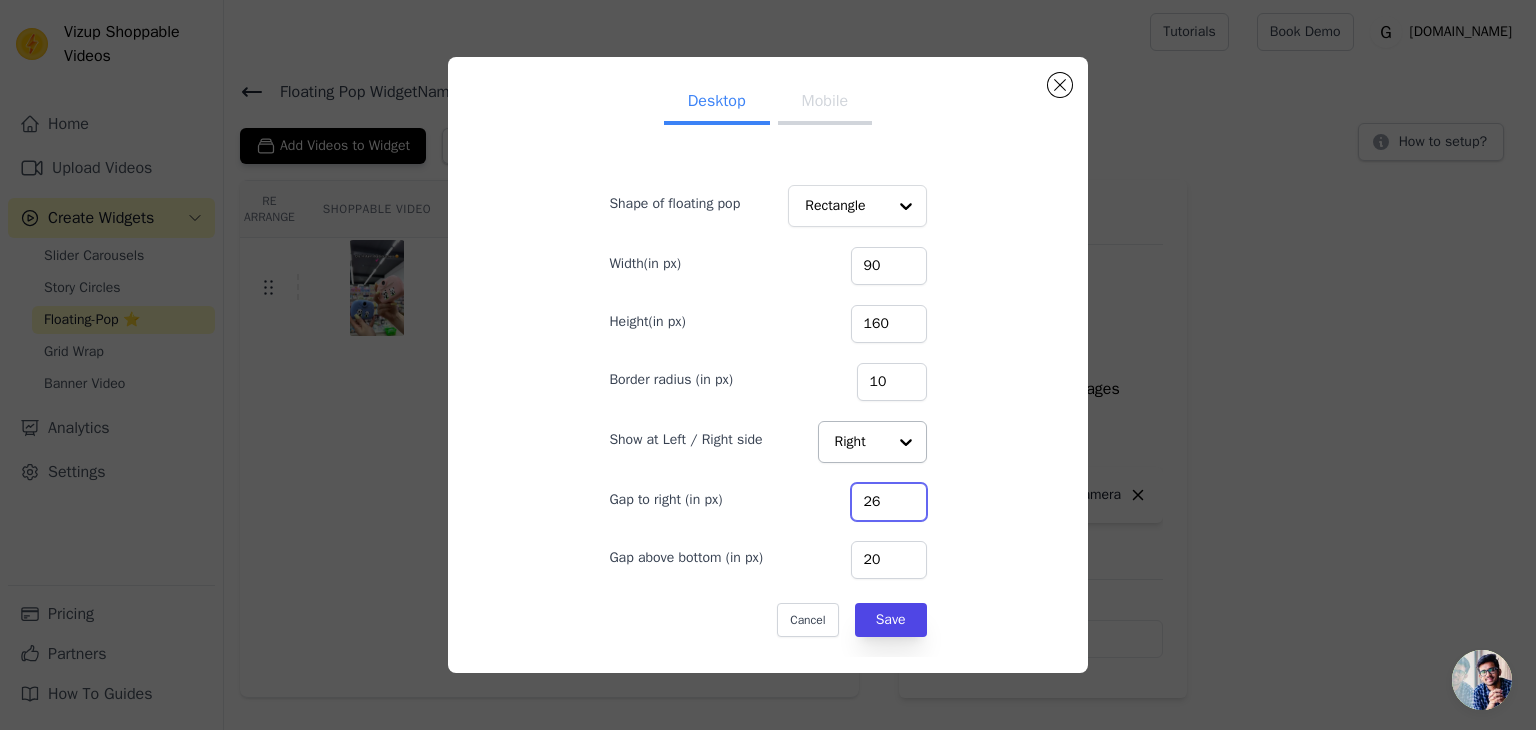 click on "26" at bounding box center (889, 502) 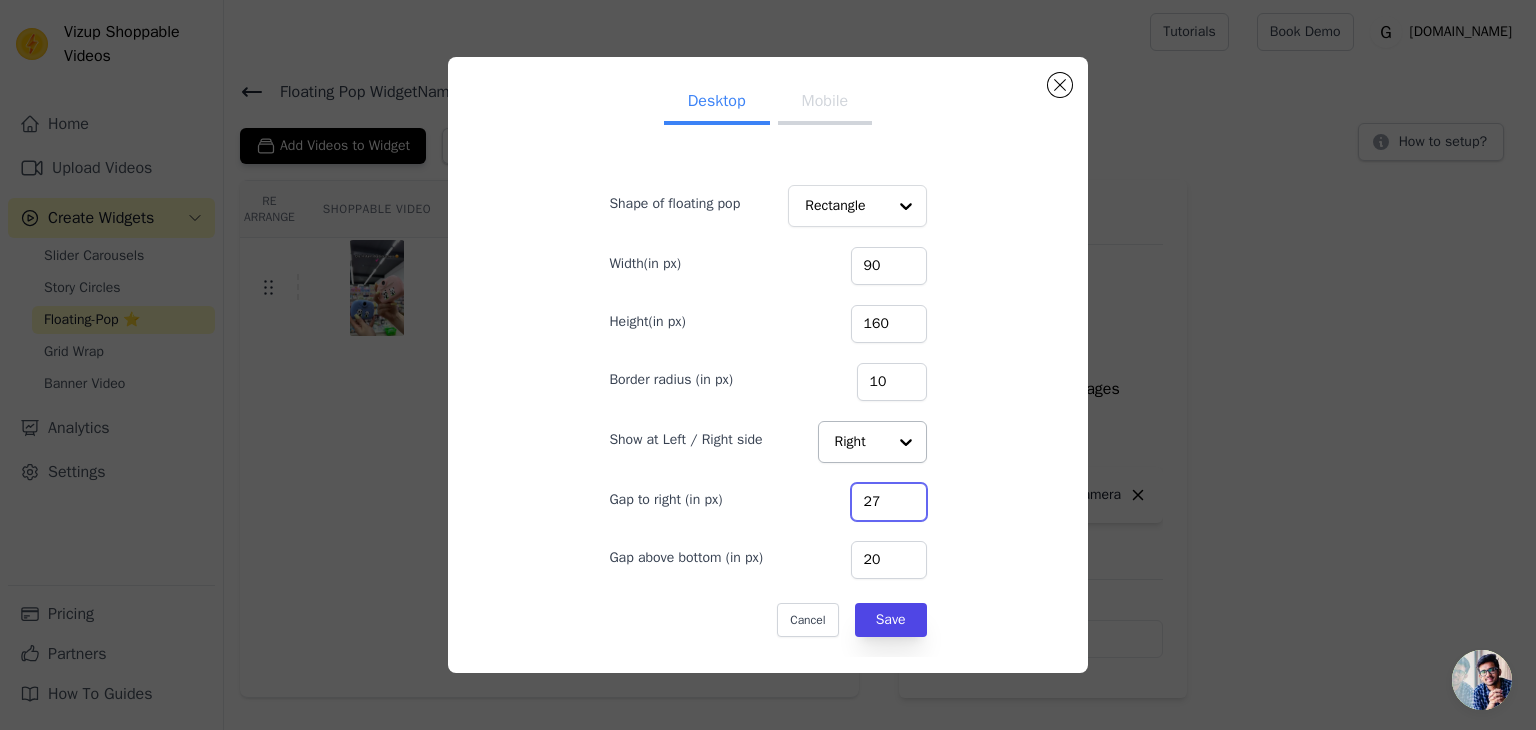 click on "27" at bounding box center (889, 502) 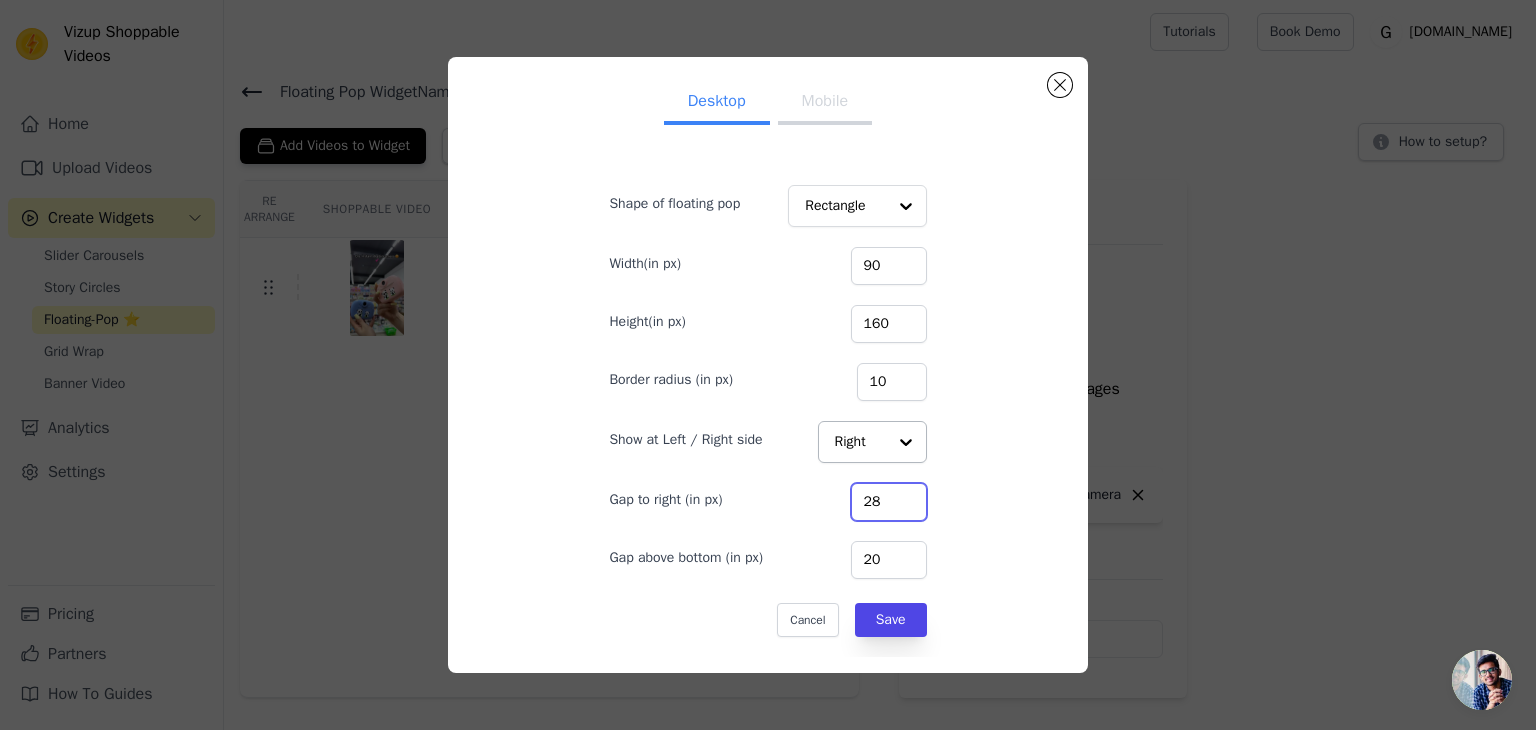 click on "28" at bounding box center [889, 502] 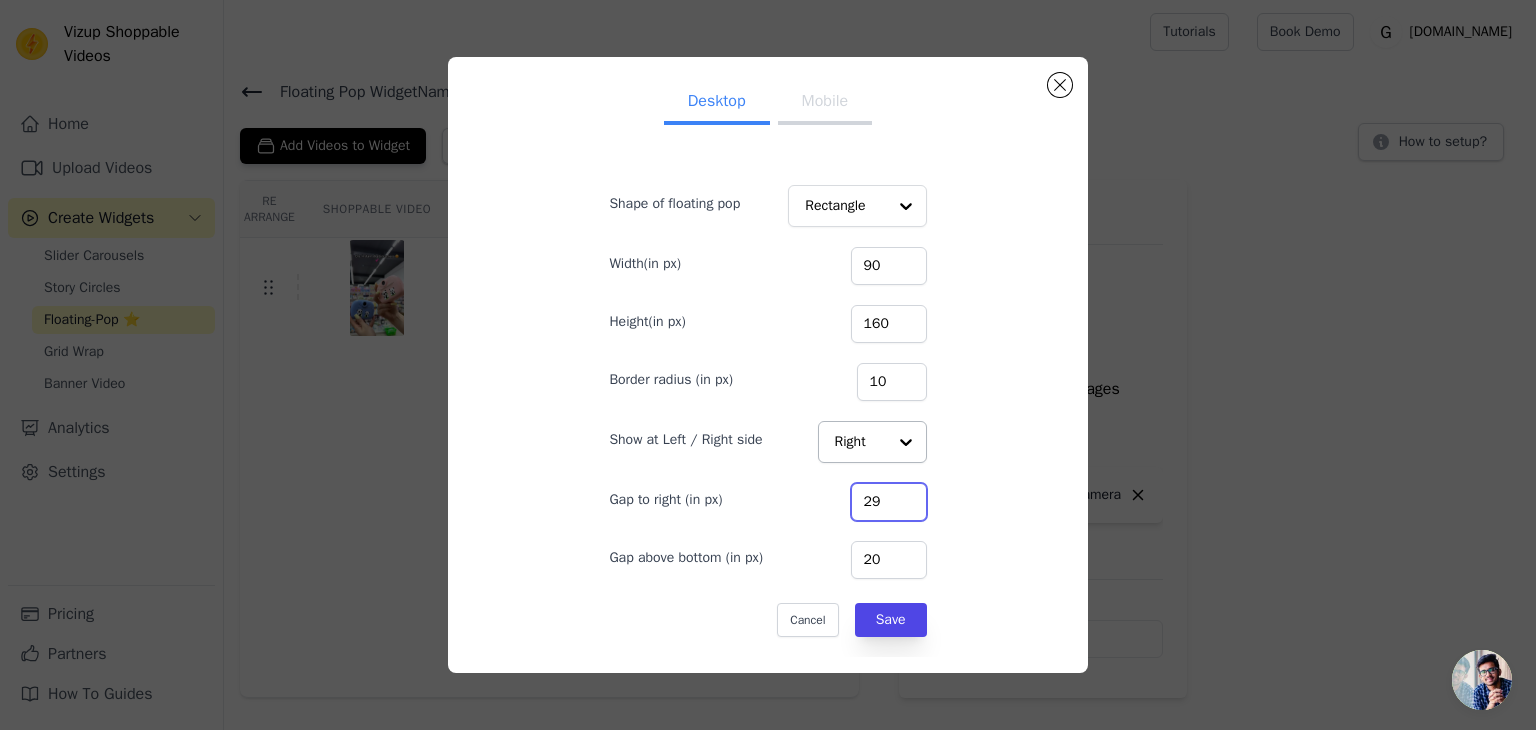 click on "29" at bounding box center (889, 502) 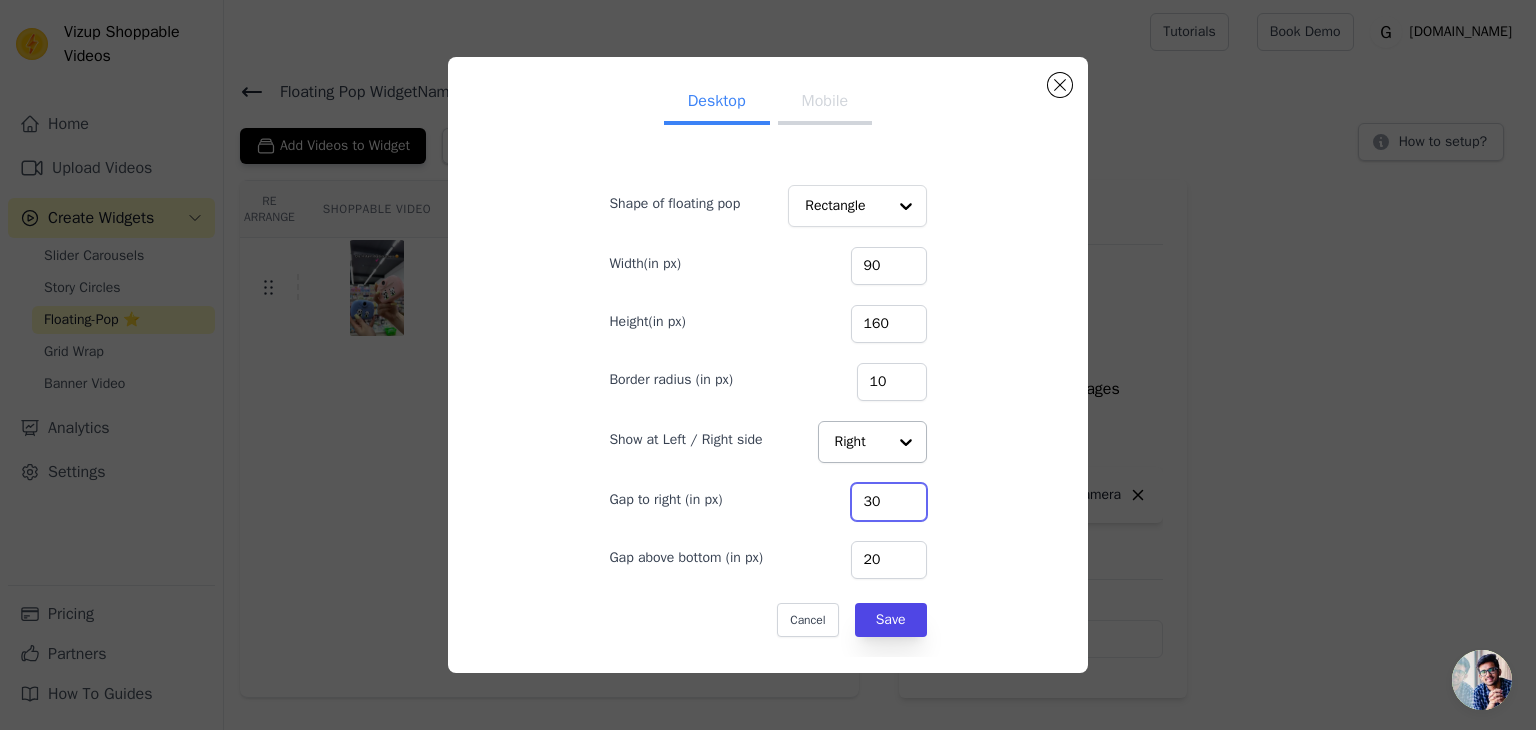type on "30" 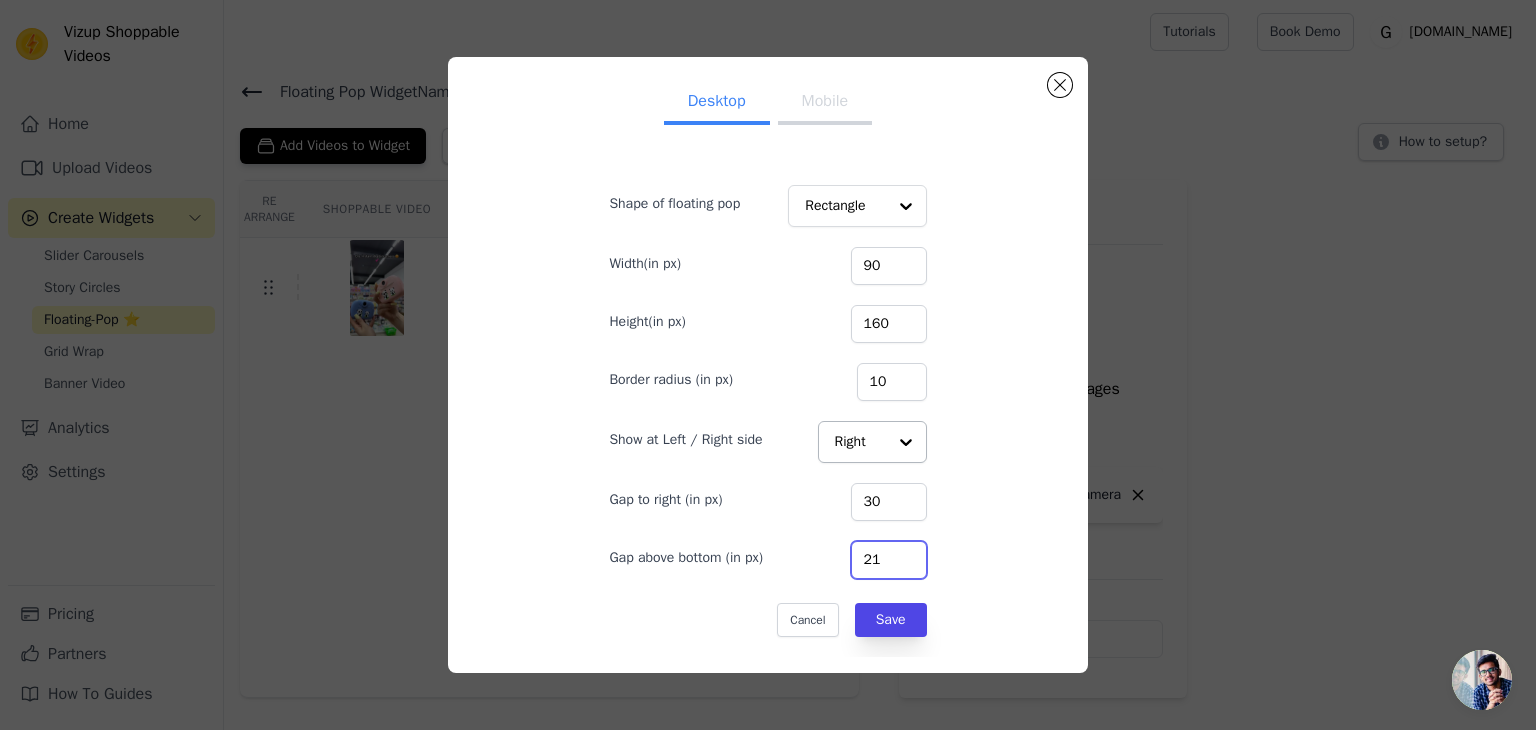 click on "21" at bounding box center (889, 560) 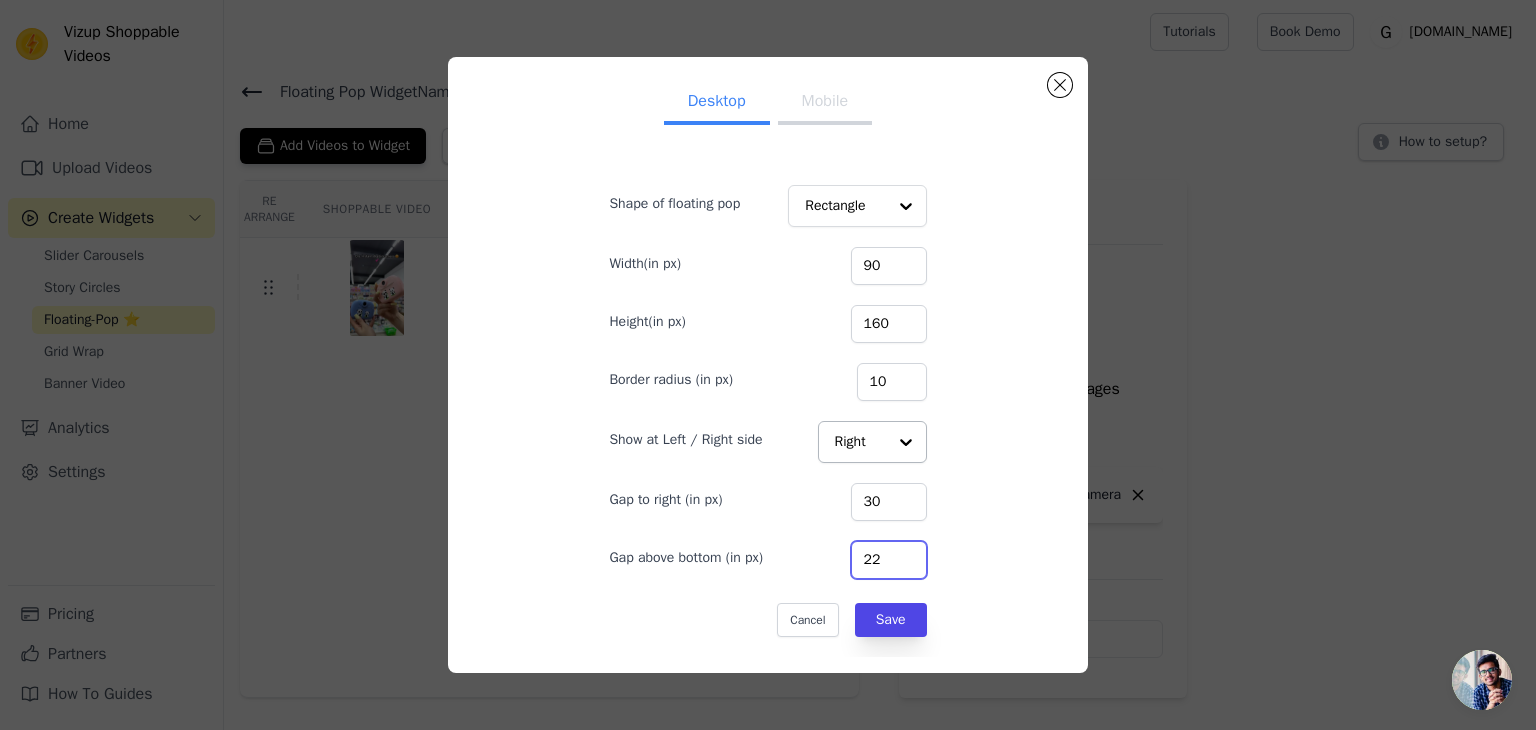 click on "22" at bounding box center [889, 560] 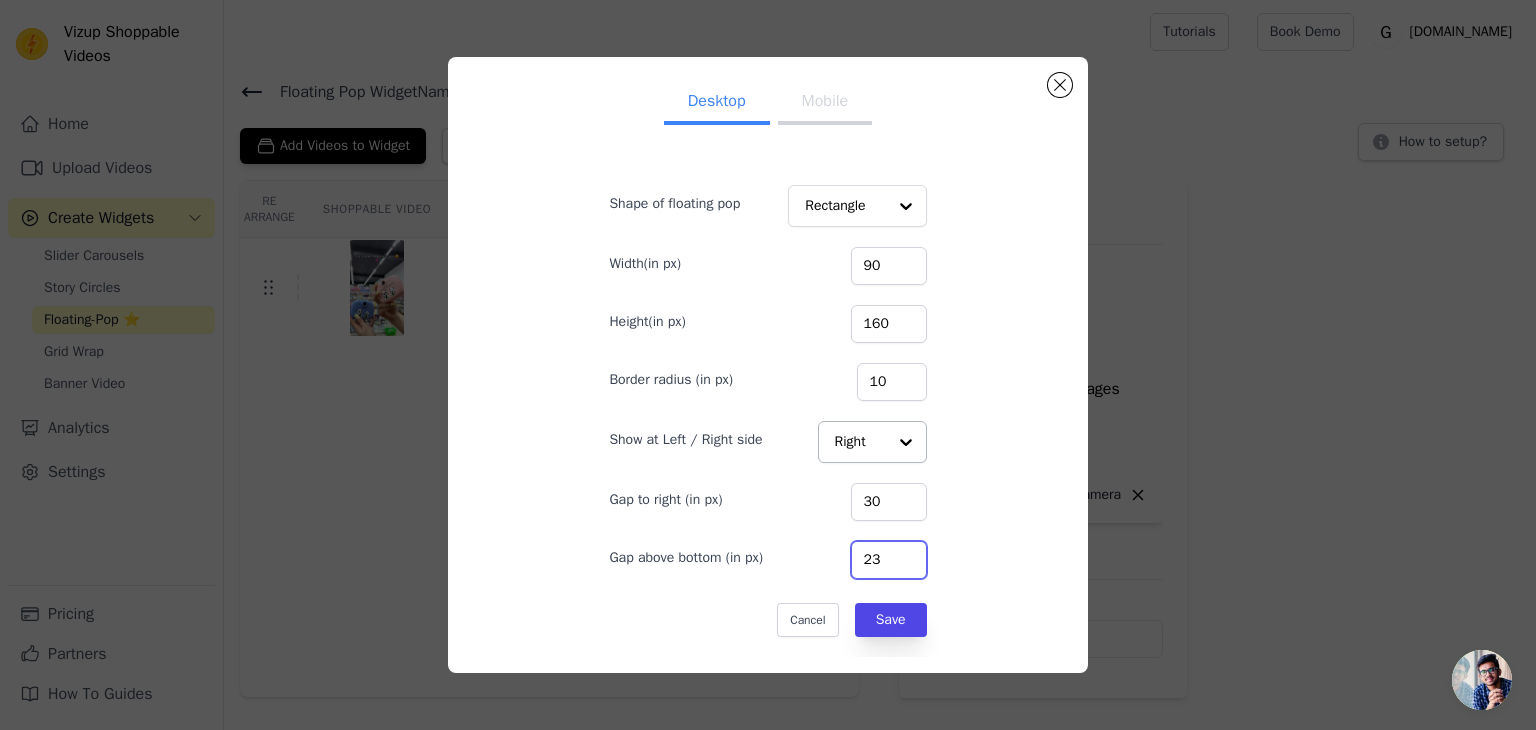 click on "23" at bounding box center (889, 560) 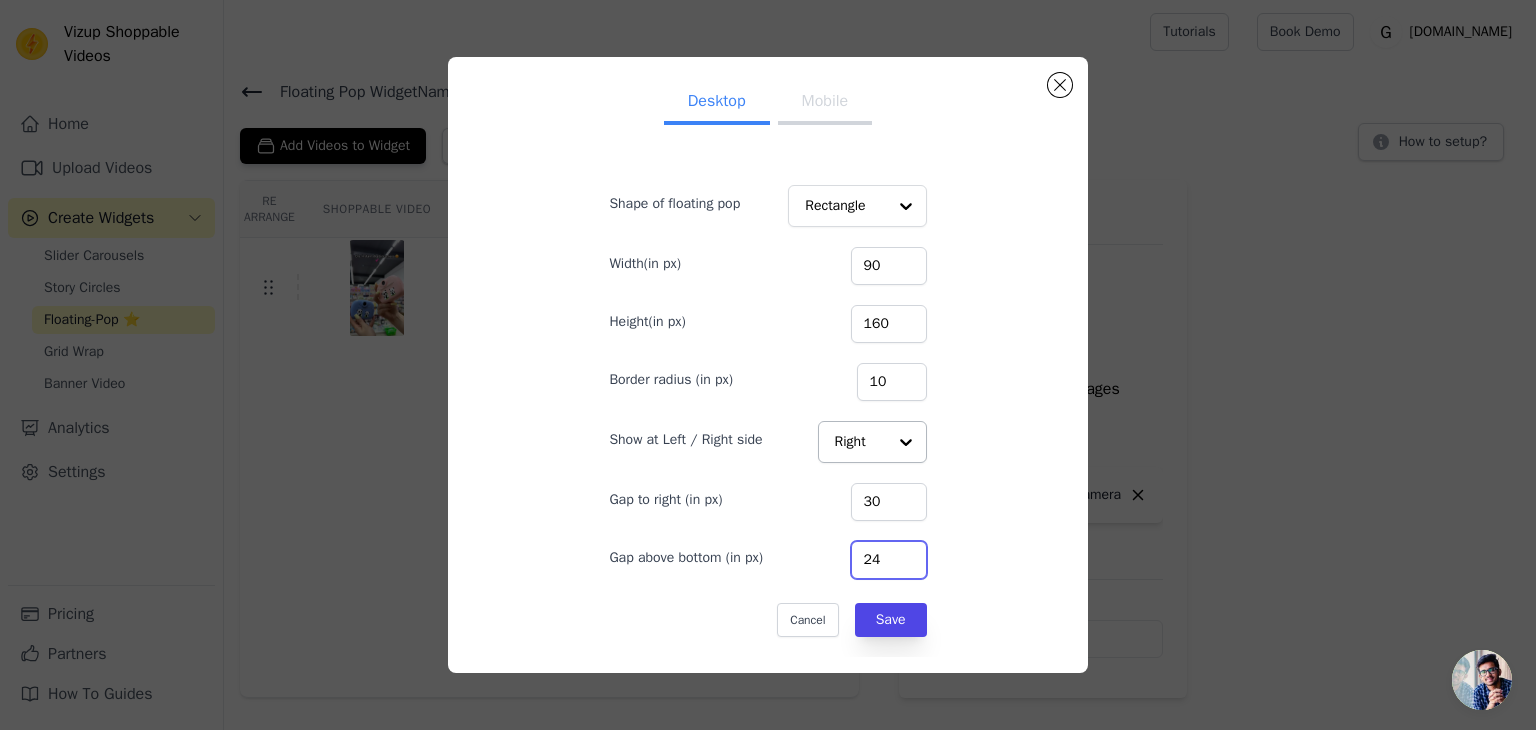 click on "24" at bounding box center (889, 560) 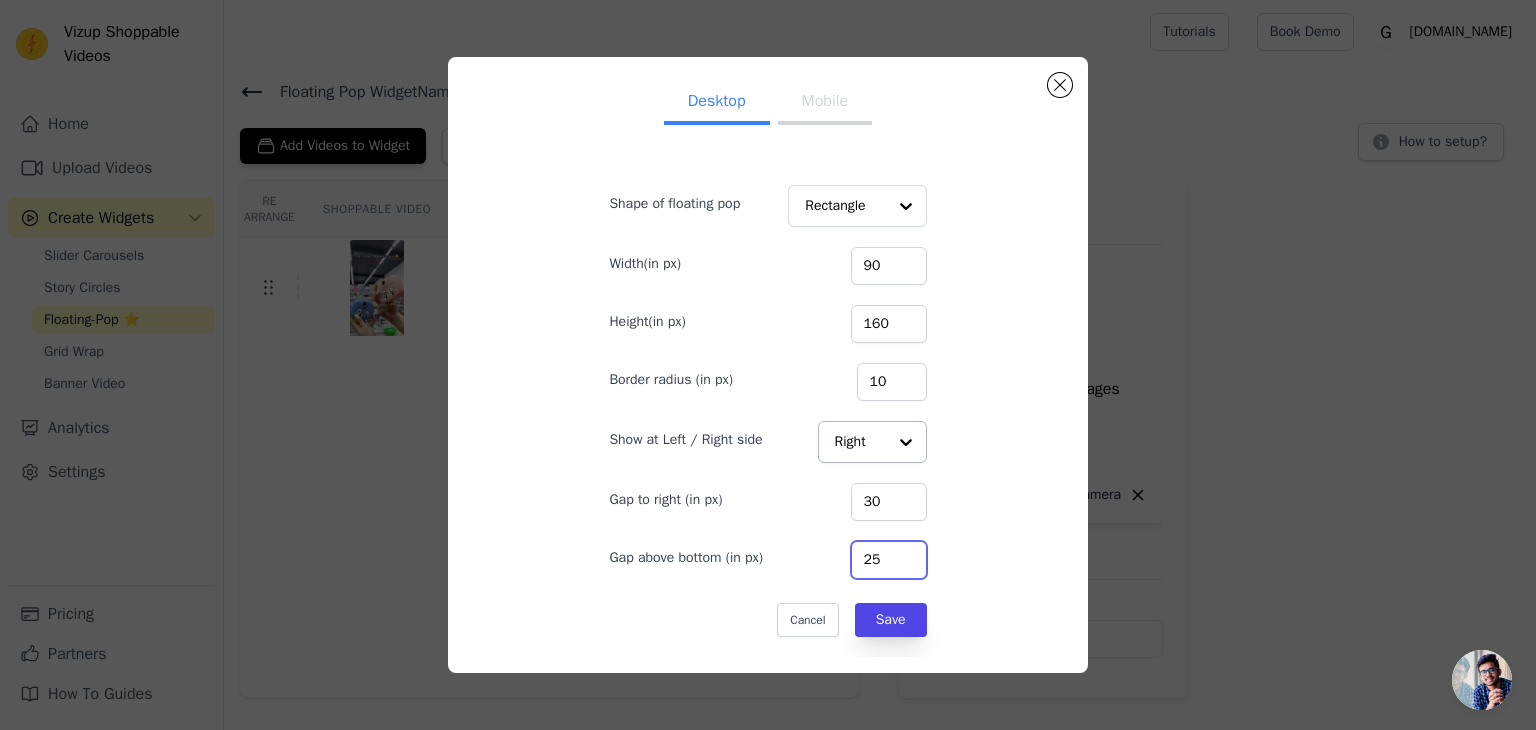 click on "25" at bounding box center [889, 560] 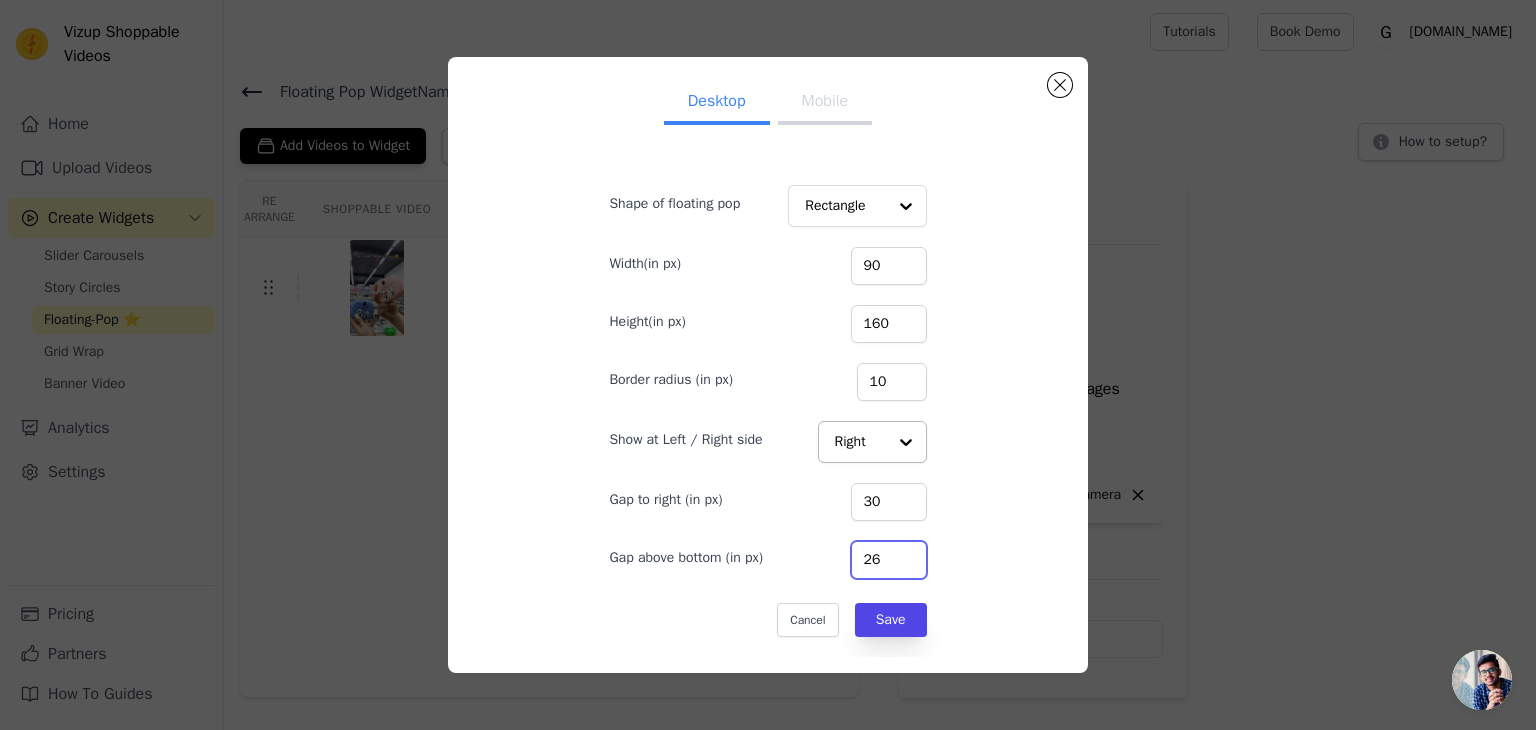 click on "26" at bounding box center (889, 560) 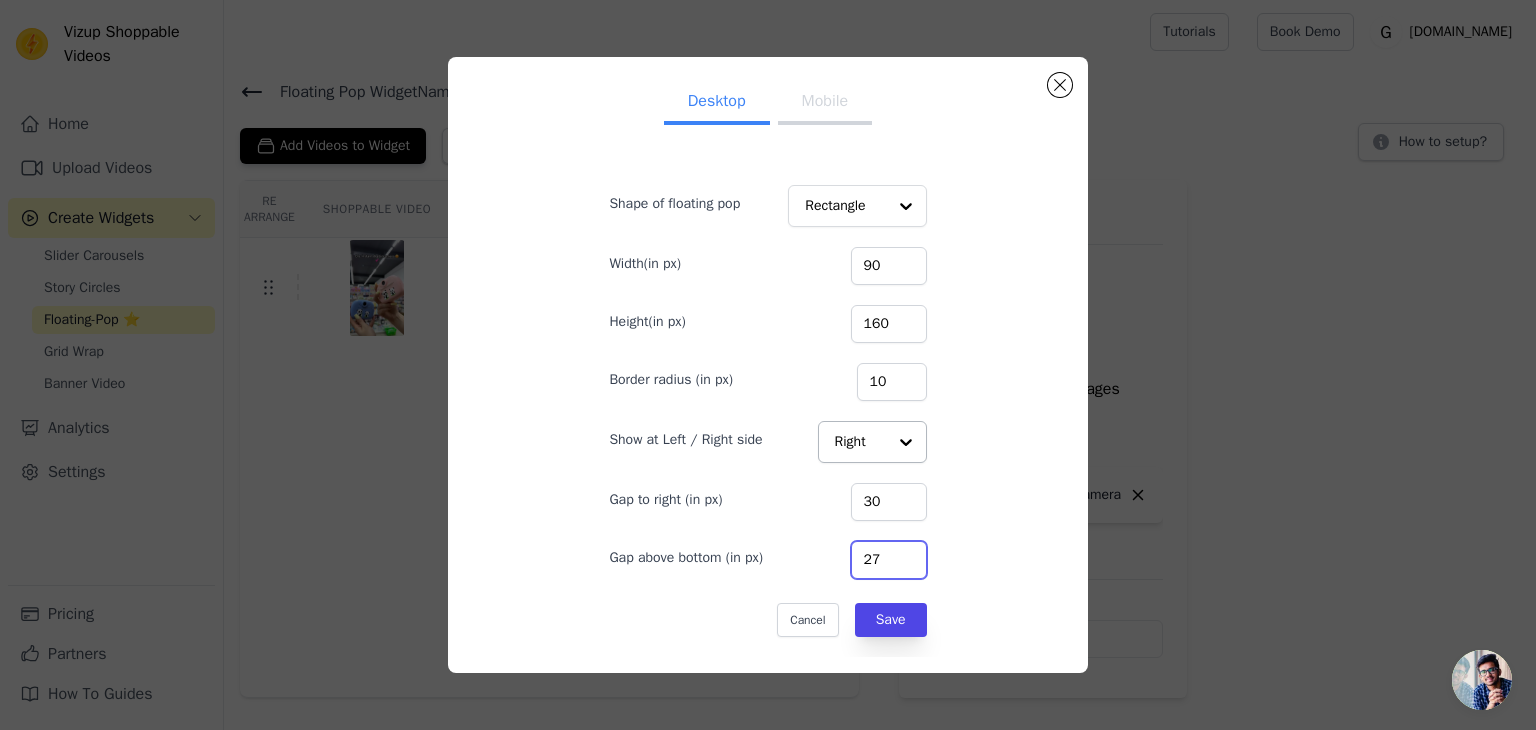 click on "27" at bounding box center [889, 560] 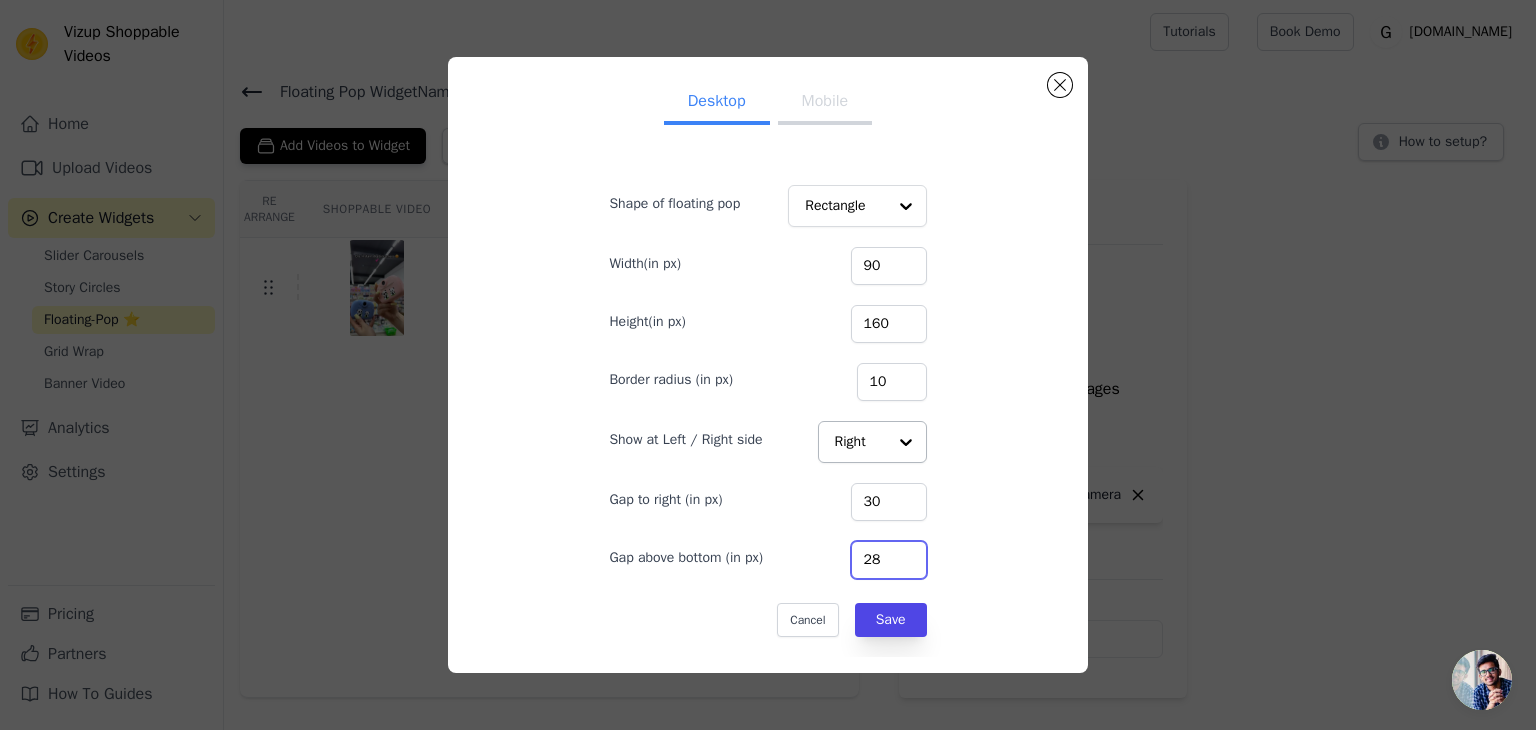 click on "28" at bounding box center [889, 560] 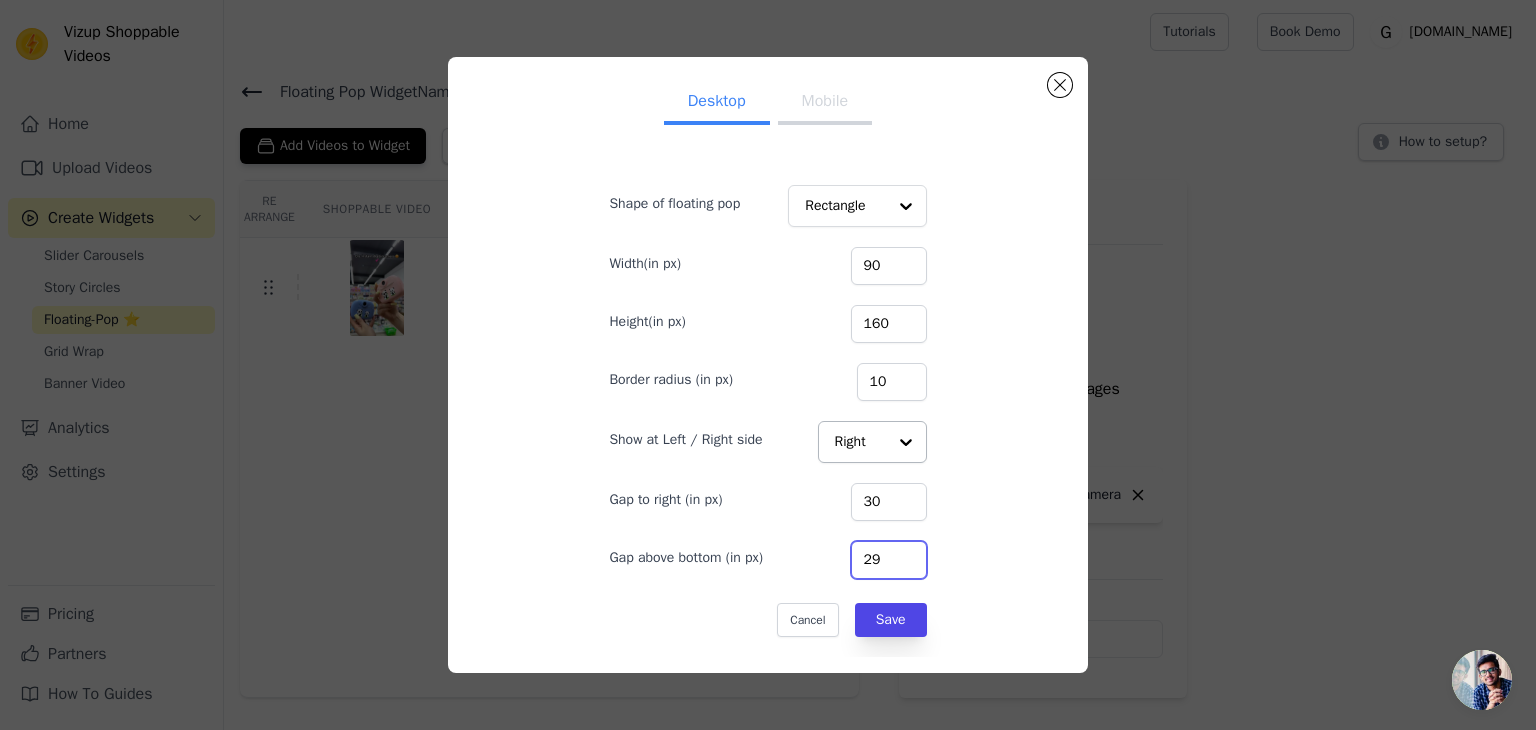click on "29" at bounding box center [889, 560] 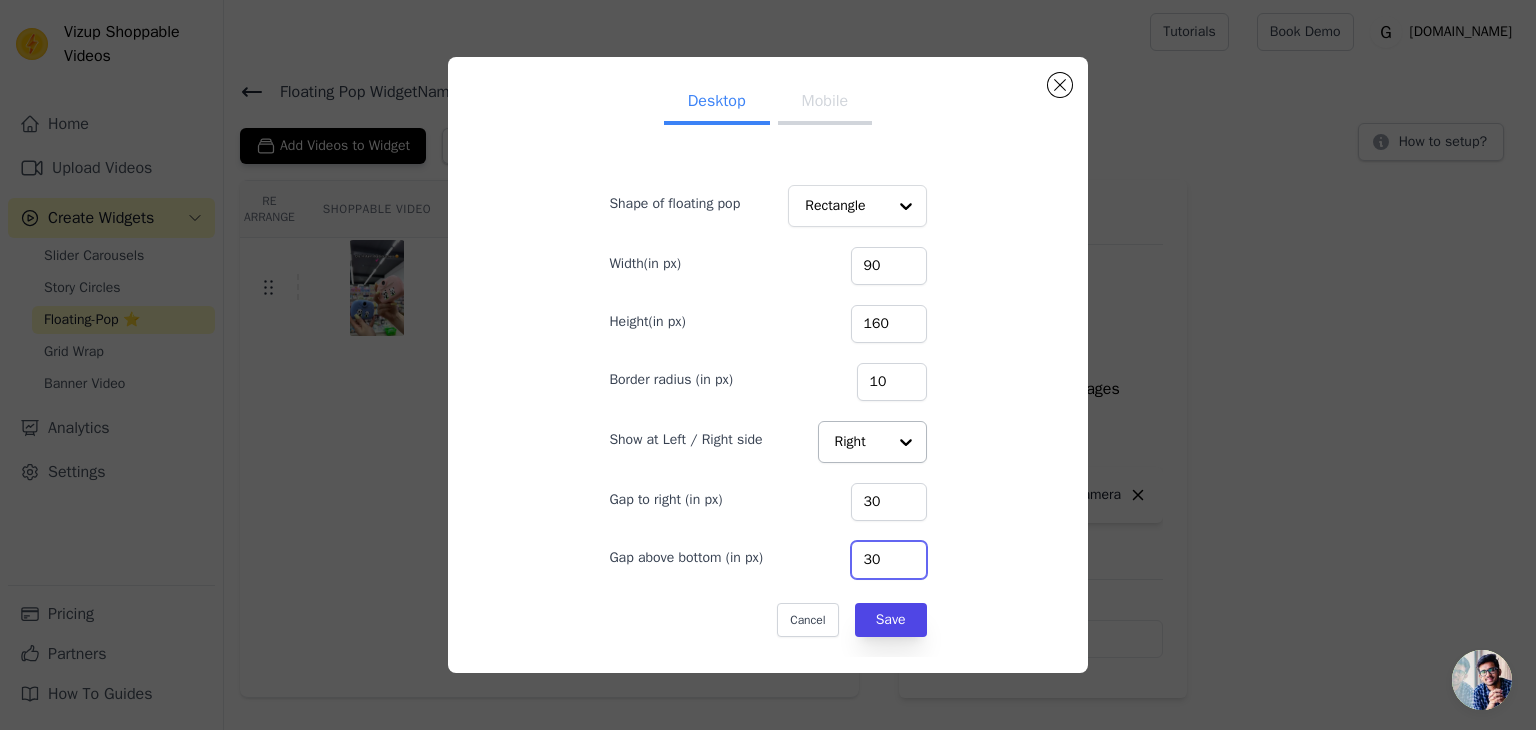 type on "30" 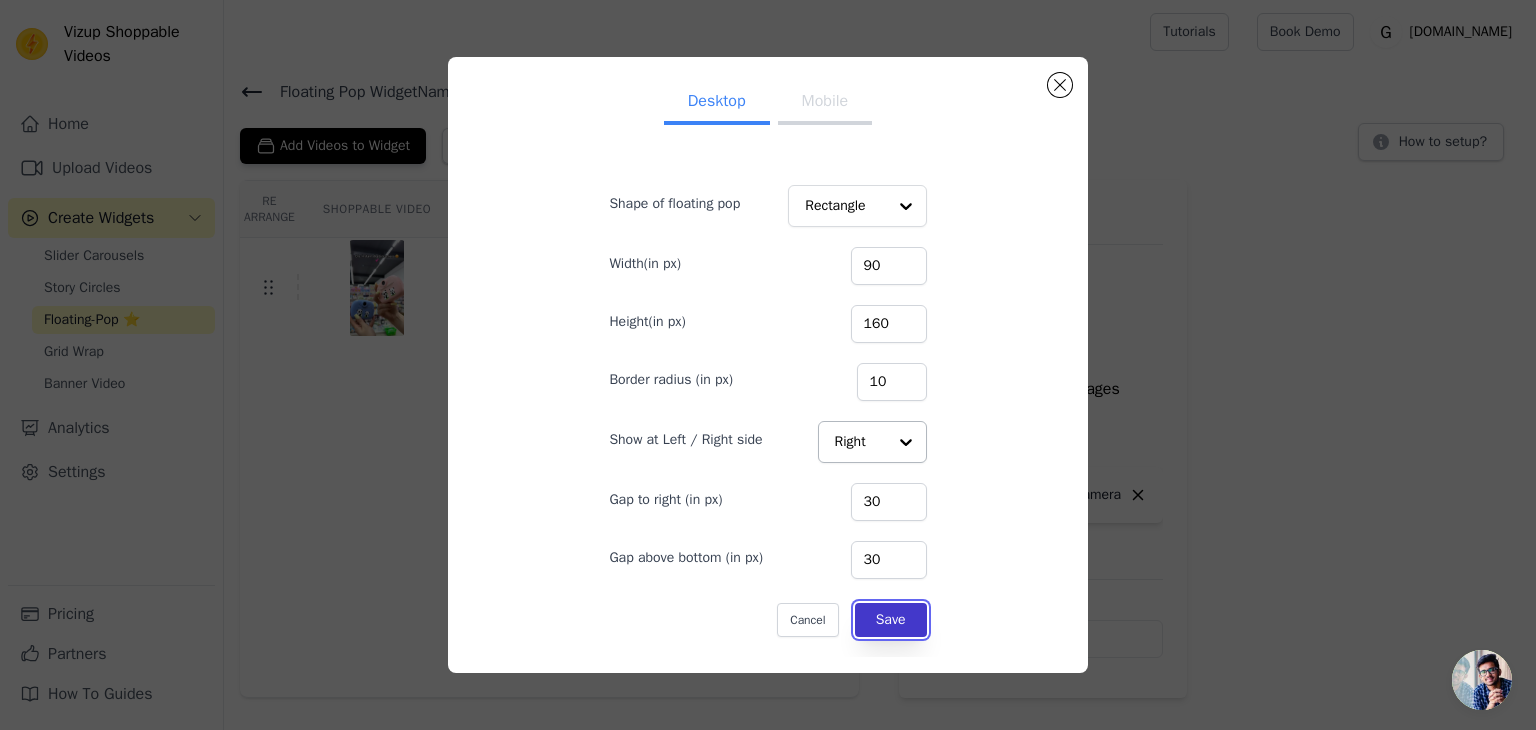 click on "Save" at bounding box center (891, 620) 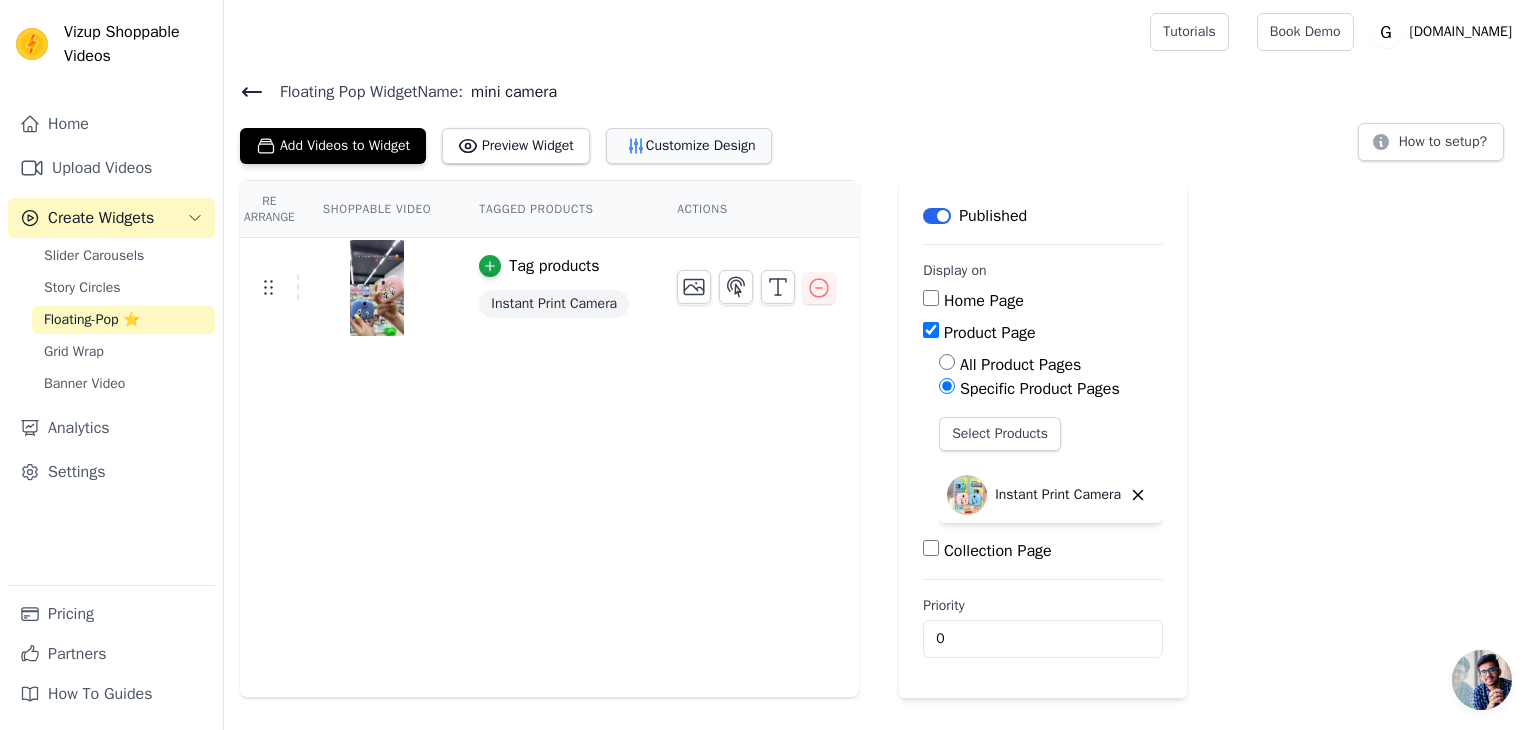 click on "Customize Design" at bounding box center [689, 146] 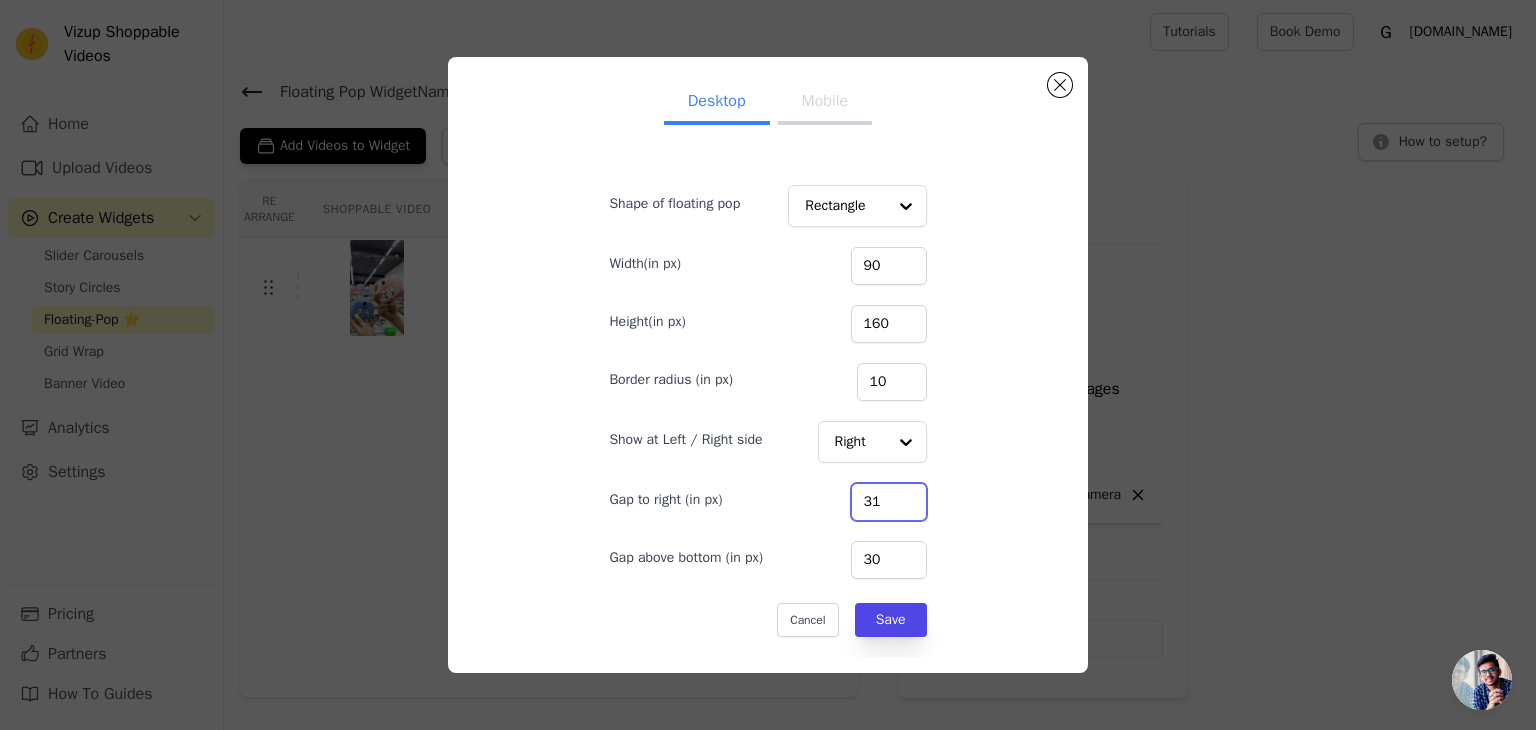 click on "31" at bounding box center (889, 502) 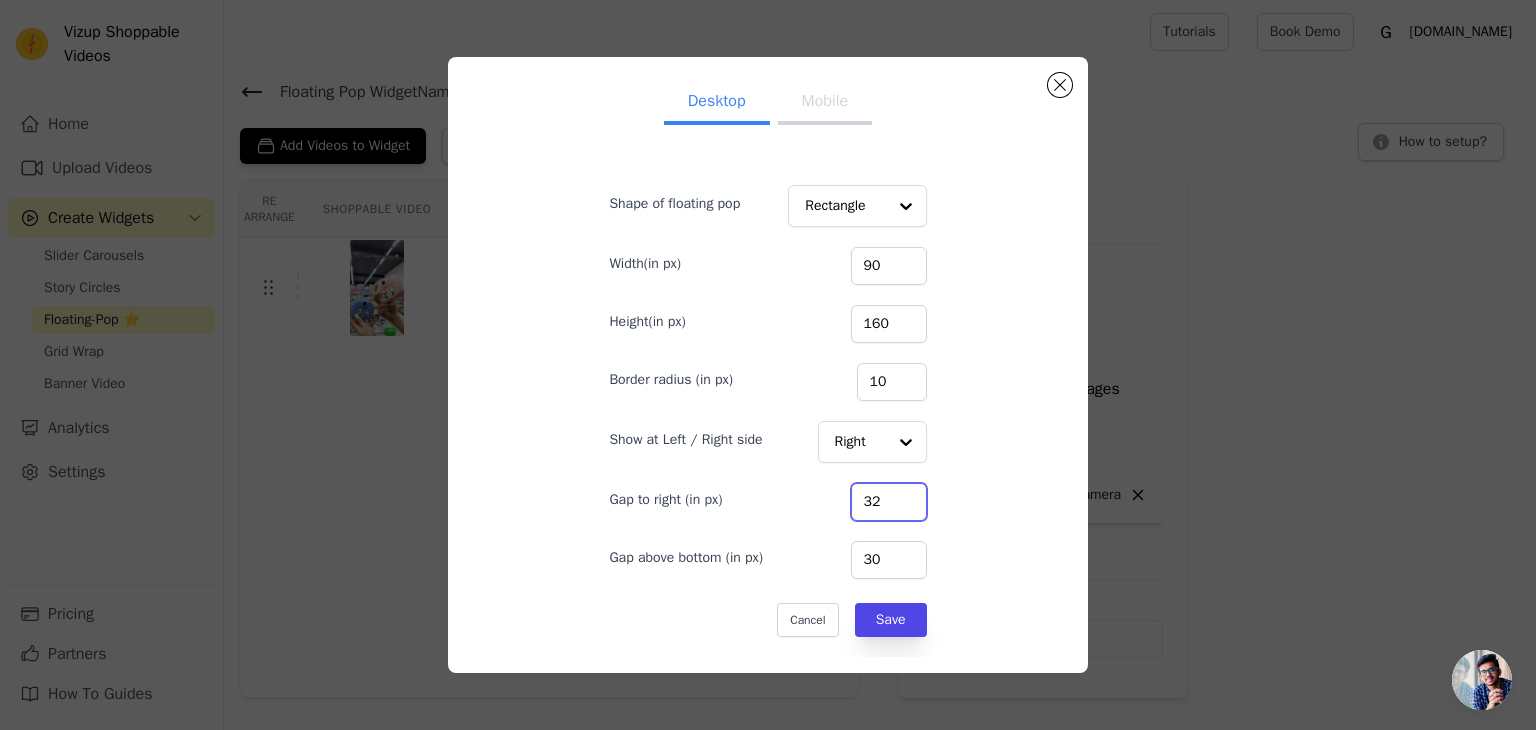 click on "32" at bounding box center [889, 502] 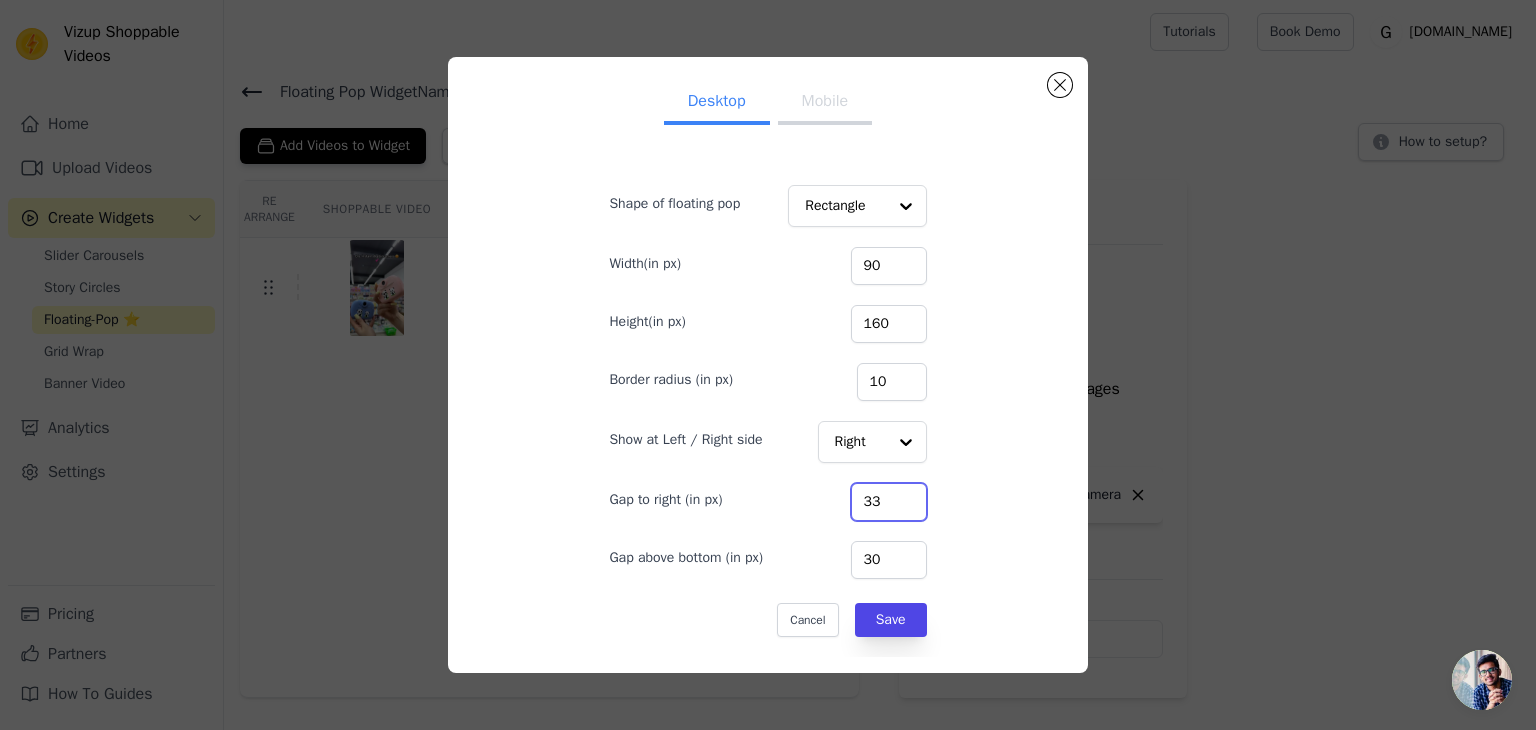 click on "33" at bounding box center (889, 502) 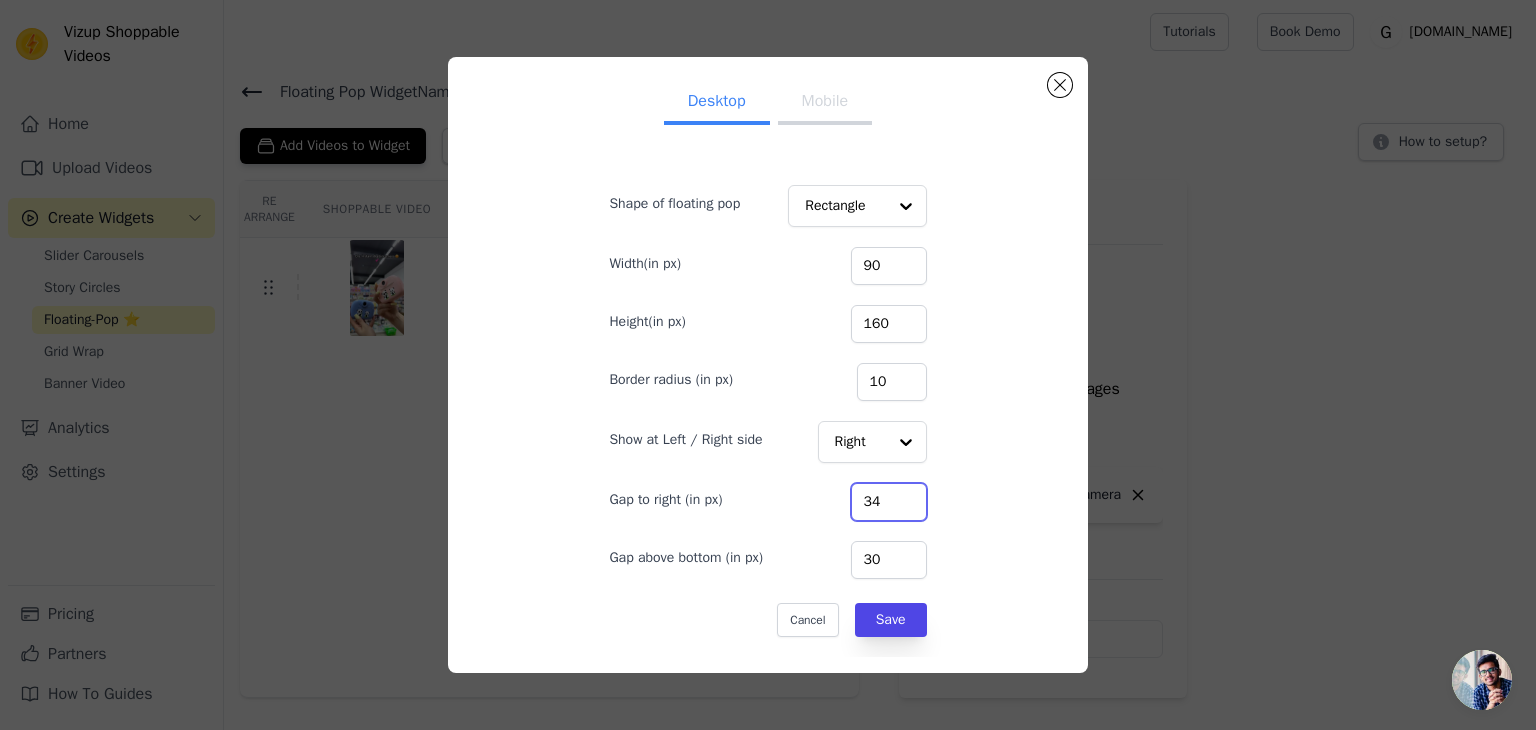 click on "34" at bounding box center [889, 502] 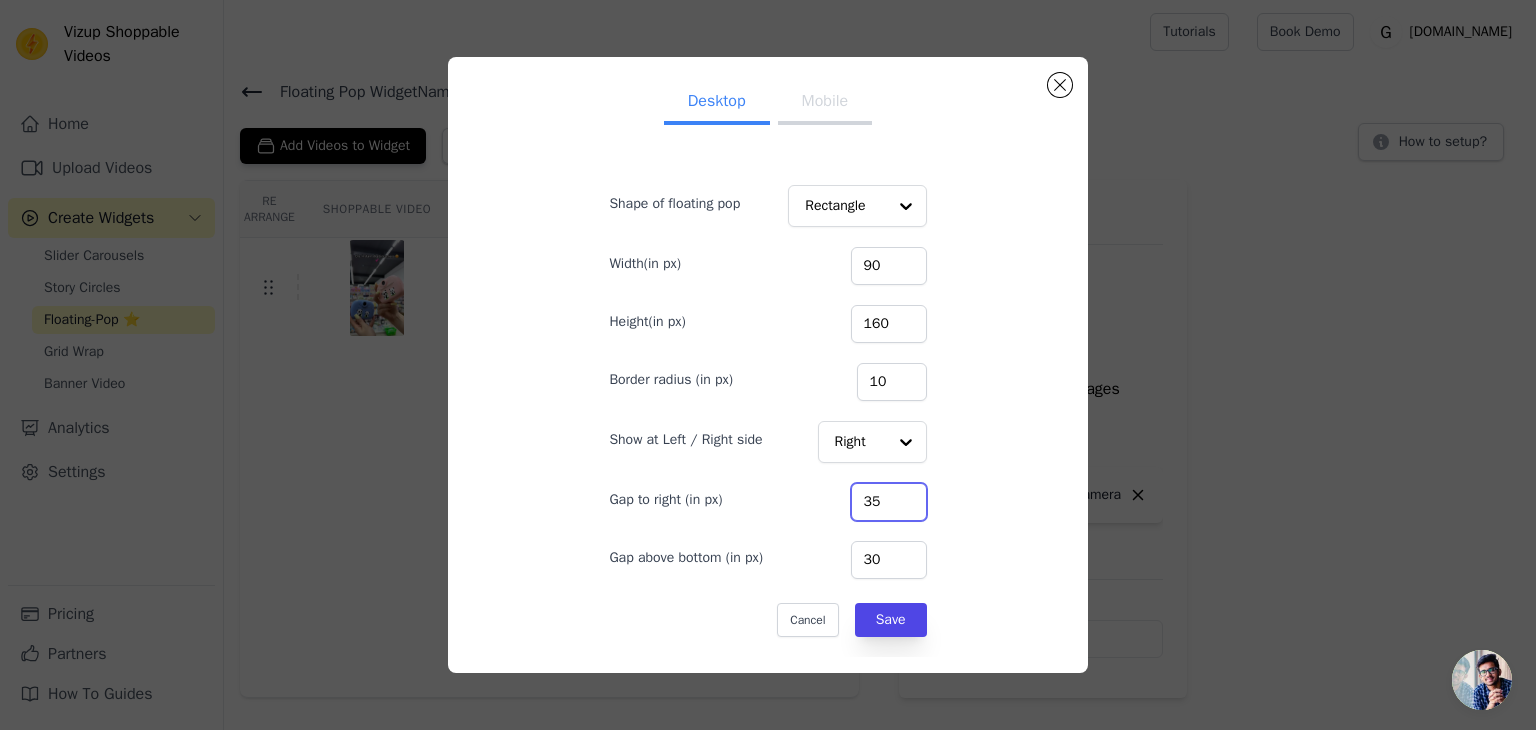 click on "35" at bounding box center [889, 502] 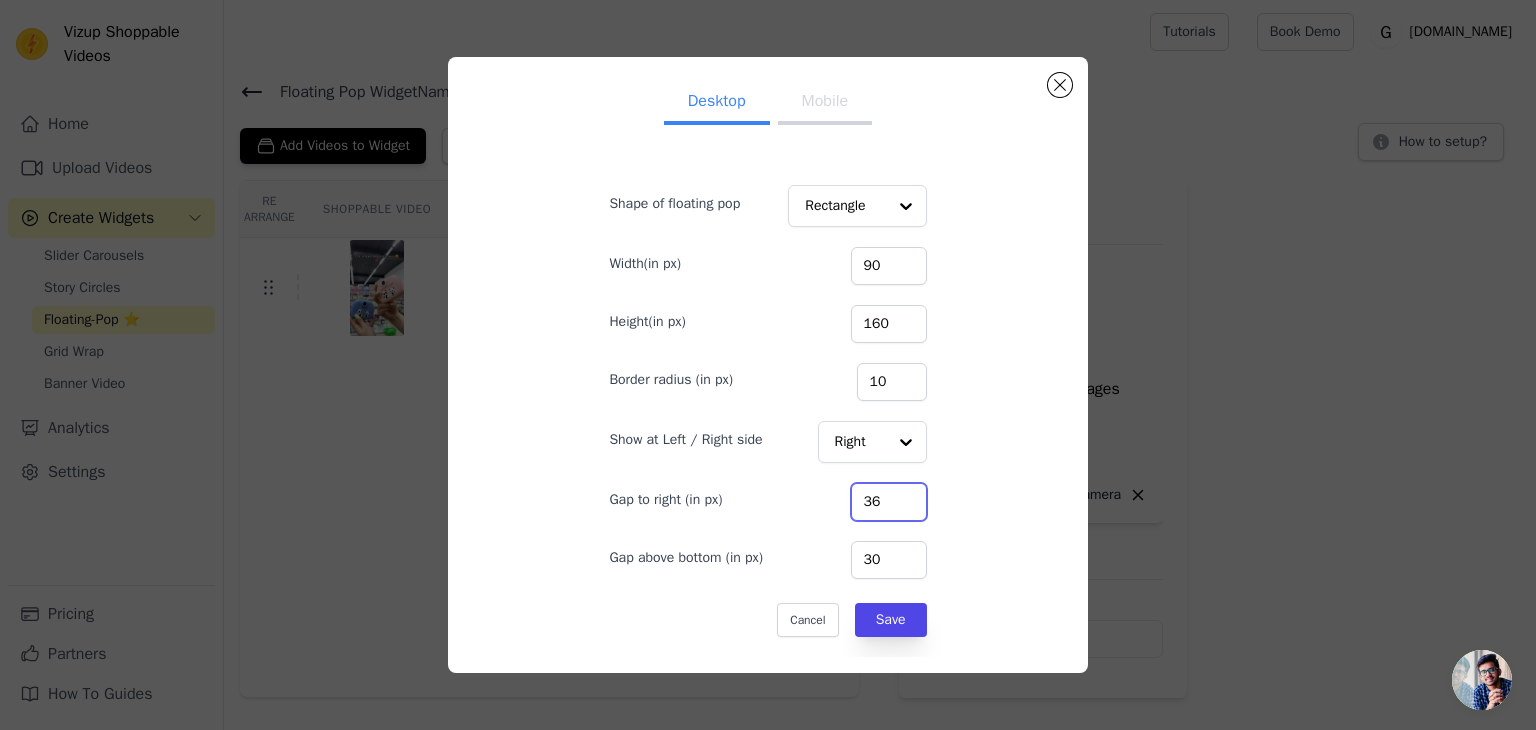click on "36" at bounding box center (889, 502) 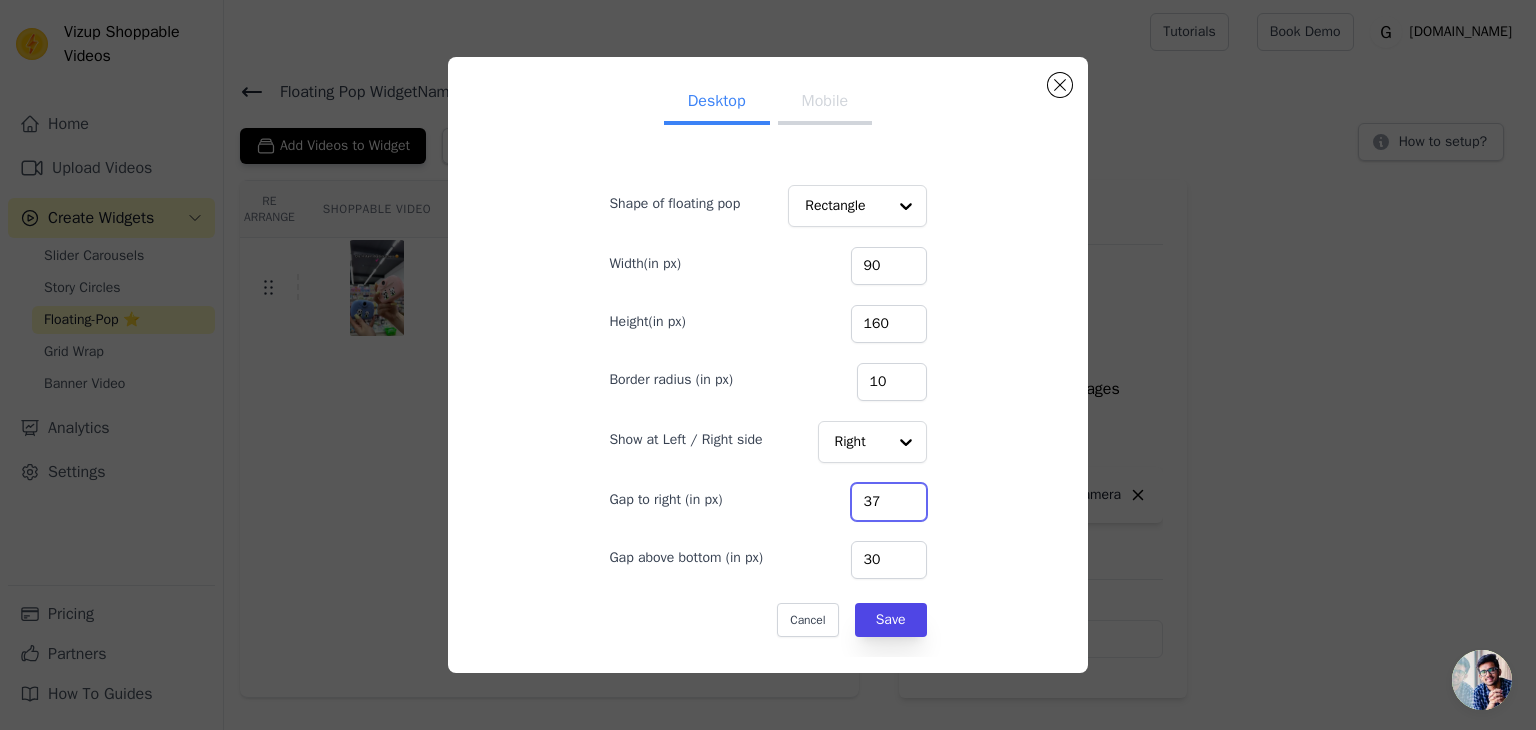 click on "37" at bounding box center [889, 502] 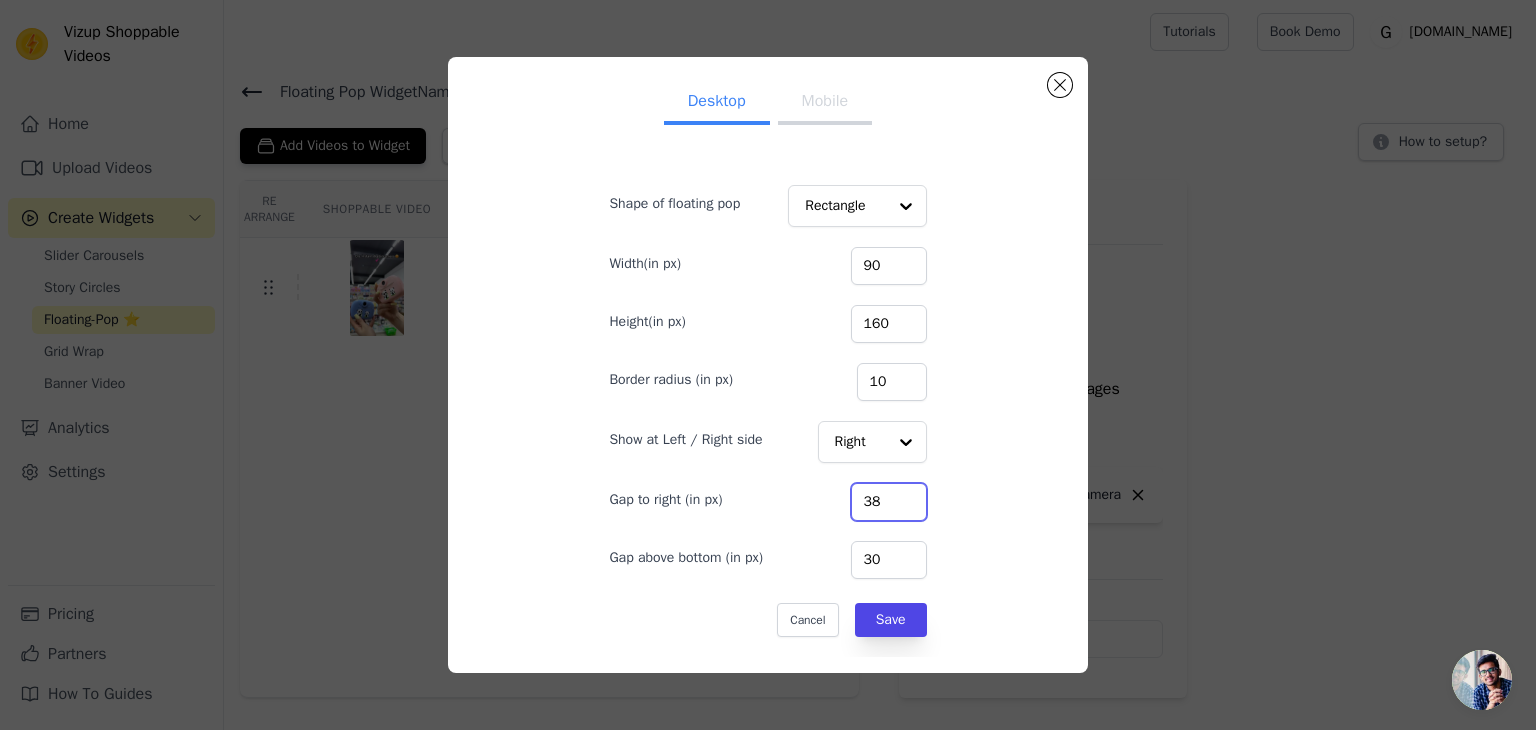 click on "38" at bounding box center (889, 502) 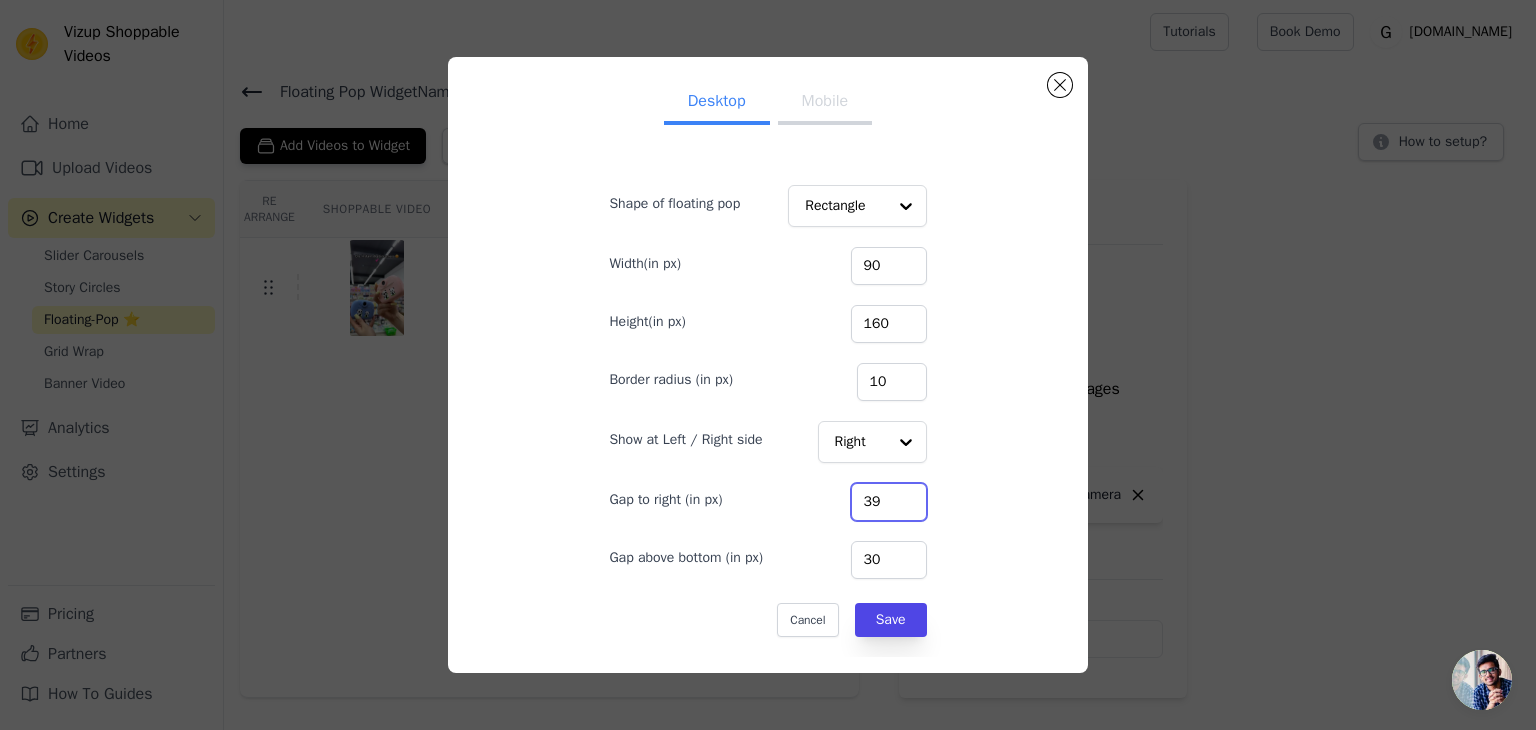 click on "39" at bounding box center (889, 502) 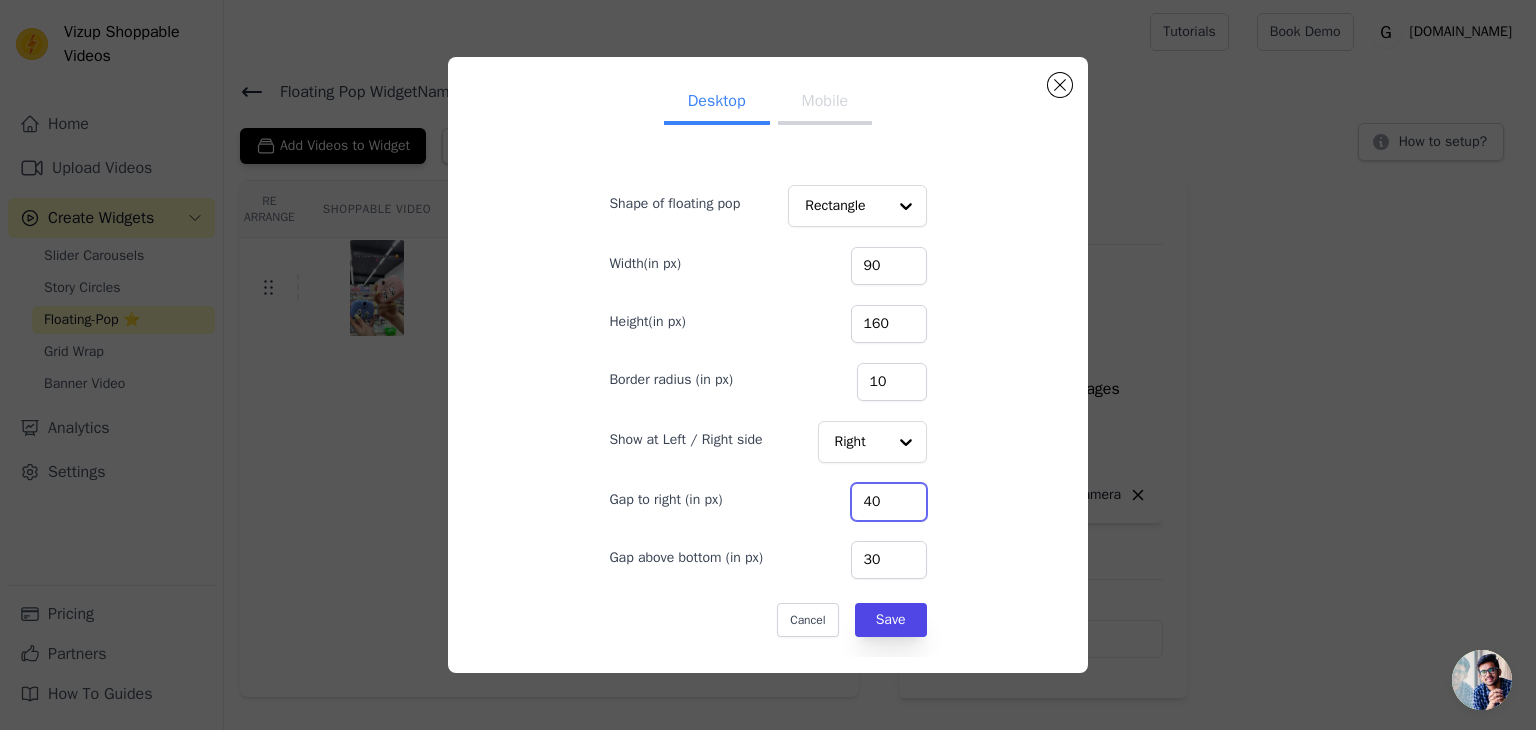 click on "40" at bounding box center [889, 502] 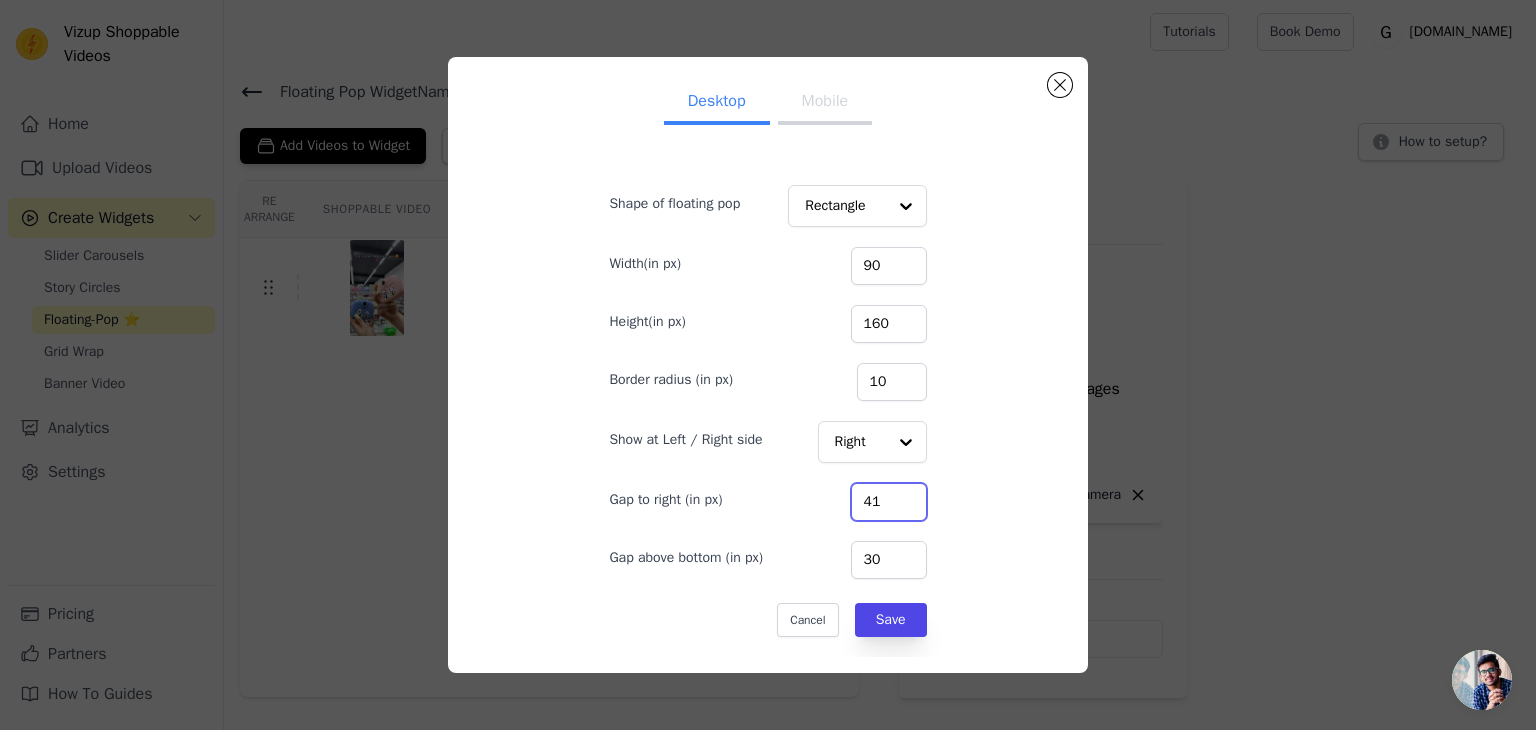 click on "41" at bounding box center (889, 502) 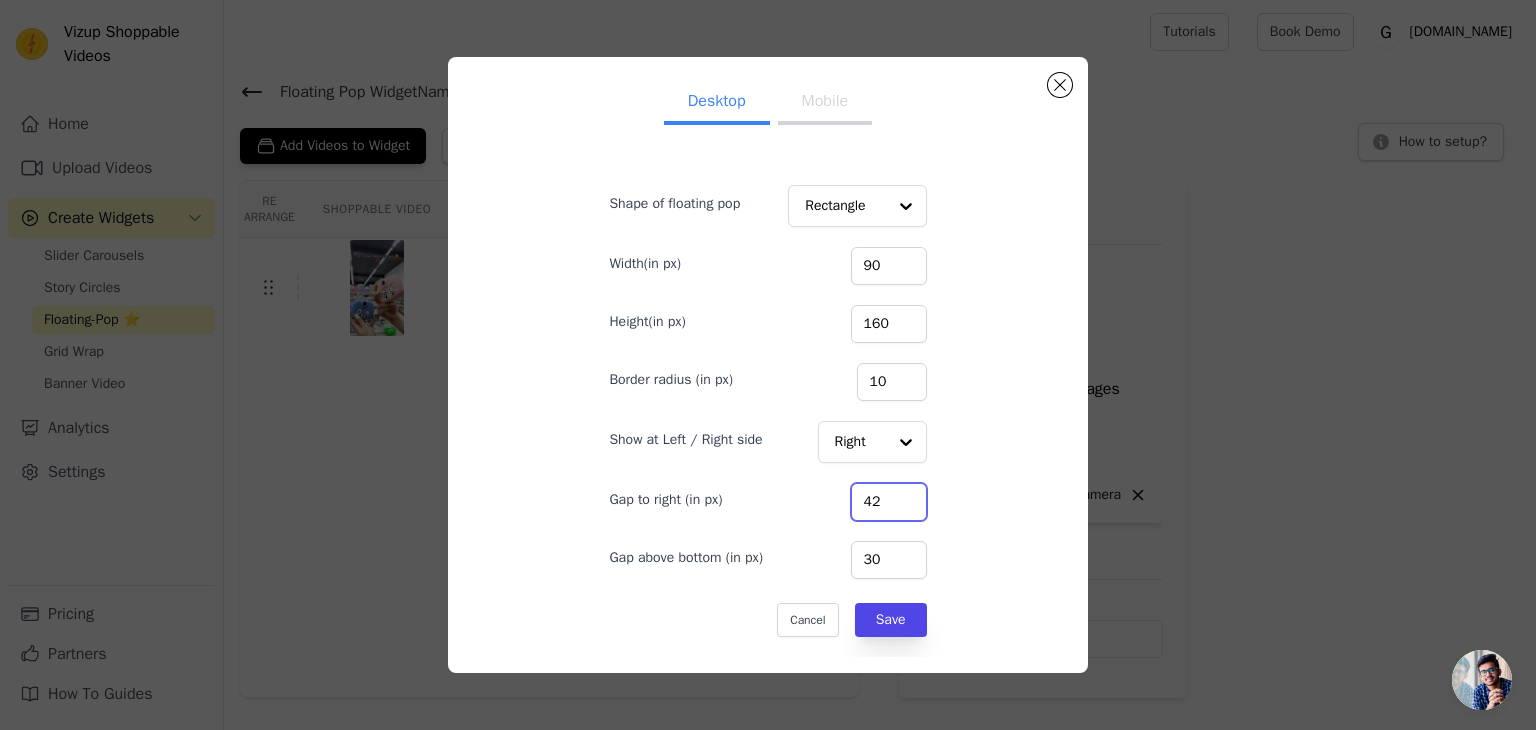 click on "42" at bounding box center (889, 502) 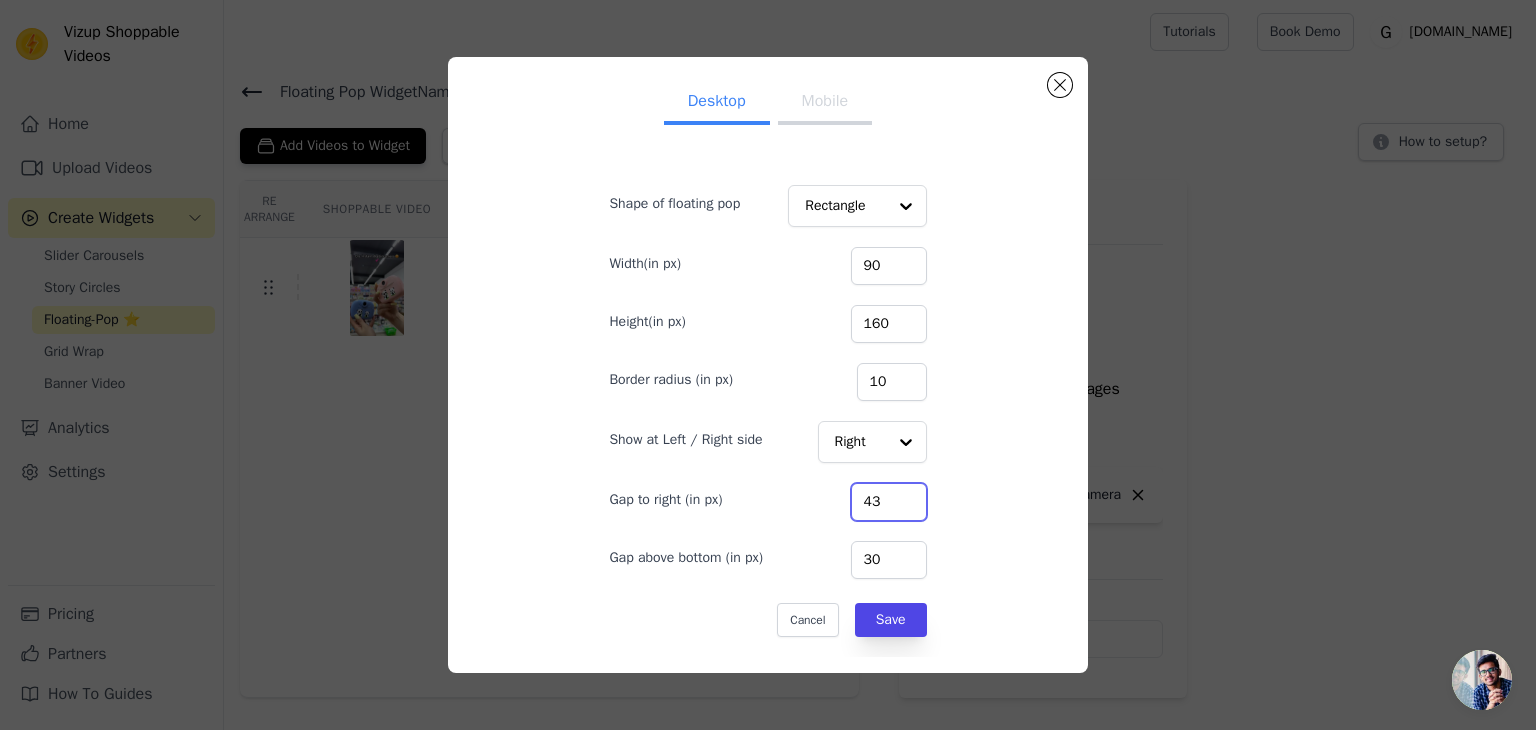 click on "43" at bounding box center [889, 502] 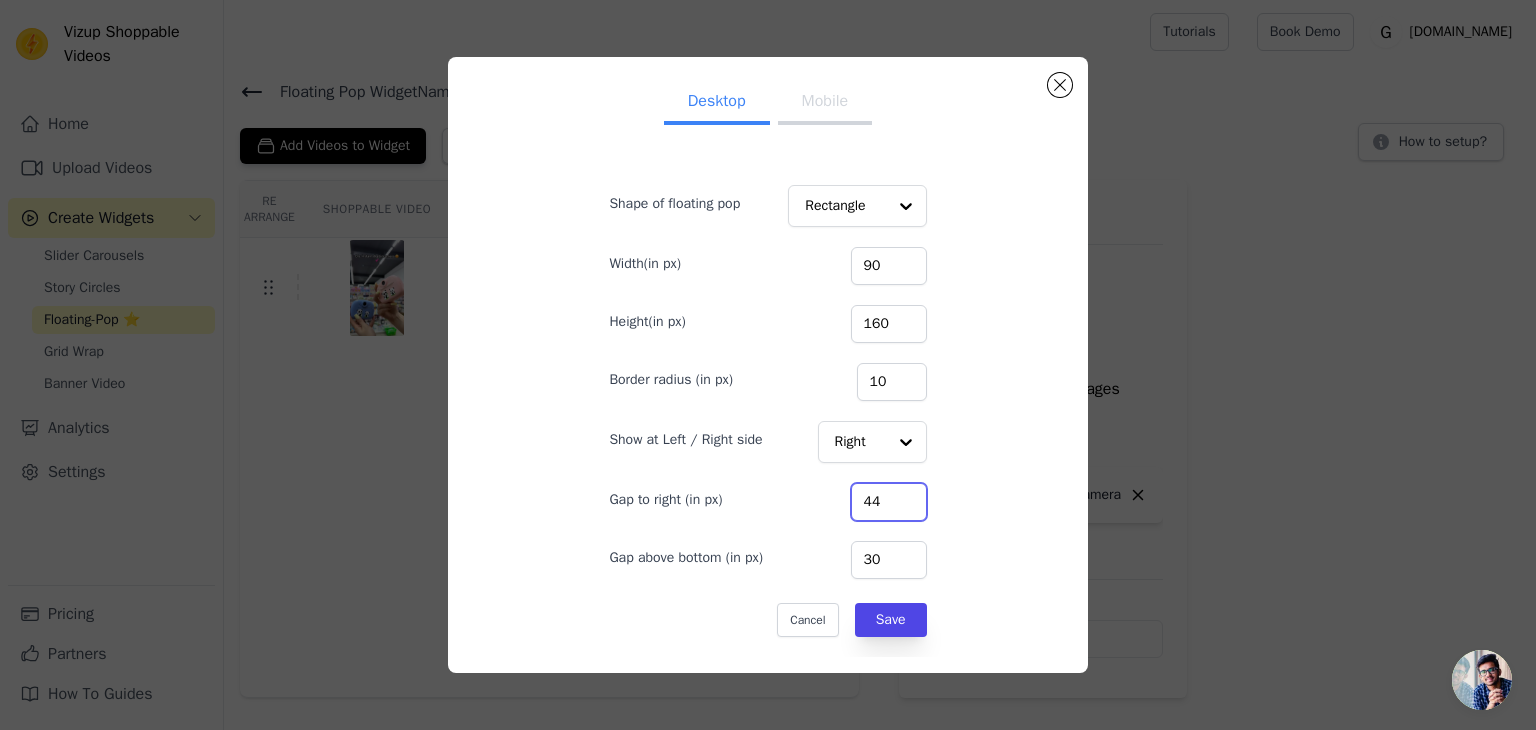 click on "44" at bounding box center [889, 502] 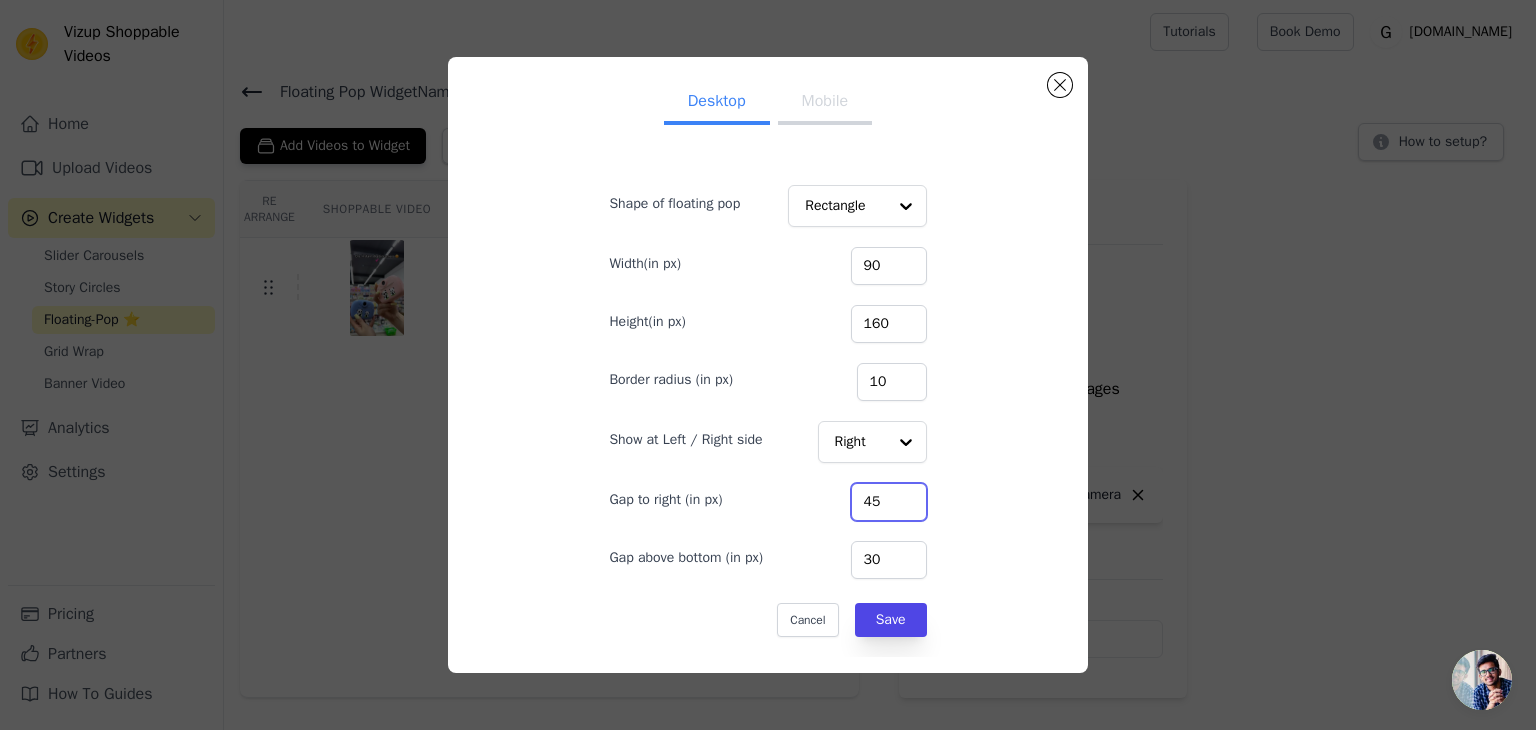 click on "45" at bounding box center (889, 502) 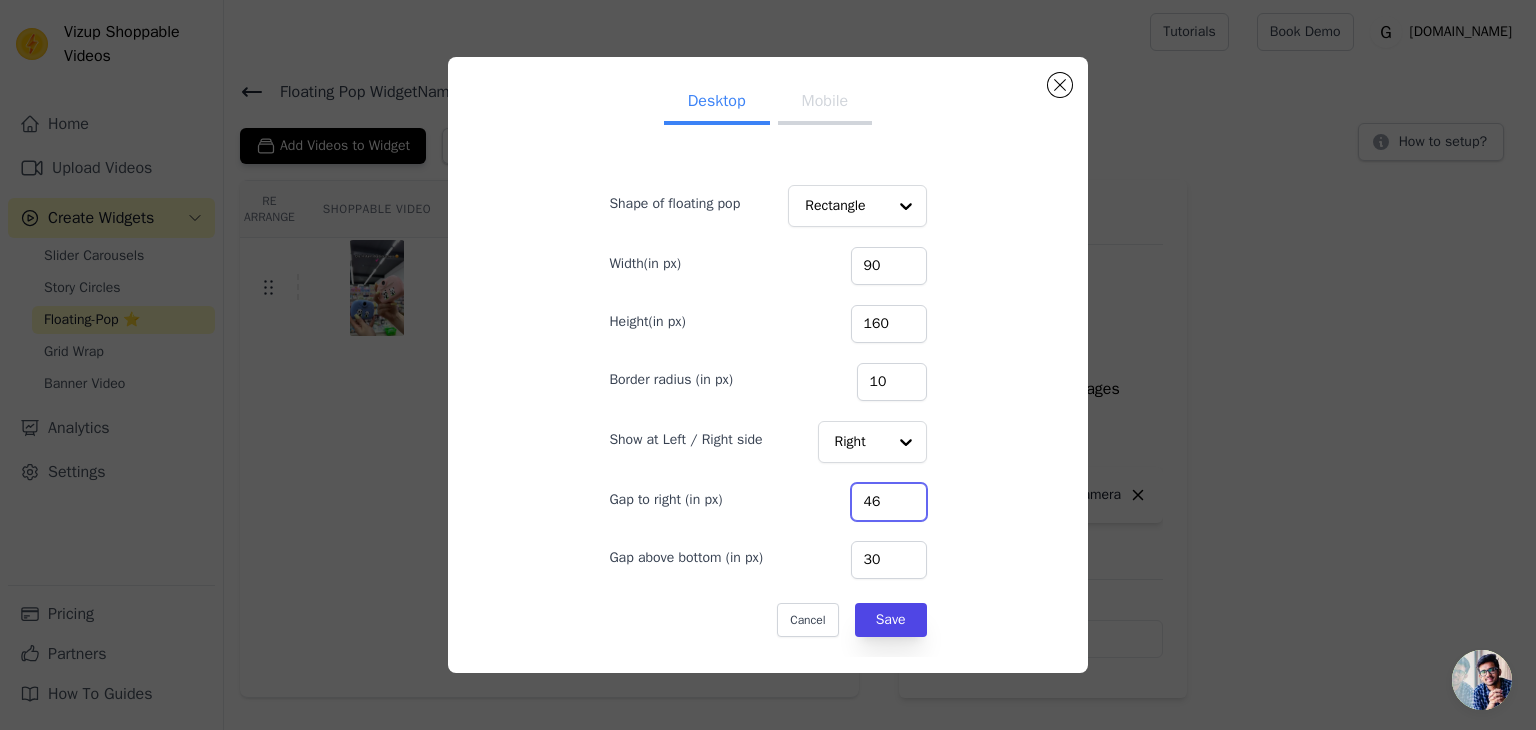 click on "46" at bounding box center (889, 502) 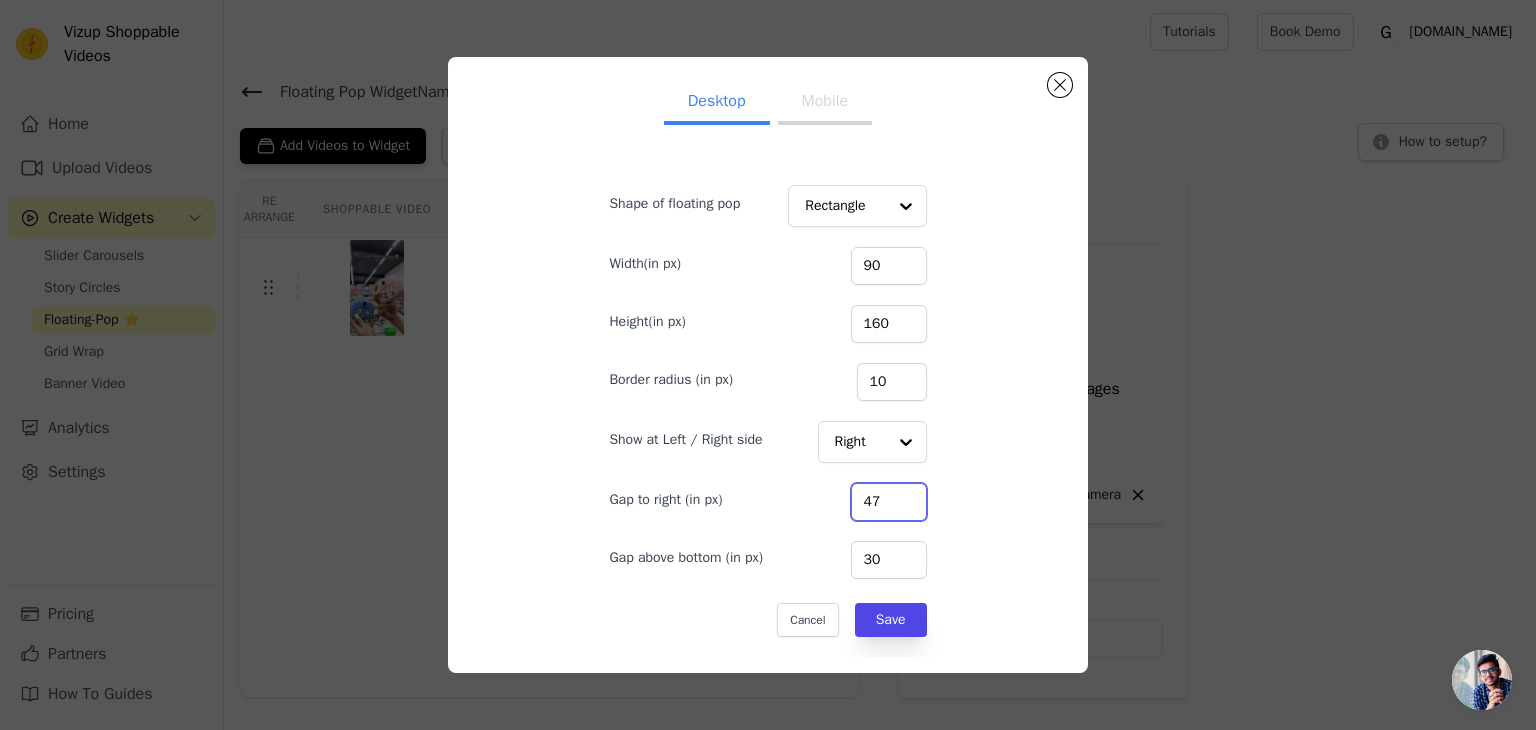 click on "47" at bounding box center (889, 502) 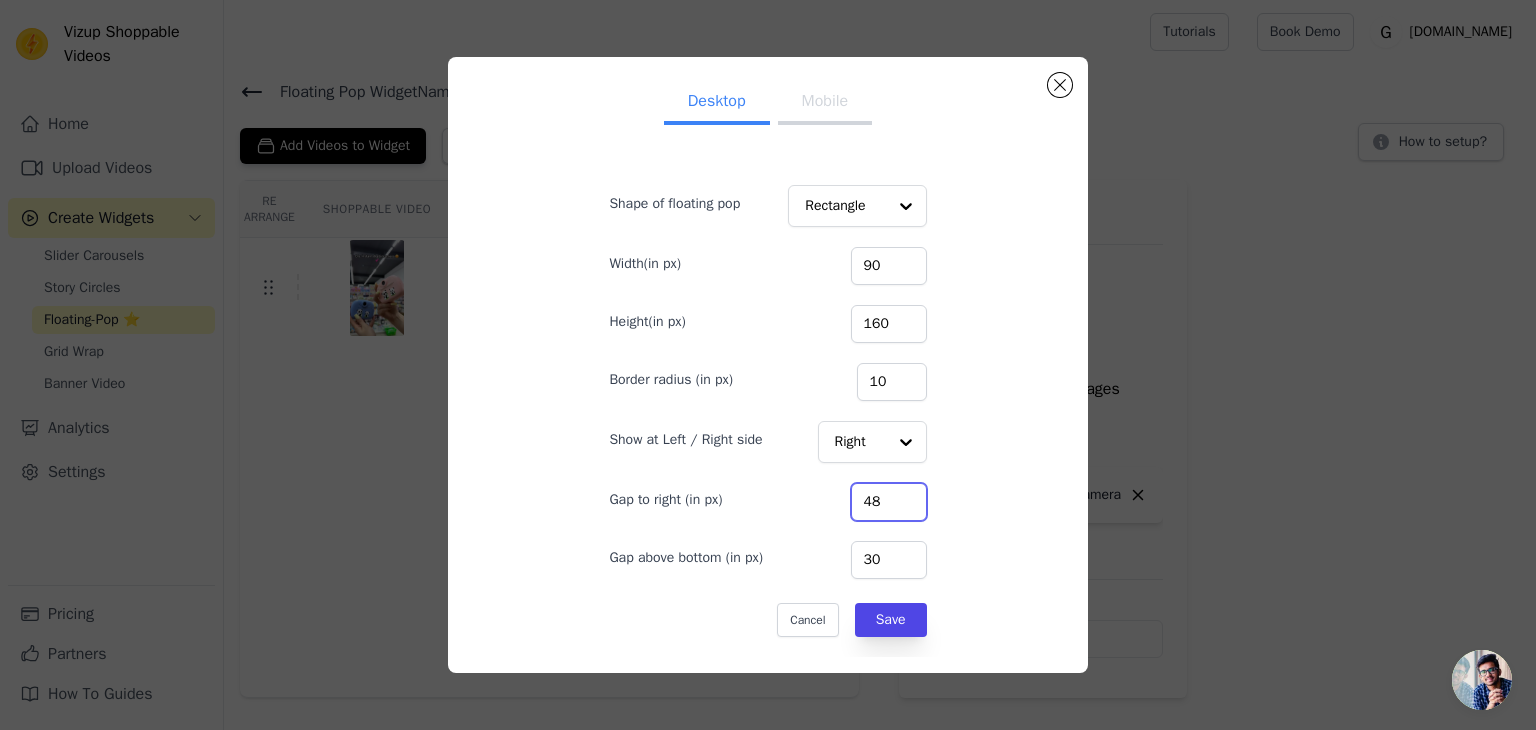 click on "48" at bounding box center (889, 502) 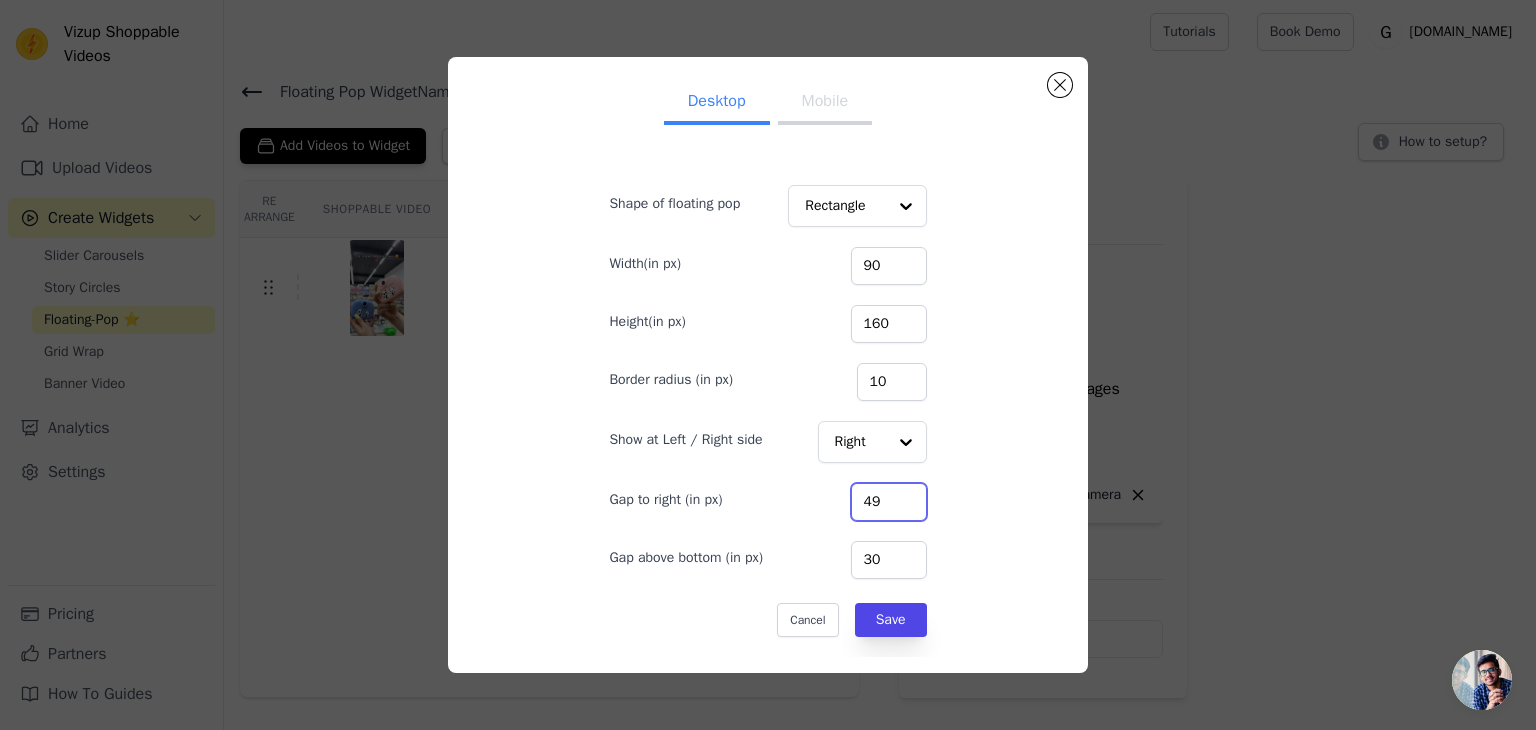 click on "49" at bounding box center [889, 502] 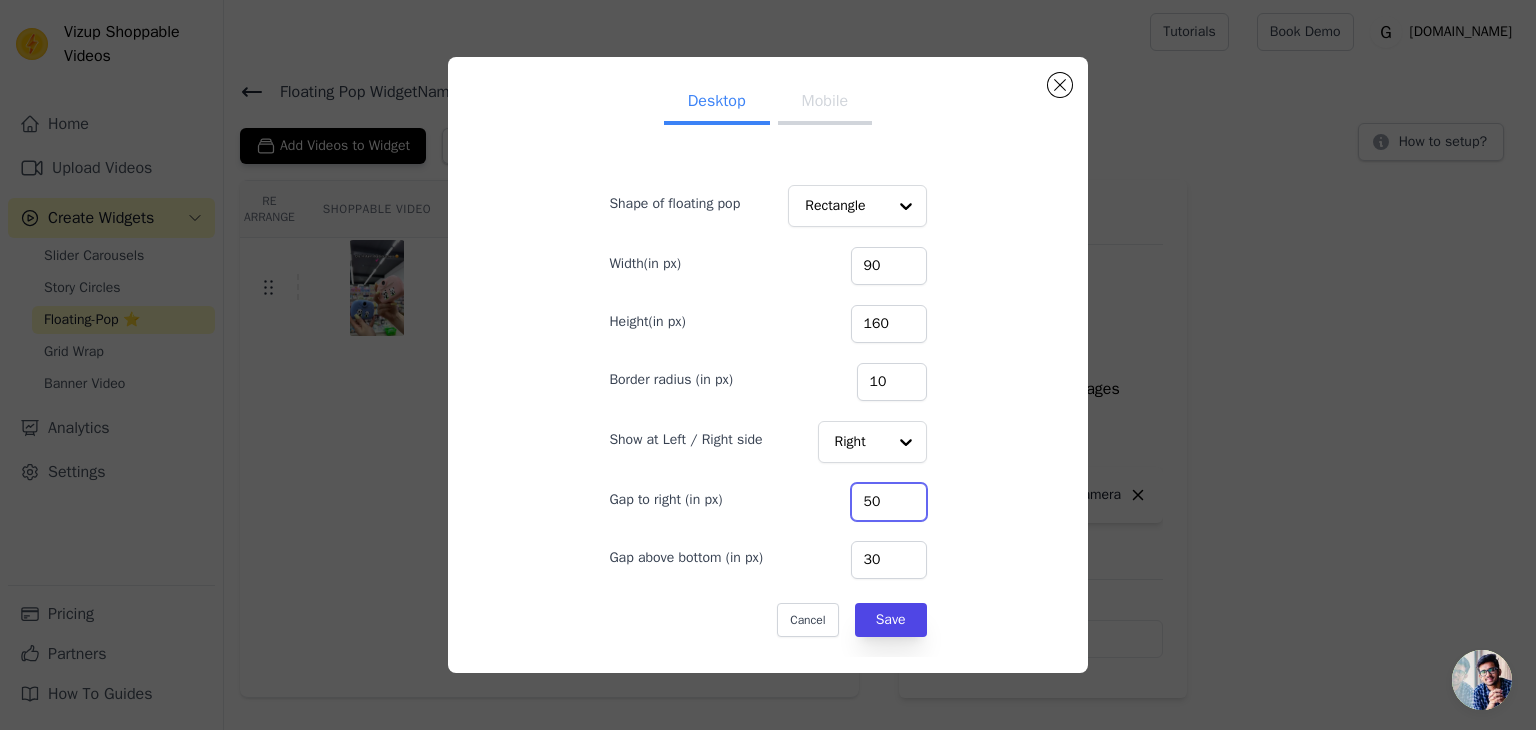 type on "50" 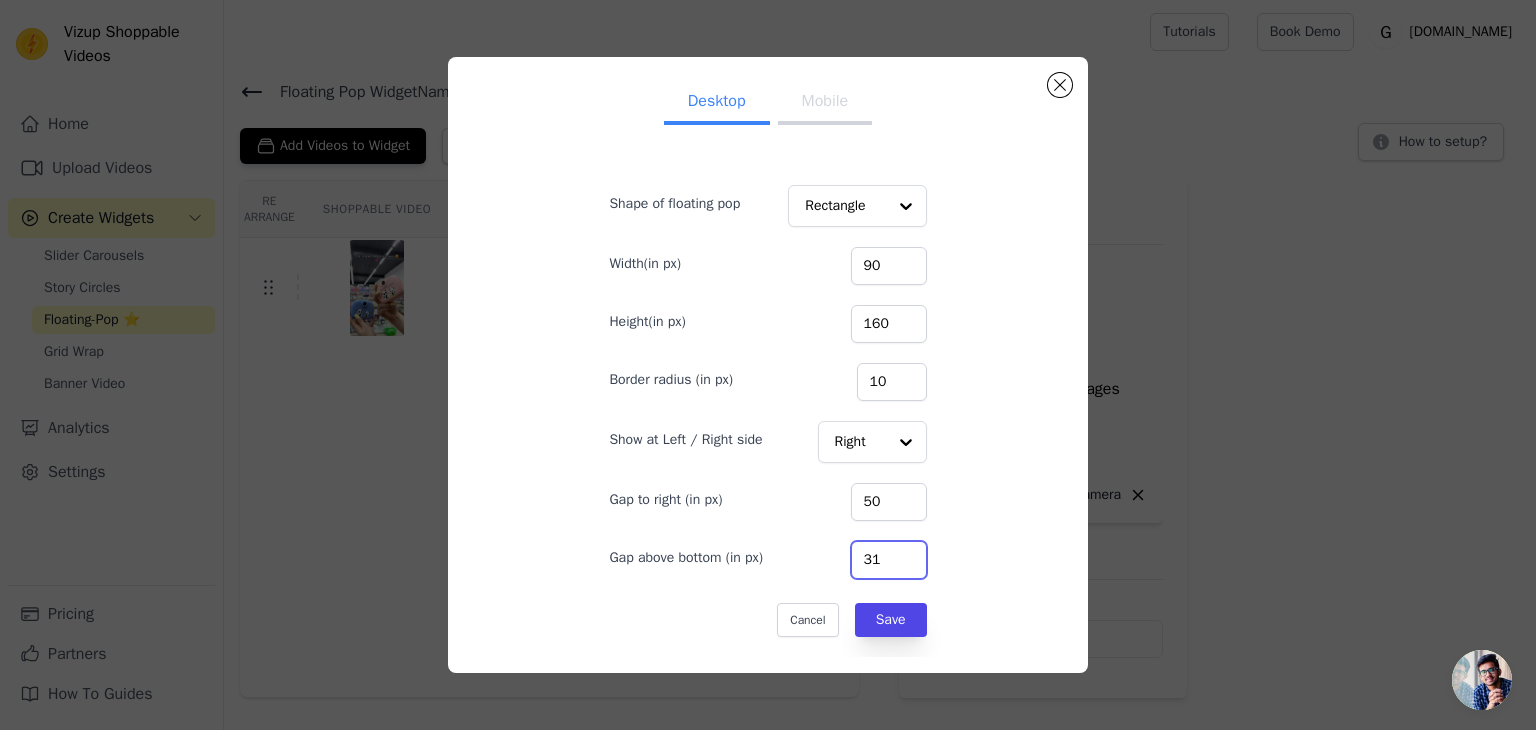 click on "31" at bounding box center [889, 560] 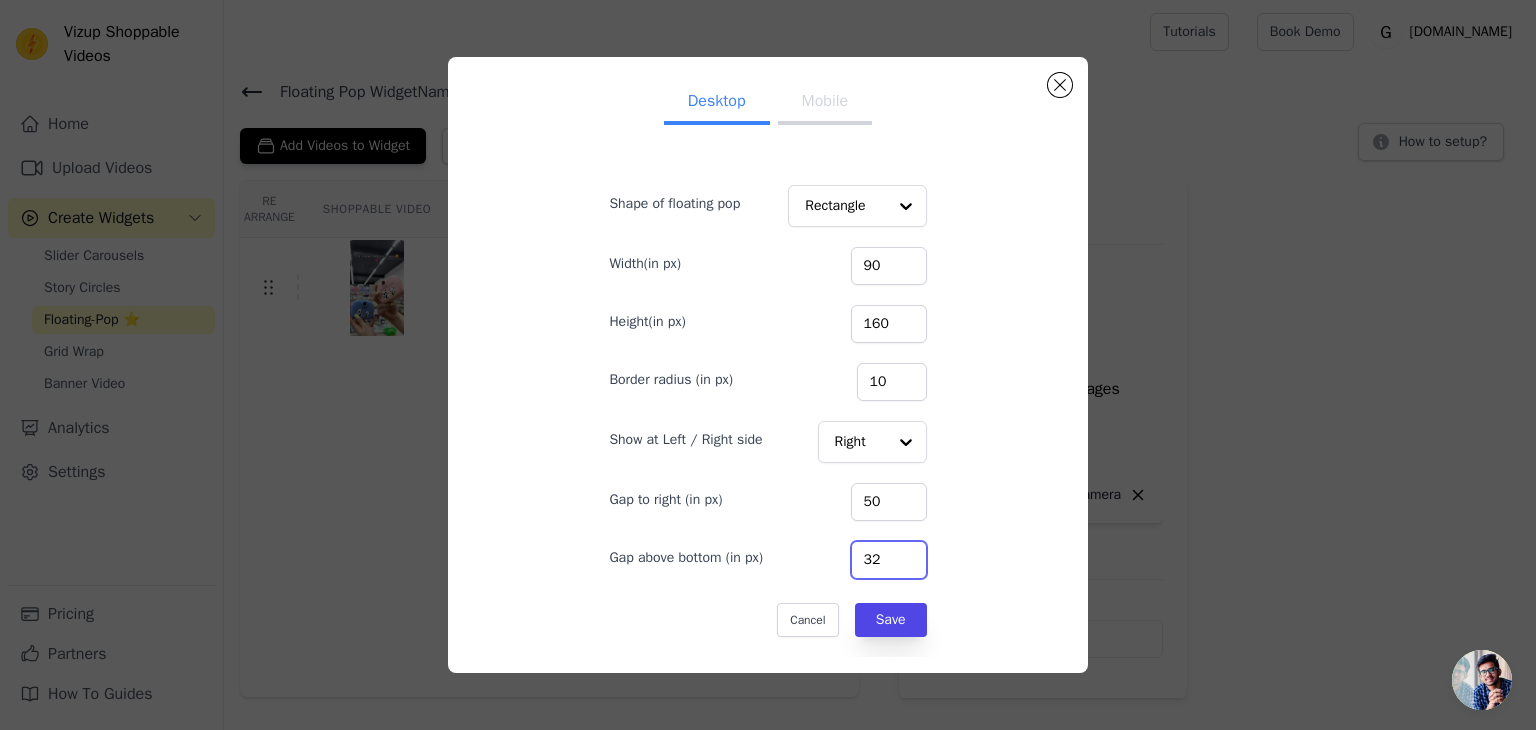 click on "32" at bounding box center [889, 560] 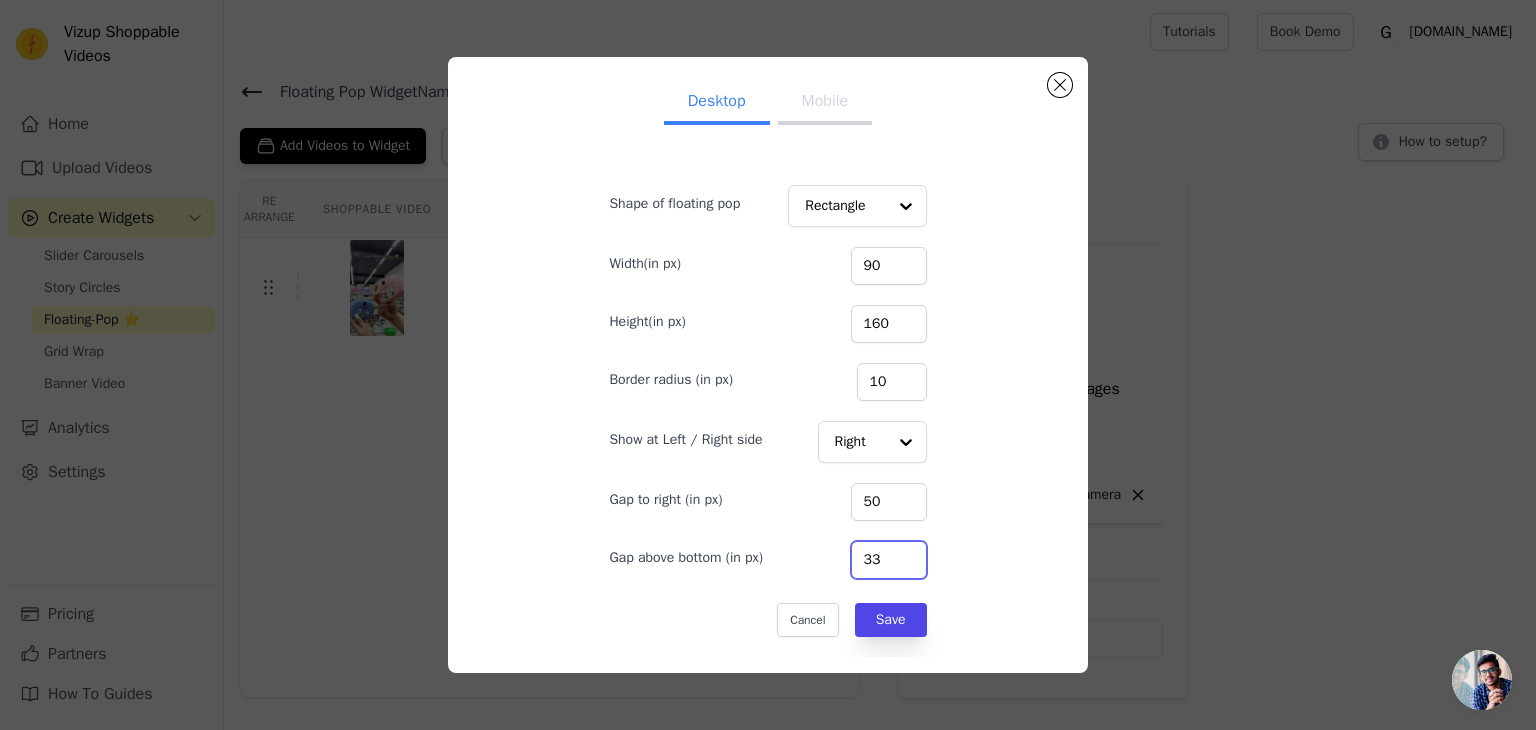 click on "33" at bounding box center [889, 560] 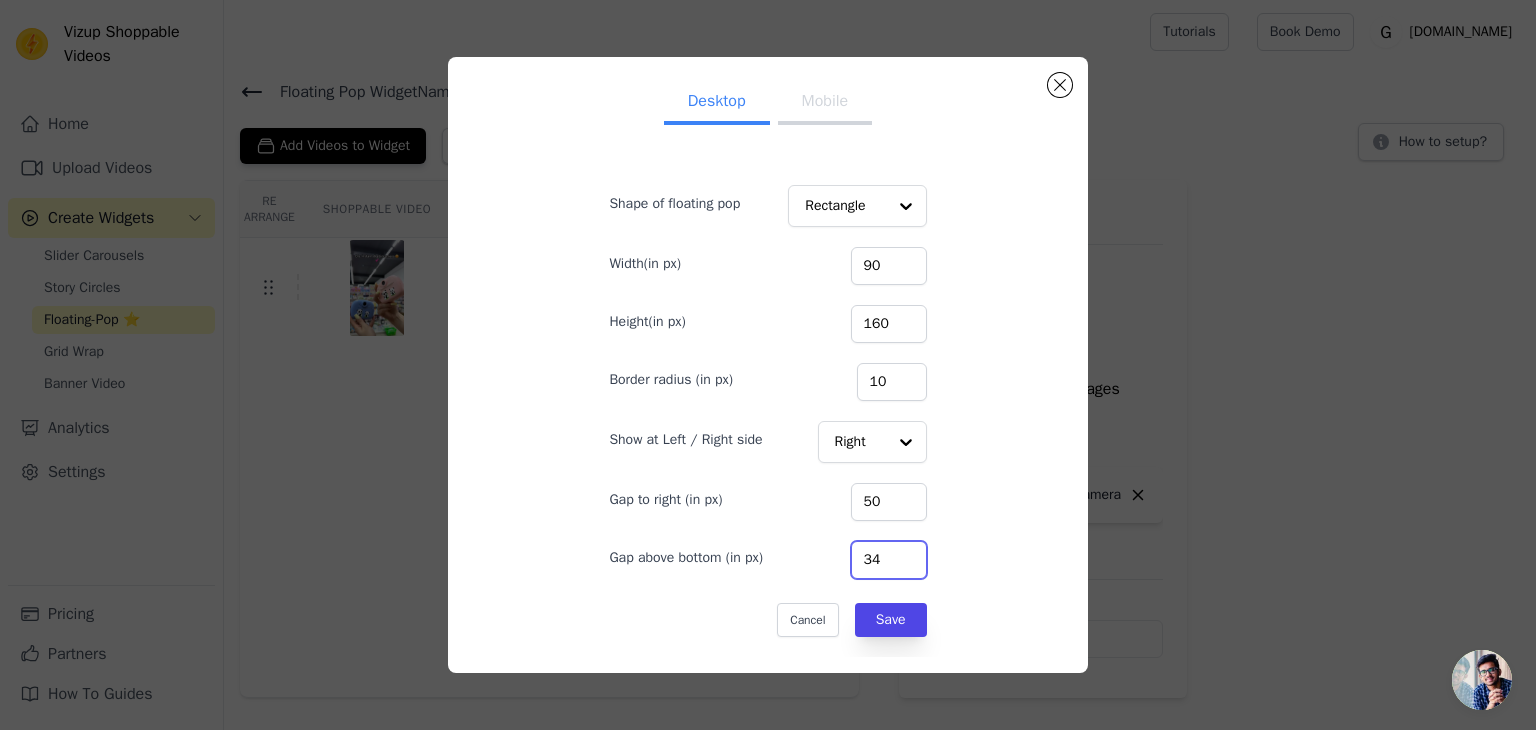 click on "34" at bounding box center [889, 560] 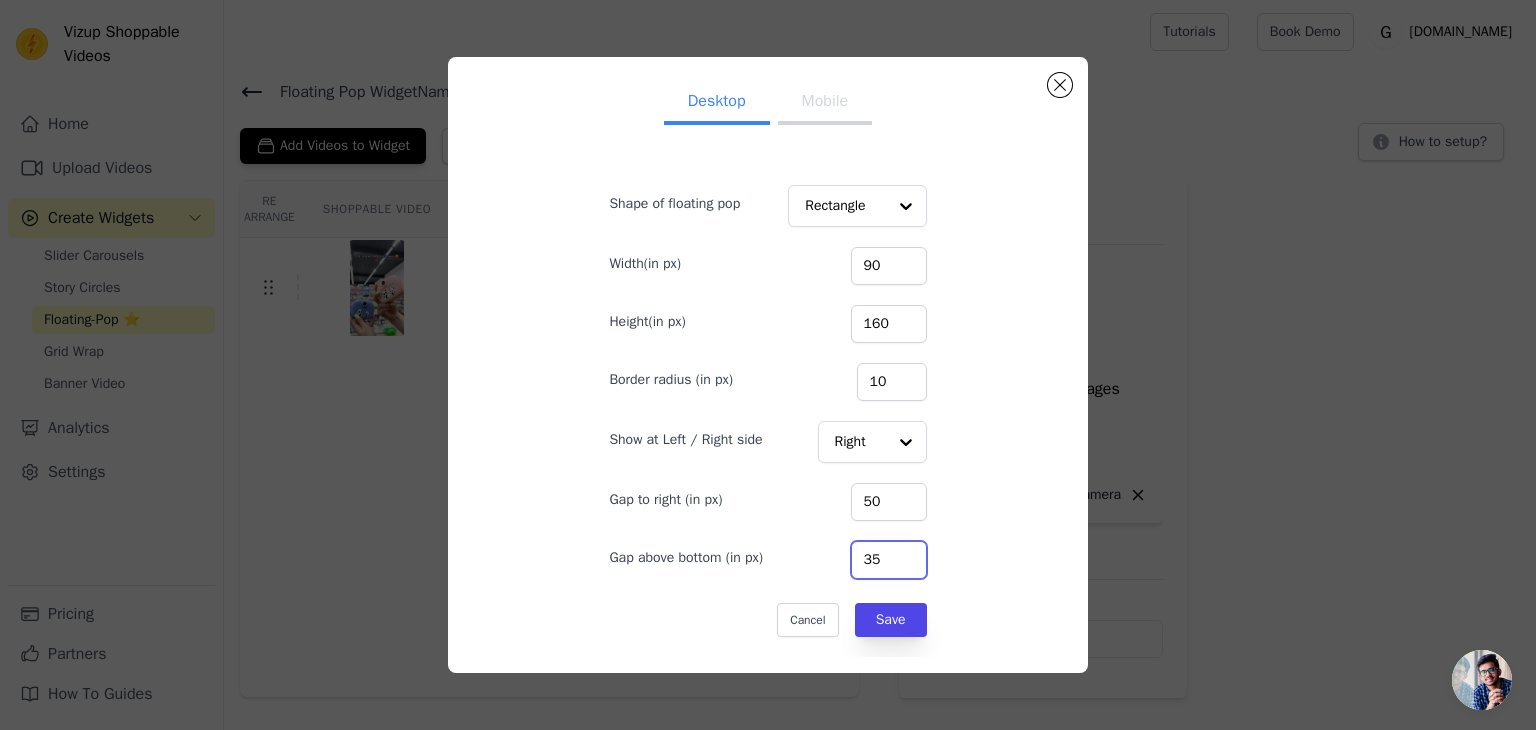 click on "35" at bounding box center (889, 560) 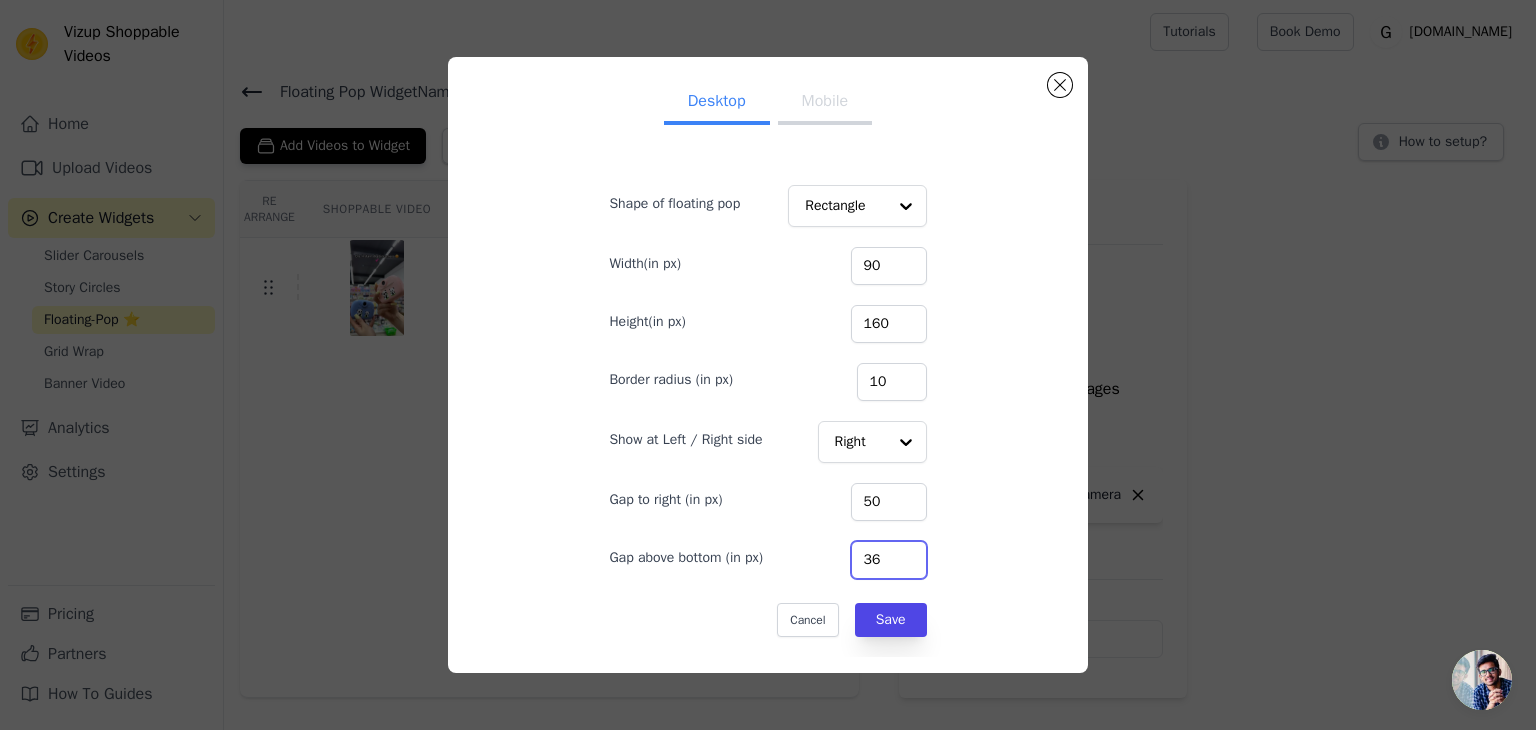 click on "36" at bounding box center [889, 560] 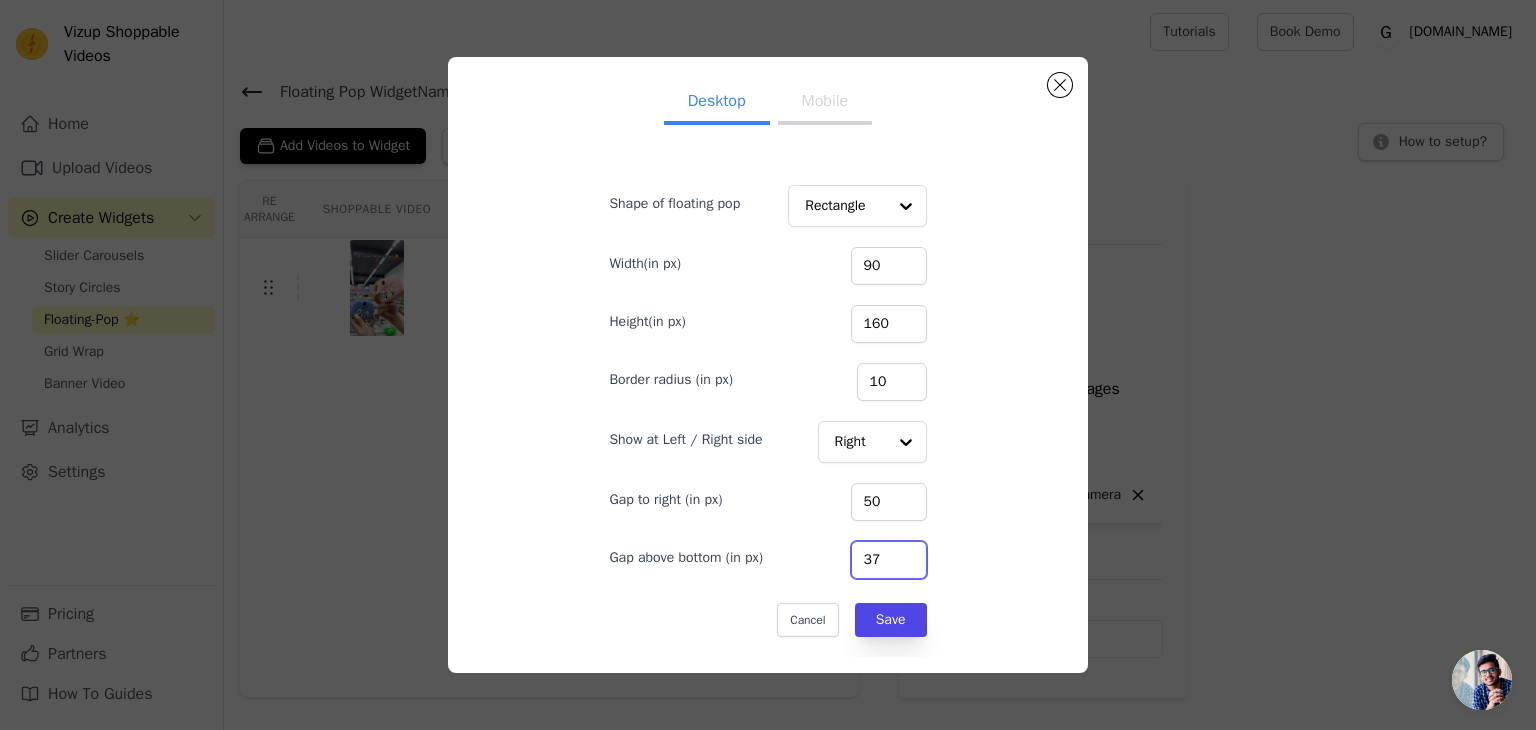 click on "37" at bounding box center (889, 560) 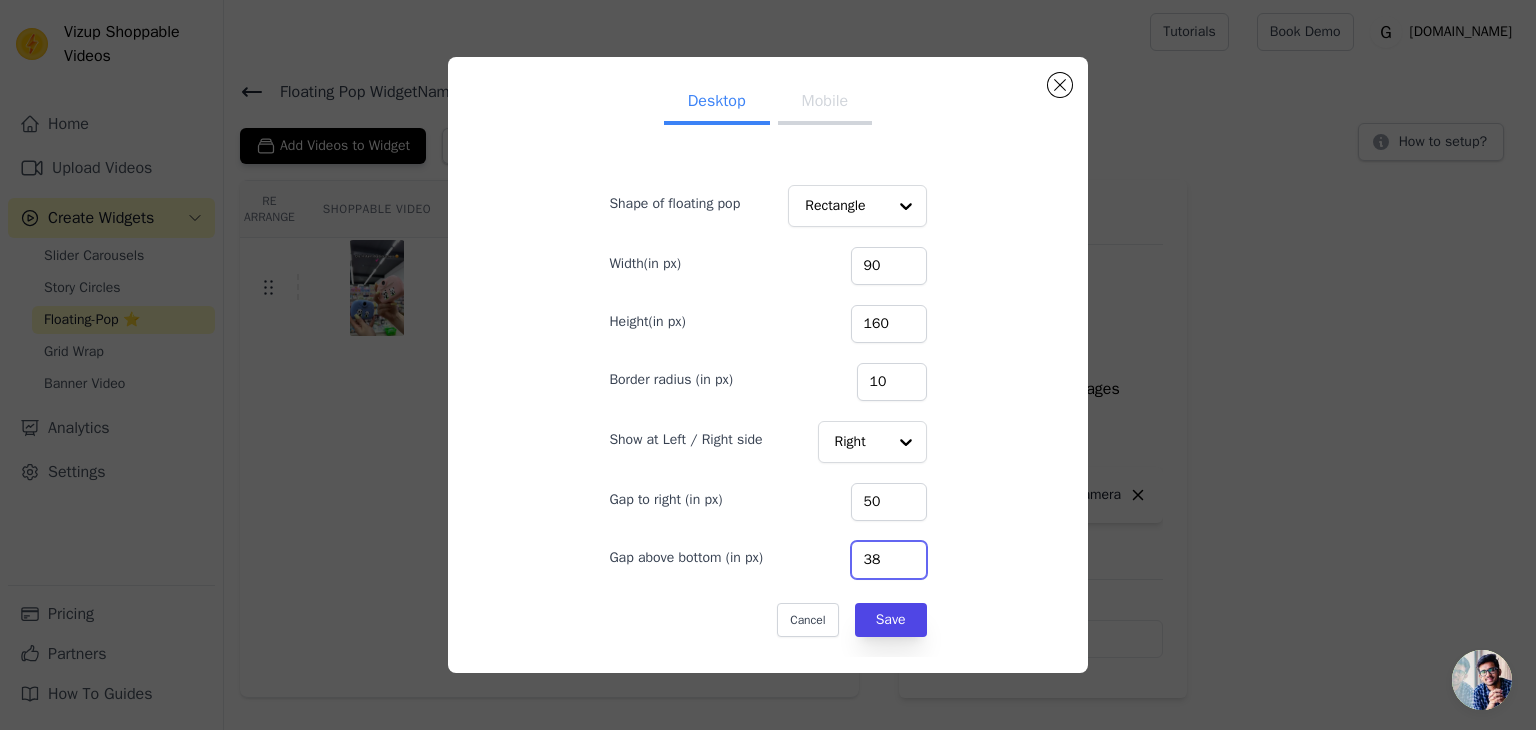 click on "38" at bounding box center (889, 560) 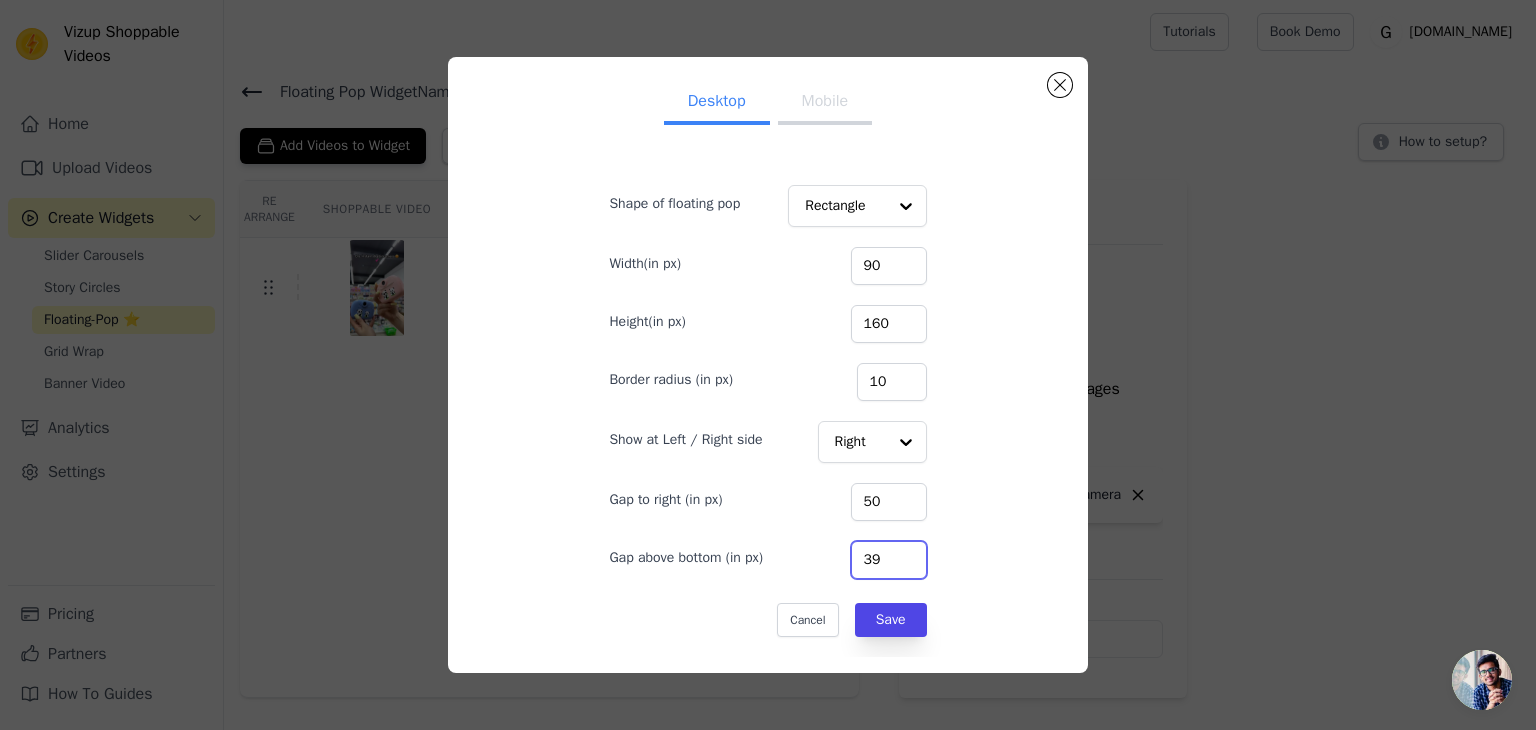 click on "39" at bounding box center (889, 560) 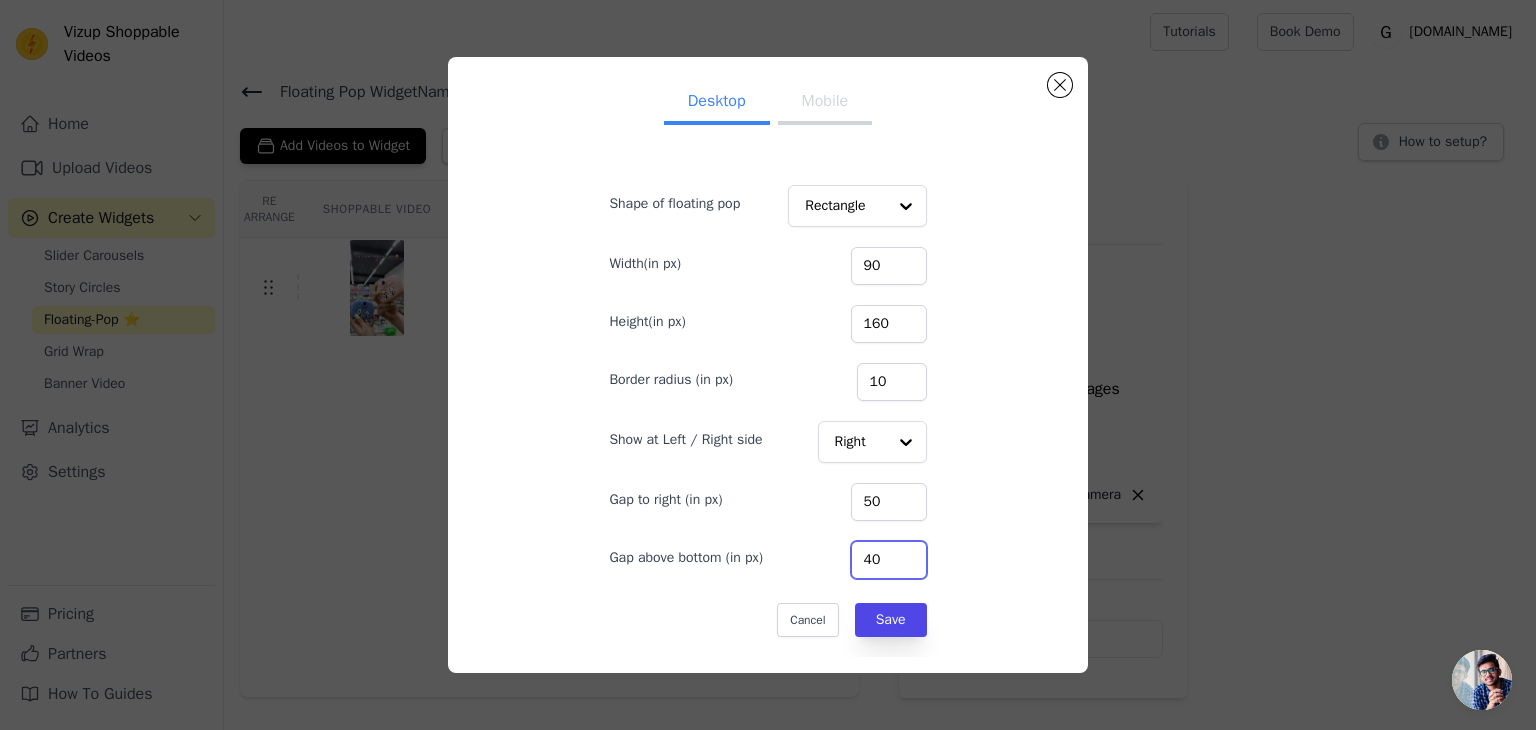 click on "40" at bounding box center (889, 560) 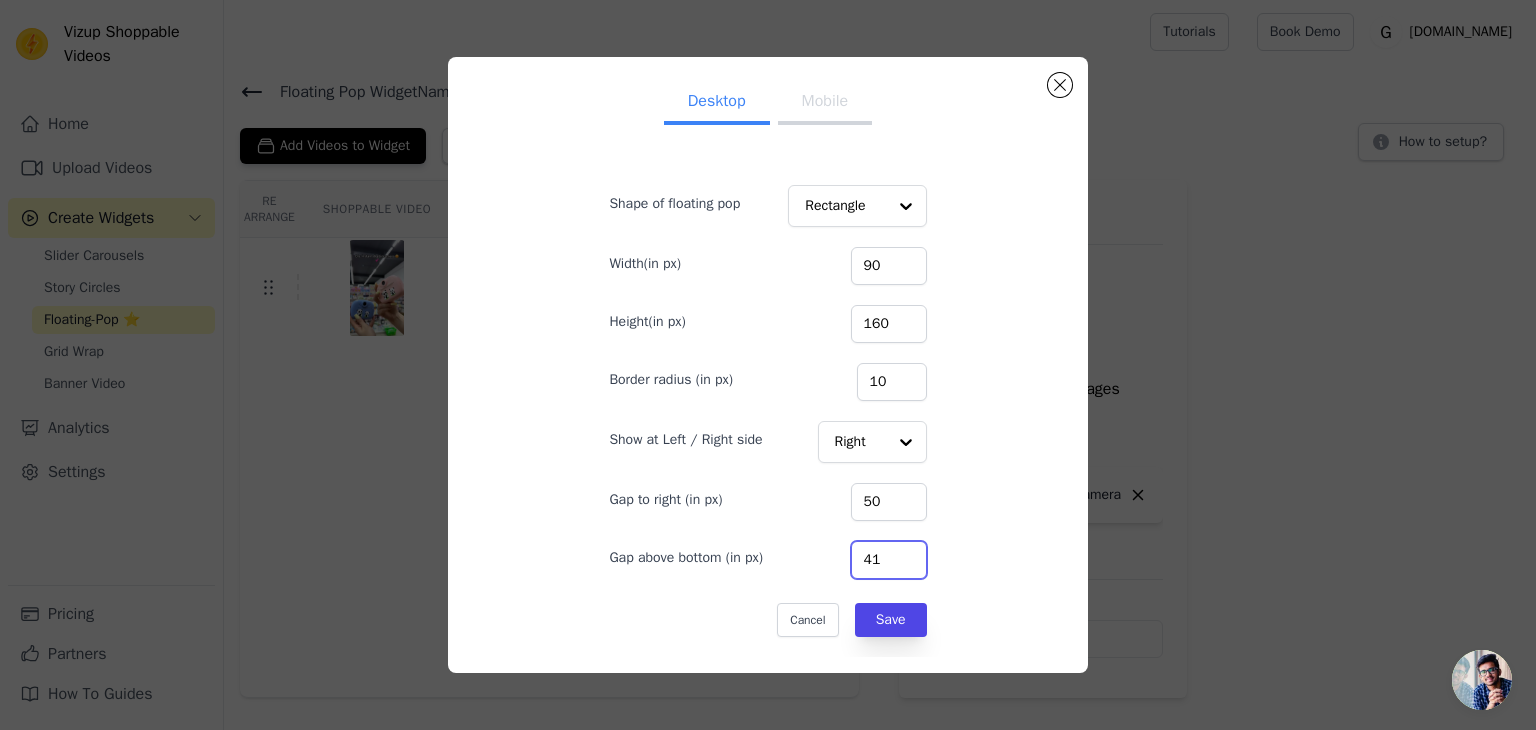 click on "41" at bounding box center [889, 560] 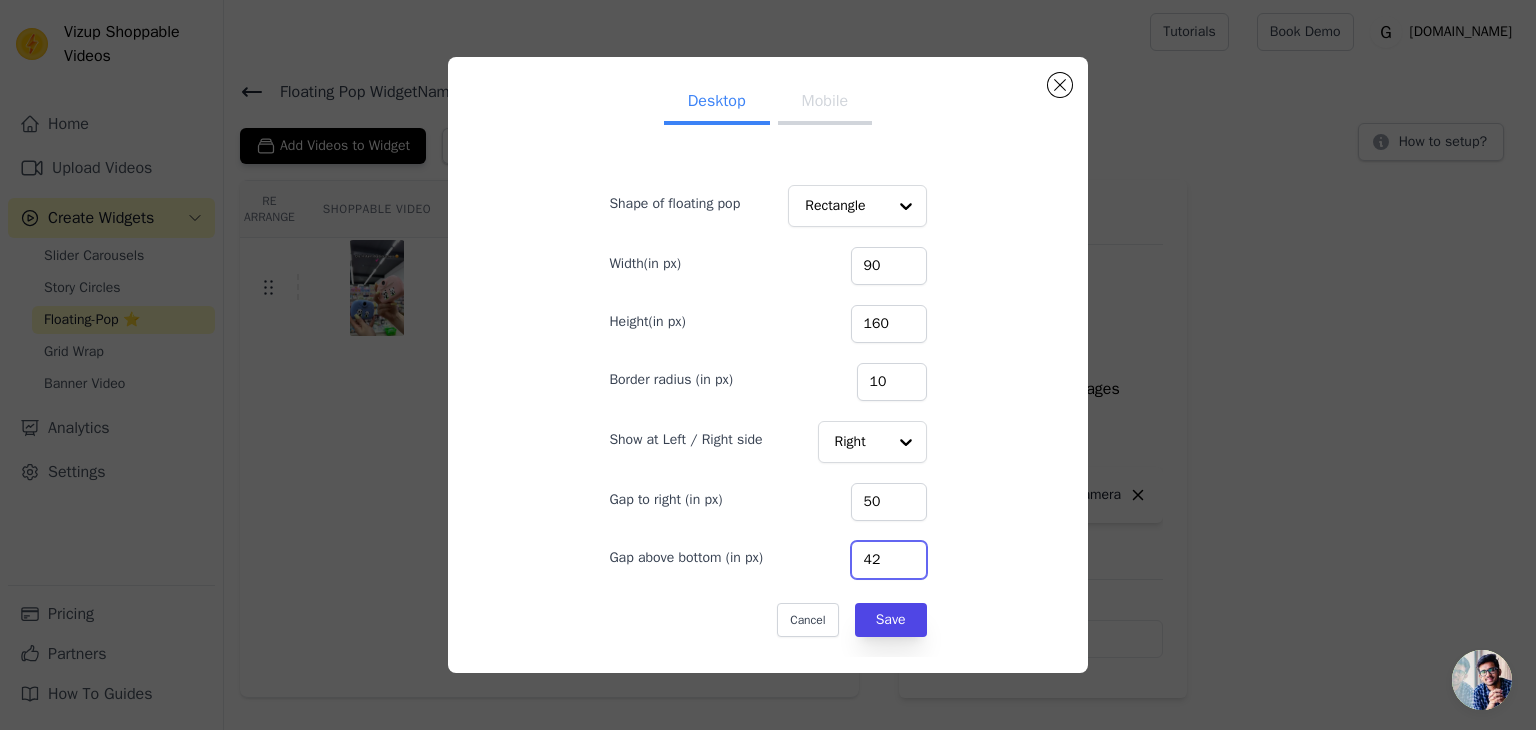 click on "42" at bounding box center [889, 560] 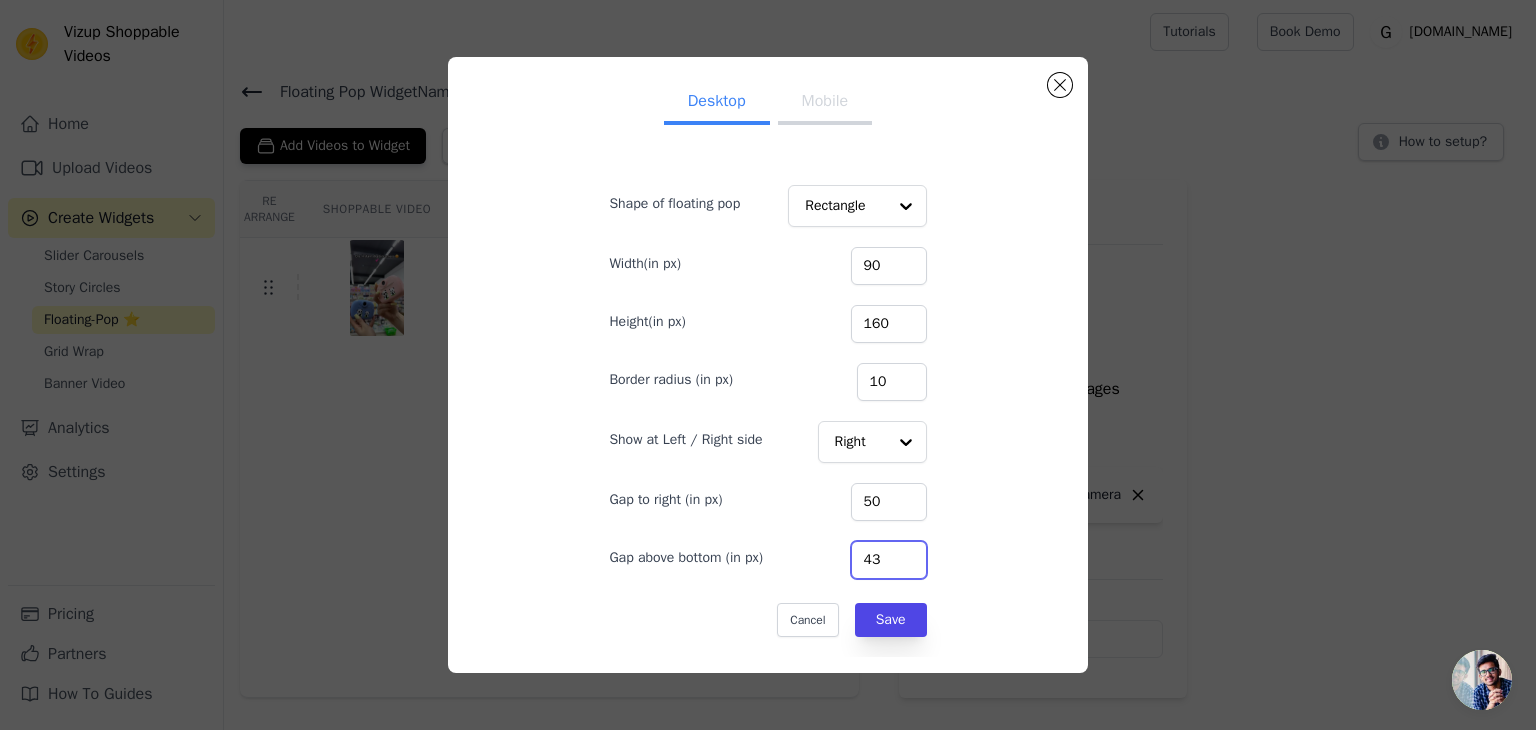 click on "43" at bounding box center [889, 560] 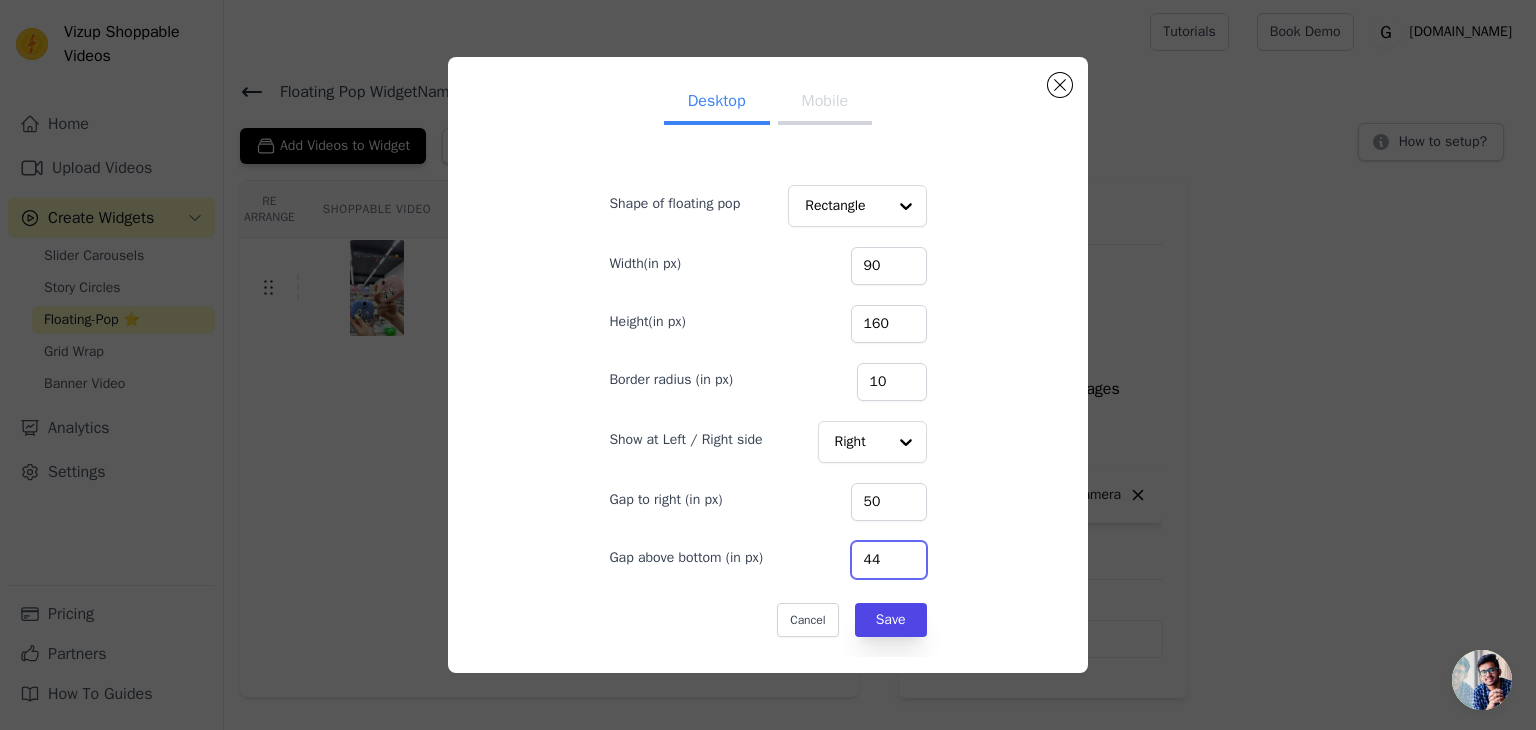 click on "44" at bounding box center [889, 560] 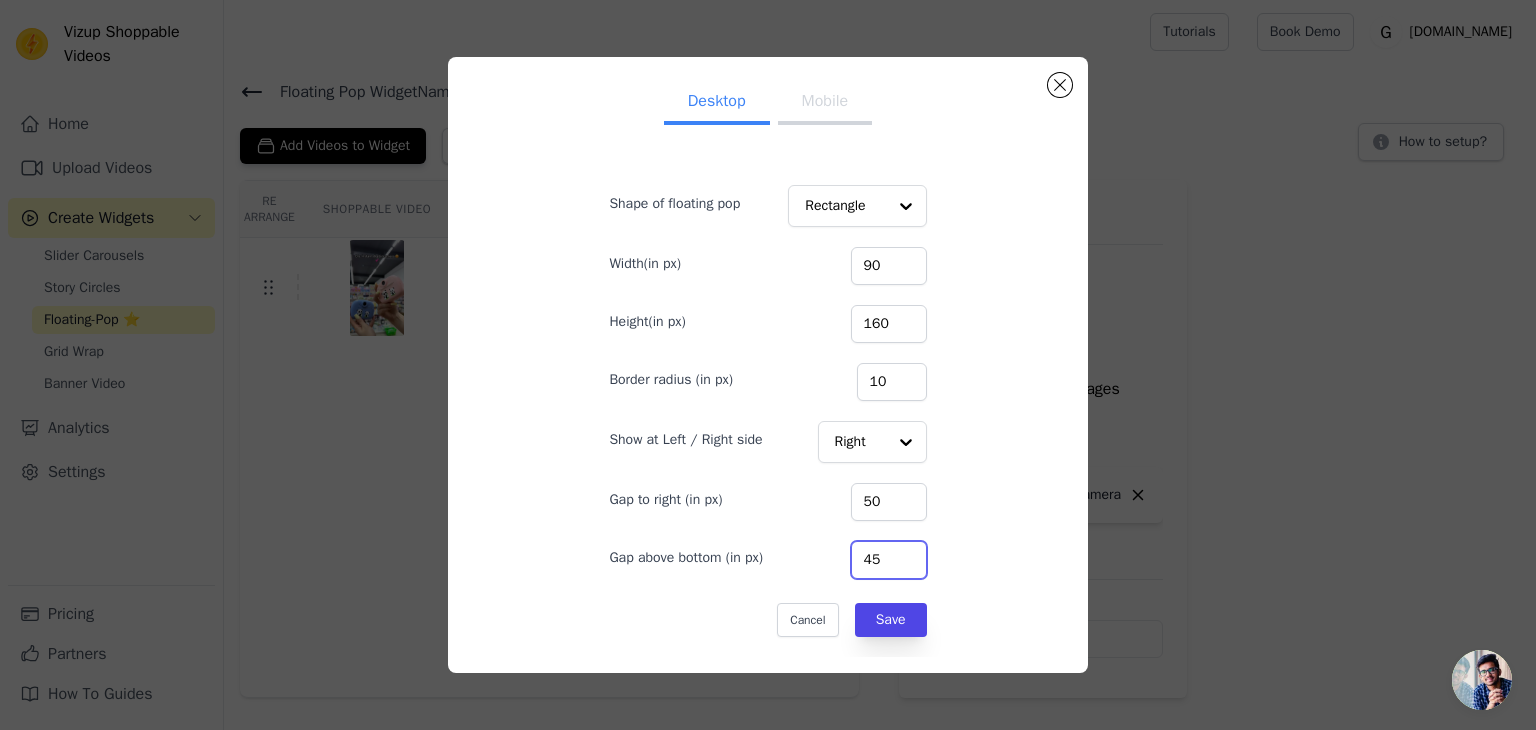 click on "45" at bounding box center (889, 560) 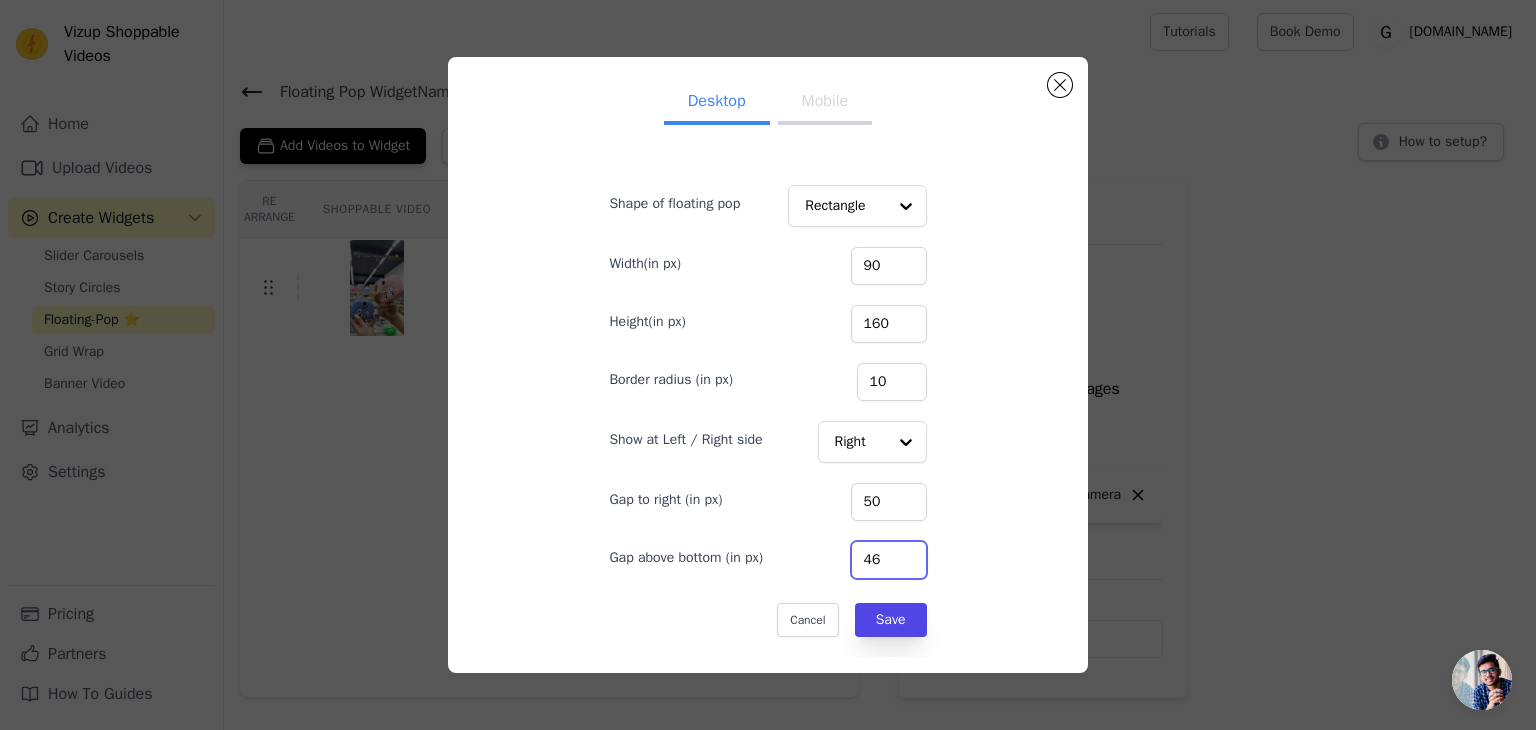 click on "46" at bounding box center (889, 560) 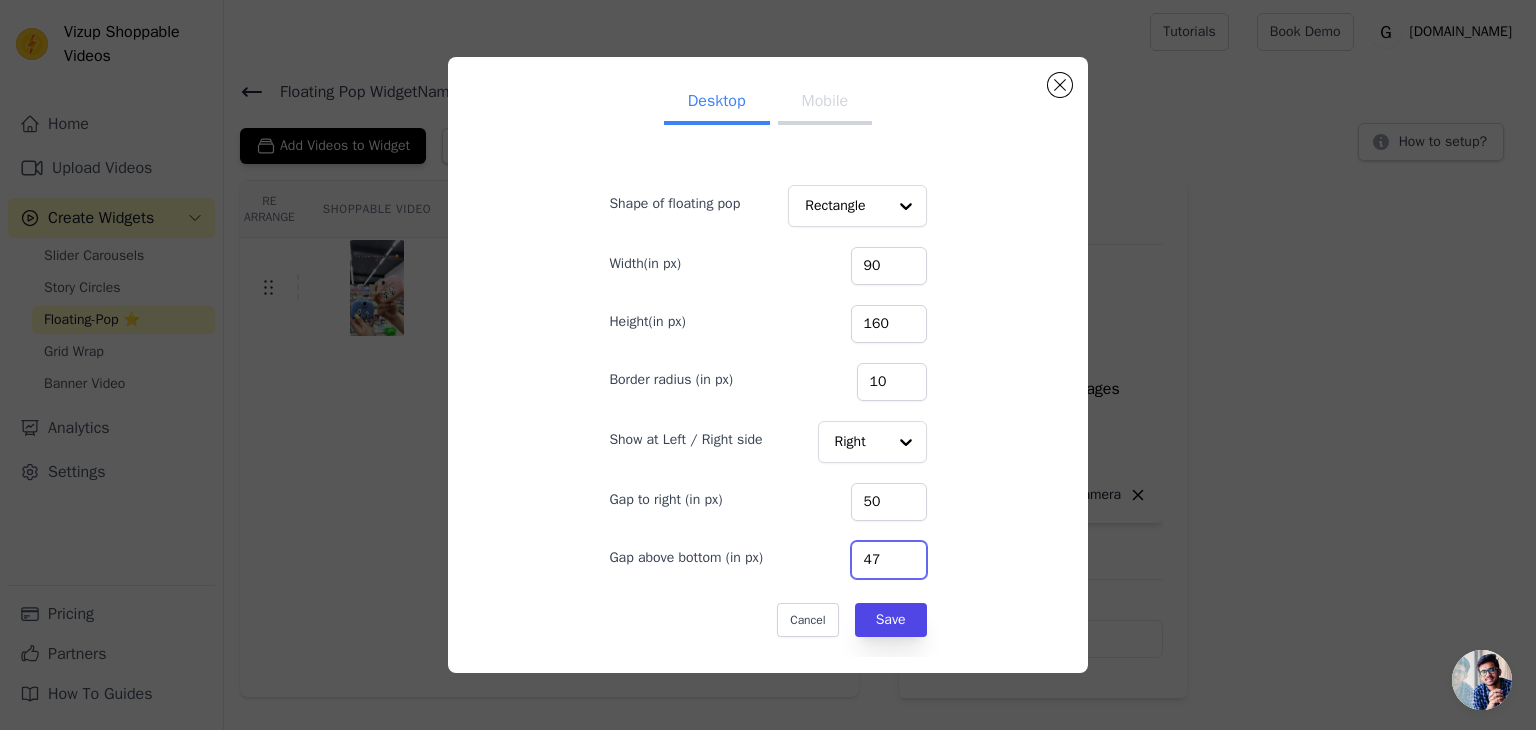 click on "47" at bounding box center (889, 560) 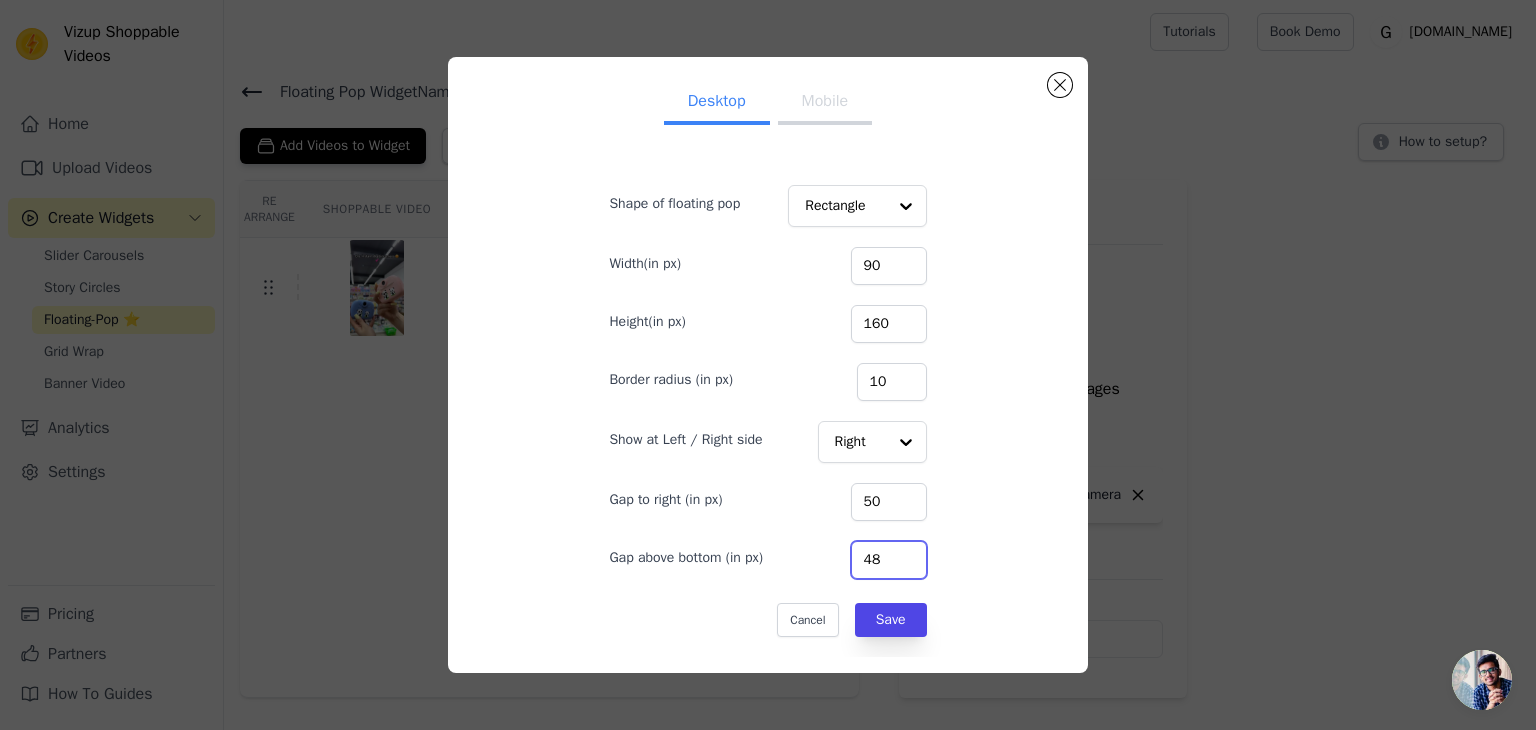 click on "48" at bounding box center (889, 560) 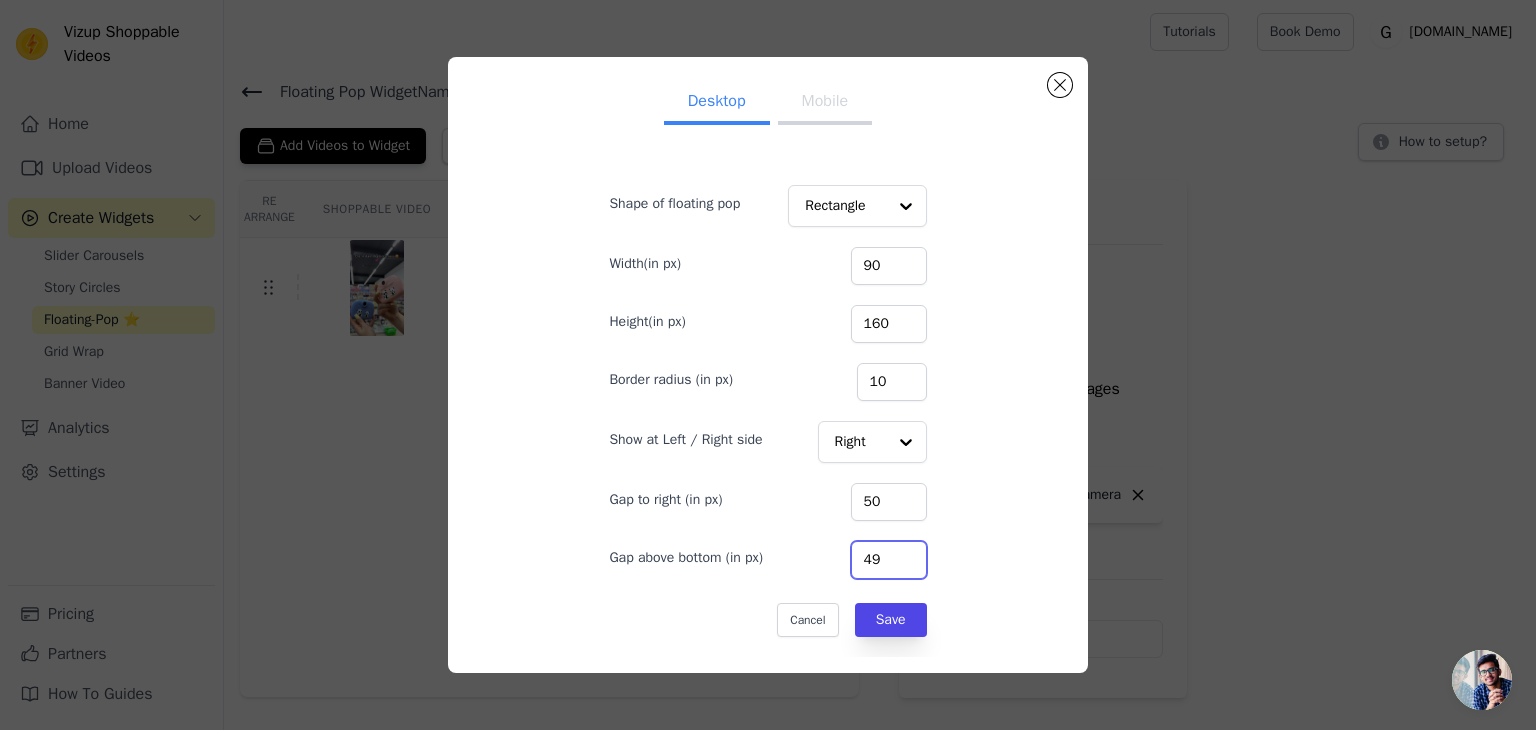 click on "49" at bounding box center [889, 560] 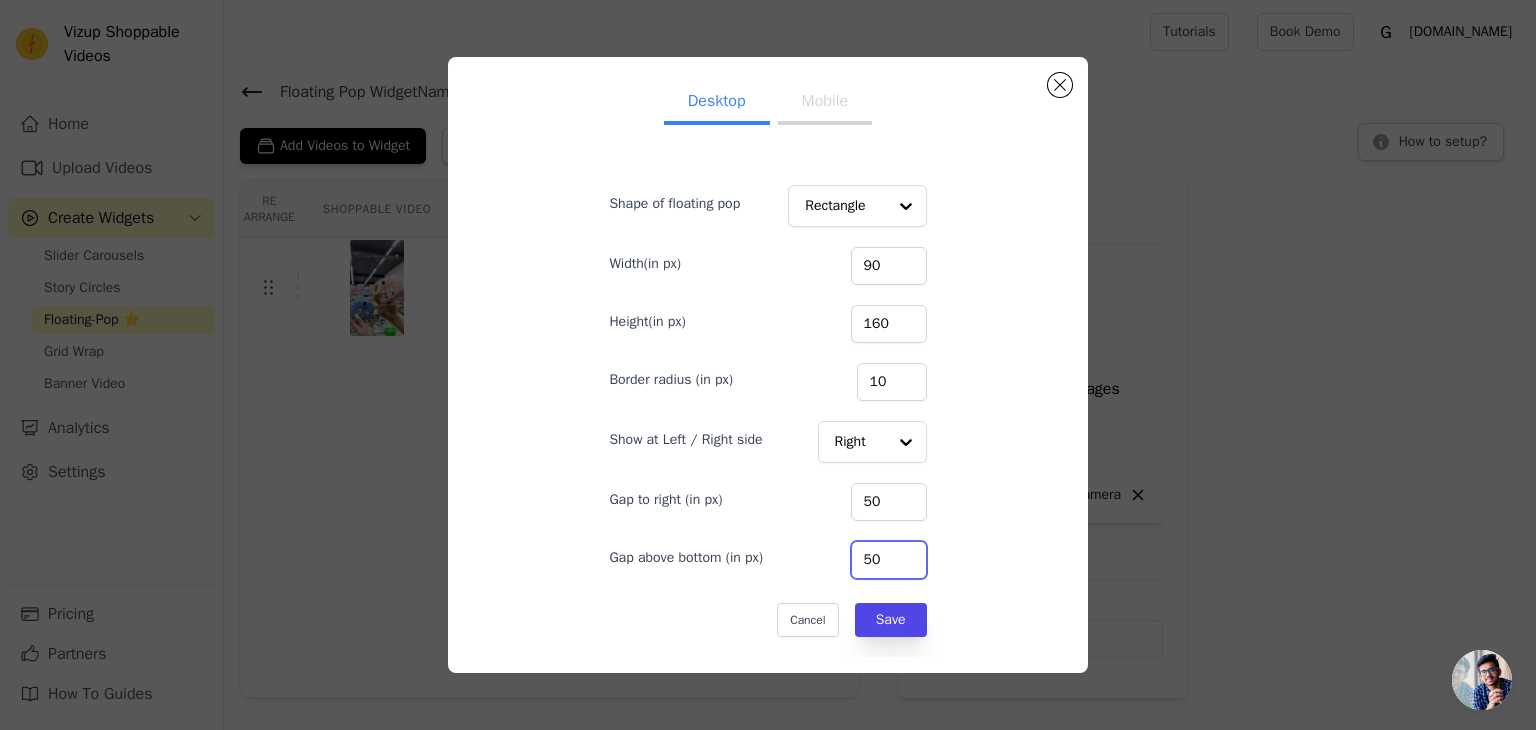 type on "50" 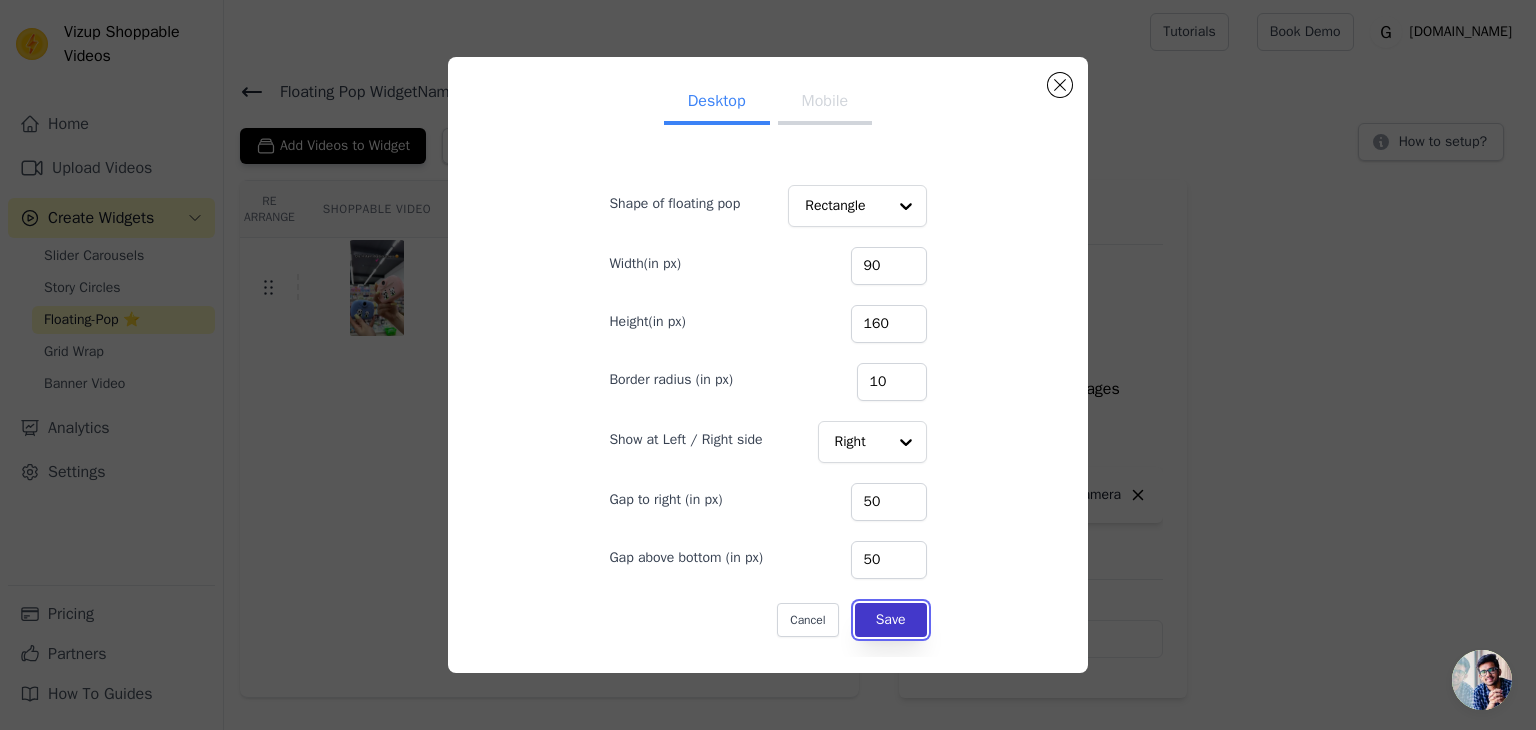click on "Save" at bounding box center (891, 620) 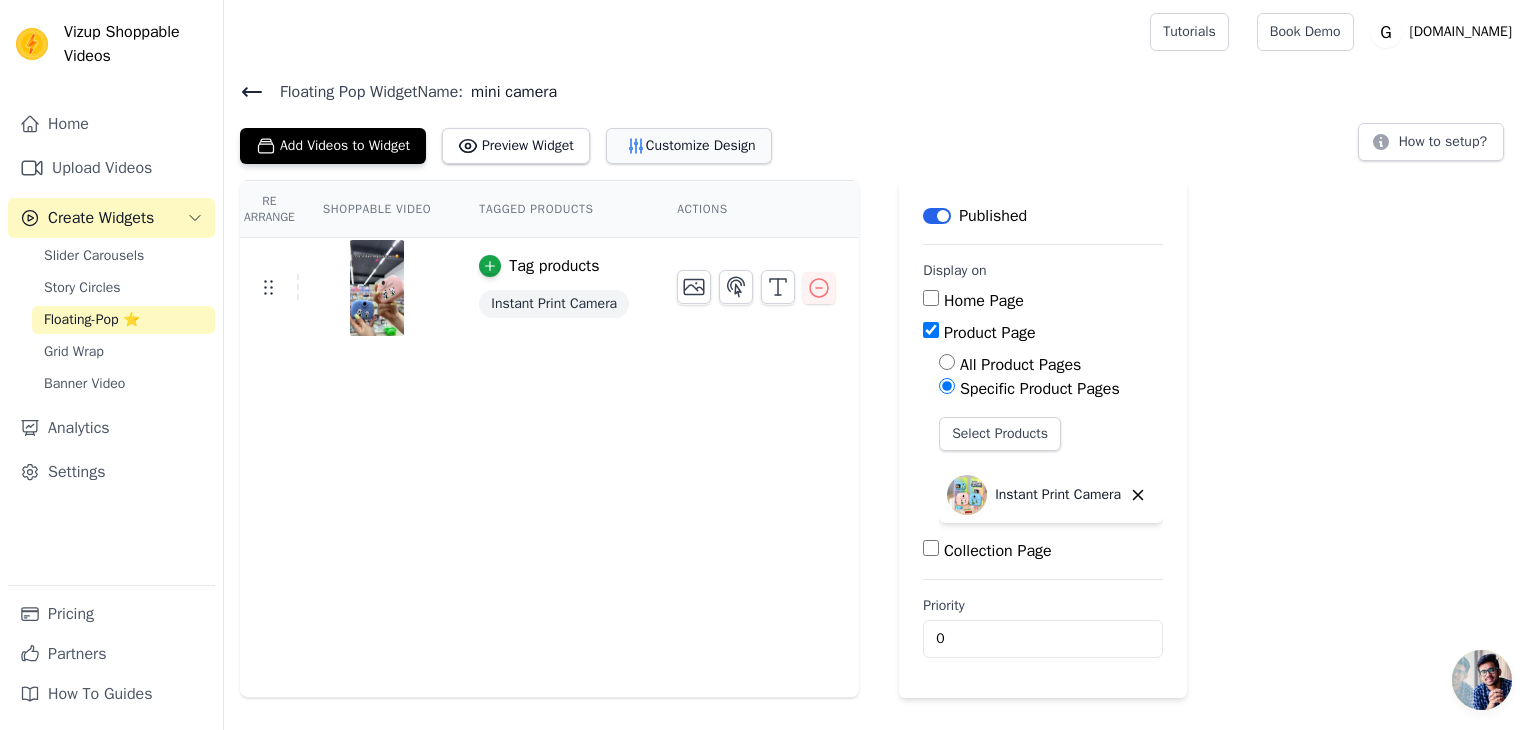 click on "Customize Design" at bounding box center [689, 146] 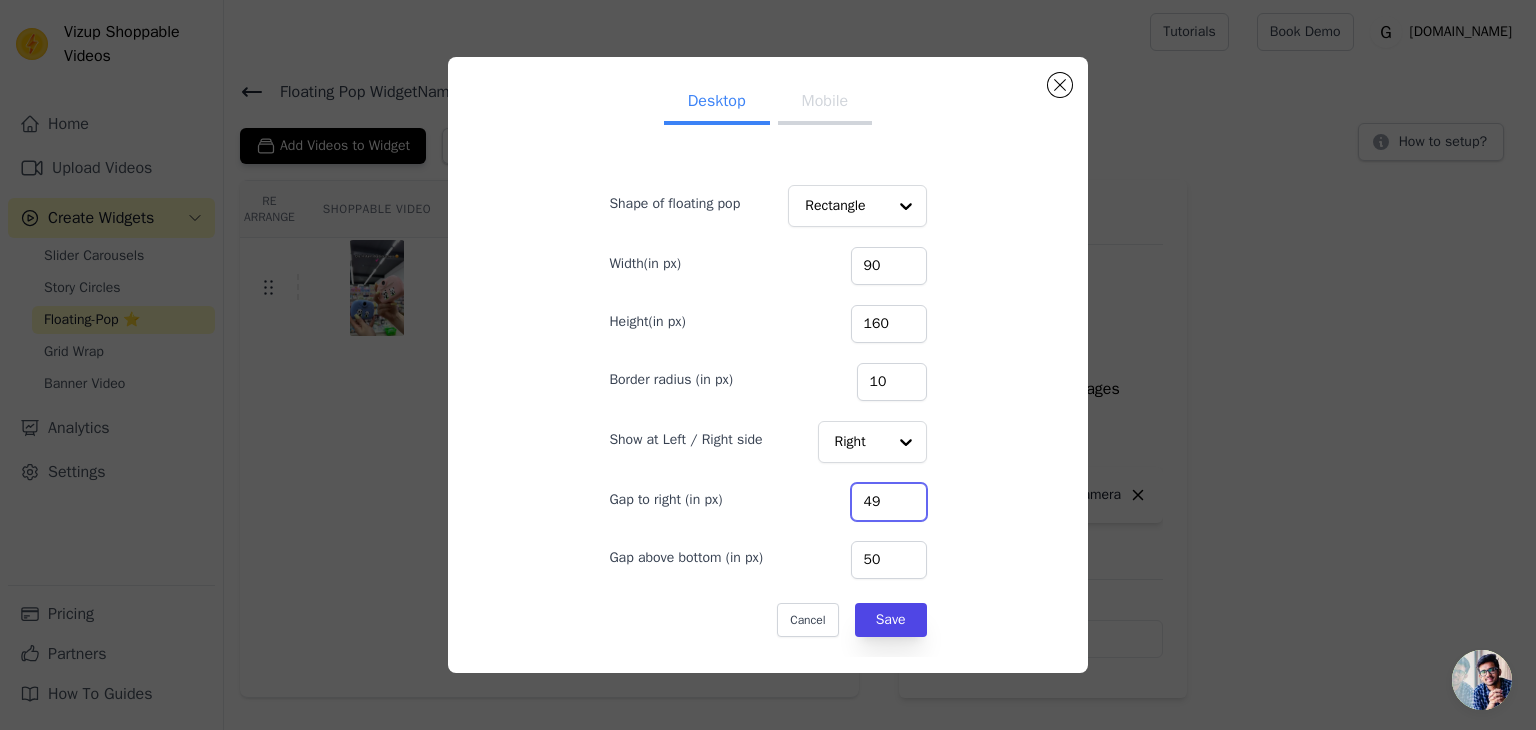 click on "49" at bounding box center [889, 502] 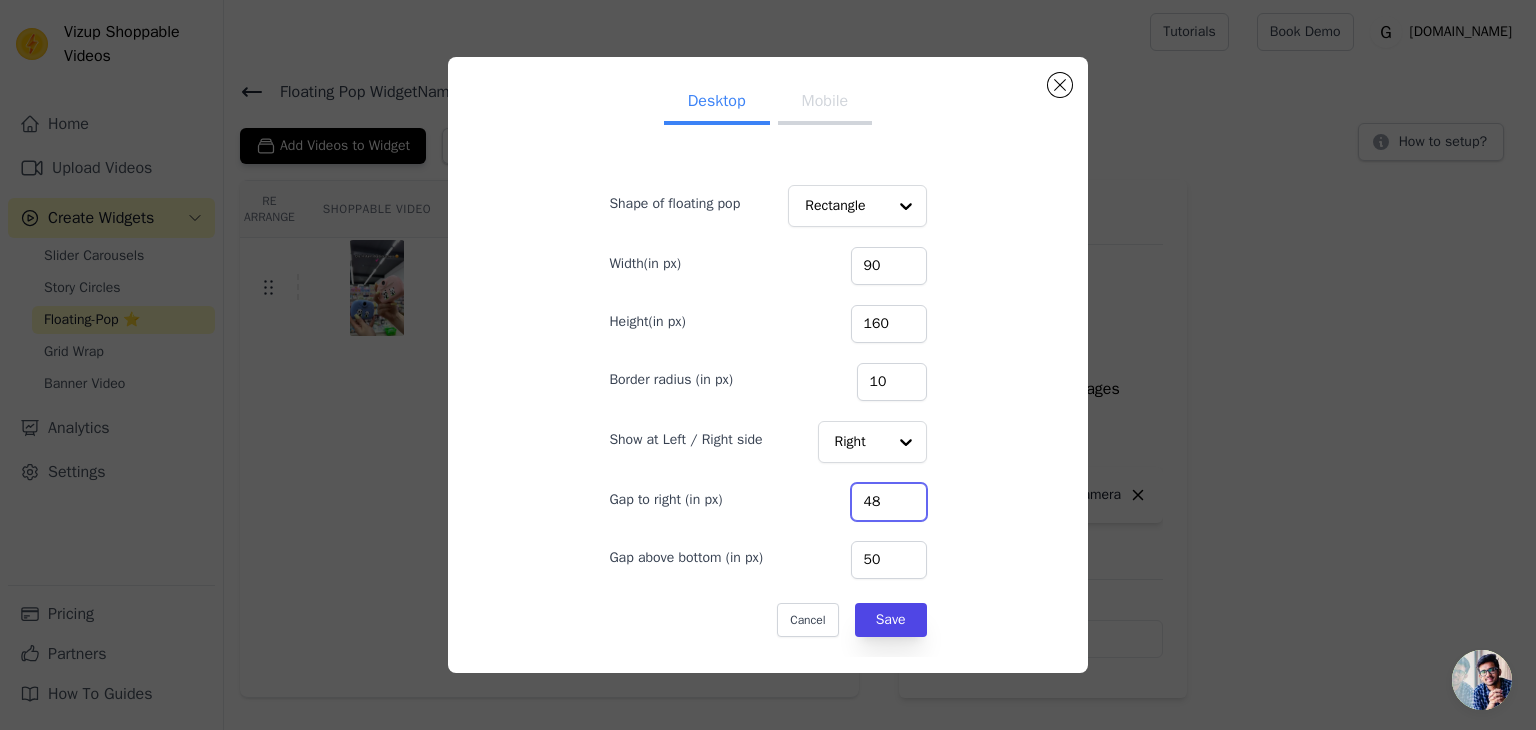 click on "48" at bounding box center (889, 502) 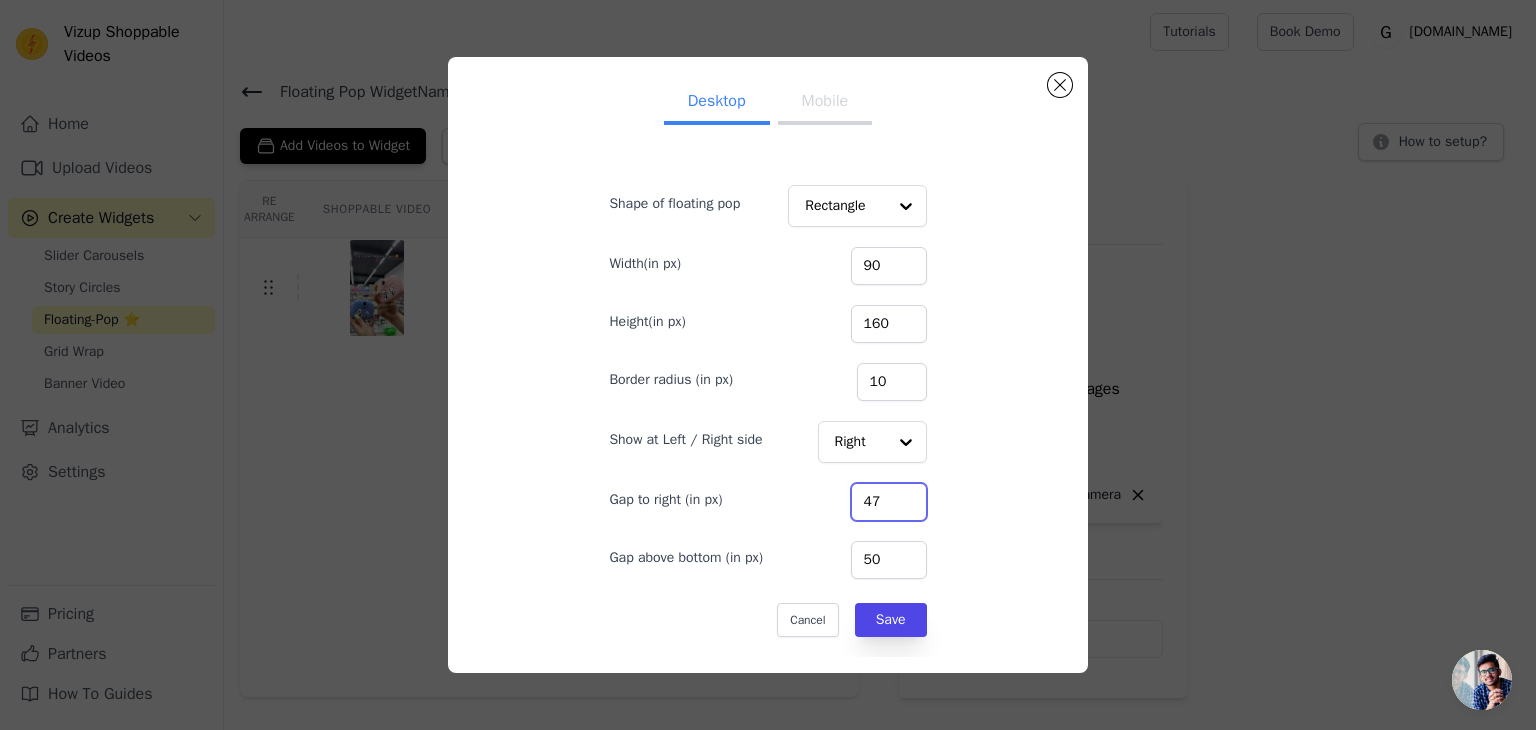 click on "47" at bounding box center [889, 502] 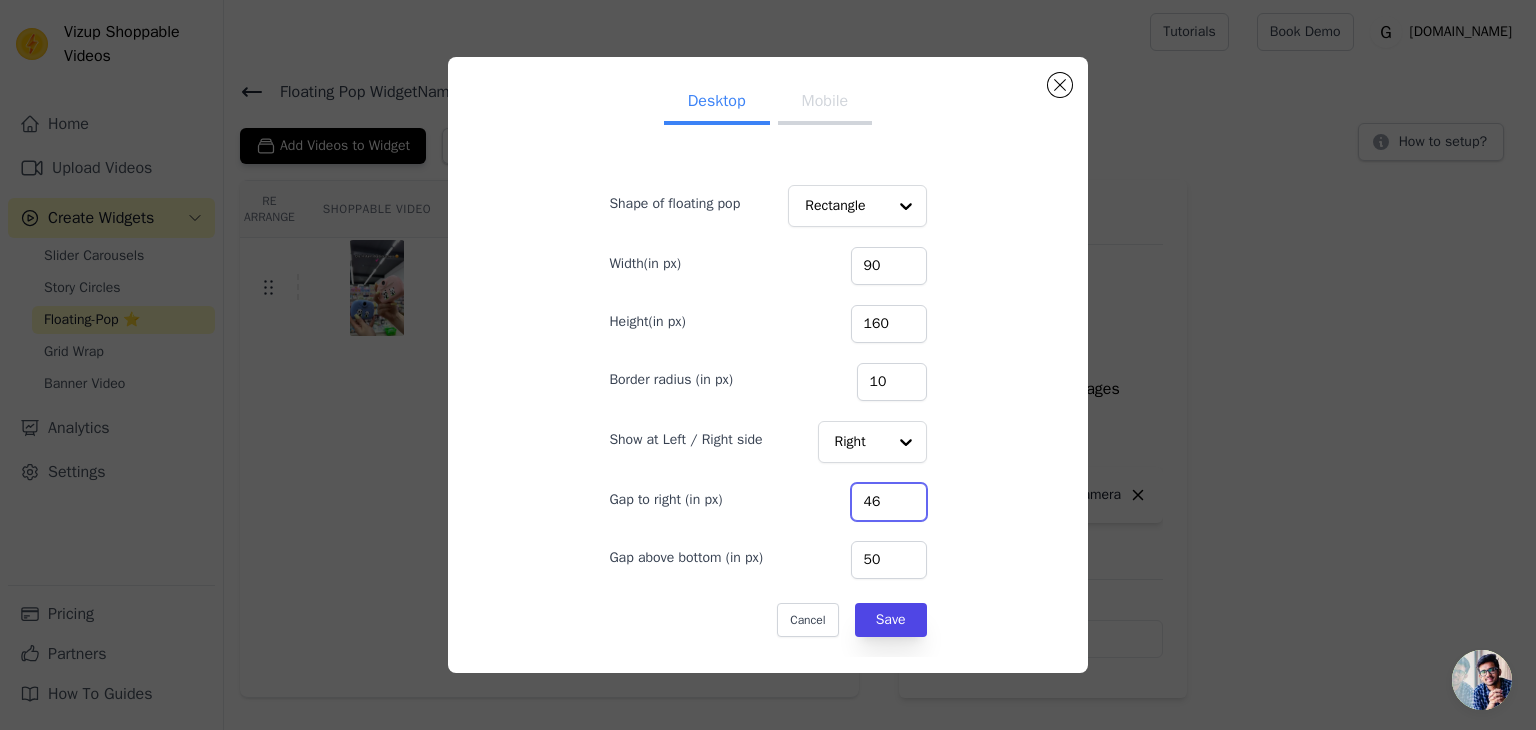 click on "46" at bounding box center [889, 502] 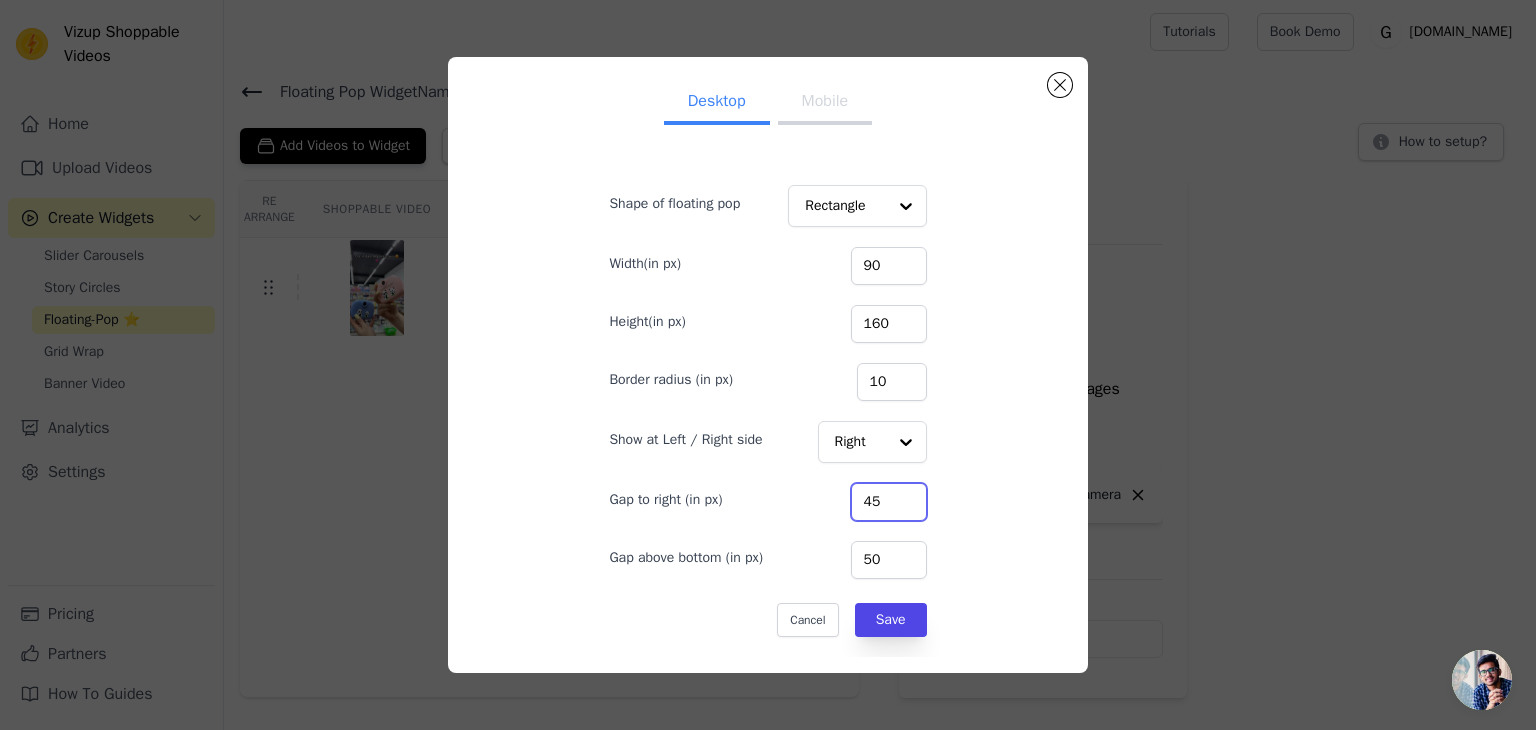 click on "45" at bounding box center (889, 502) 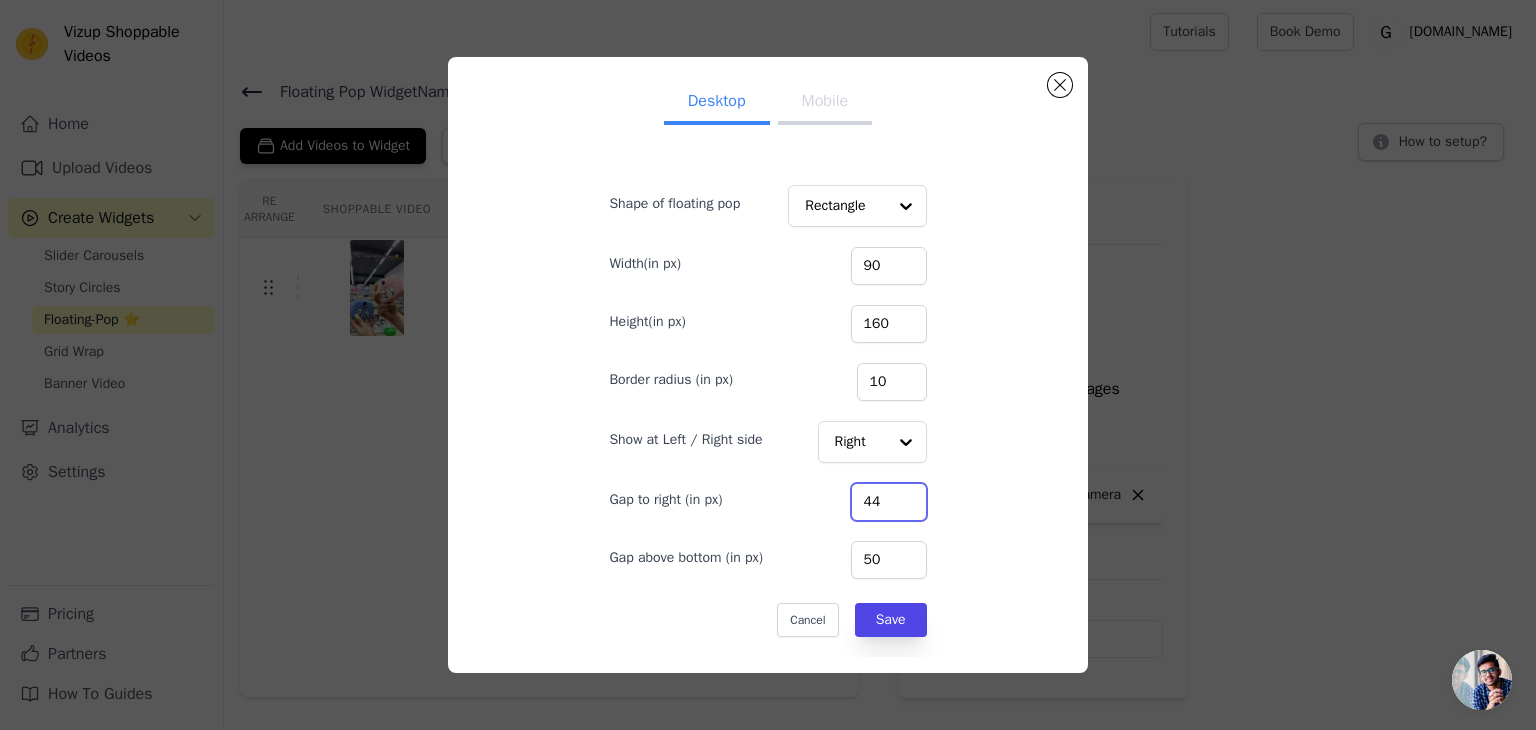 click on "44" at bounding box center (889, 502) 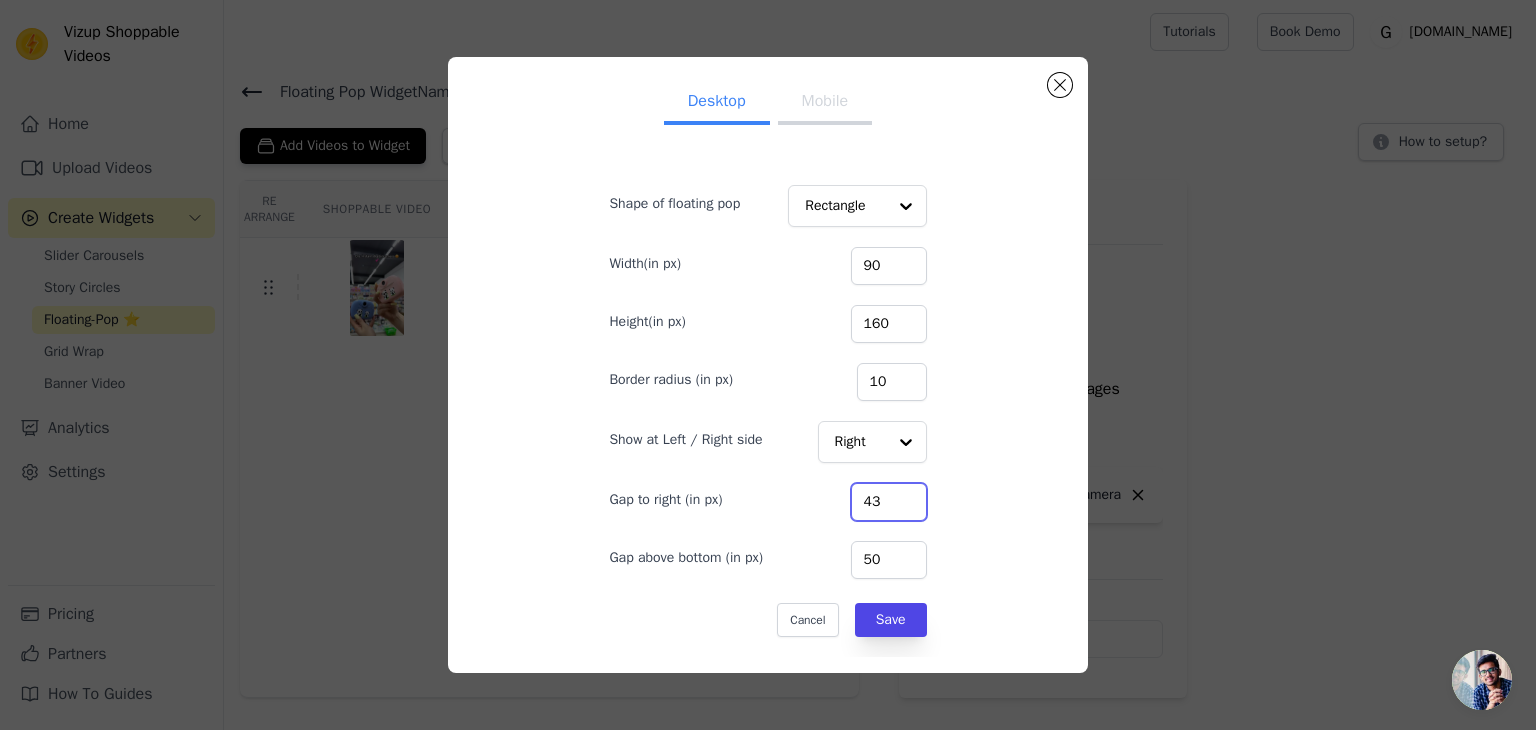 click on "43" at bounding box center (889, 502) 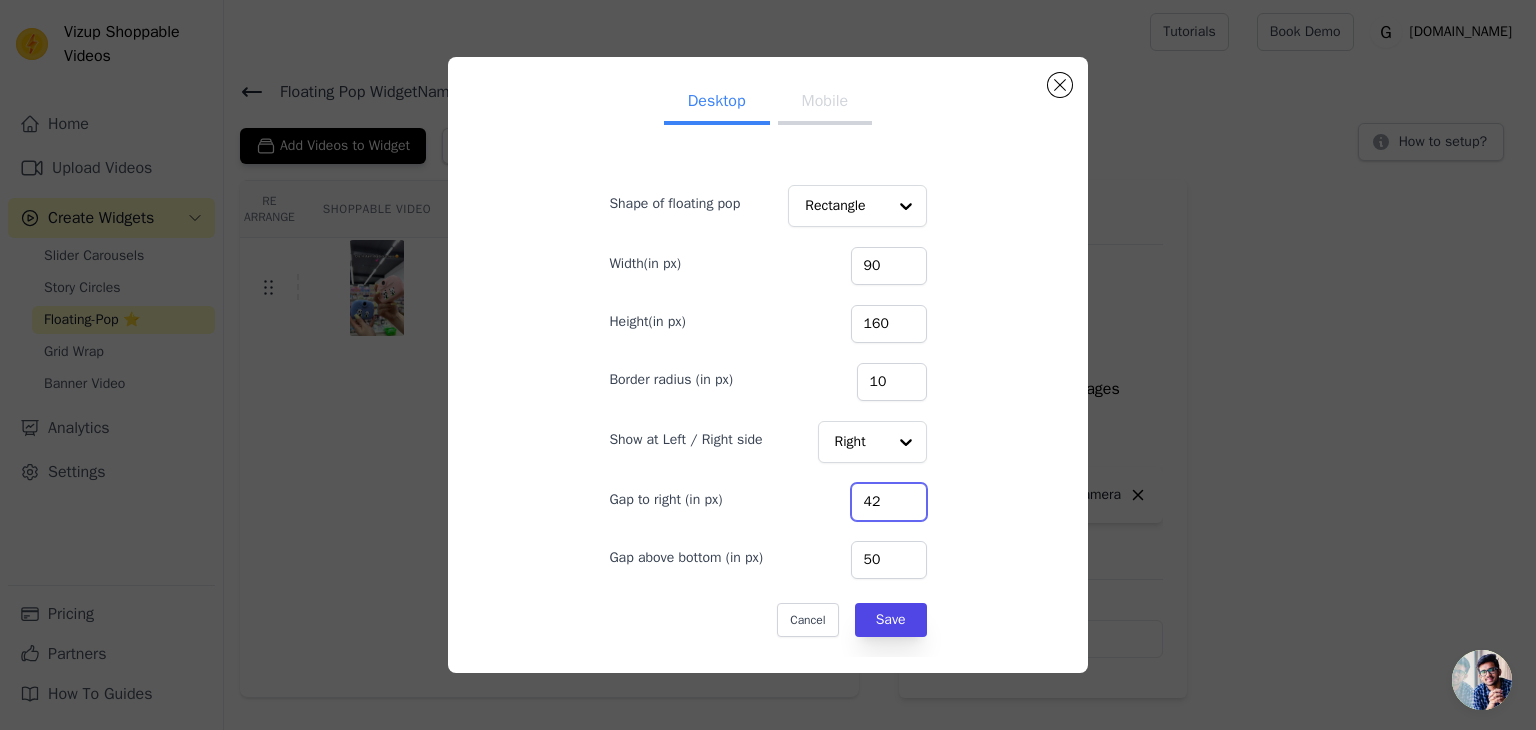 click on "42" at bounding box center (889, 502) 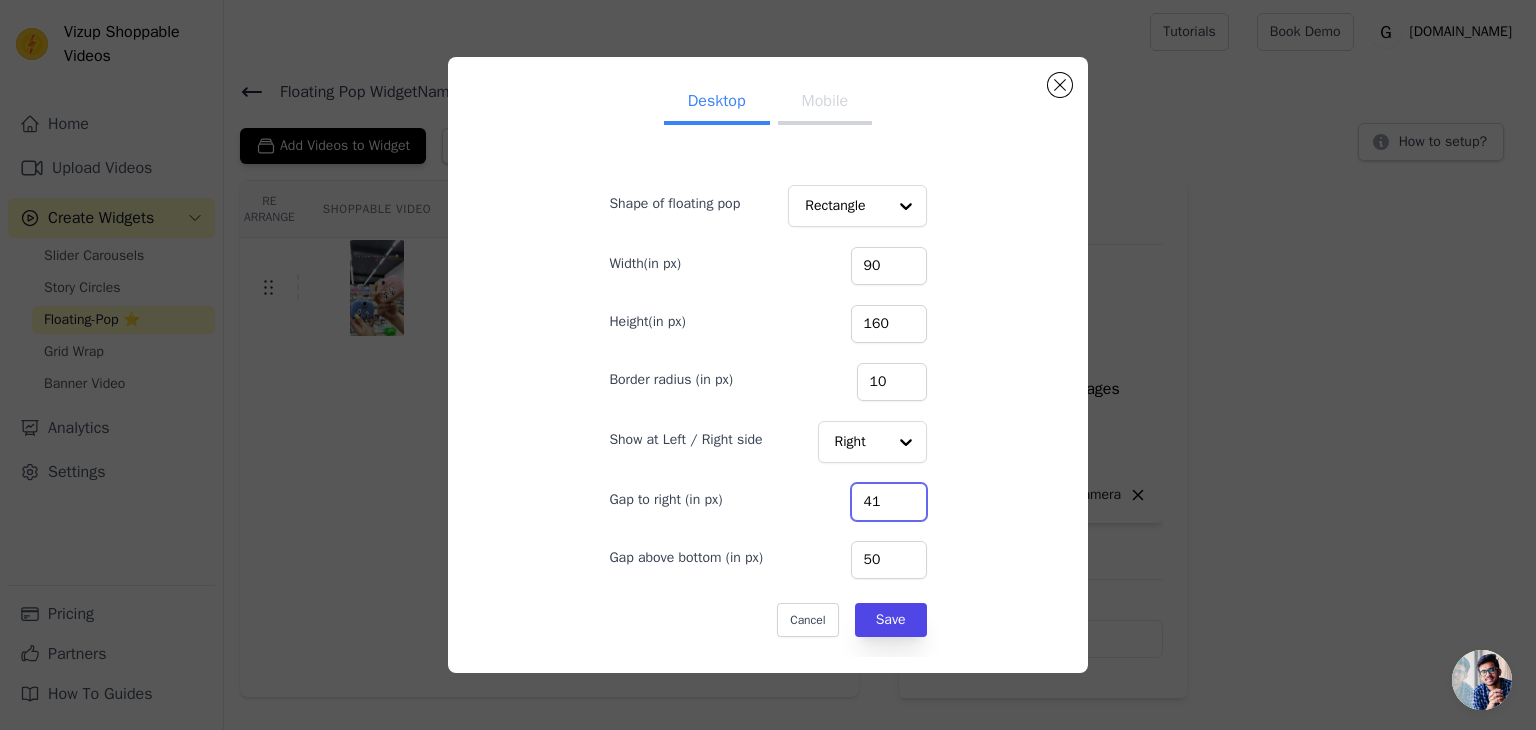 click on "41" at bounding box center (889, 502) 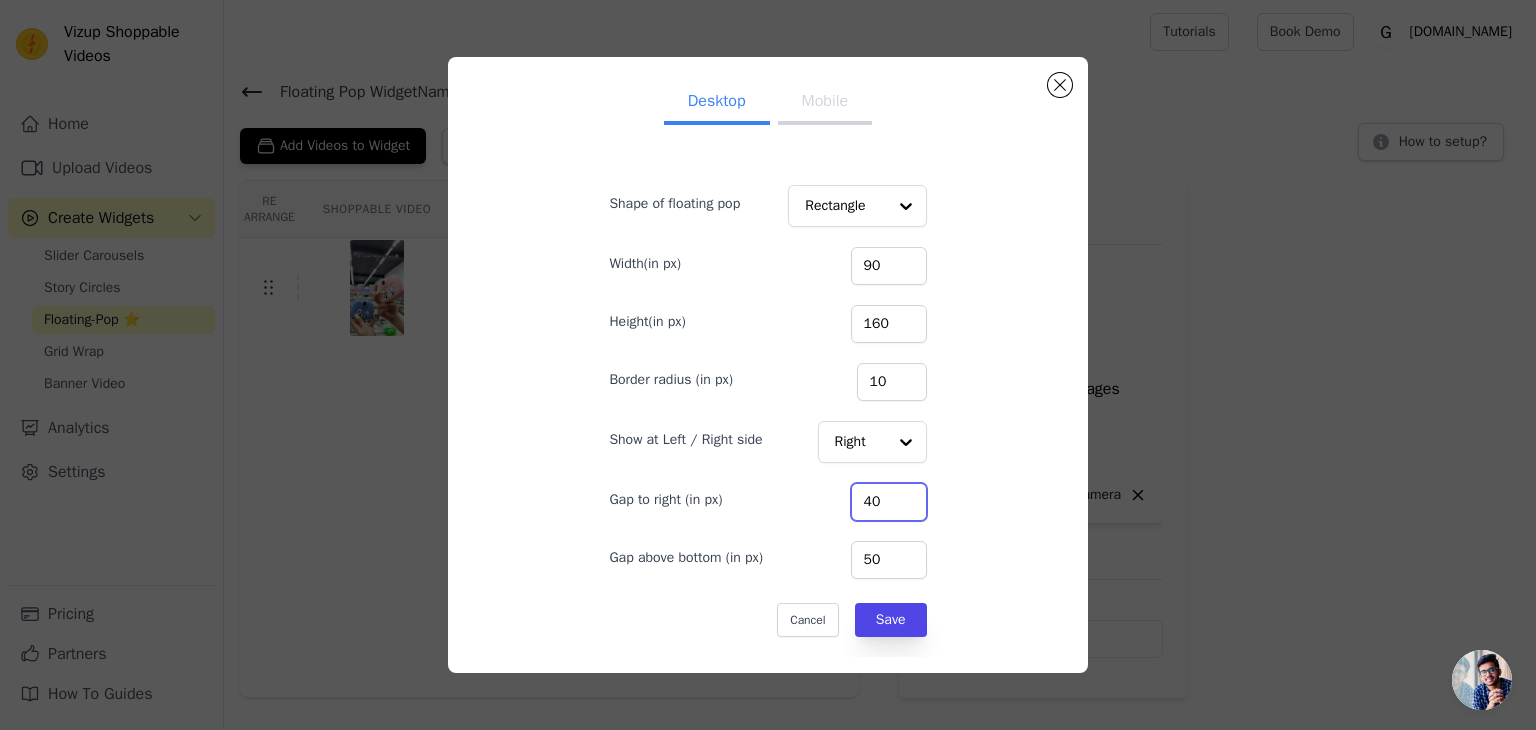 click on "40" at bounding box center (889, 502) 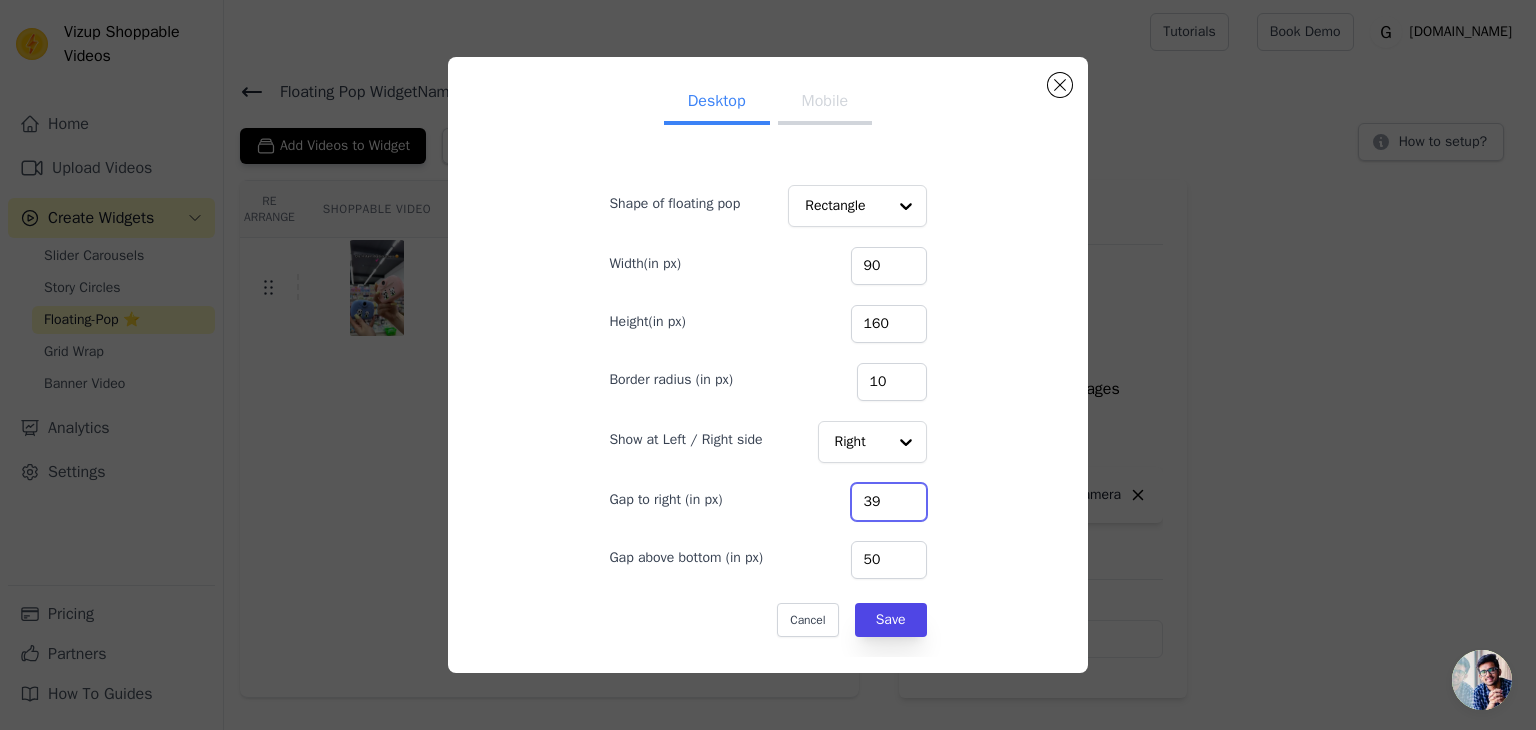 click on "39" at bounding box center [889, 502] 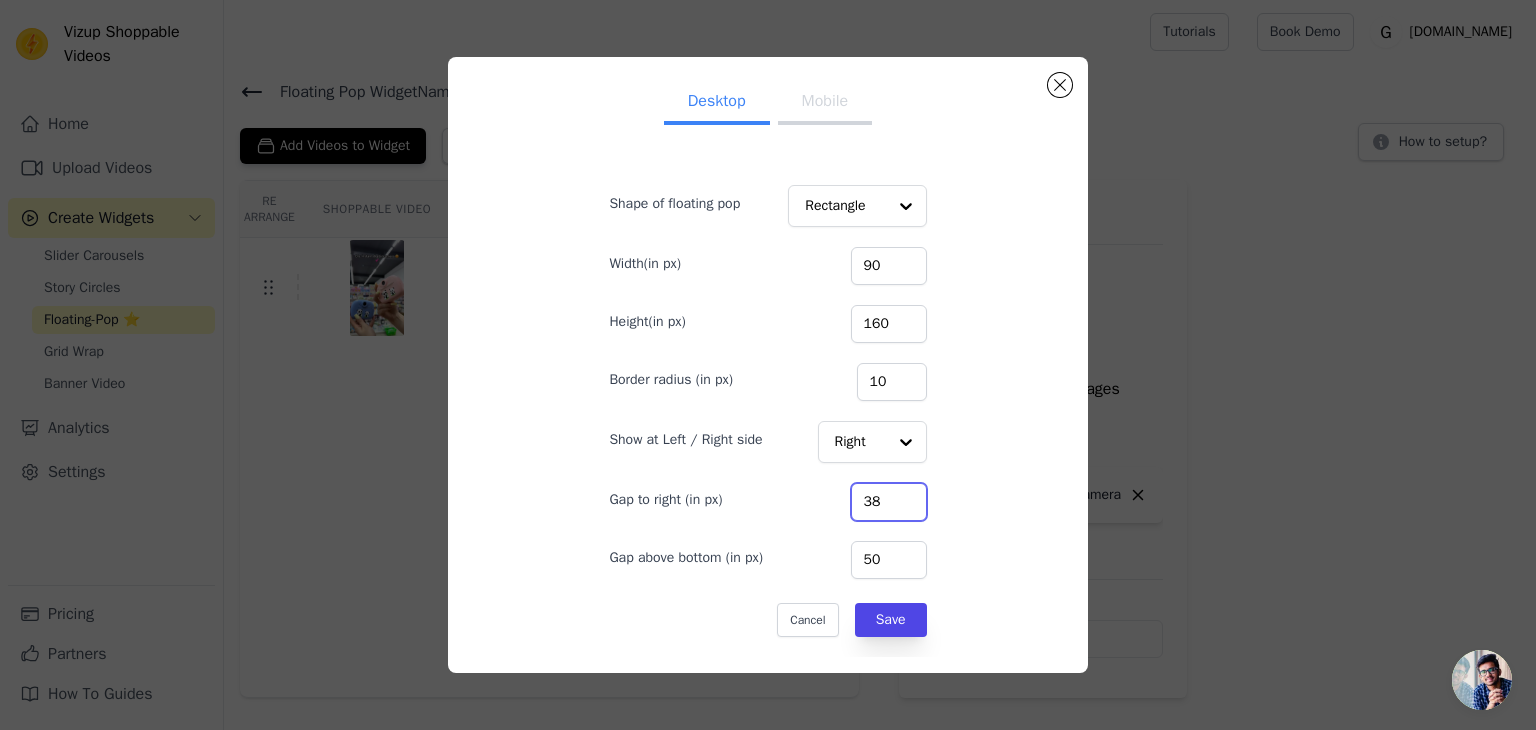 click on "38" at bounding box center (889, 502) 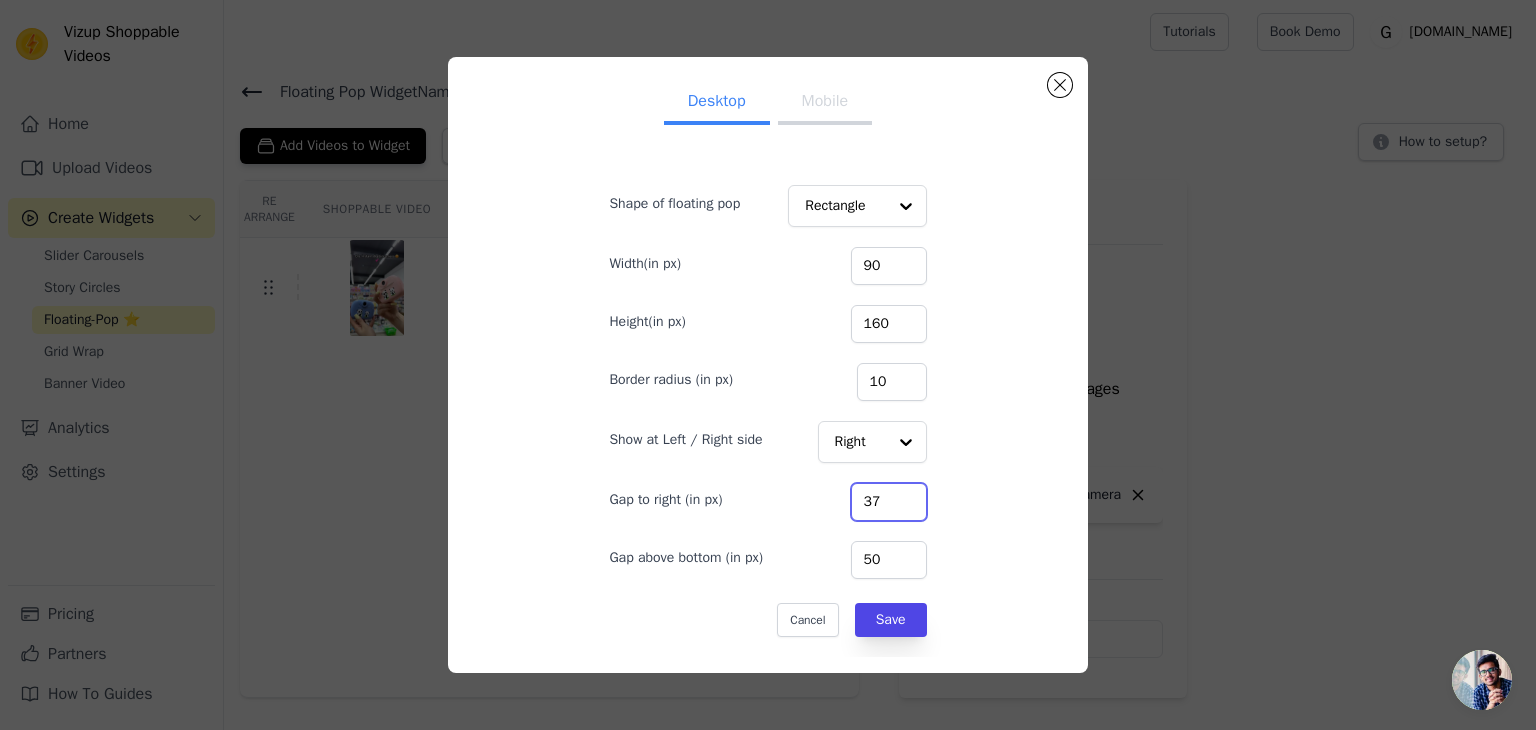 click on "37" at bounding box center (889, 502) 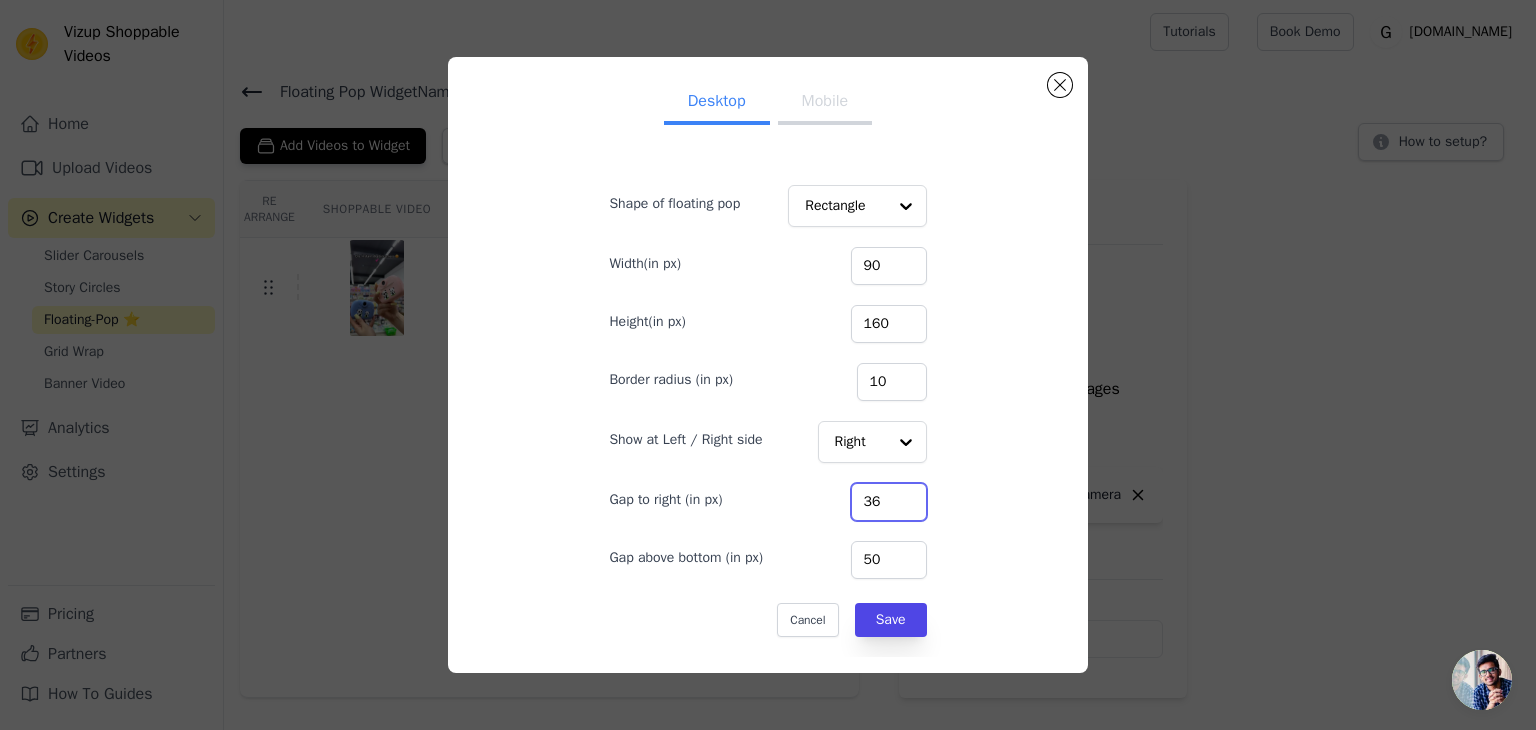 click on "36" at bounding box center [889, 502] 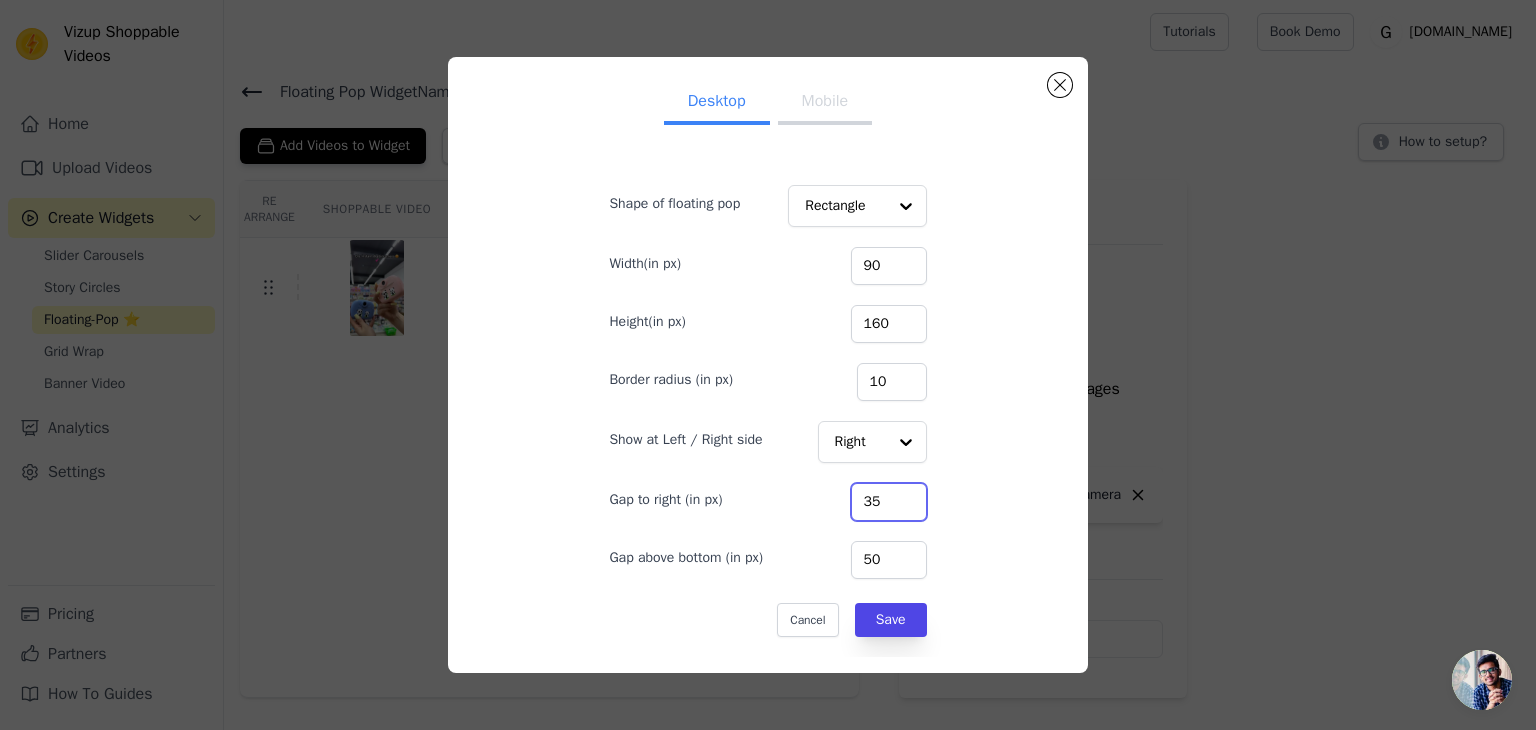 click on "35" at bounding box center (889, 502) 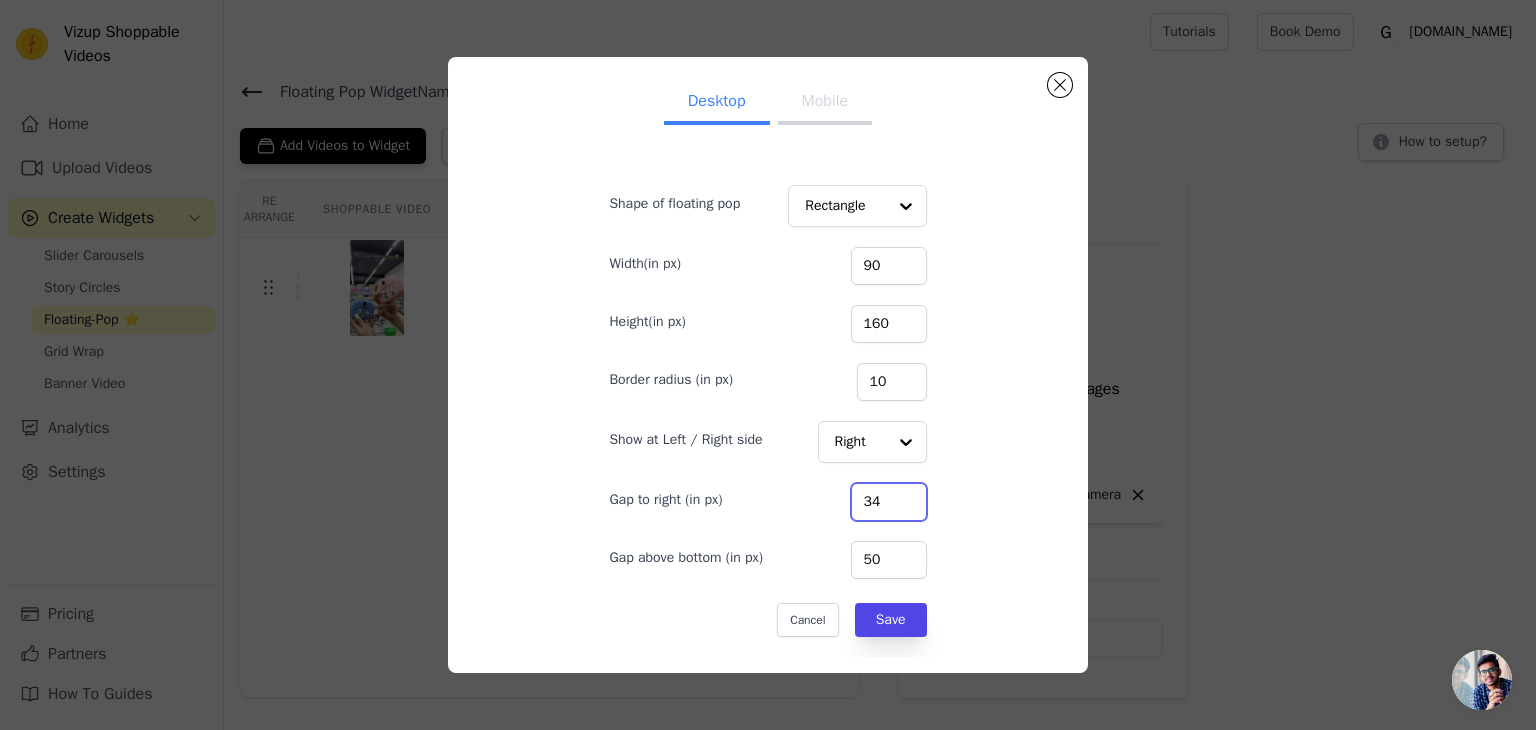 click on "34" at bounding box center [889, 502] 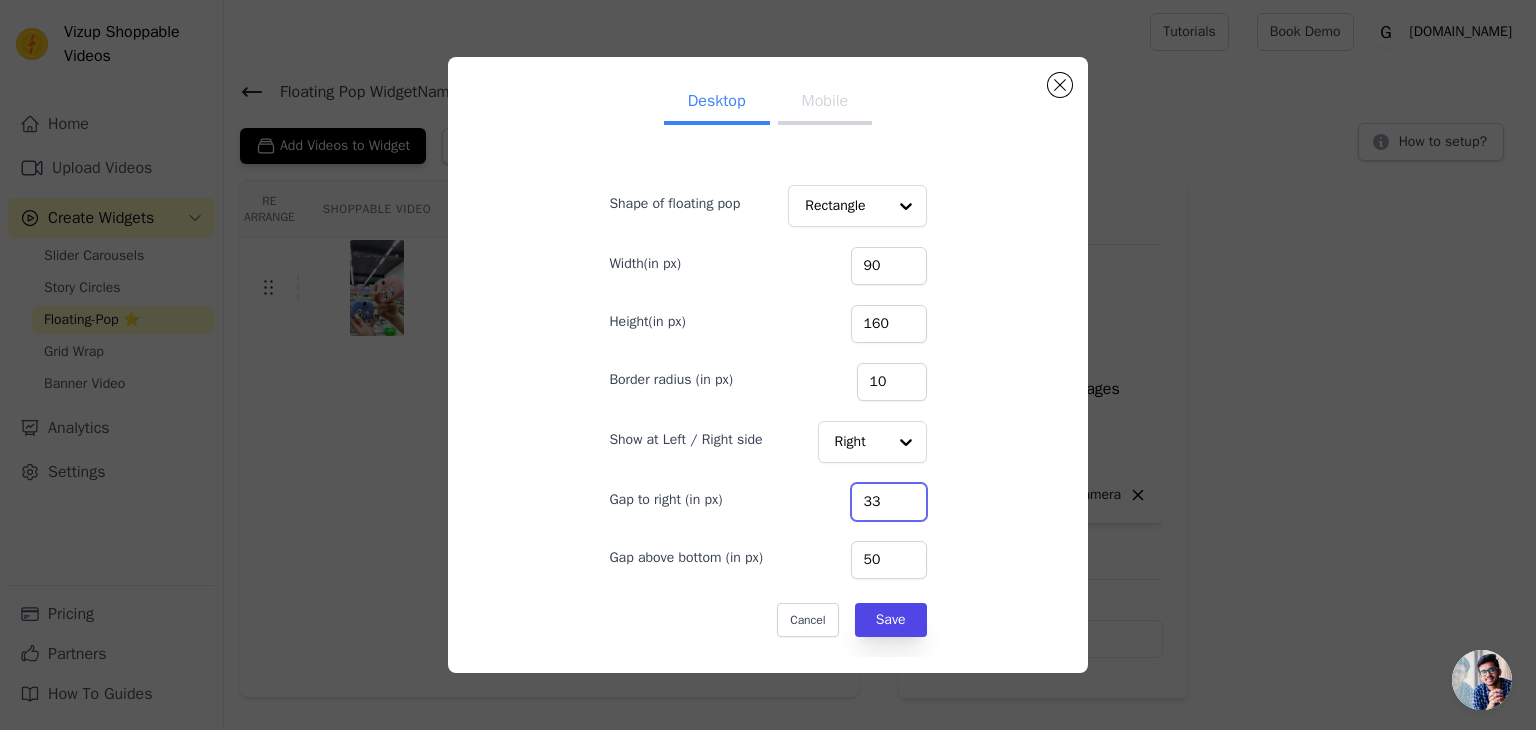 click on "33" at bounding box center [889, 502] 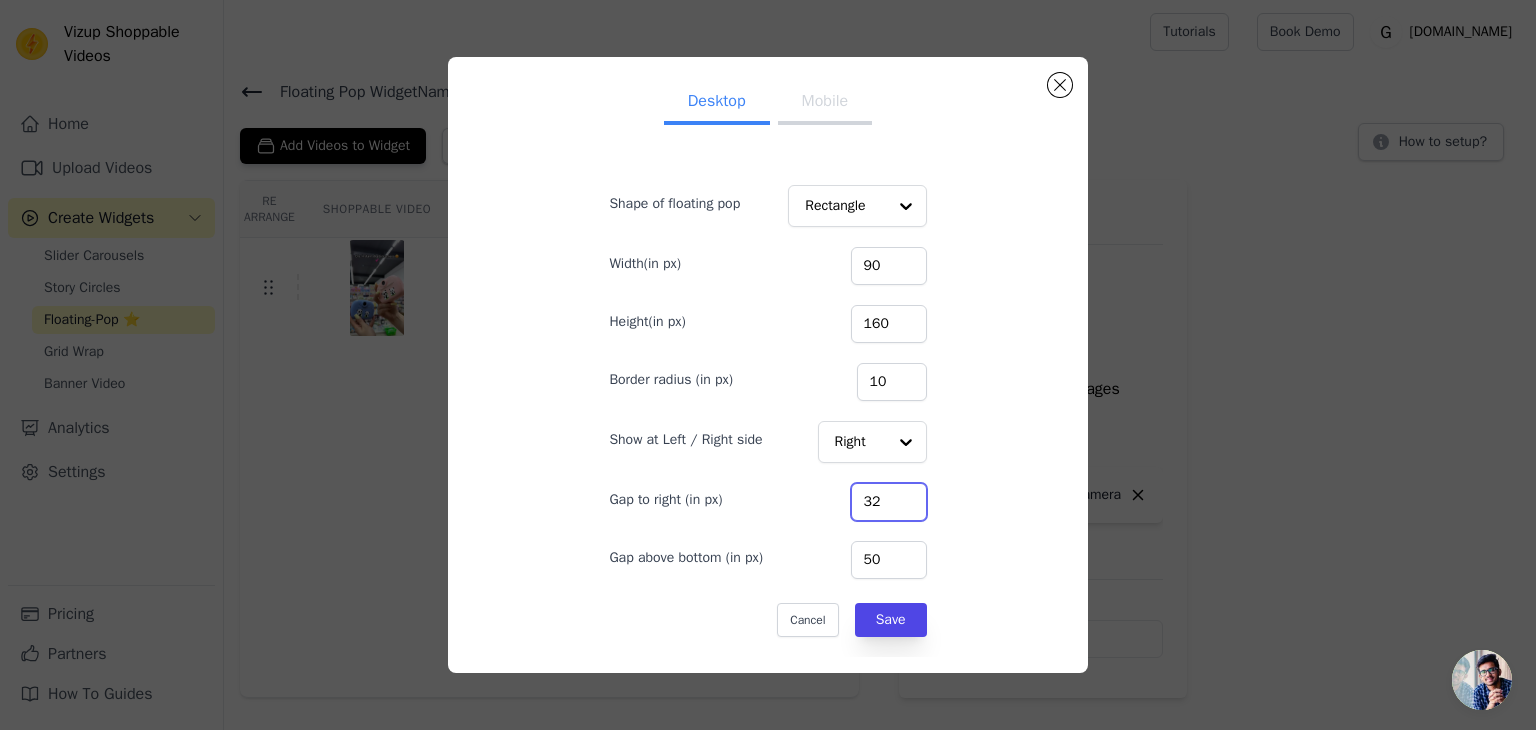click on "32" at bounding box center [889, 502] 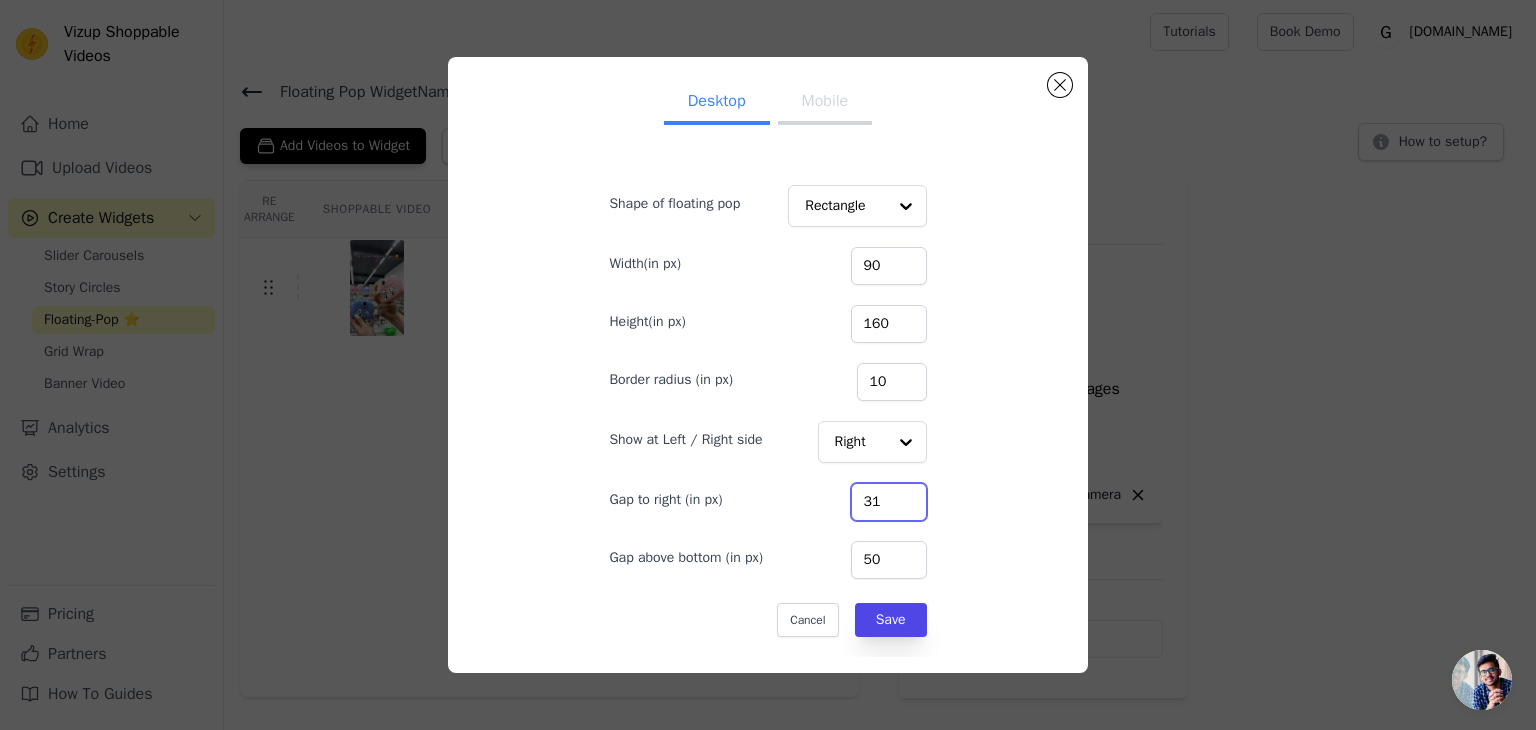 click on "31" at bounding box center [889, 502] 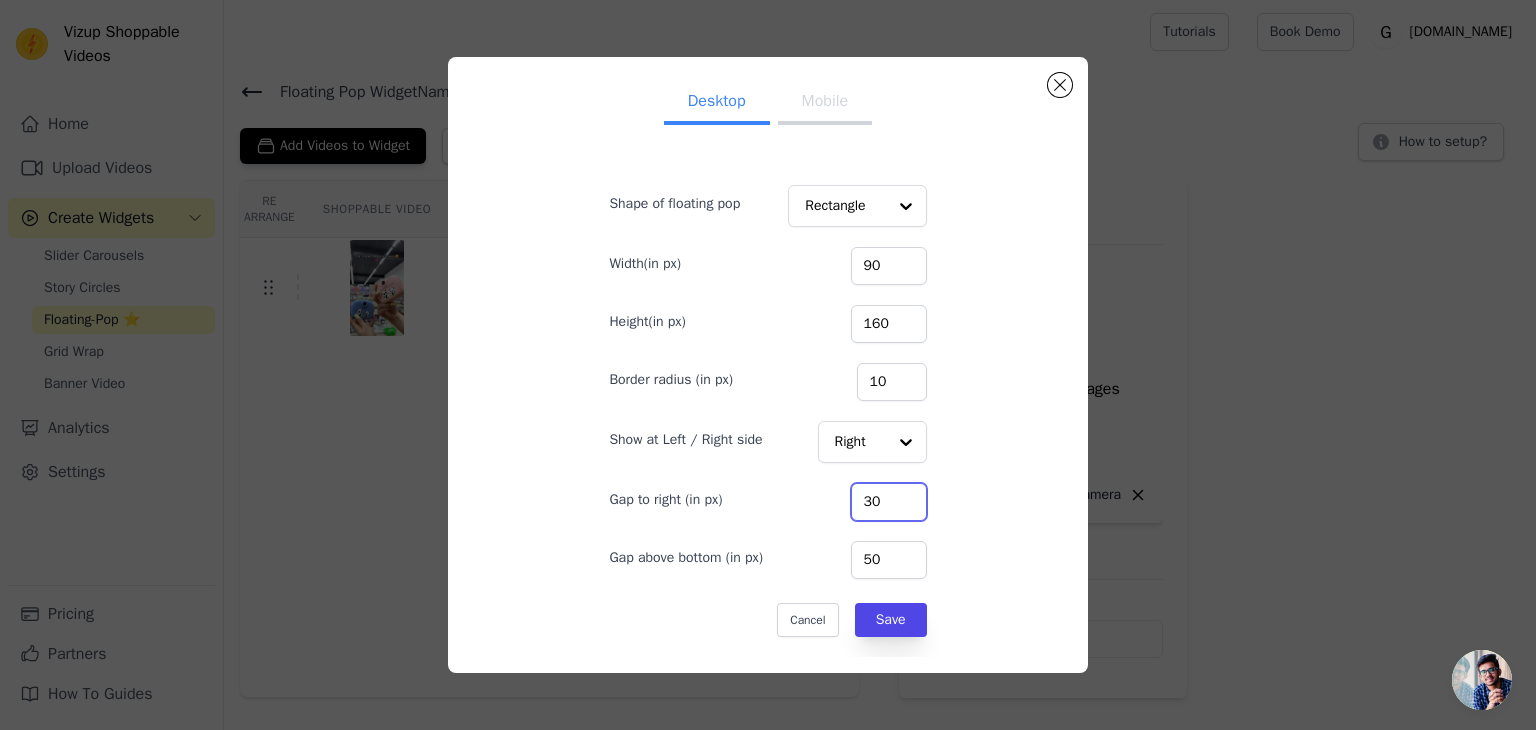 click on "30" at bounding box center [889, 502] 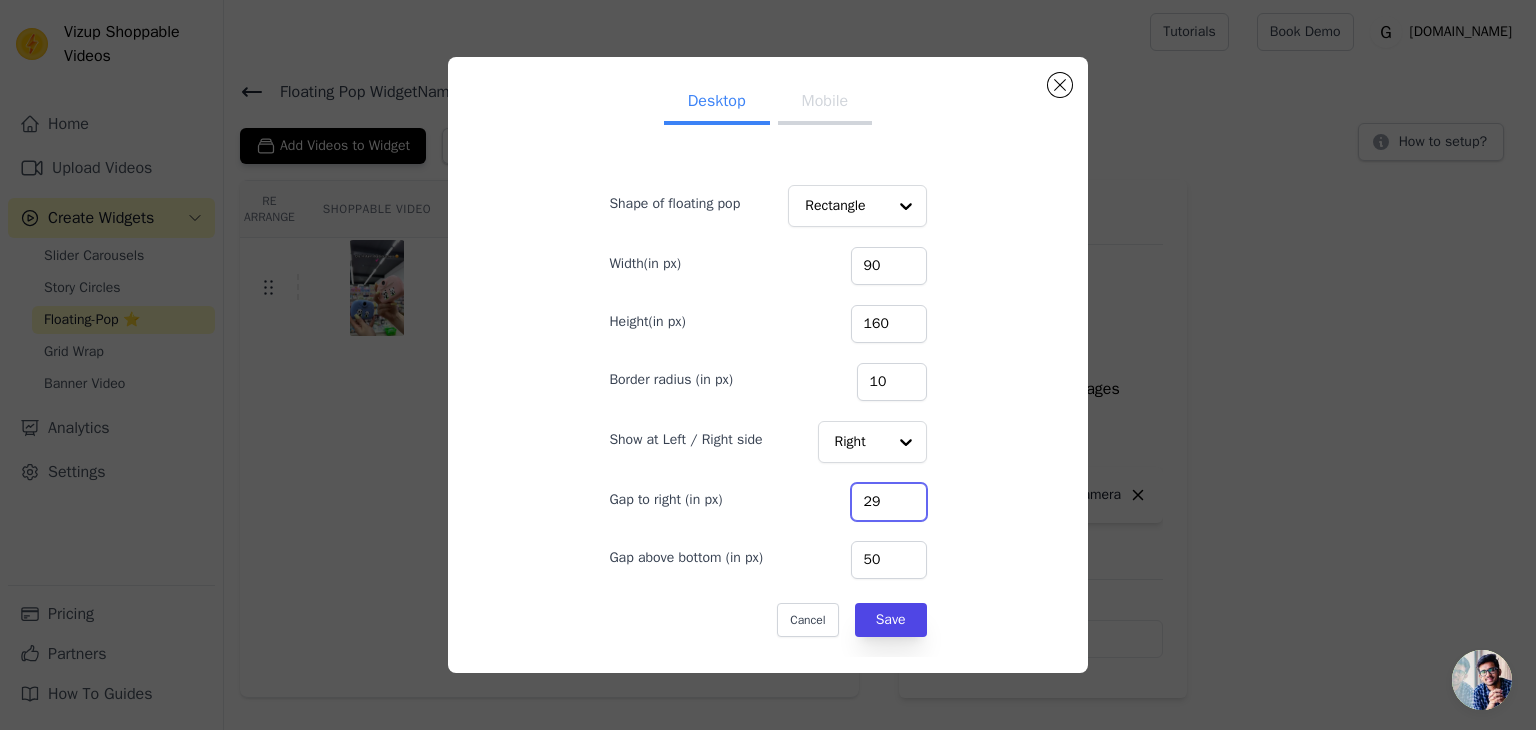 click on "29" at bounding box center [889, 502] 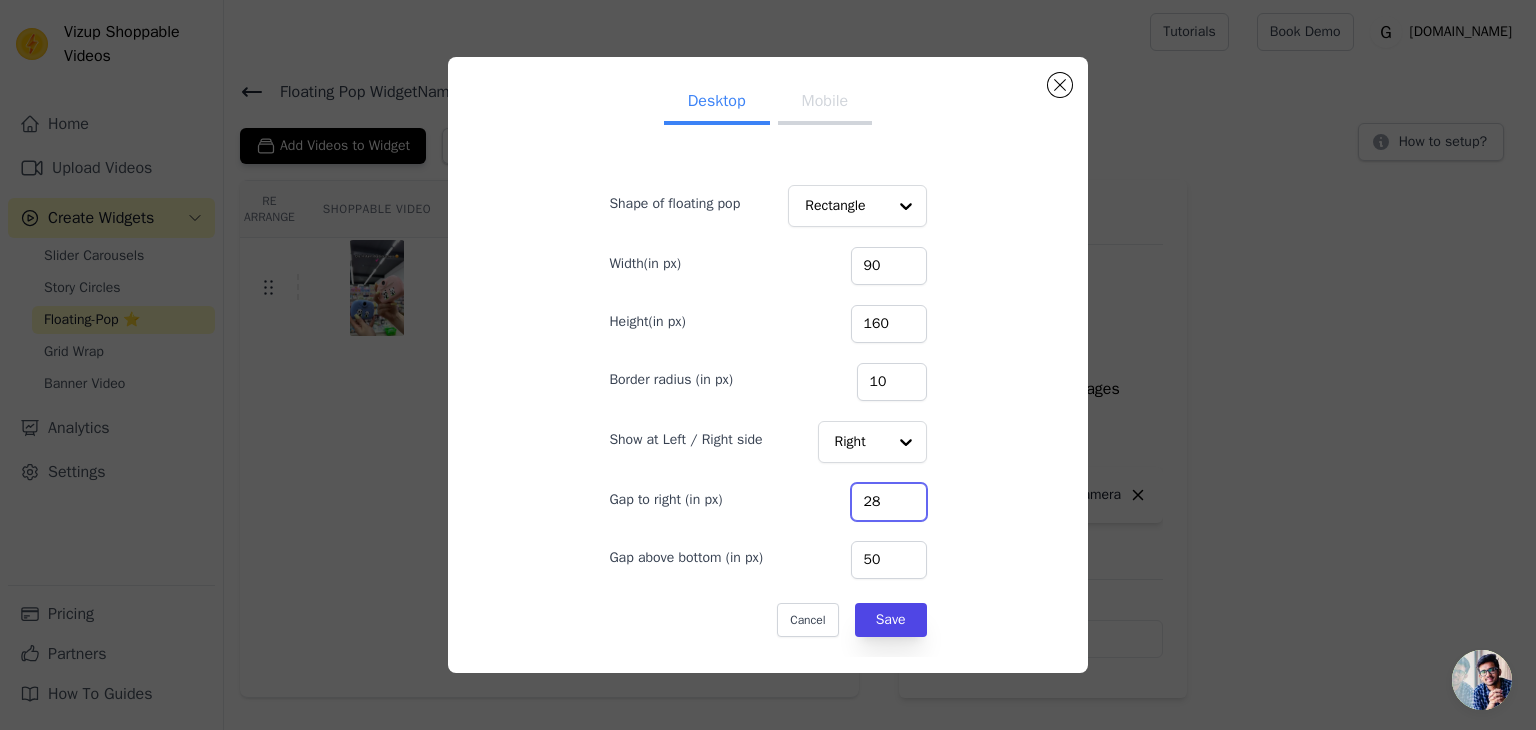 click on "28" at bounding box center [889, 502] 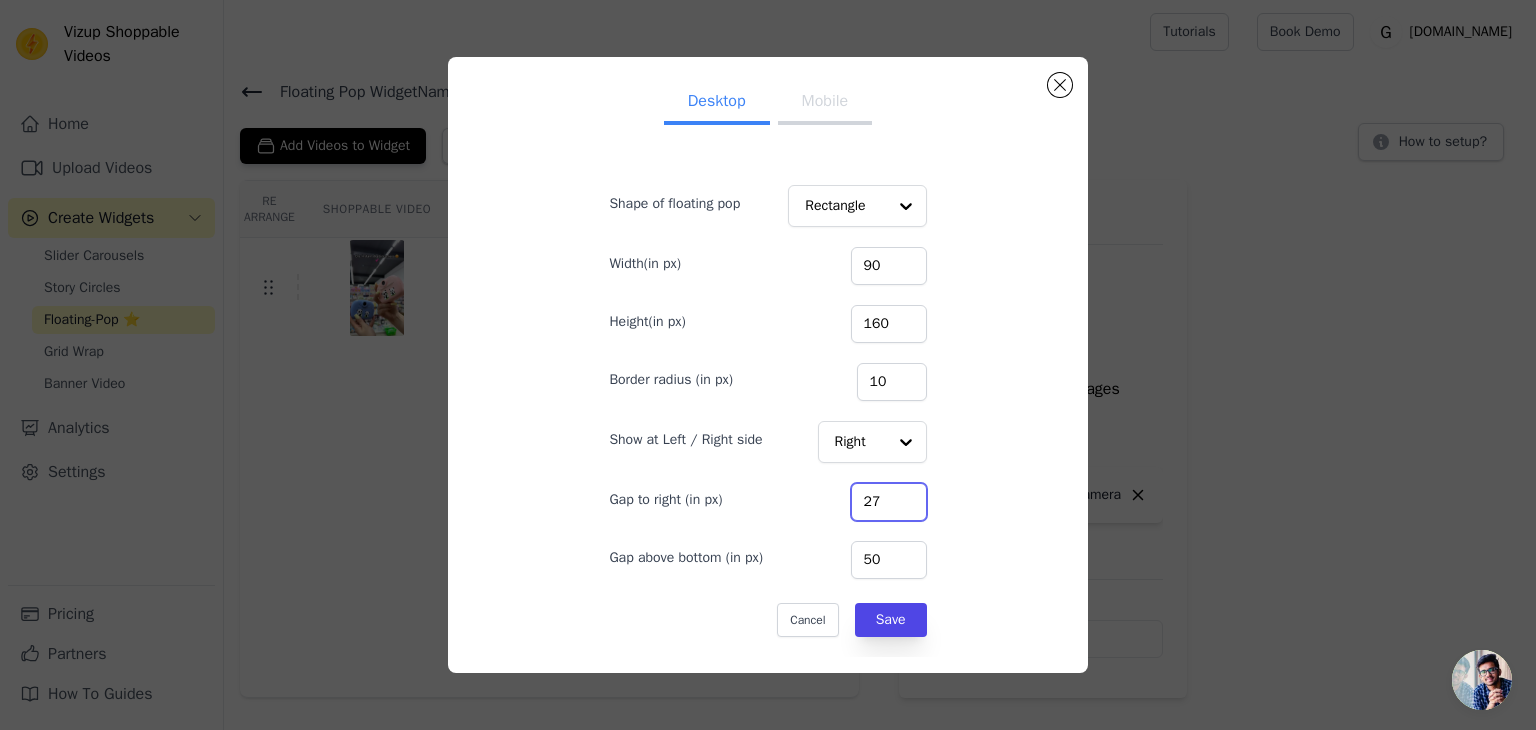 click on "27" at bounding box center (889, 502) 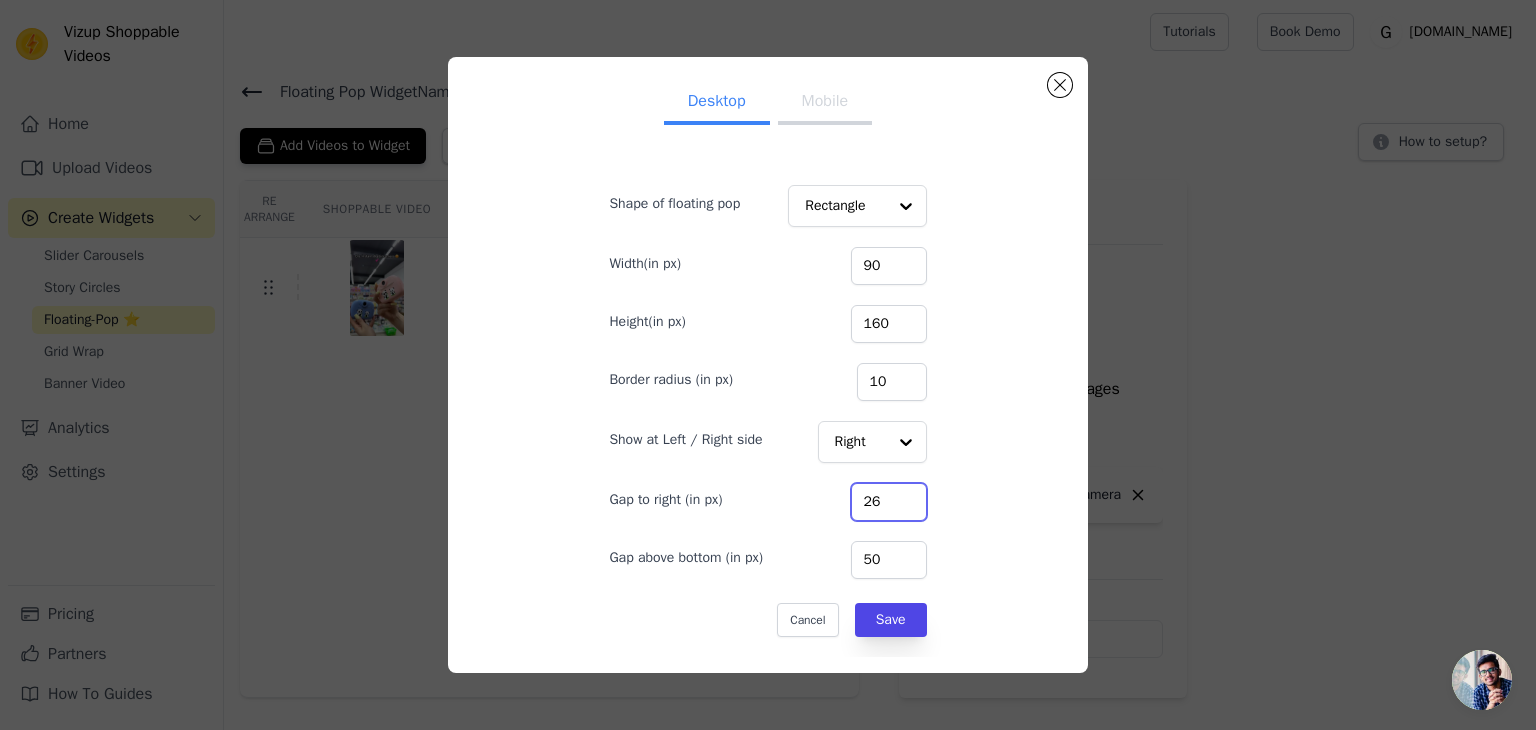 click on "26" at bounding box center [889, 502] 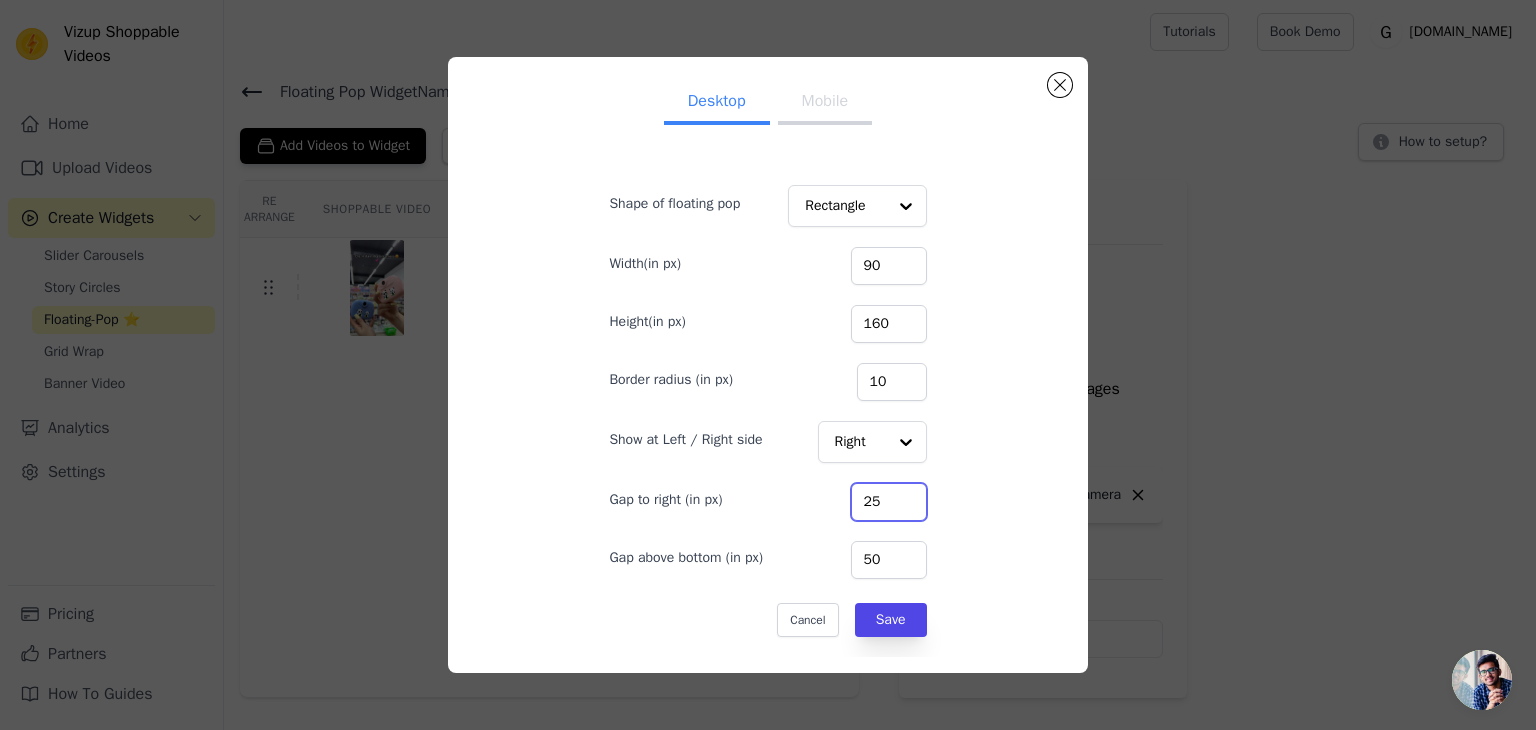 click on "25" at bounding box center (889, 502) 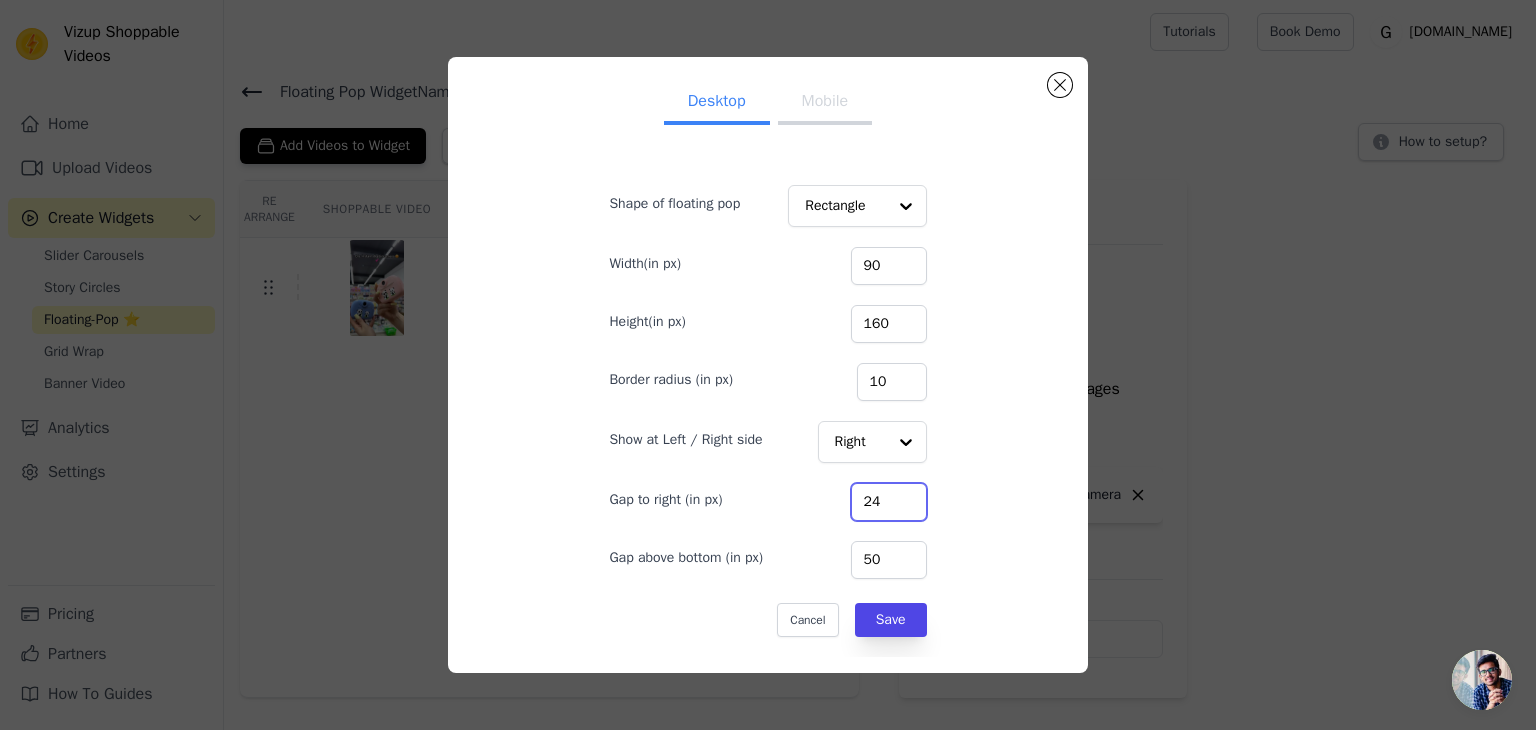 click on "24" at bounding box center [889, 502] 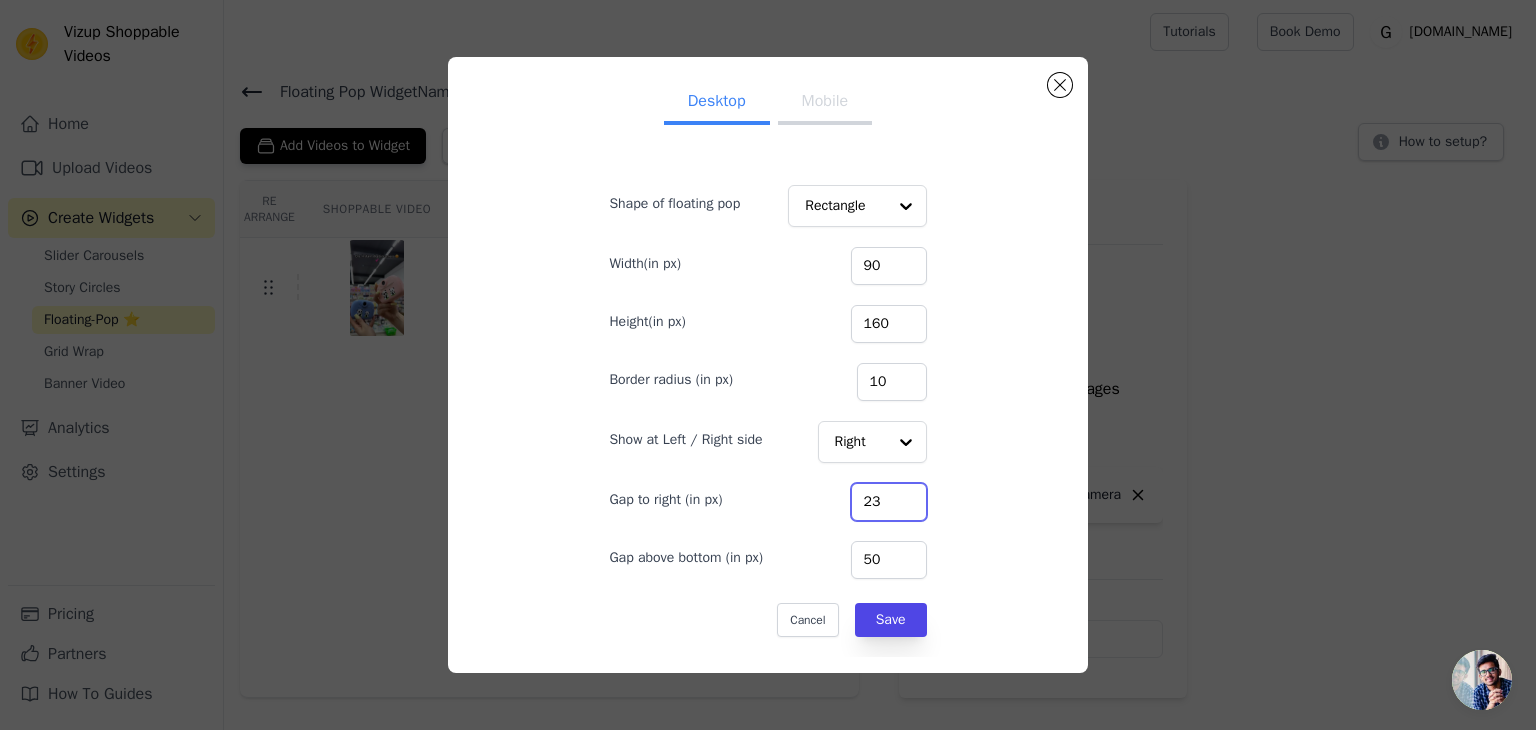 click on "23" at bounding box center (889, 502) 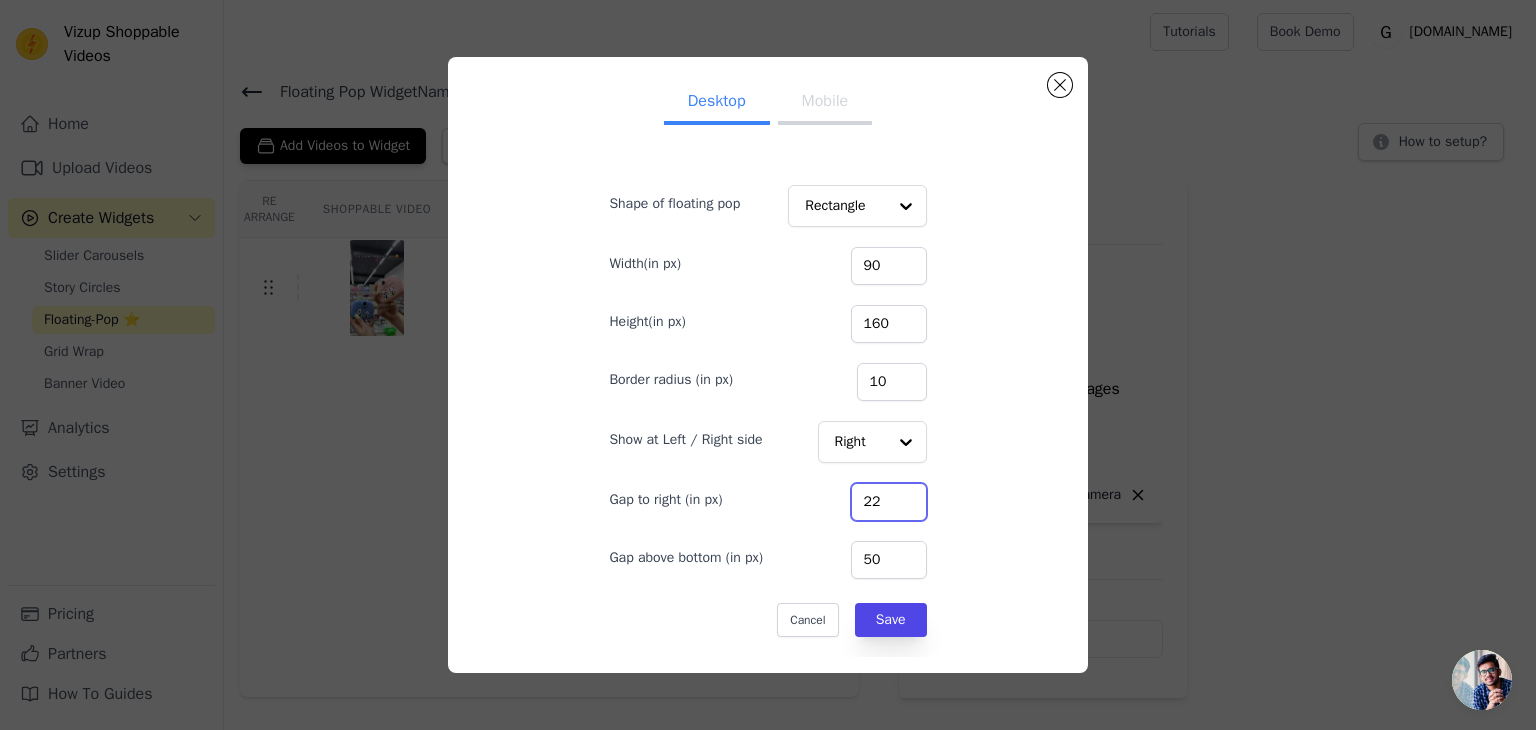 click on "22" at bounding box center (889, 502) 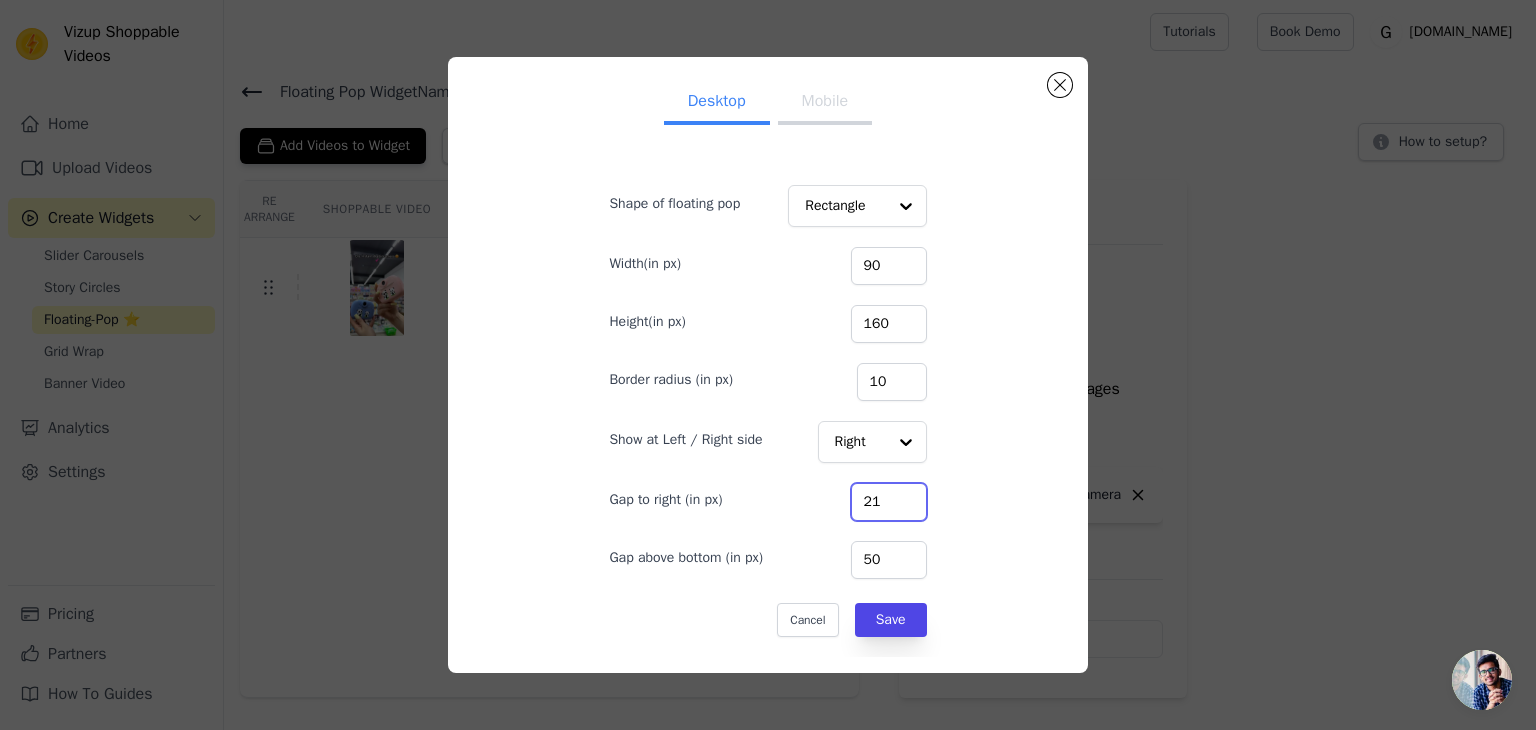 click on "21" at bounding box center [889, 502] 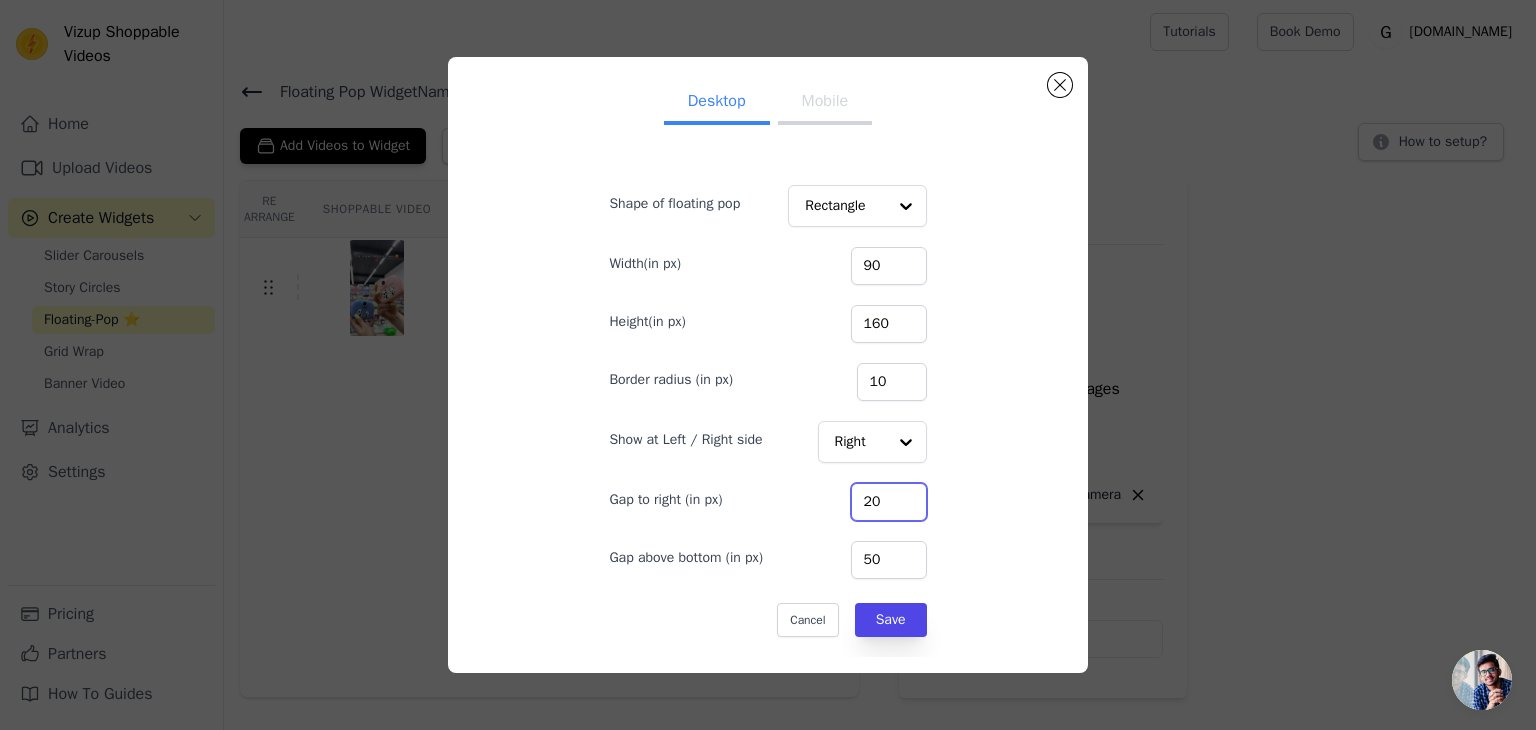 type on "20" 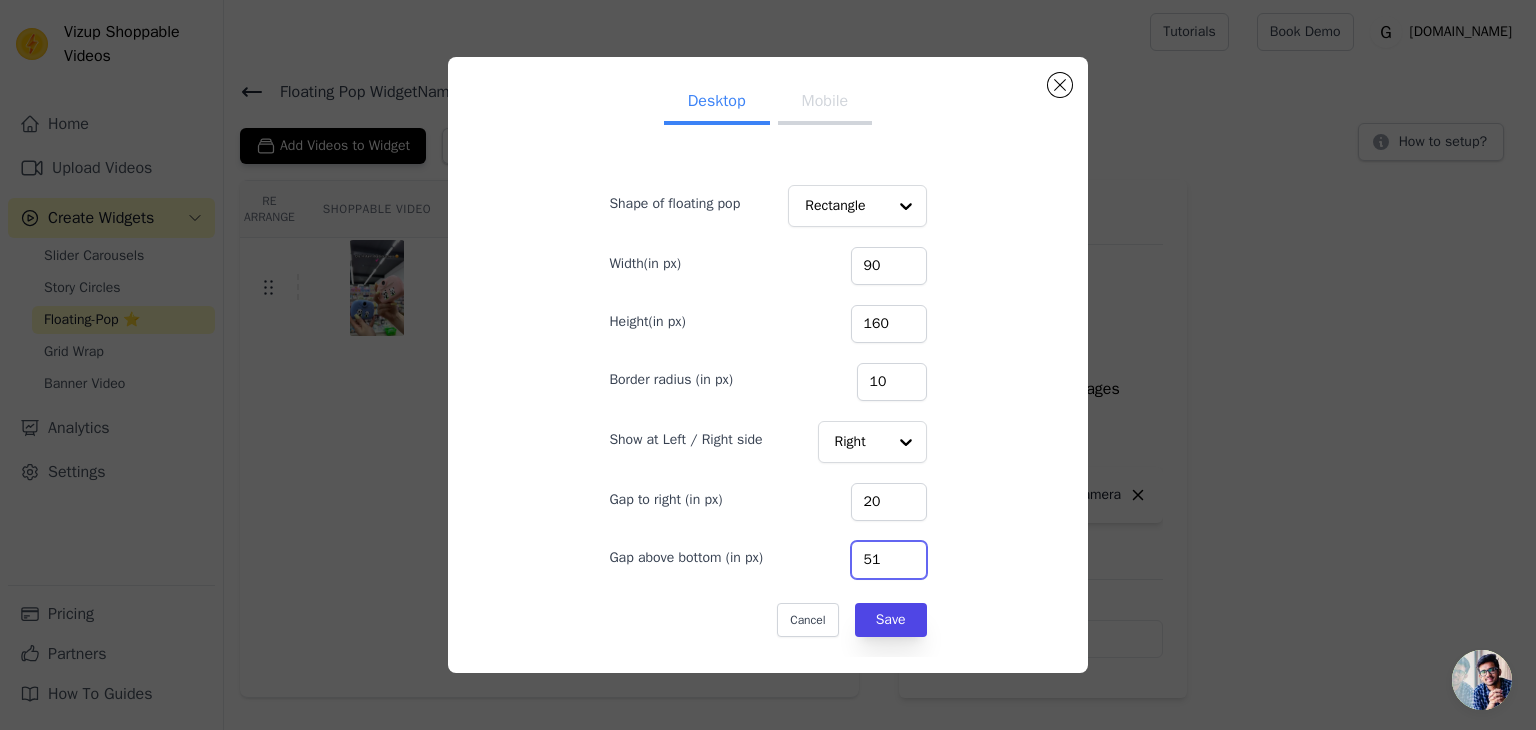 click on "51" at bounding box center [889, 560] 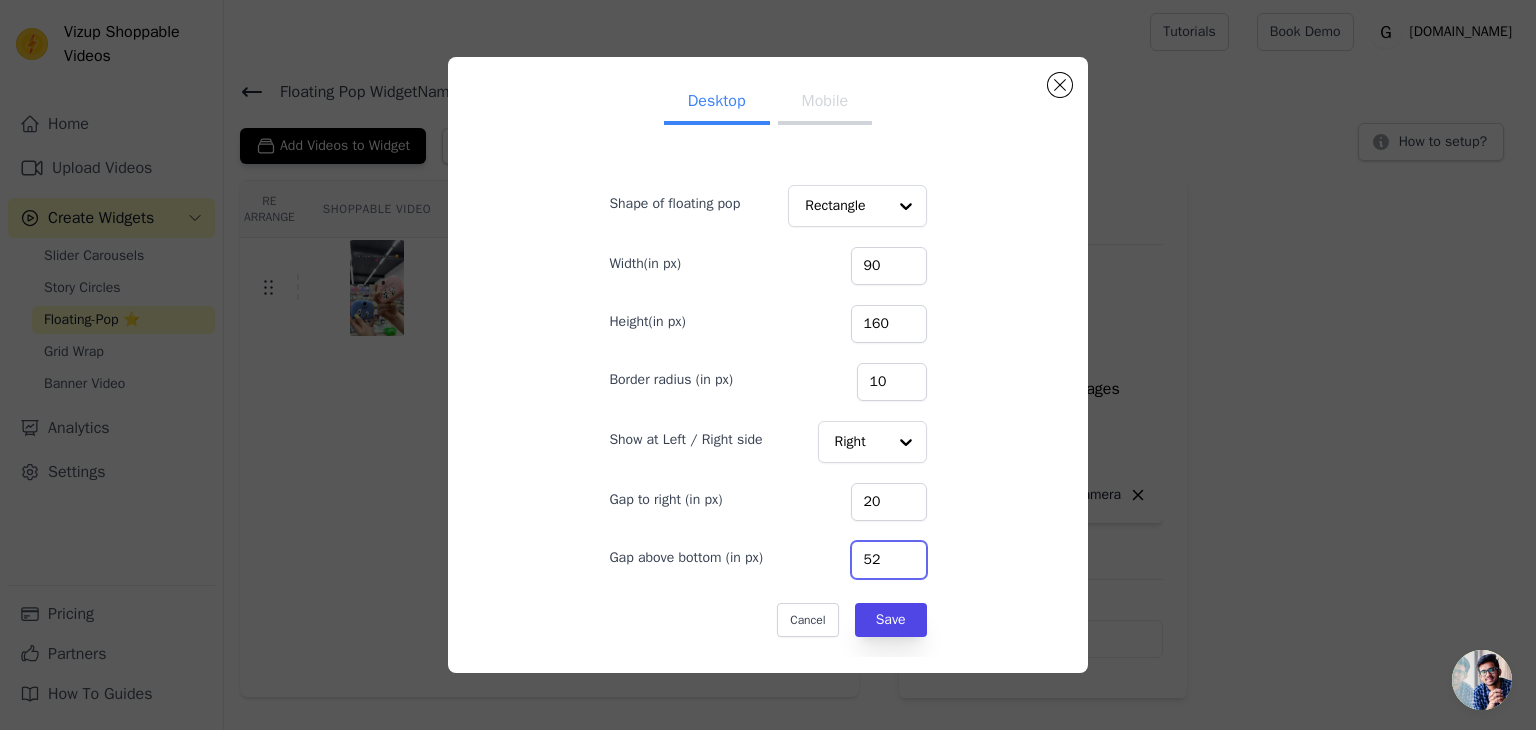 click on "52" at bounding box center (889, 560) 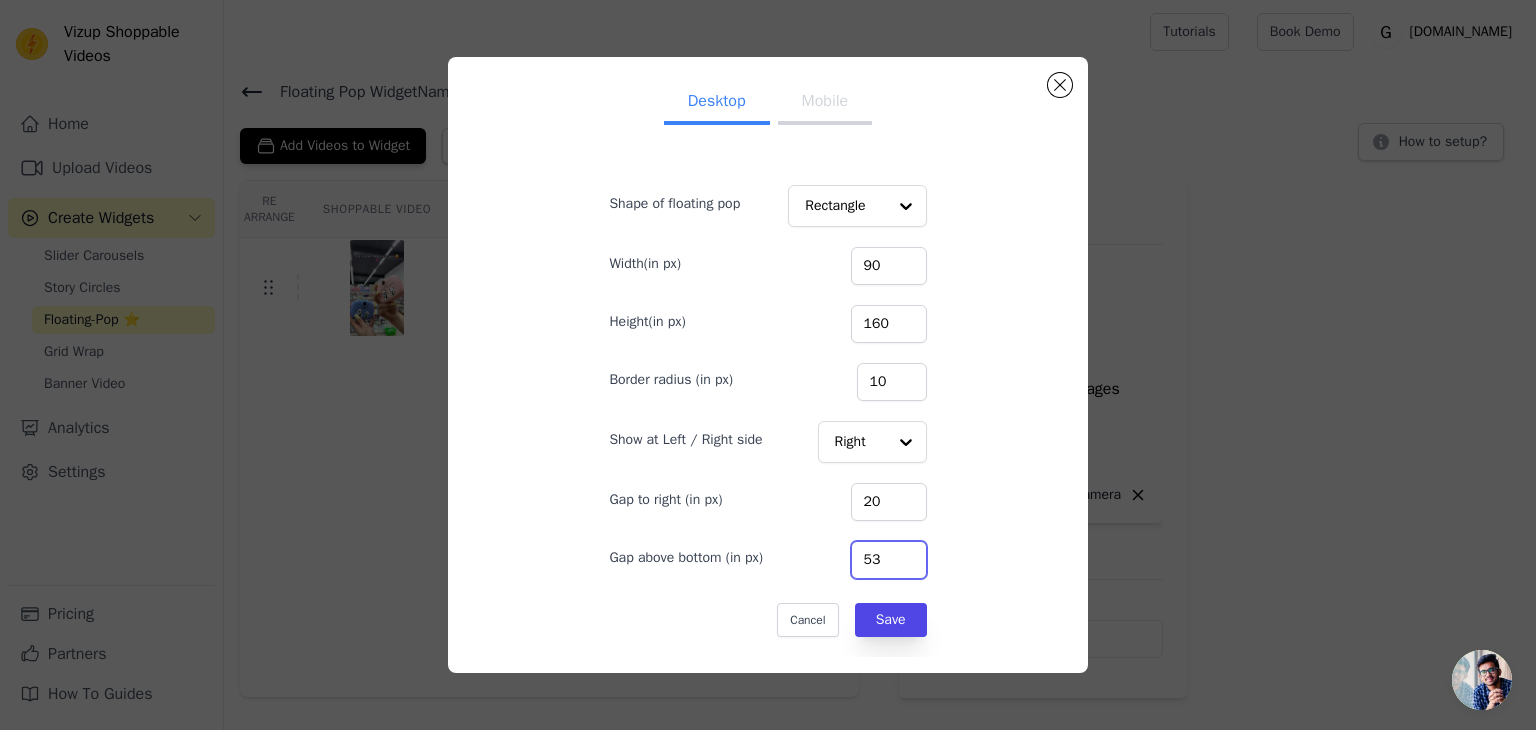 click on "53" at bounding box center (889, 560) 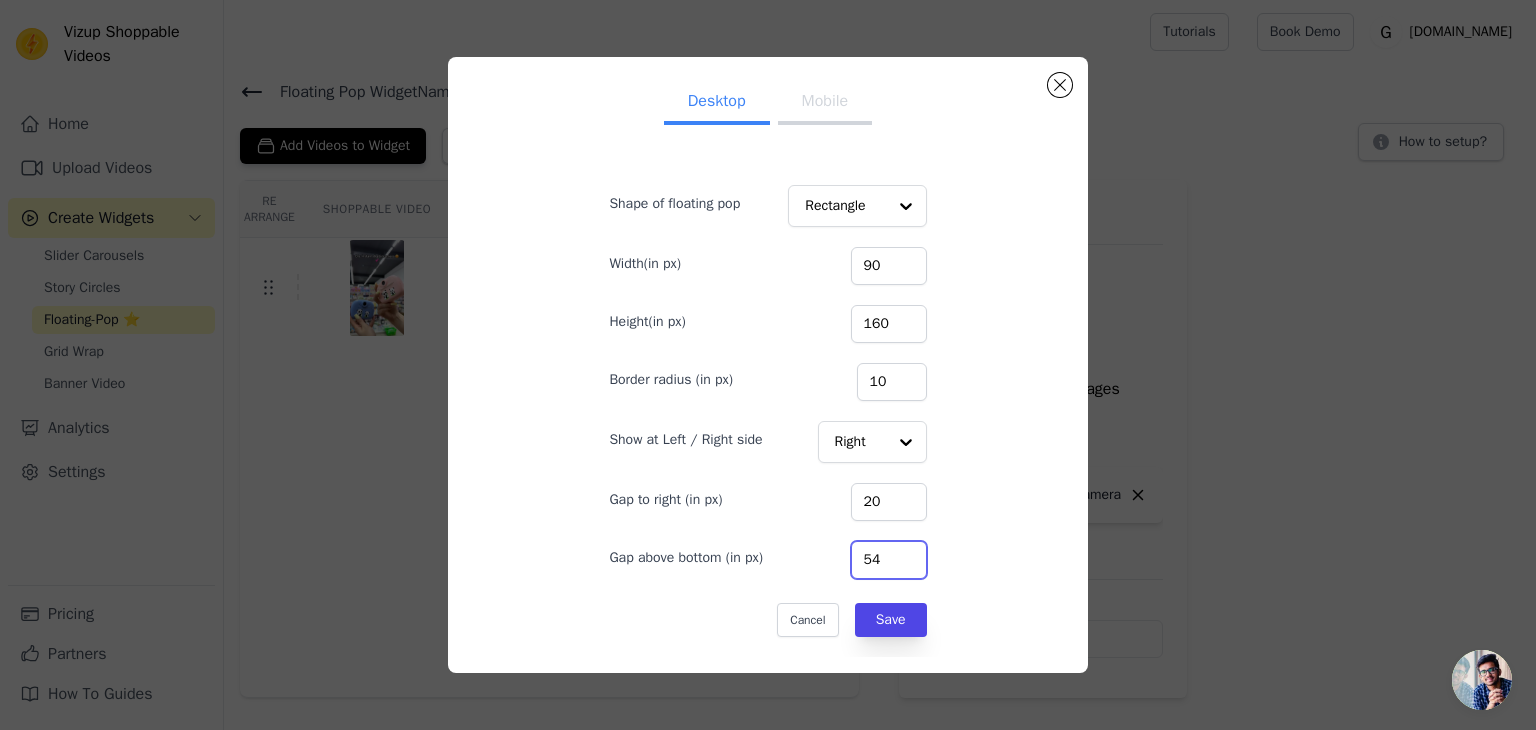 click on "54" at bounding box center (889, 560) 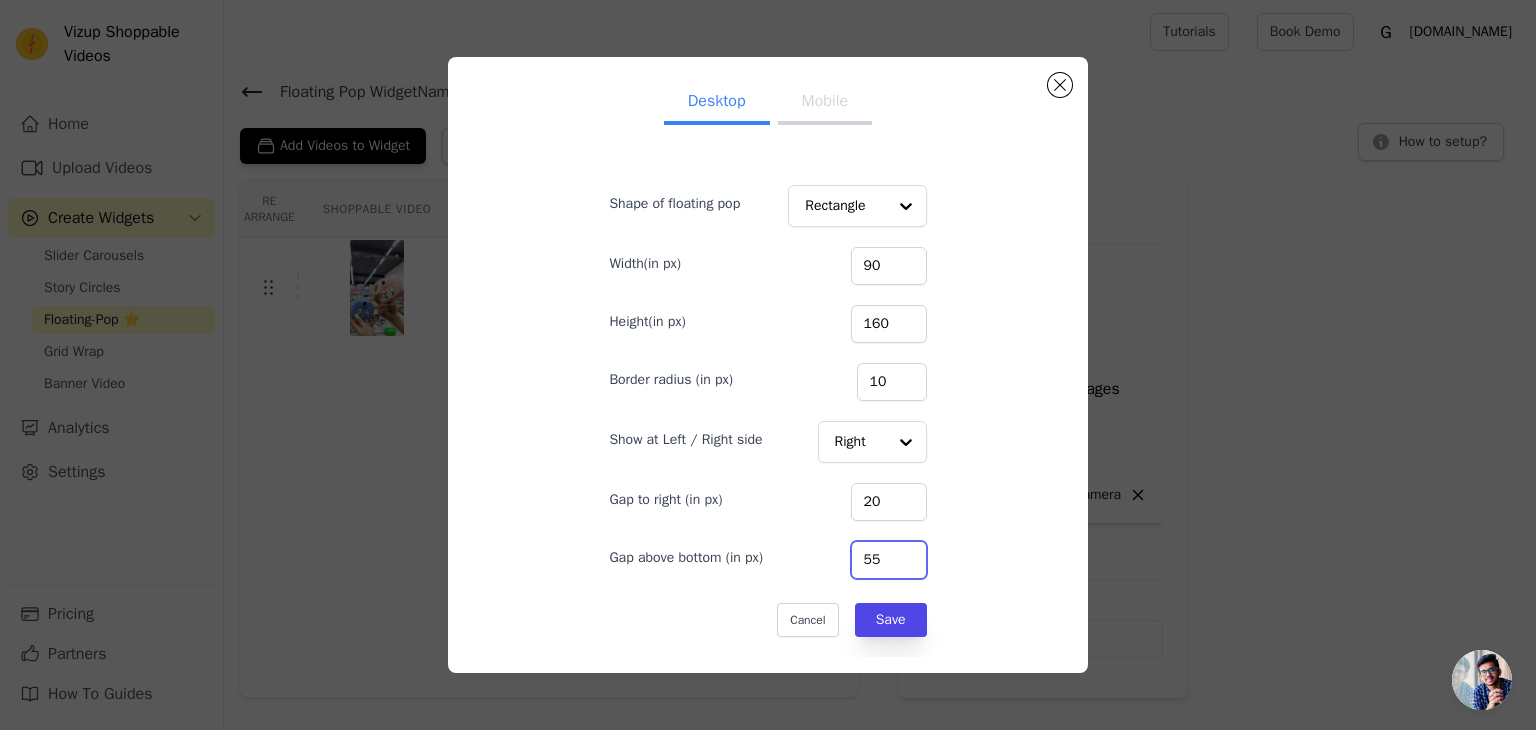 click on "55" at bounding box center [889, 560] 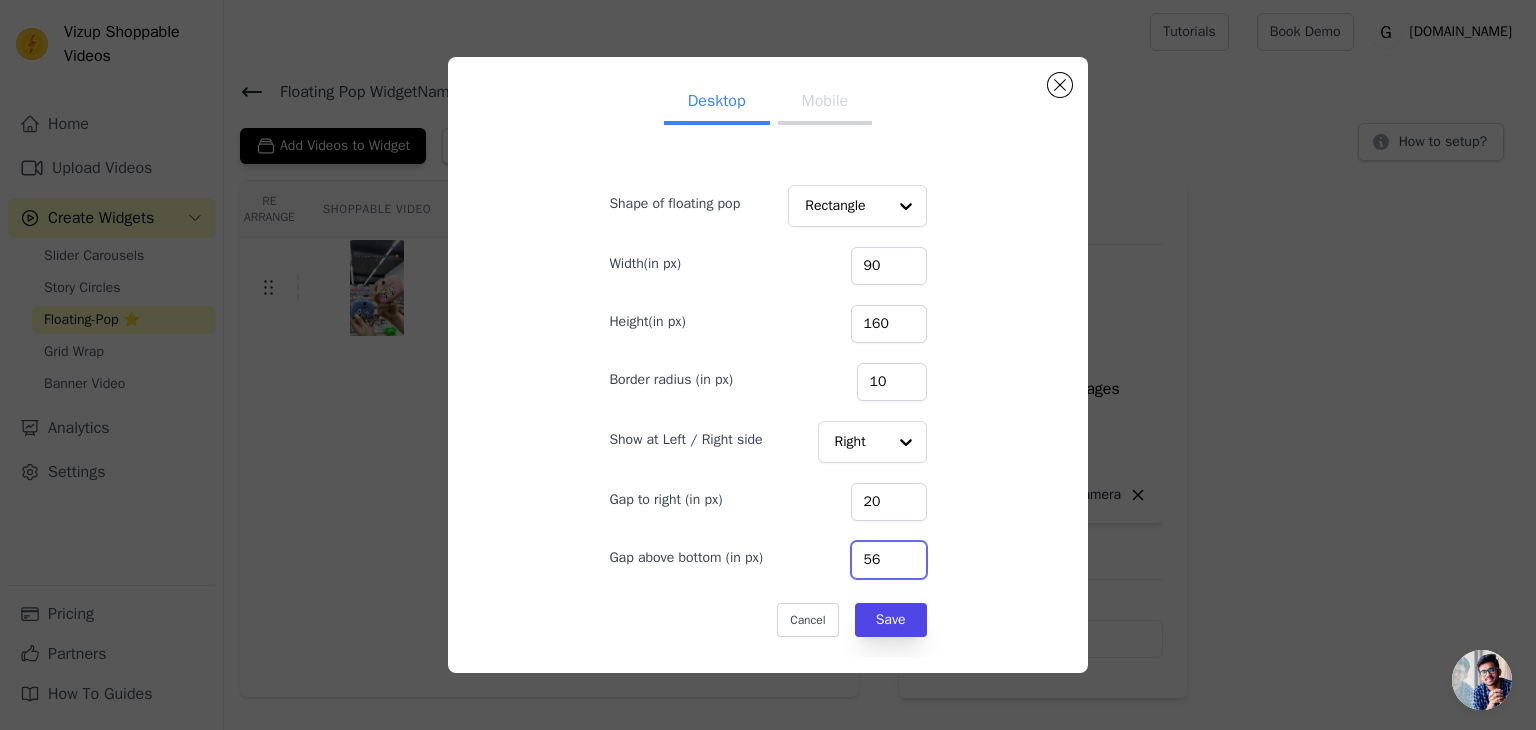 click on "56" at bounding box center (889, 560) 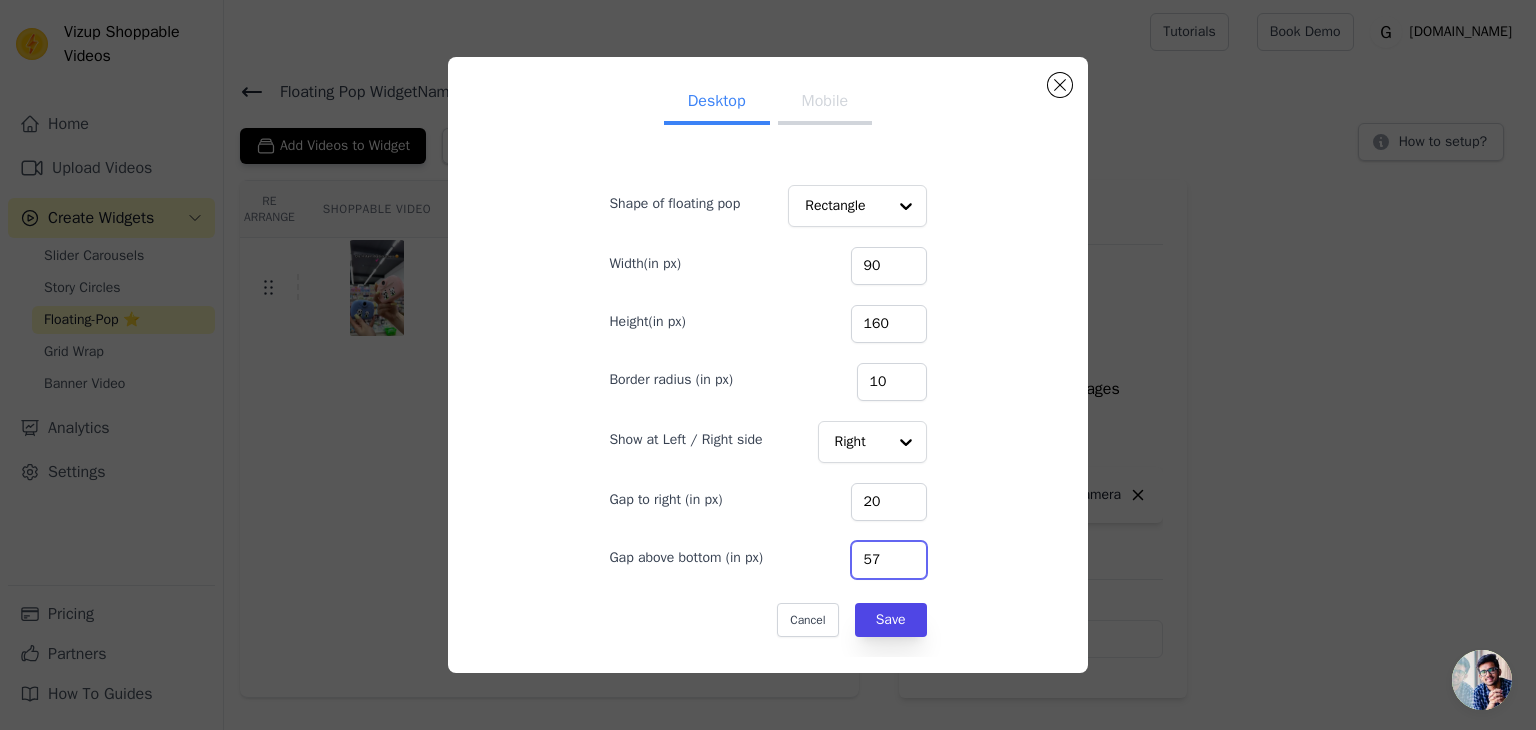 click on "57" at bounding box center [889, 560] 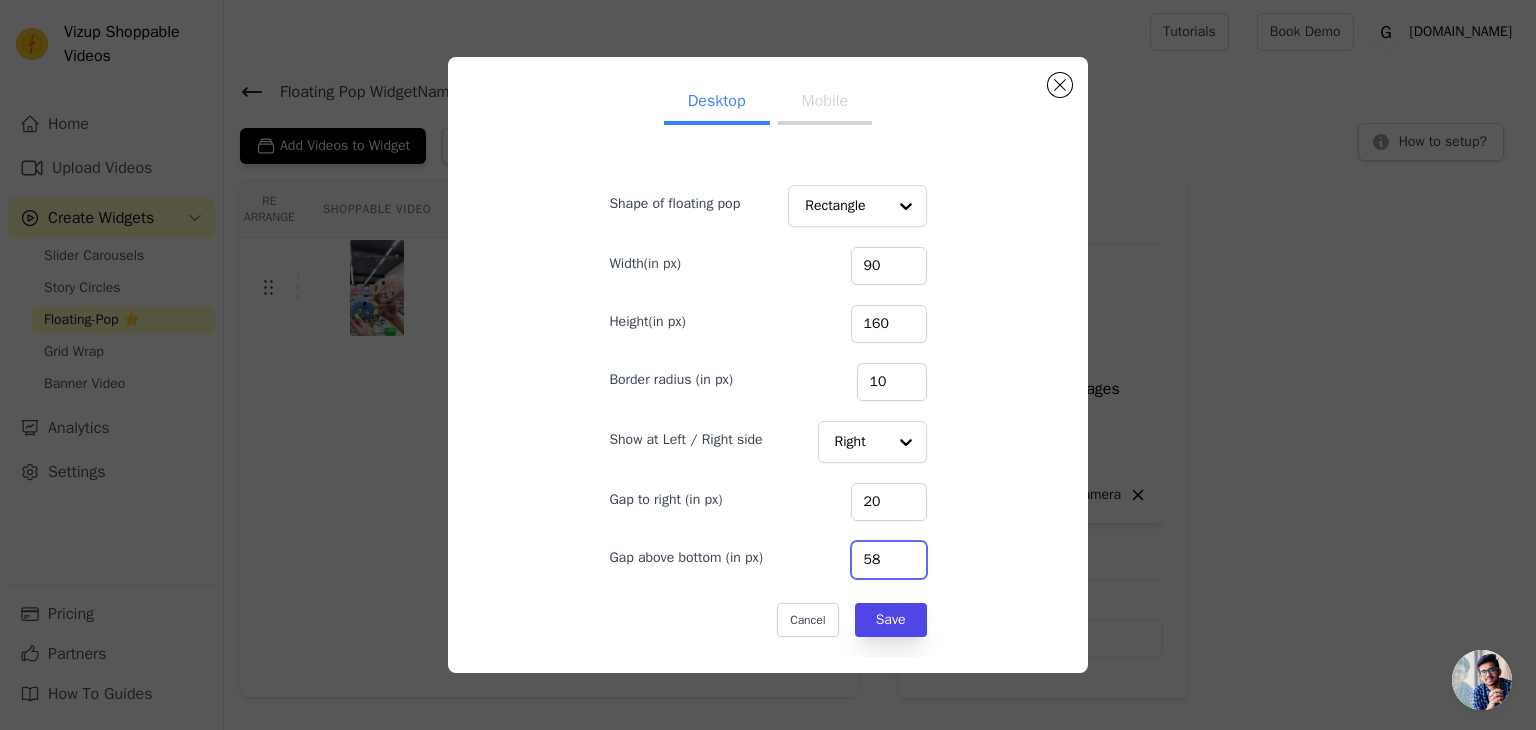 click on "58" at bounding box center (889, 560) 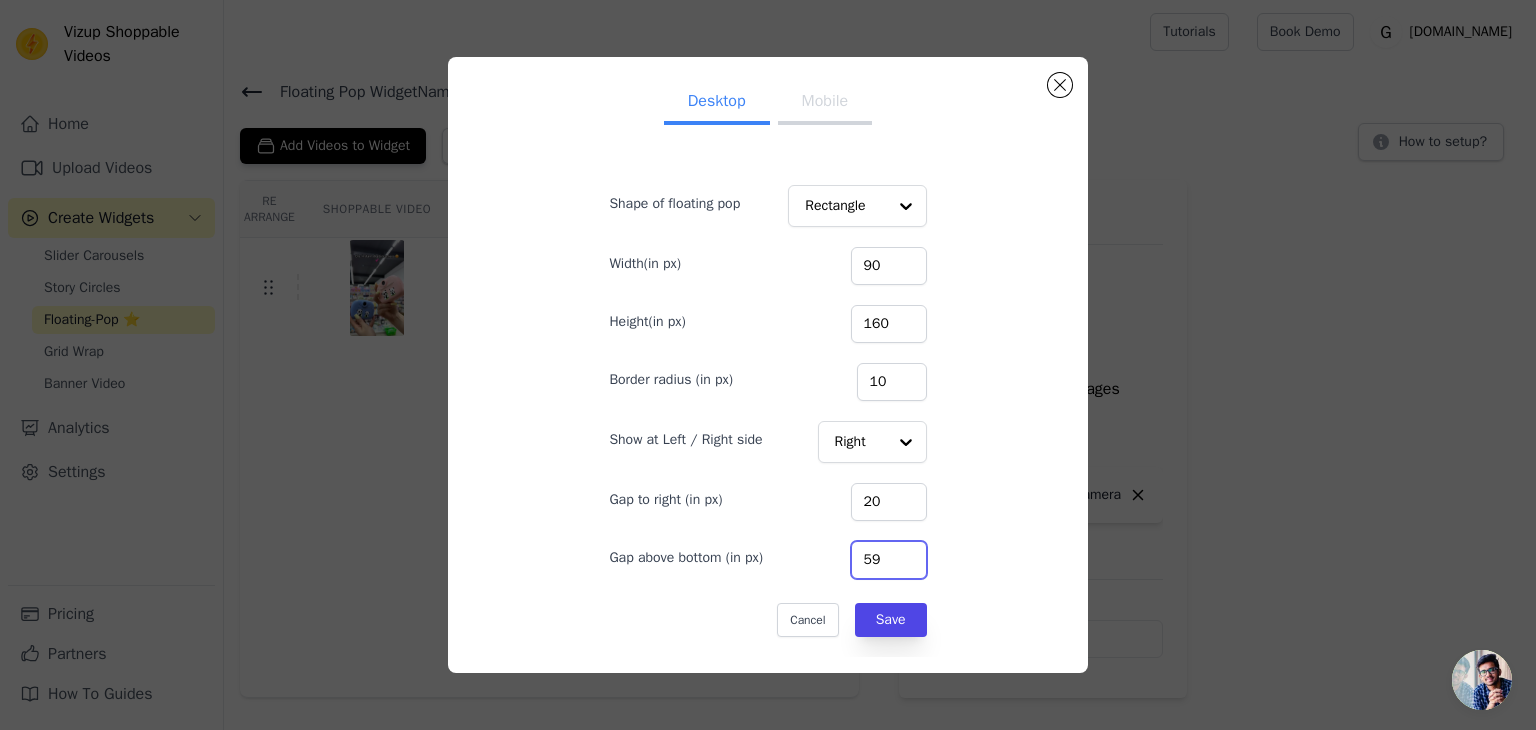 click on "59" at bounding box center [889, 560] 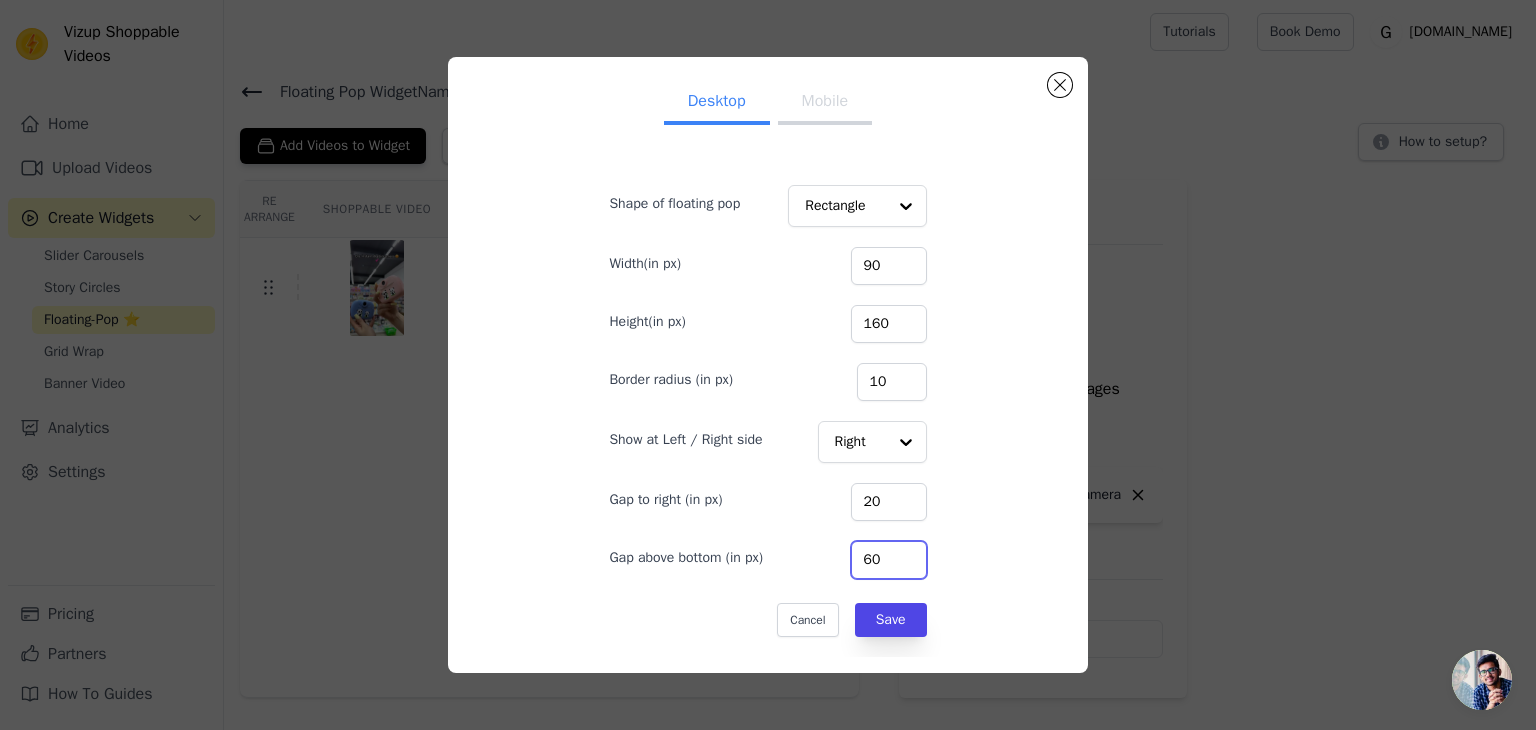 click on "60" at bounding box center (889, 560) 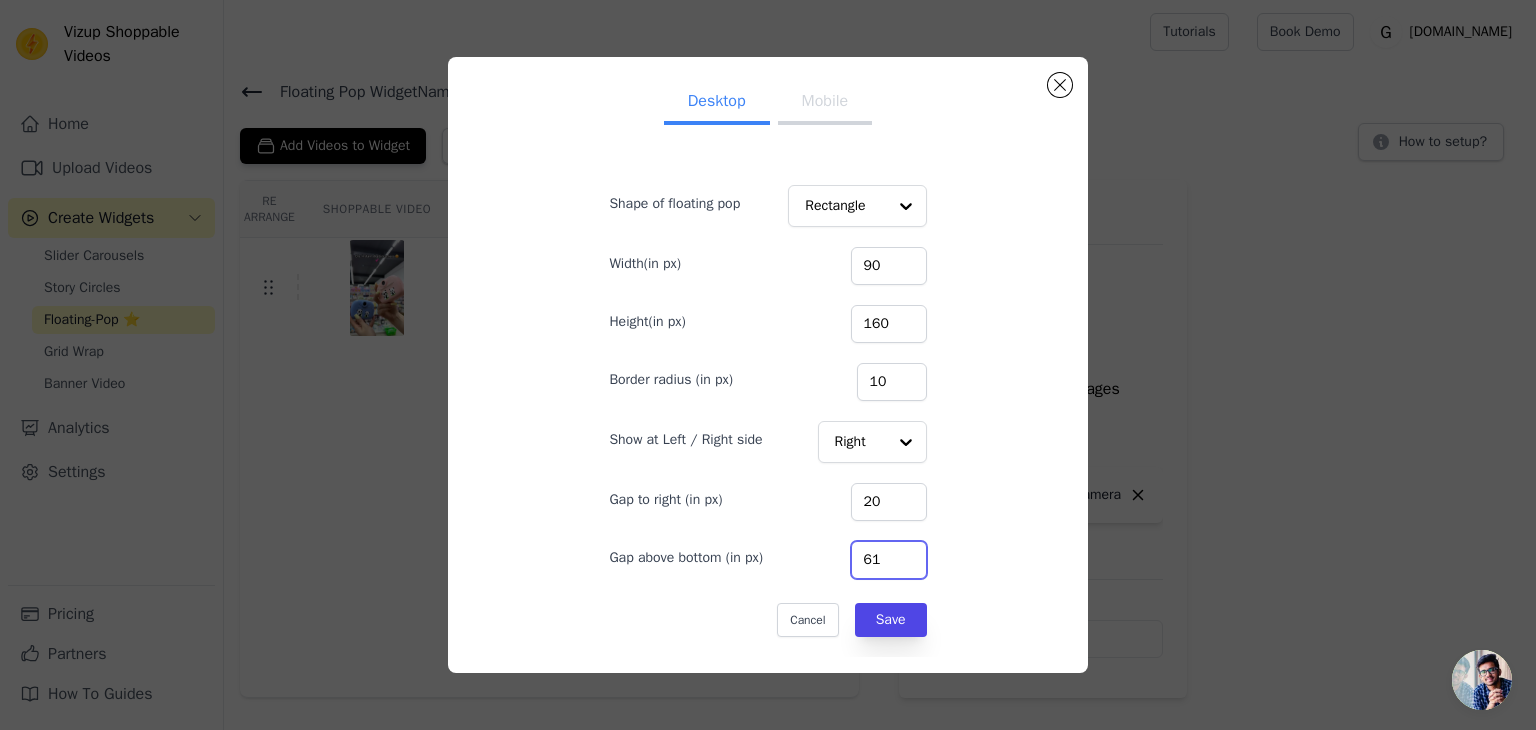 click on "61" at bounding box center (889, 560) 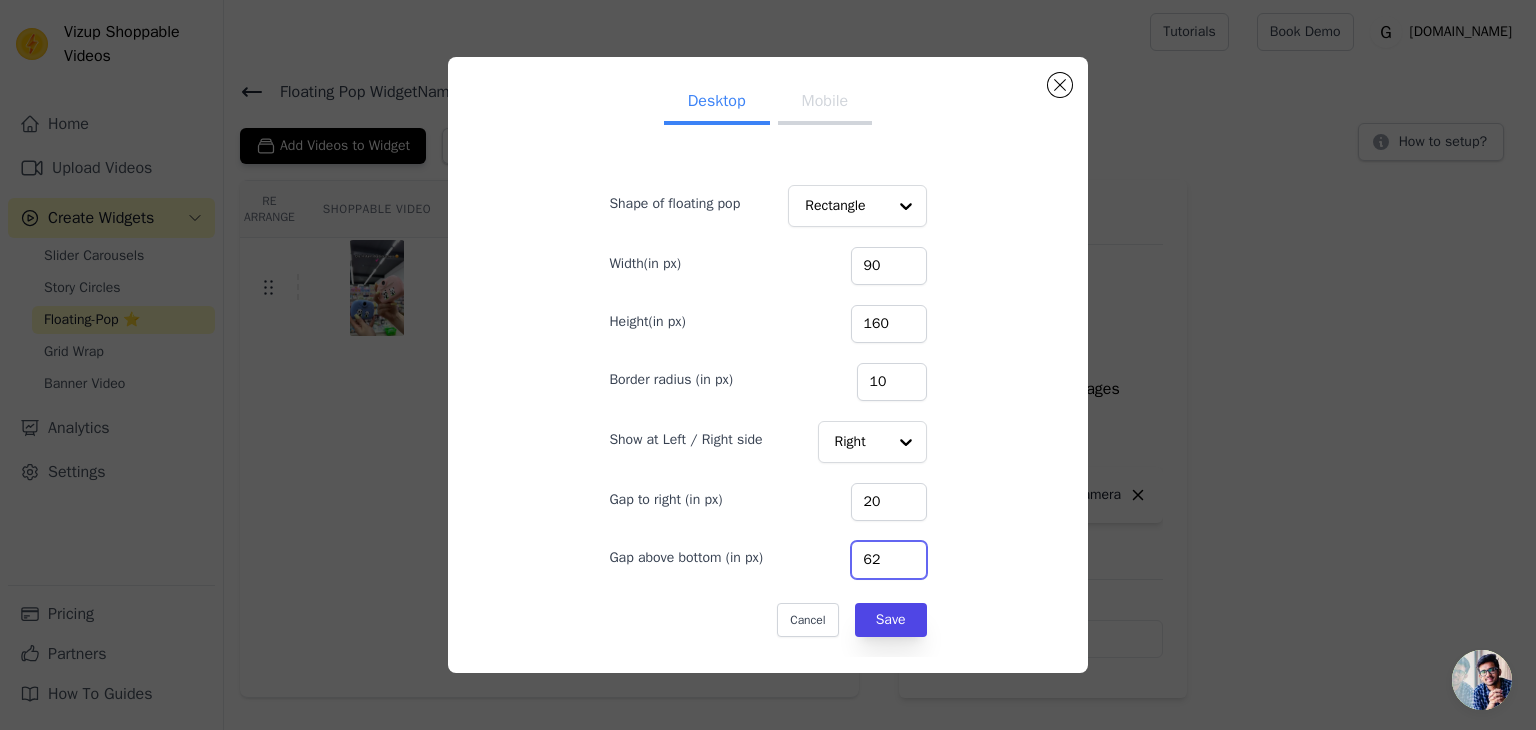 click on "62" at bounding box center [889, 560] 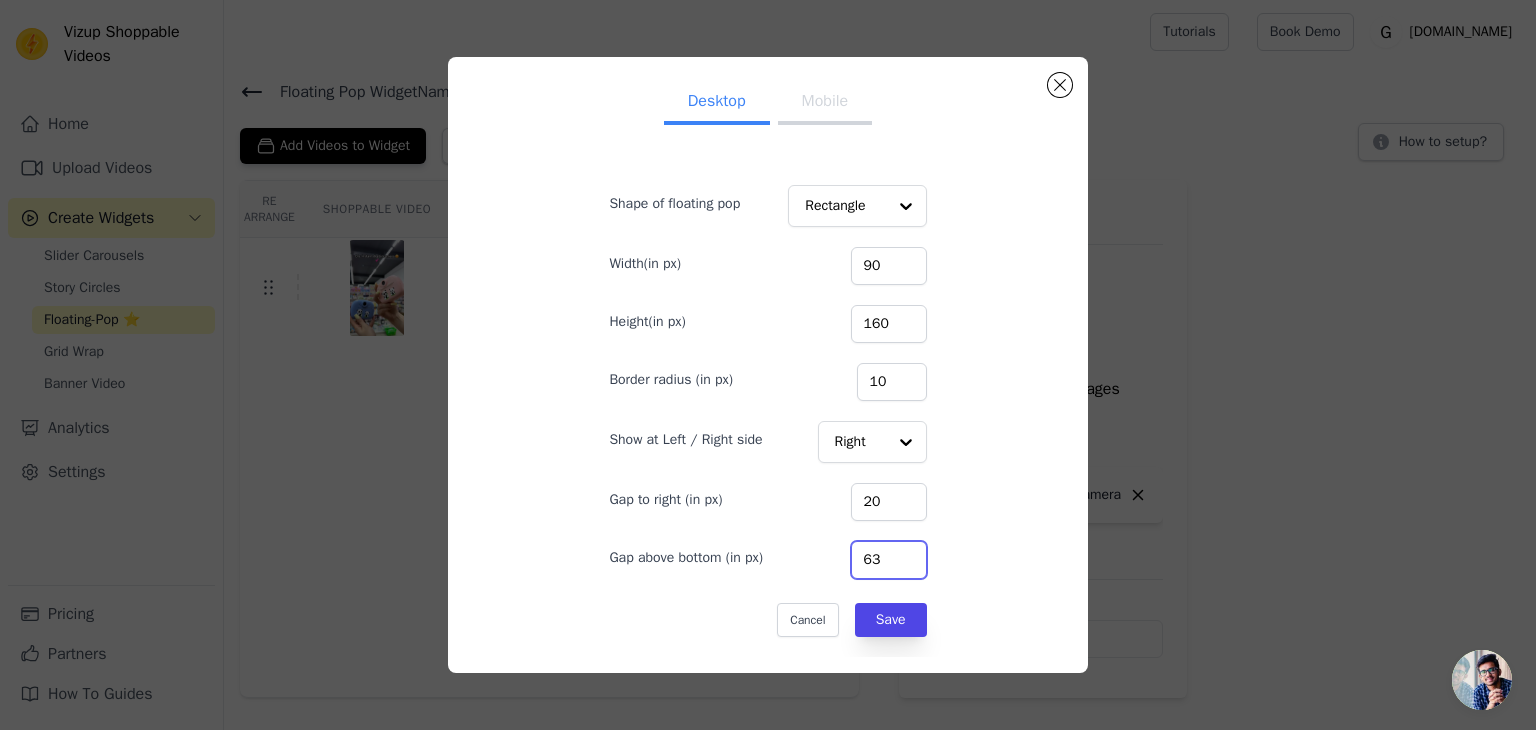 click on "63" at bounding box center [889, 560] 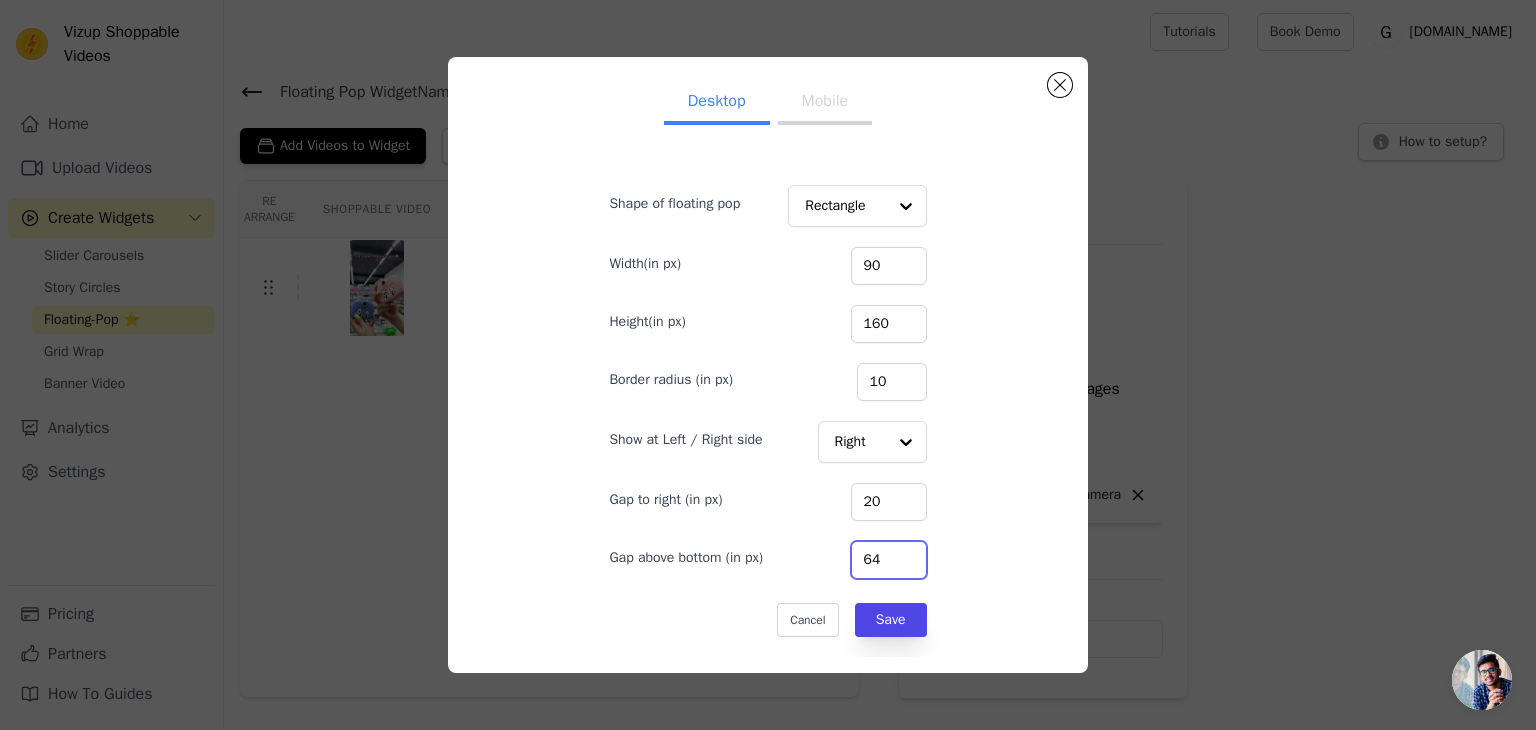 click on "64" at bounding box center [889, 560] 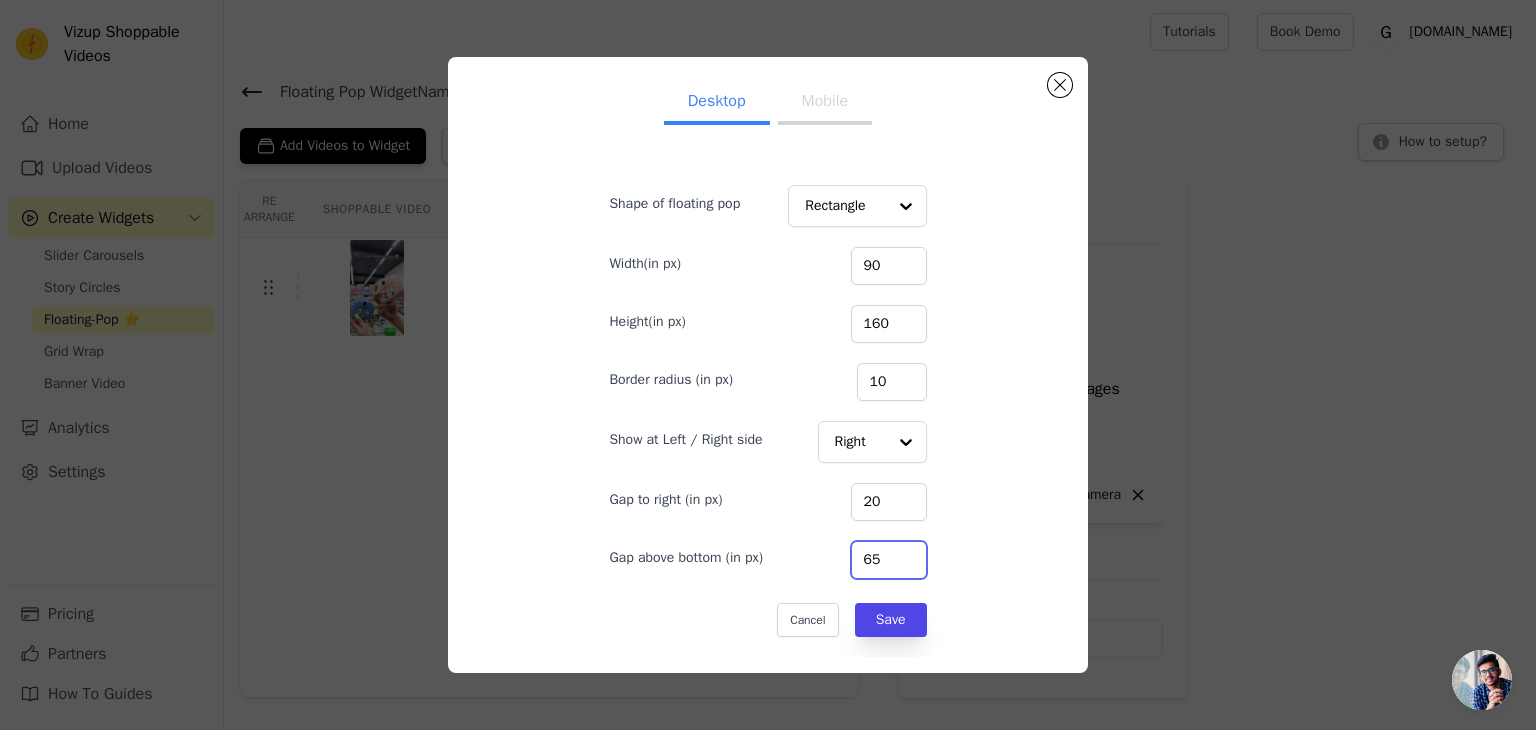click on "65" at bounding box center (889, 560) 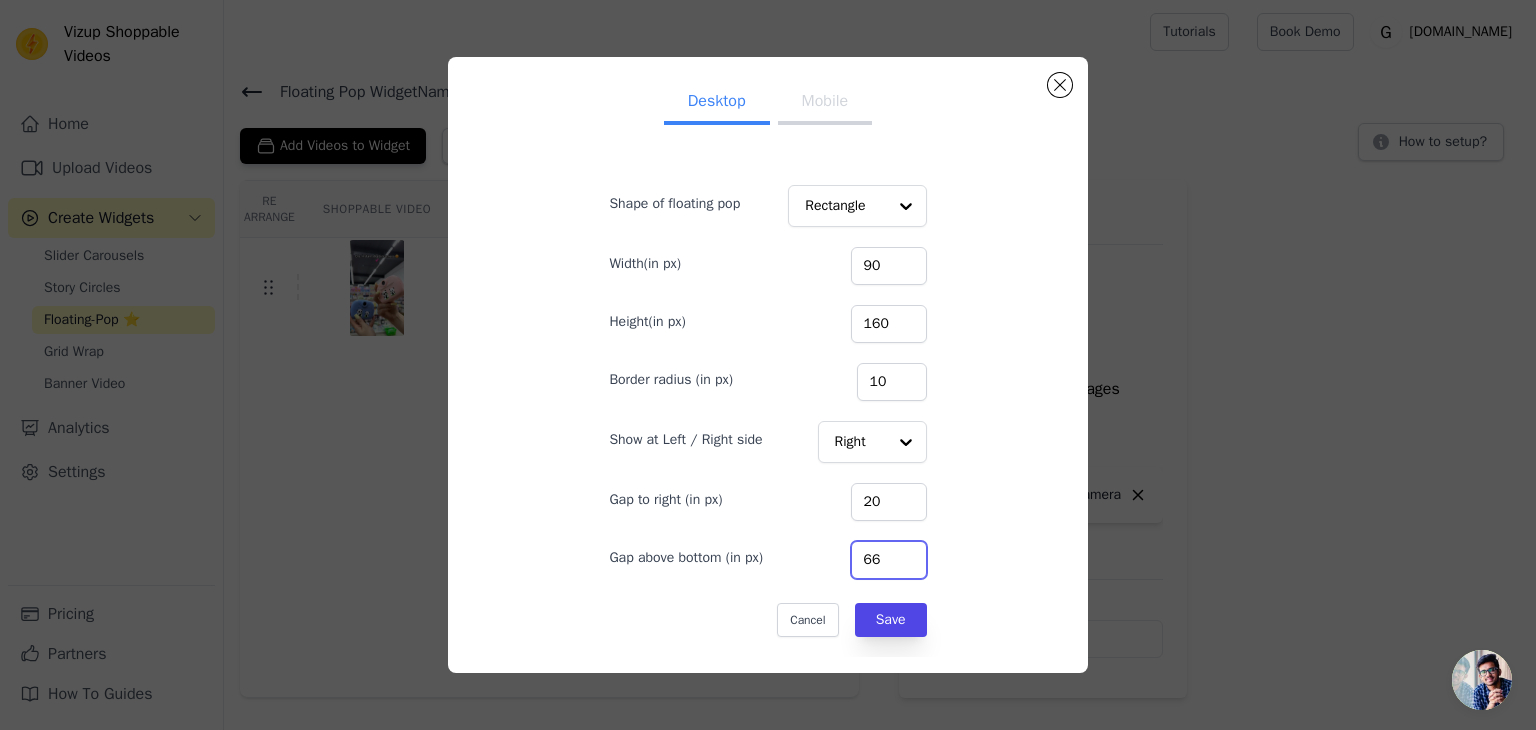 click on "66" at bounding box center (889, 560) 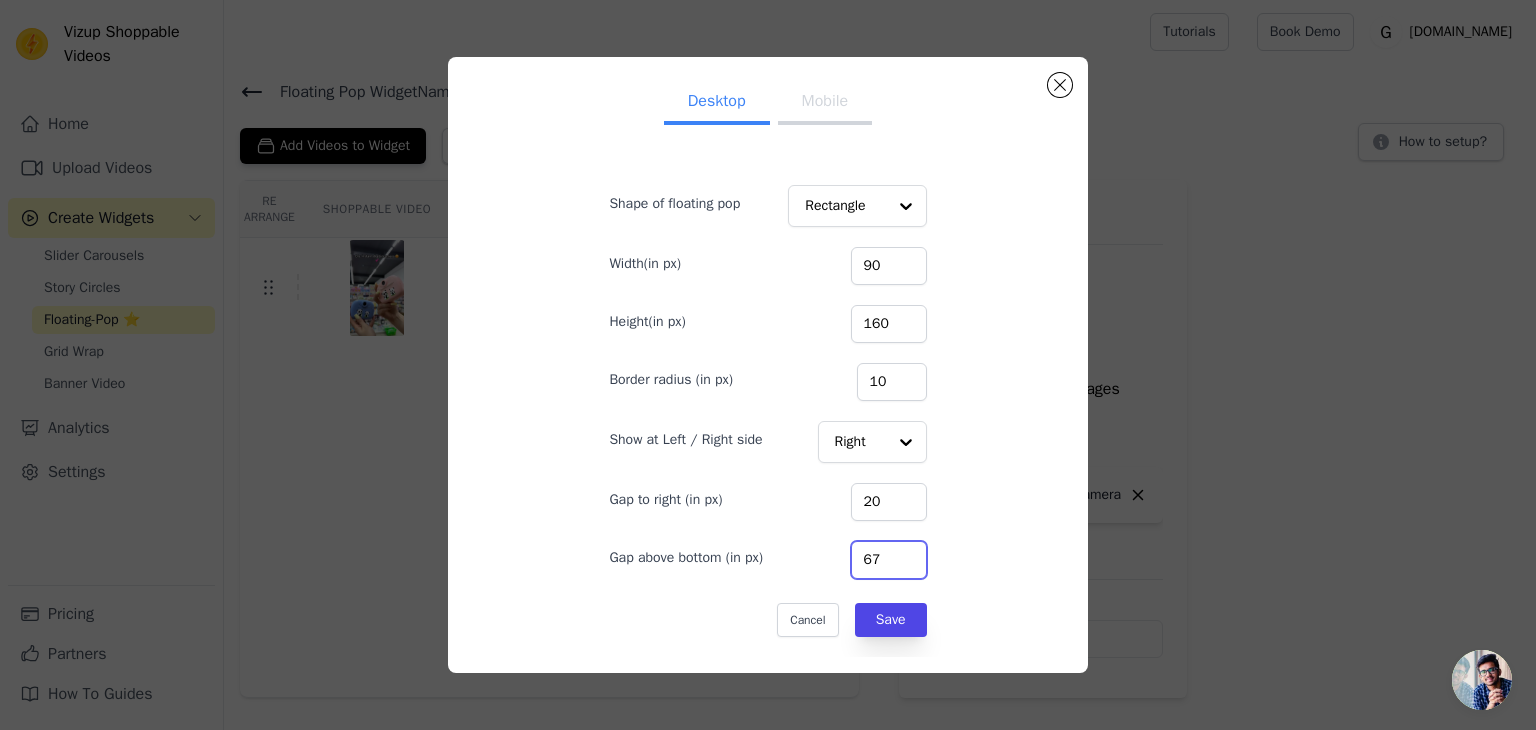 click on "67" at bounding box center (889, 560) 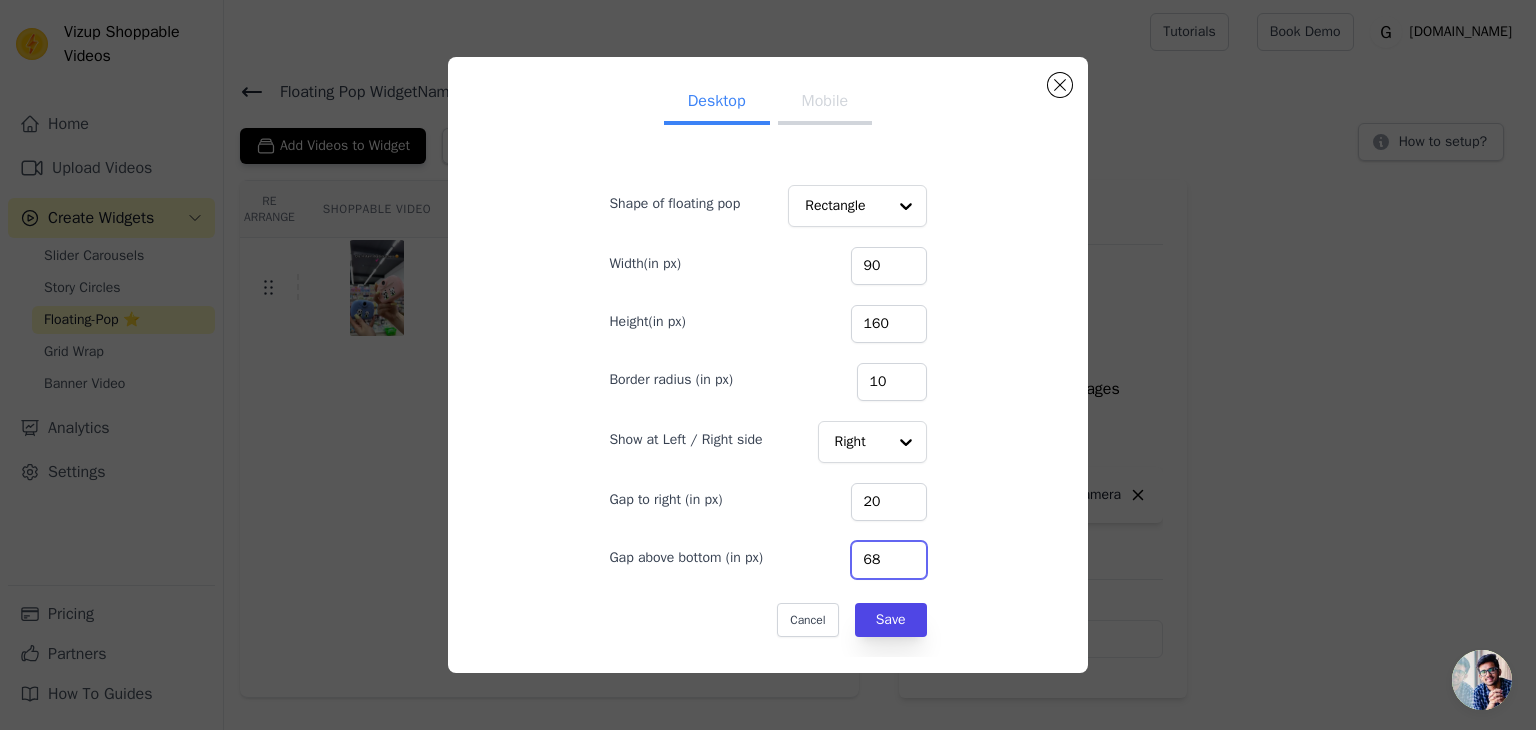 click on "68" at bounding box center (889, 560) 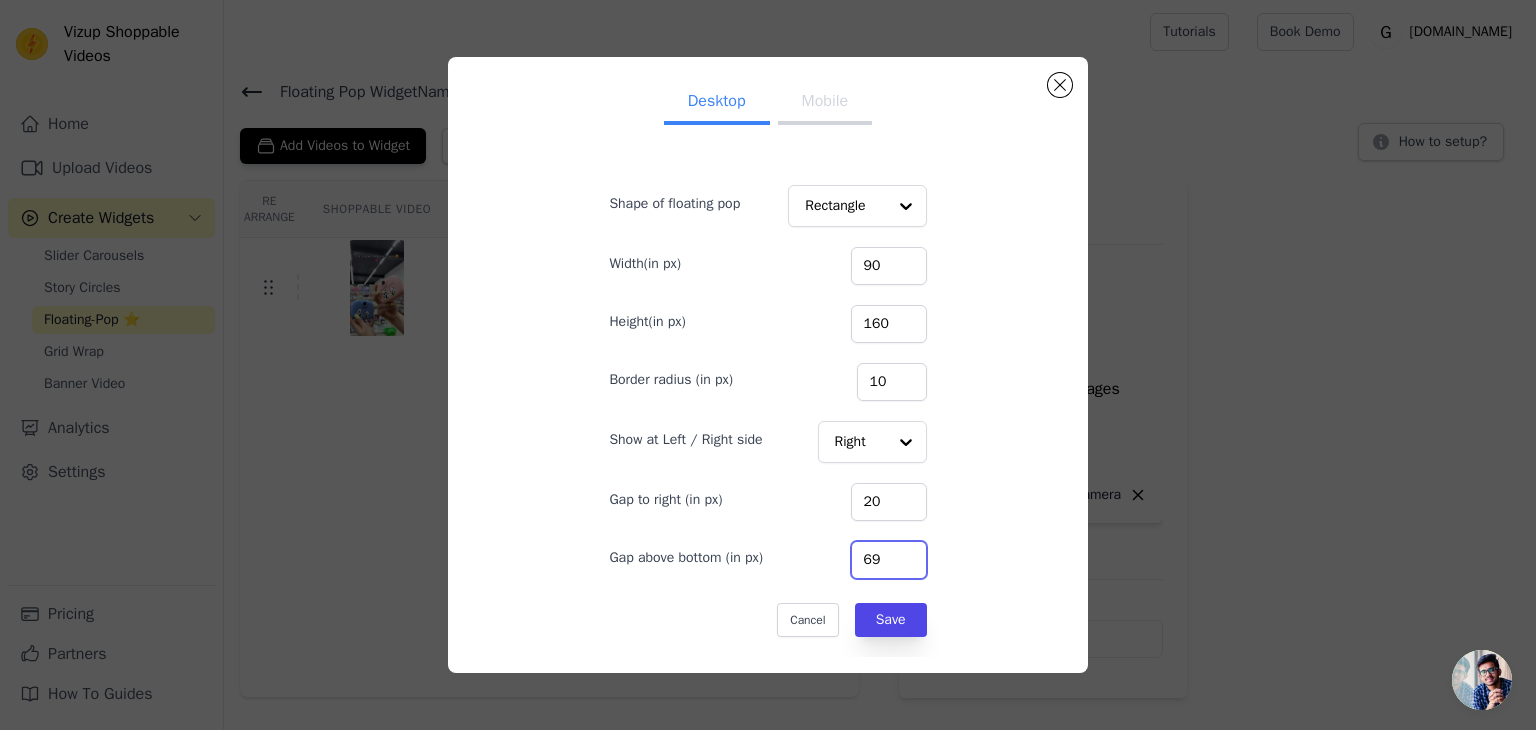 click on "69" at bounding box center (889, 560) 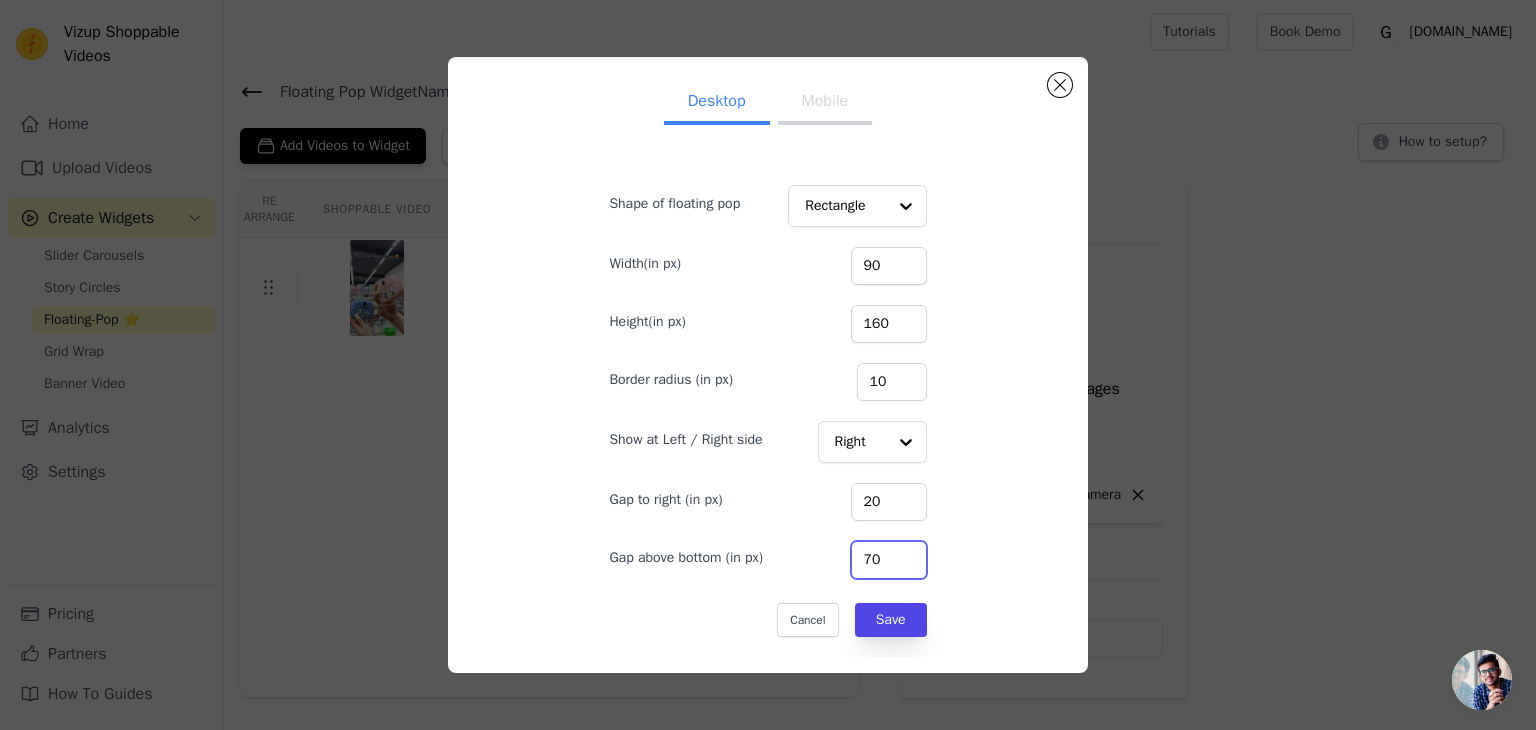 click on "70" at bounding box center (889, 560) 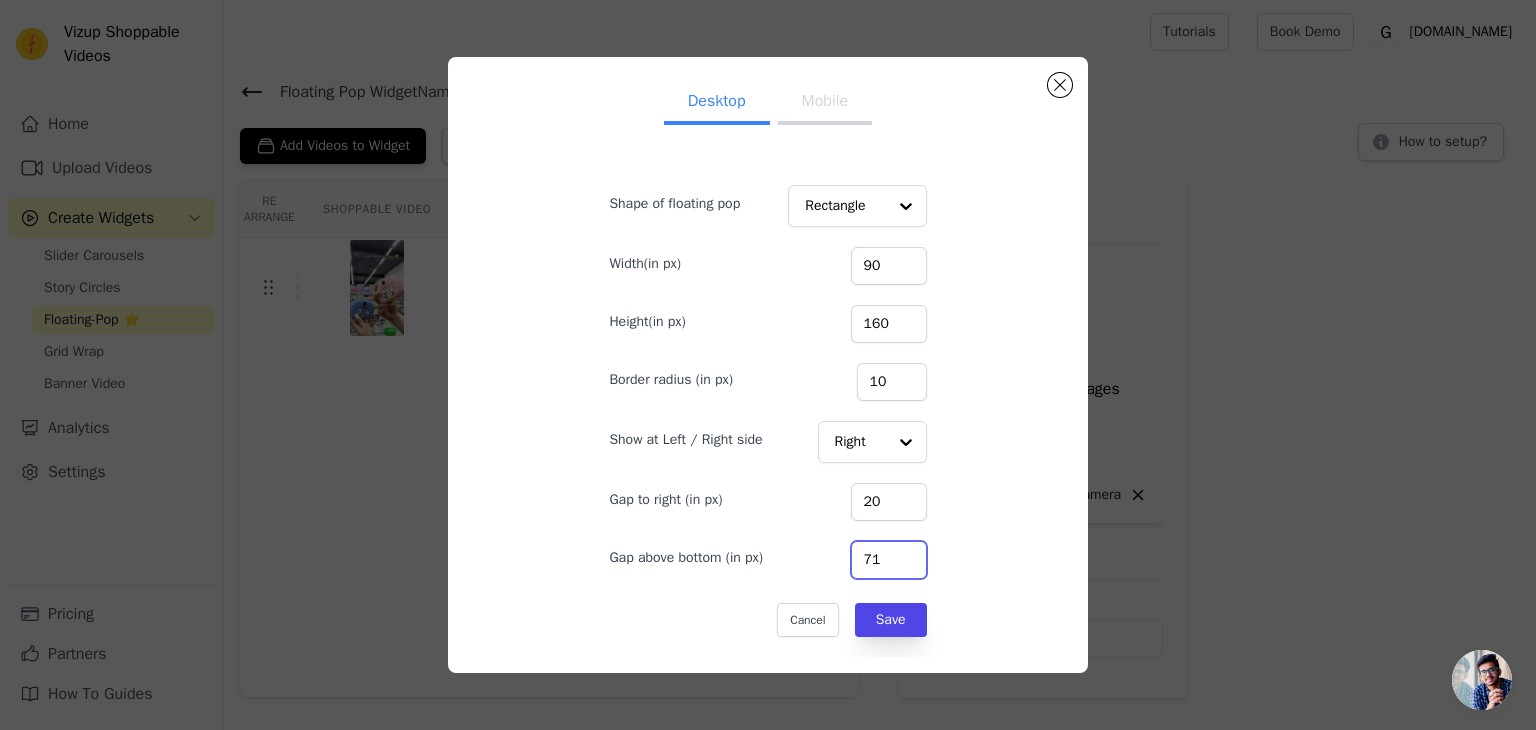click on "71" at bounding box center (889, 560) 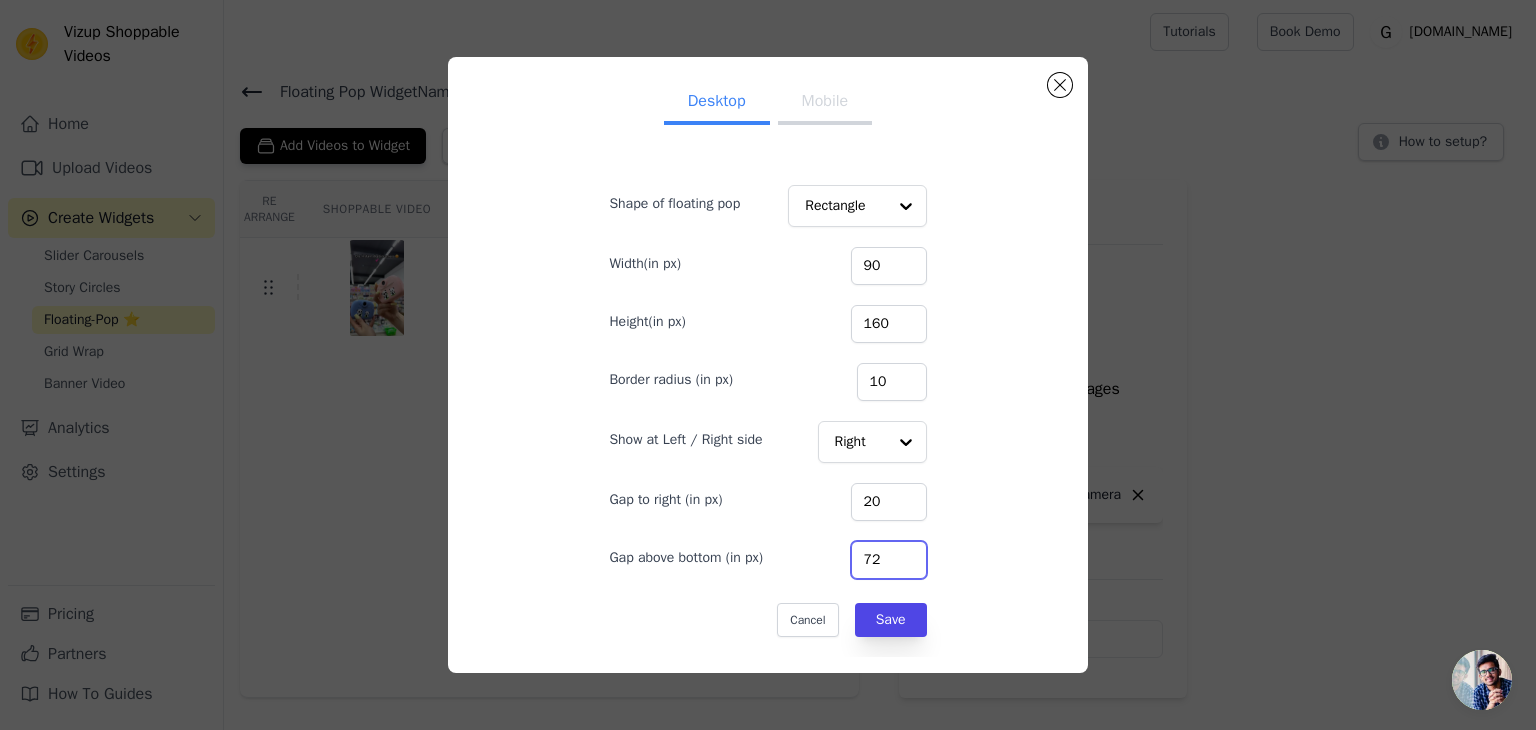 click on "72" at bounding box center [889, 560] 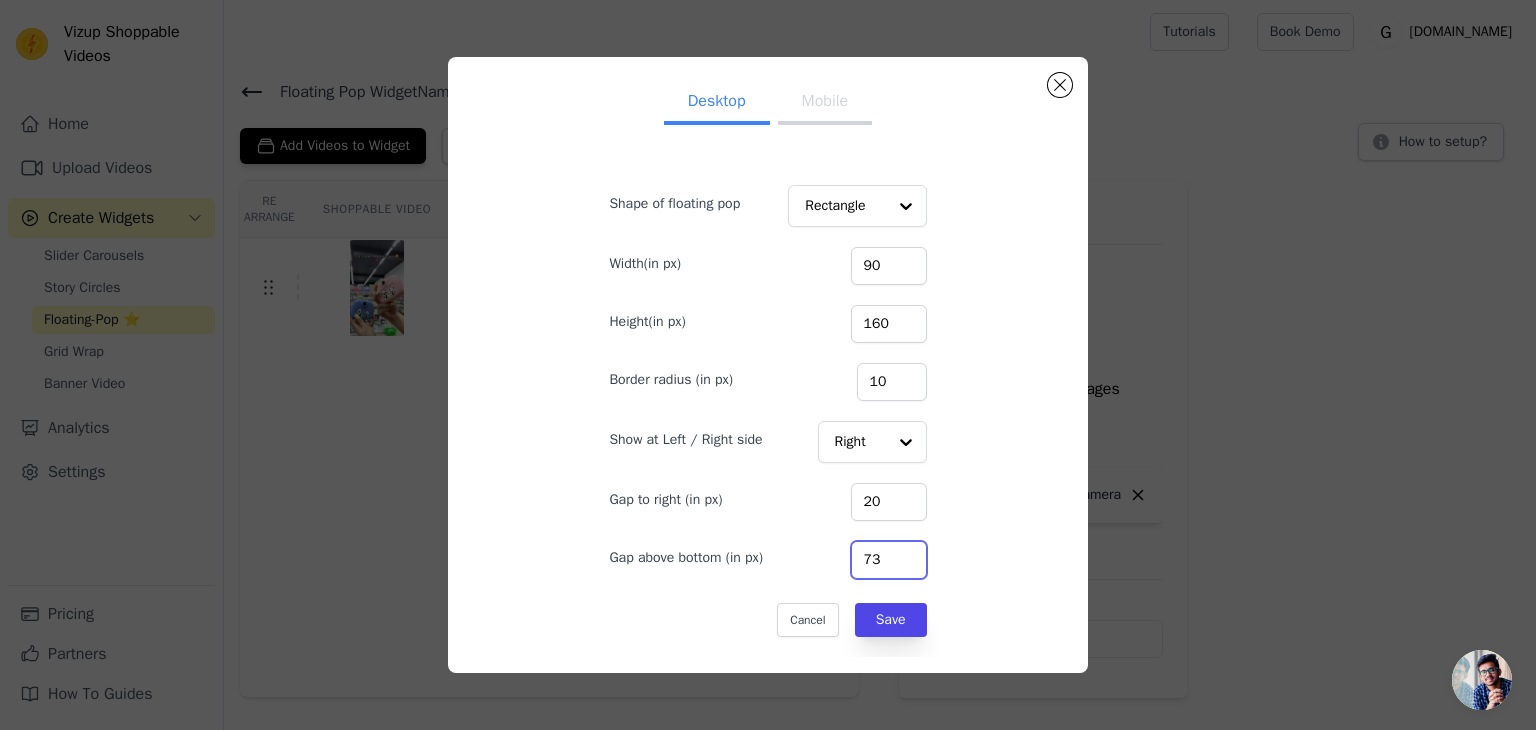 click on "73" at bounding box center [889, 560] 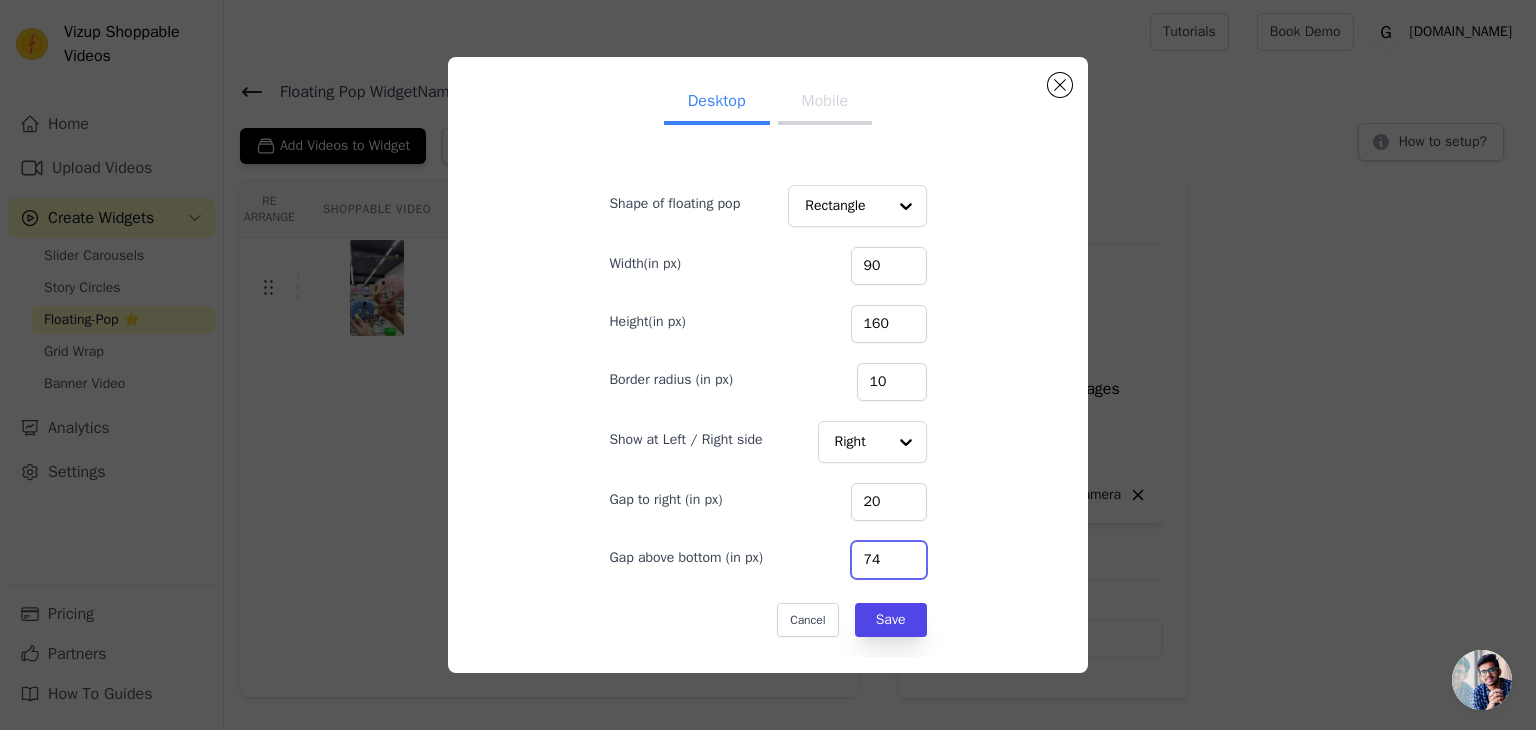 click on "74" at bounding box center [889, 560] 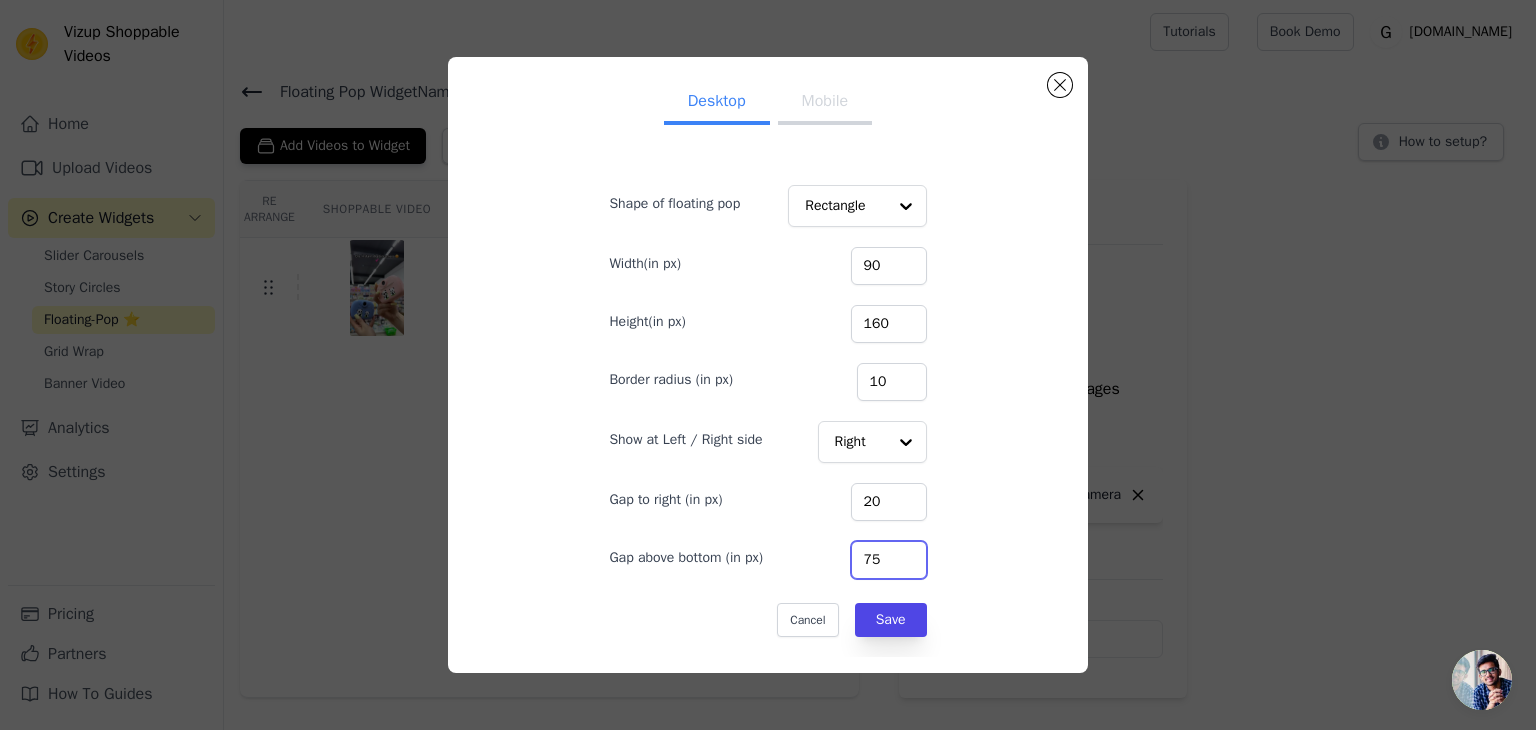 click on "75" at bounding box center [889, 560] 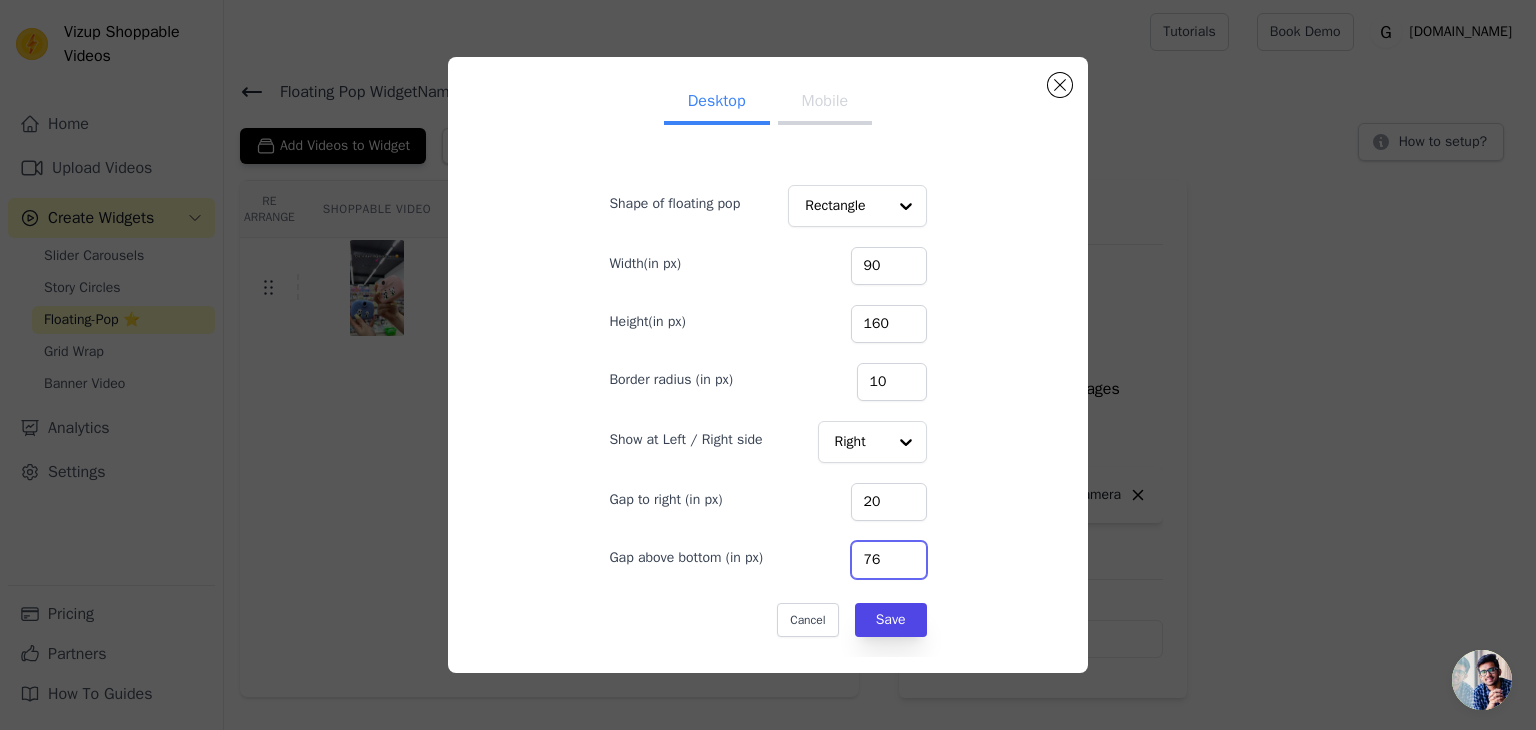 click on "76" at bounding box center (889, 560) 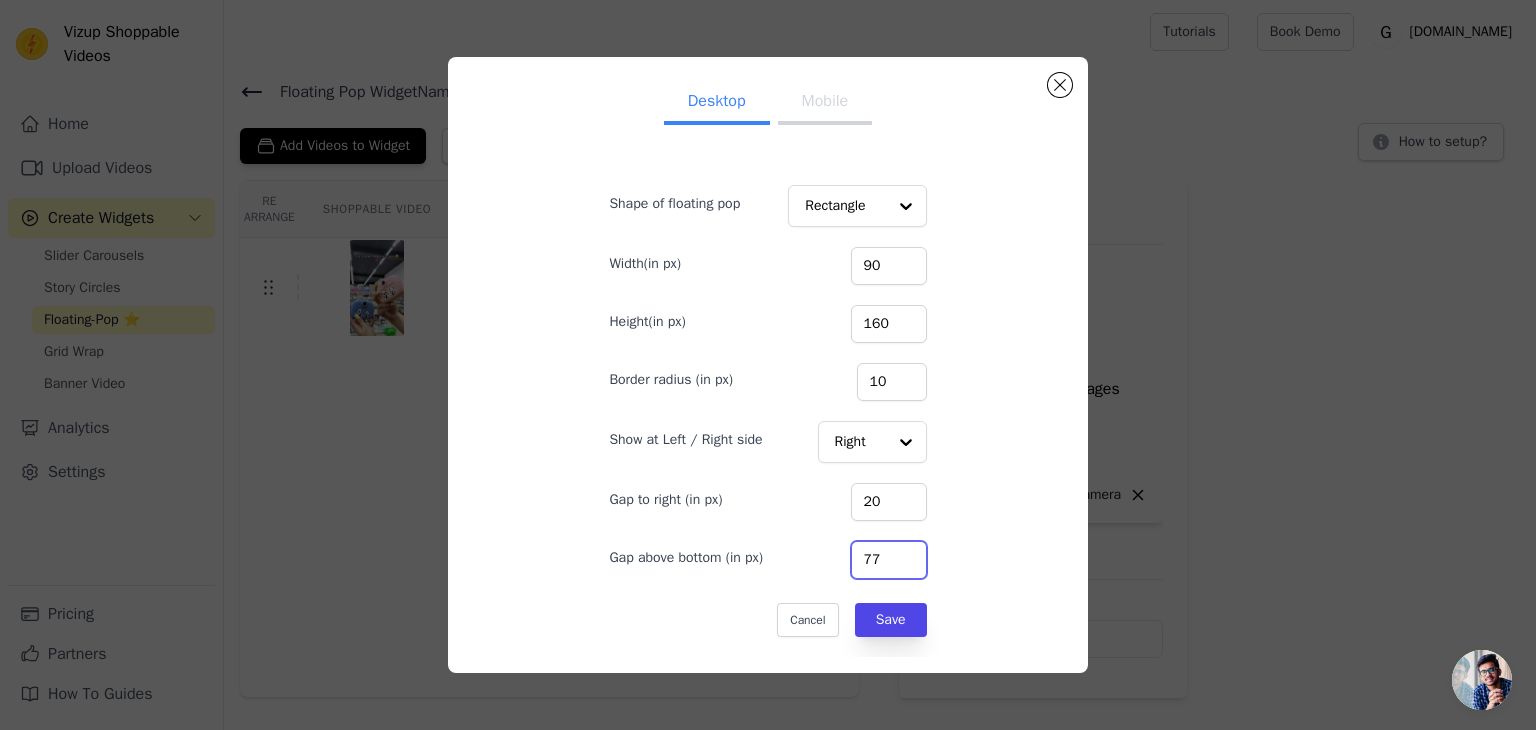 click on "77" at bounding box center [889, 560] 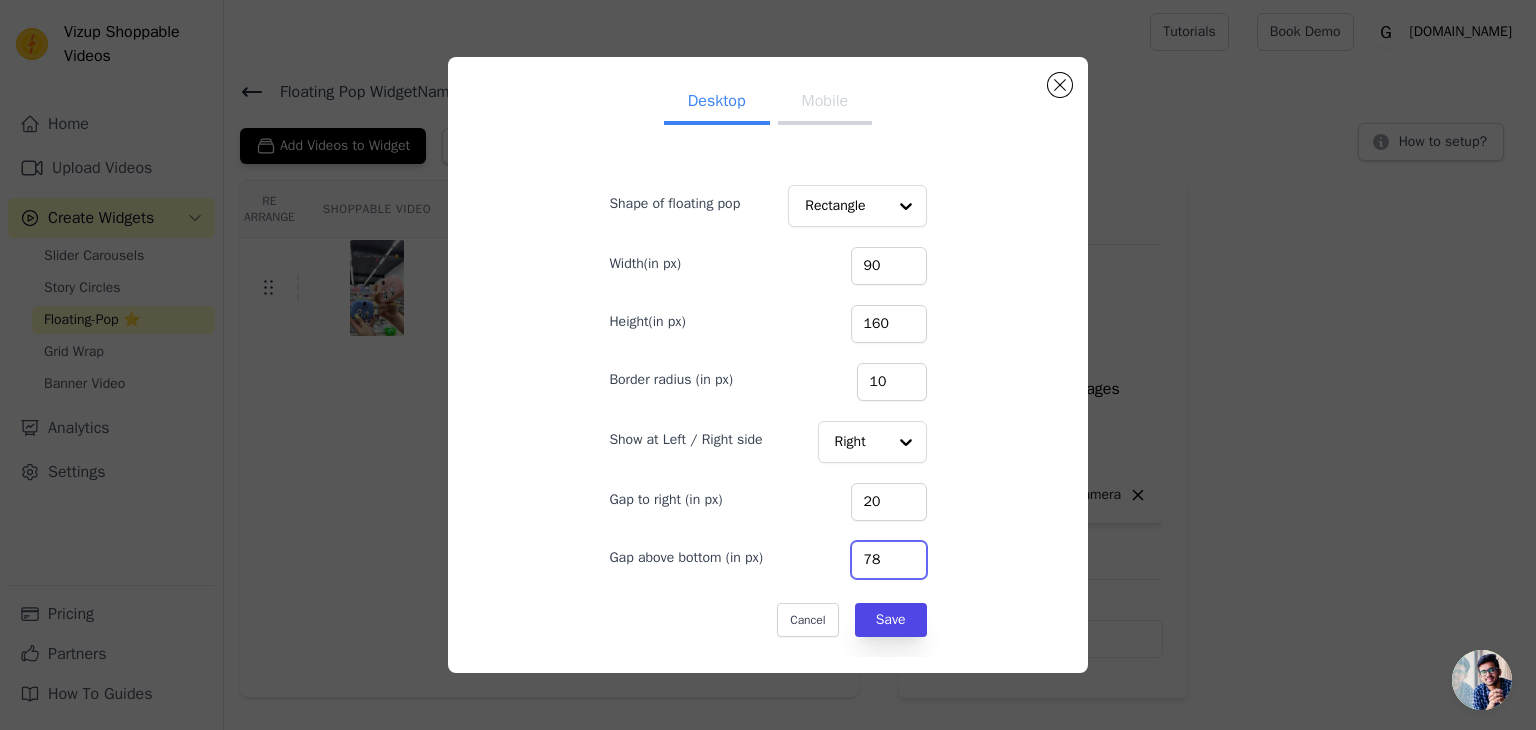 click on "78" at bounding box center [889, 560] 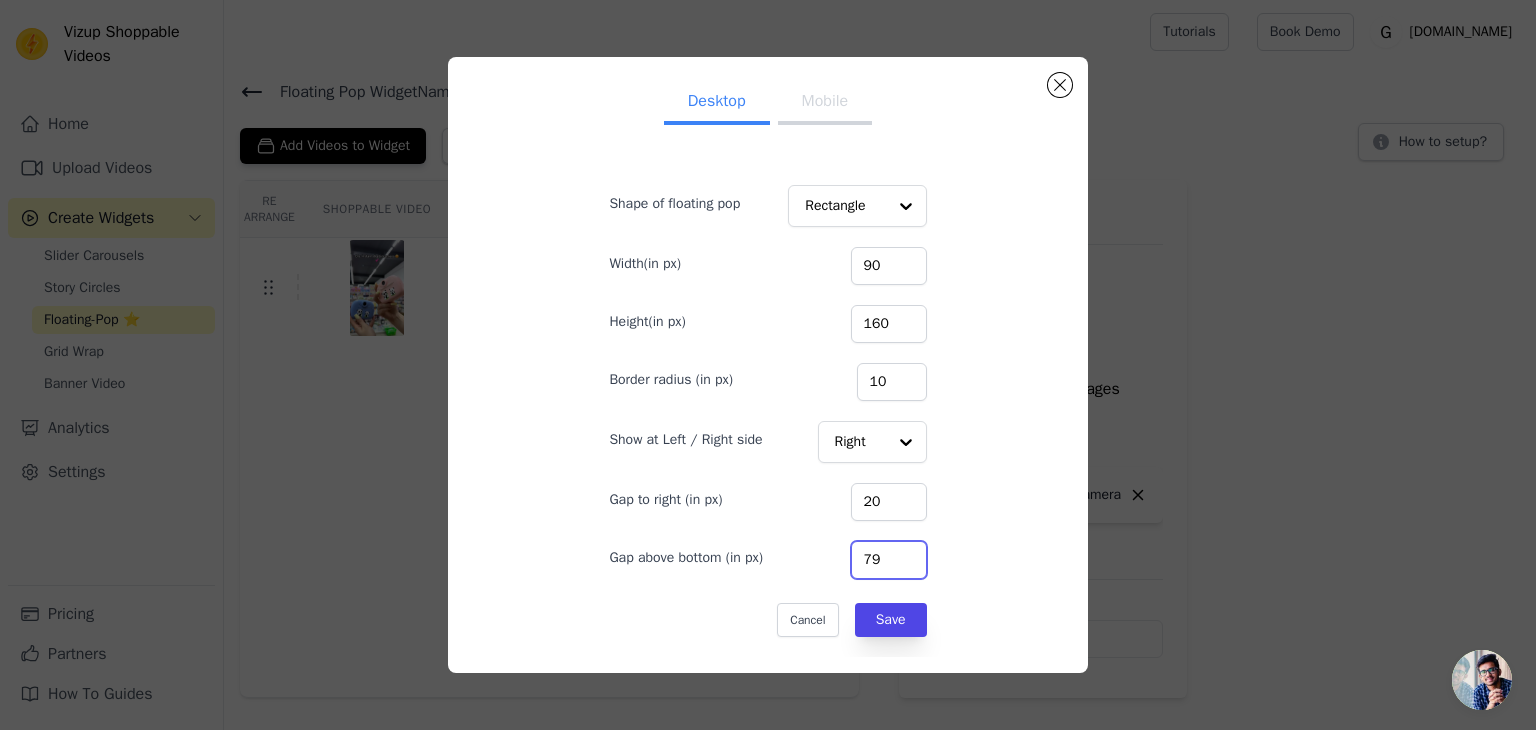click on "79" at bounding box center (889, 560) 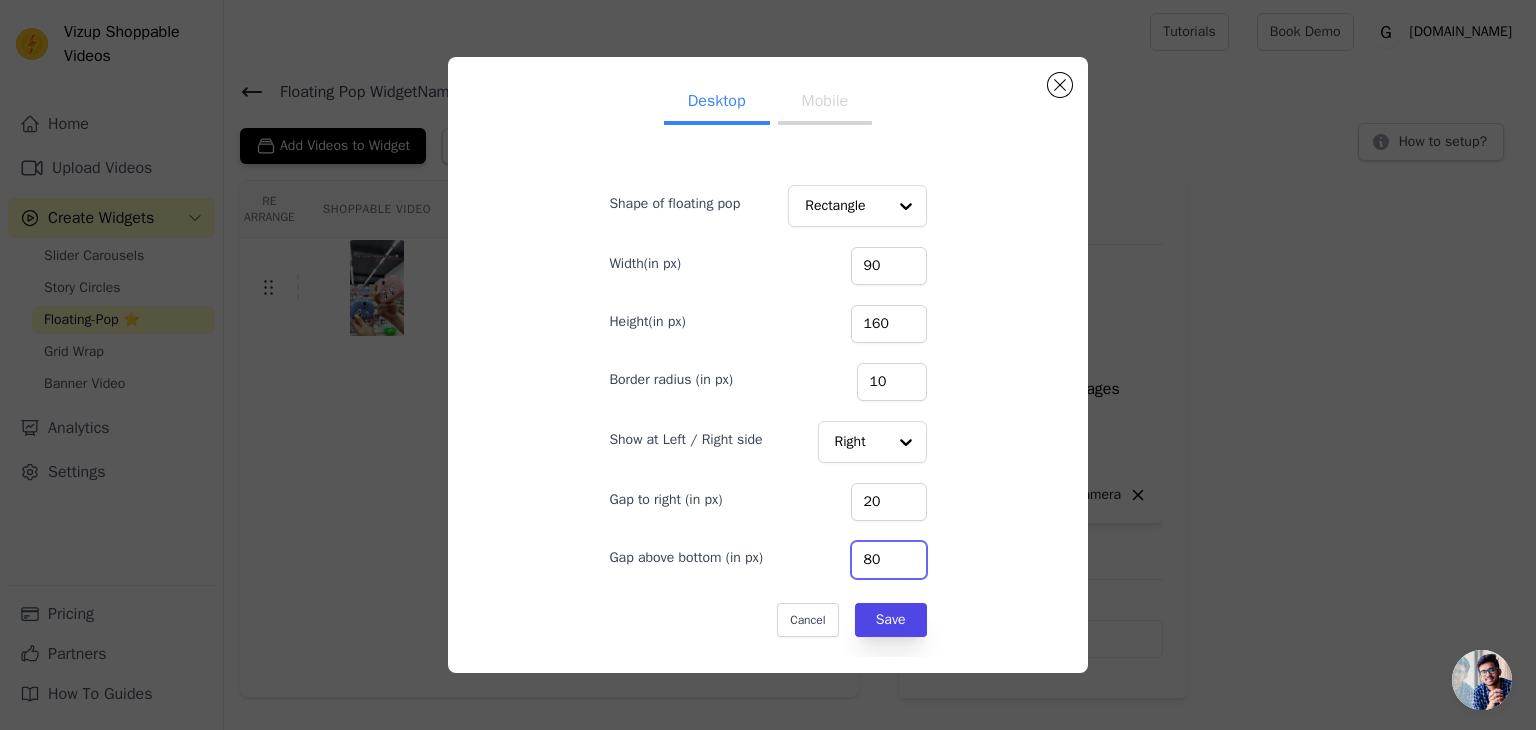 type on "80" 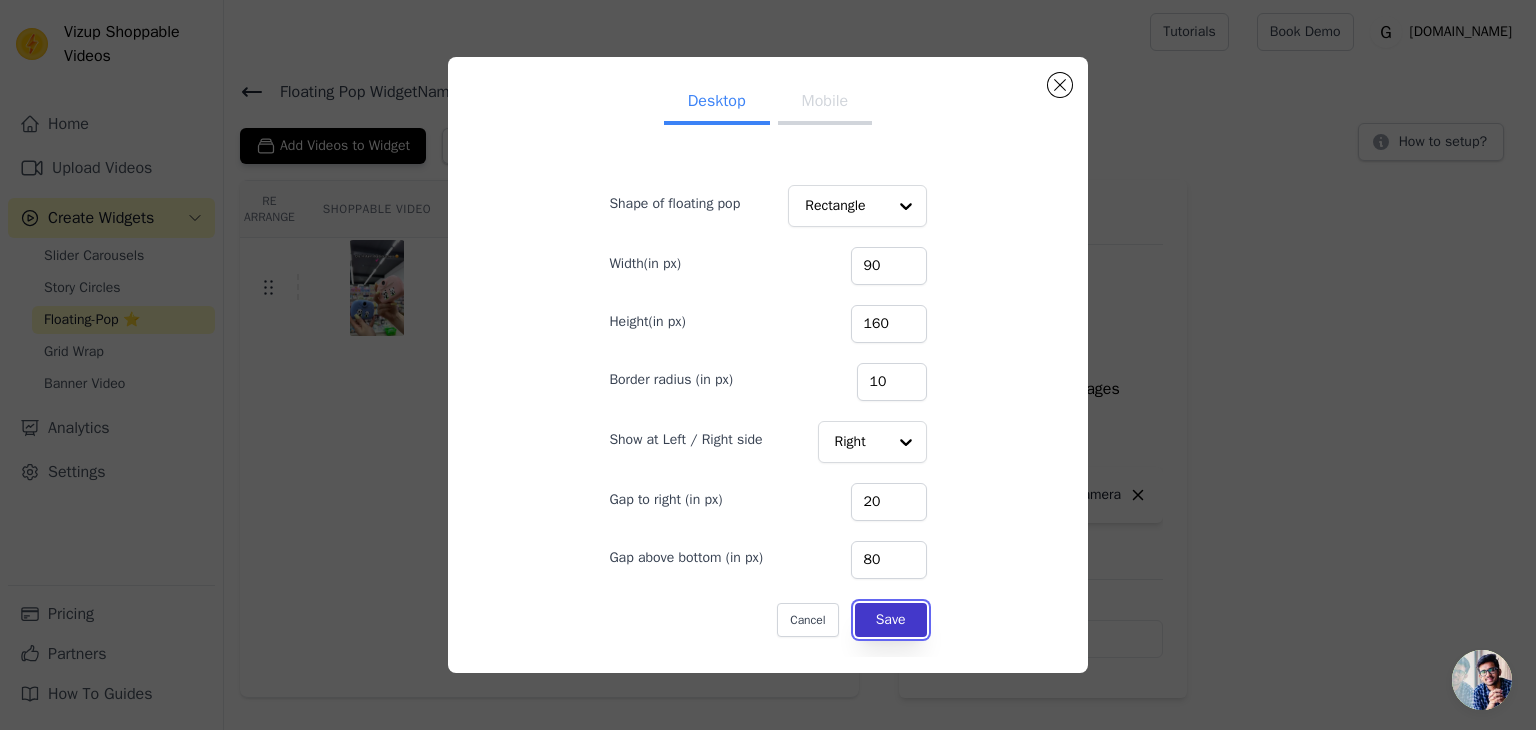 click on "Save" at bounding box center [891, 620] 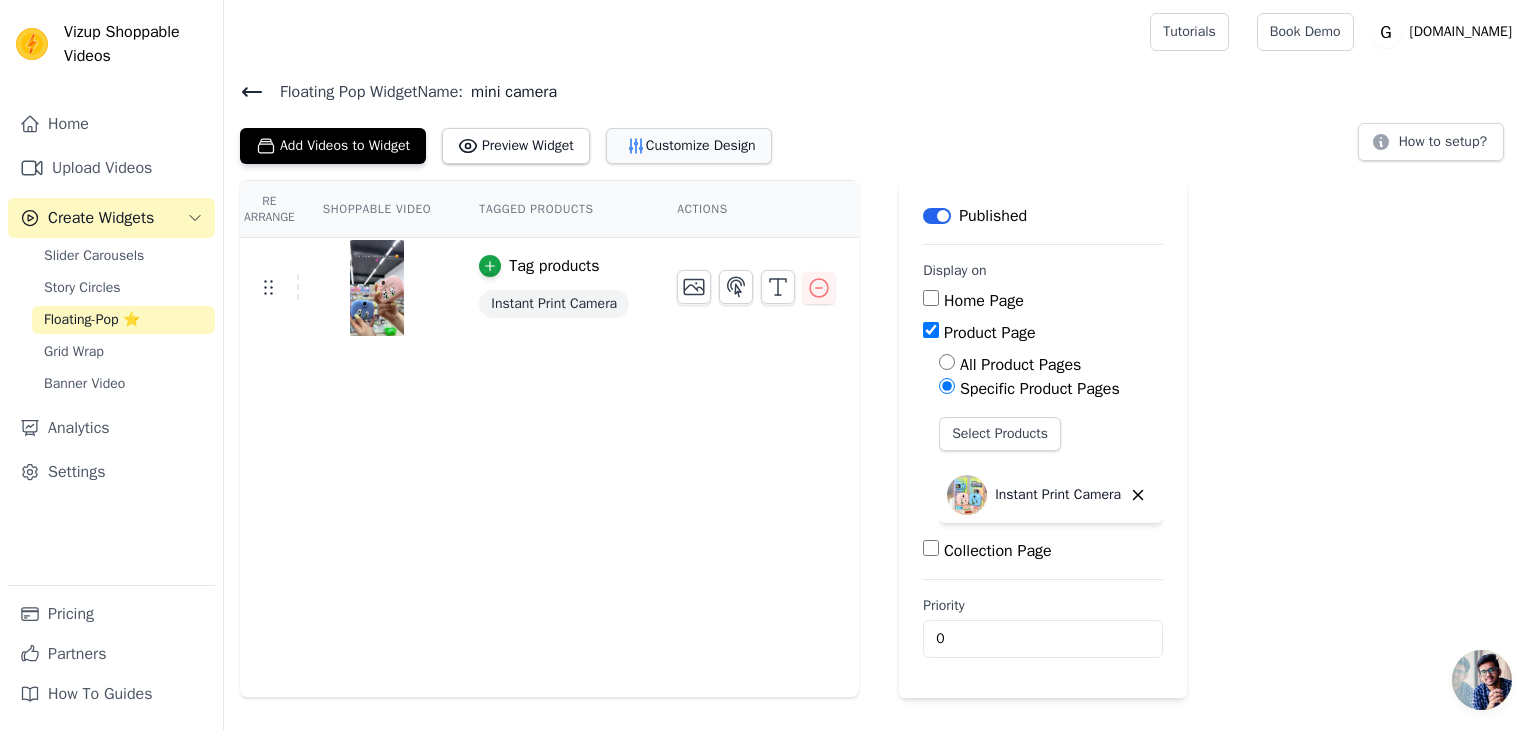 click on "Customize Design" at bounding box center [689, 146] 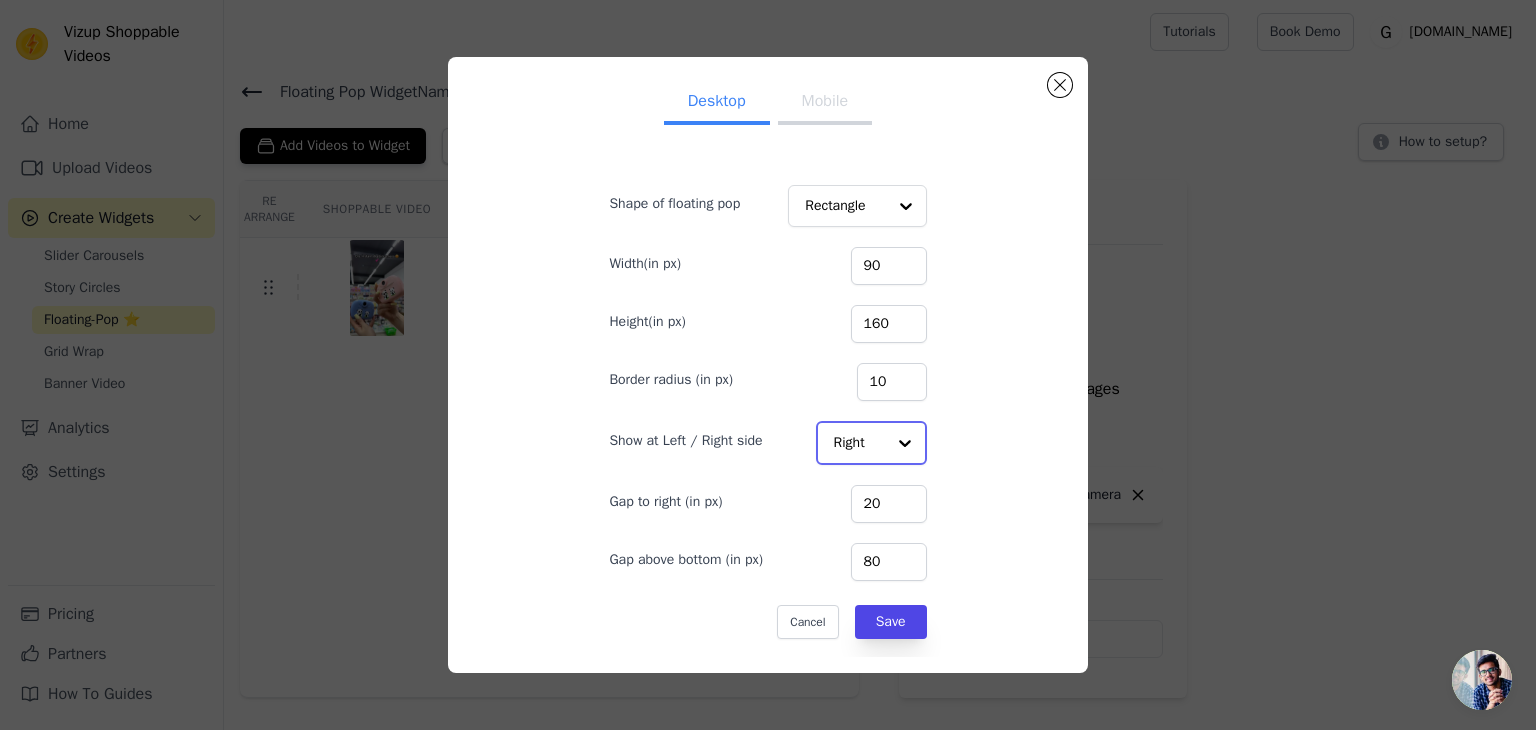 click on "Show at Left / Right side" 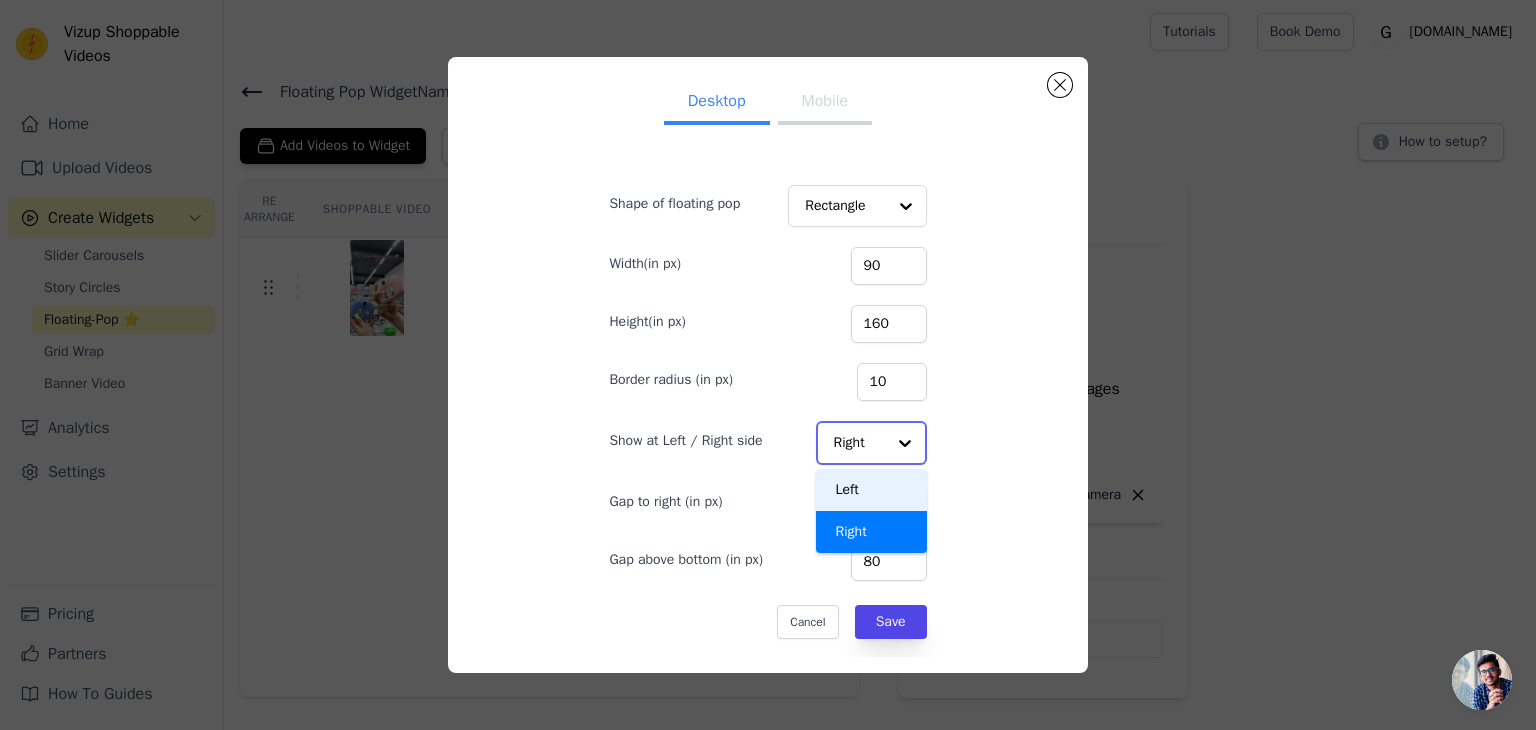 click on "Left" at bounding box center (872, 490) 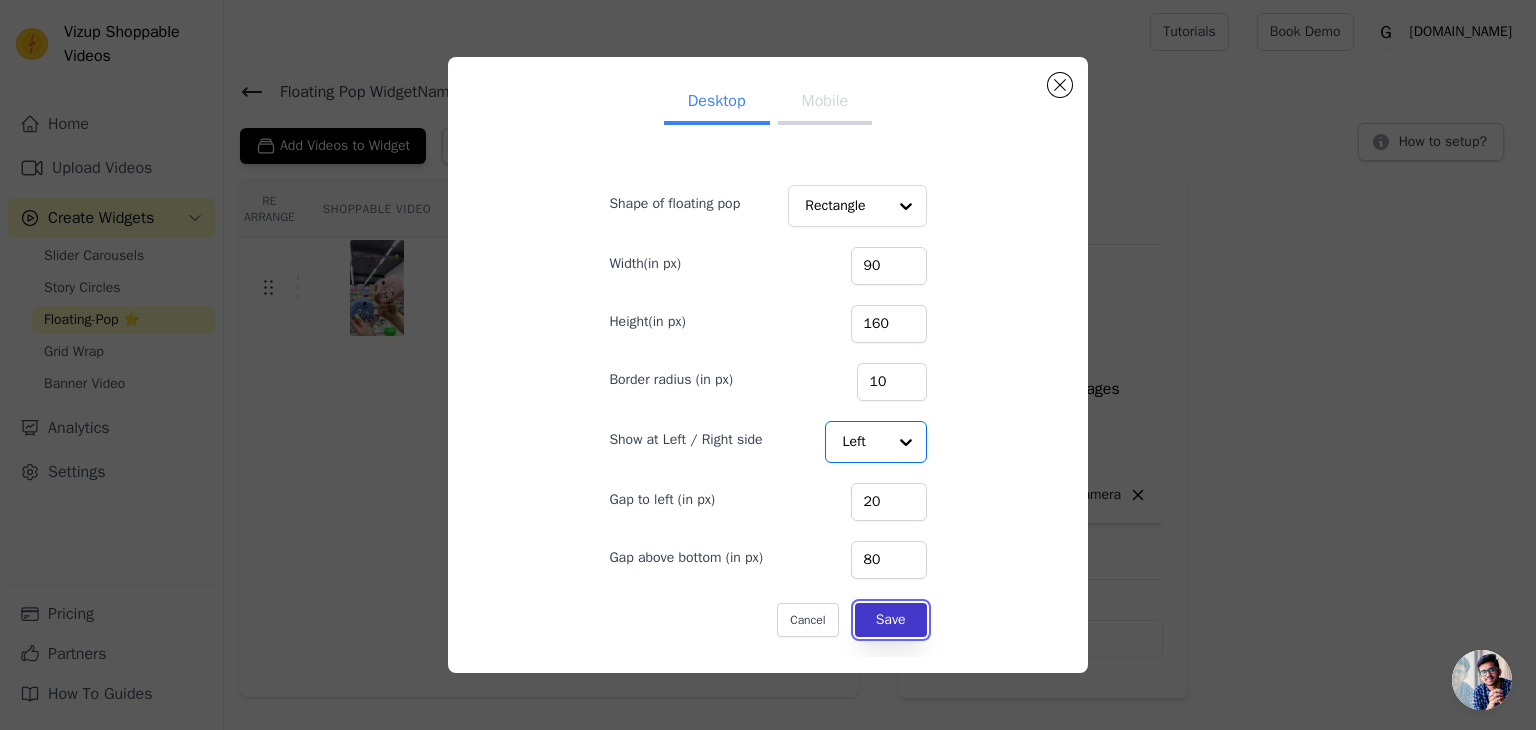 click on "Save" at bounding box center (891, 620) 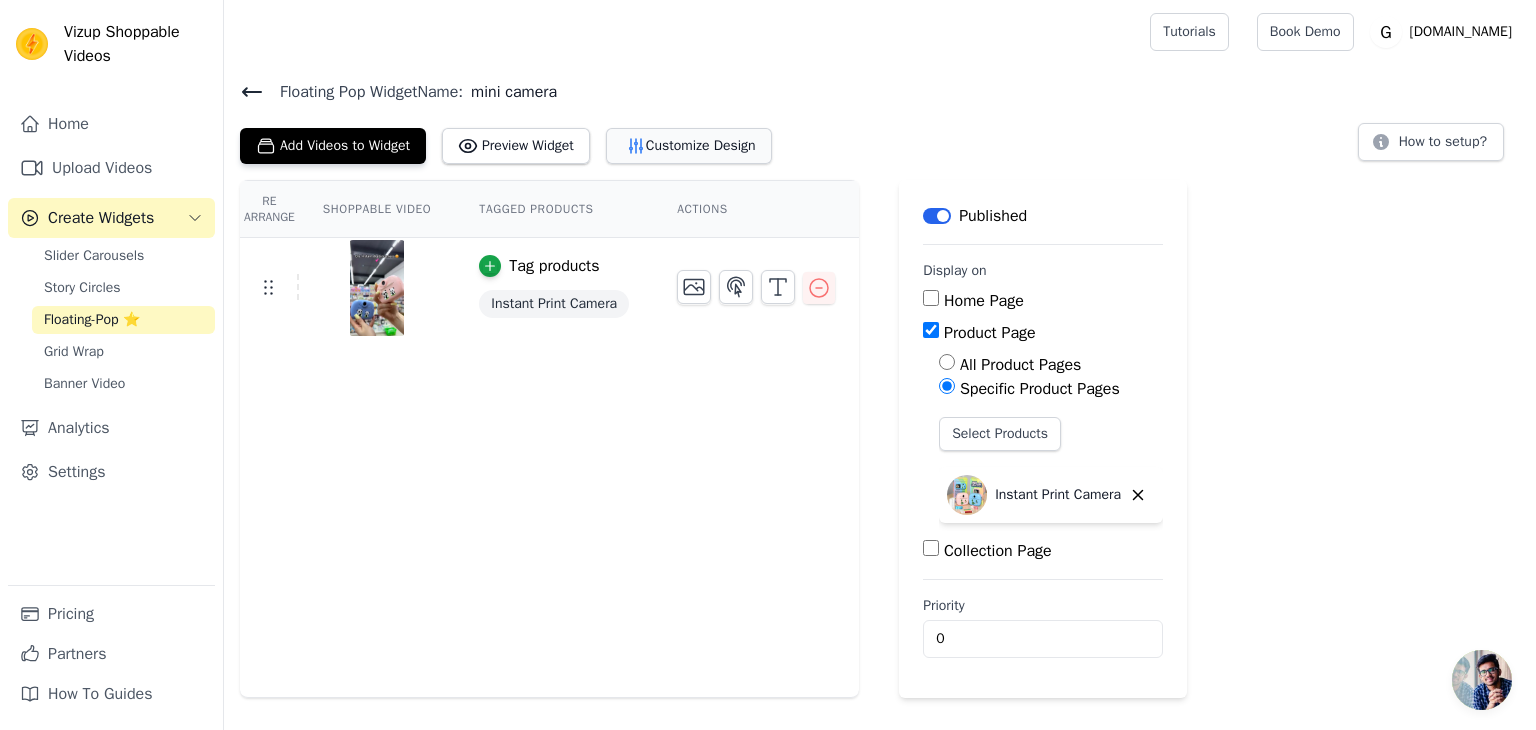 click on "Customize Design" at bounding box center [689, 146] 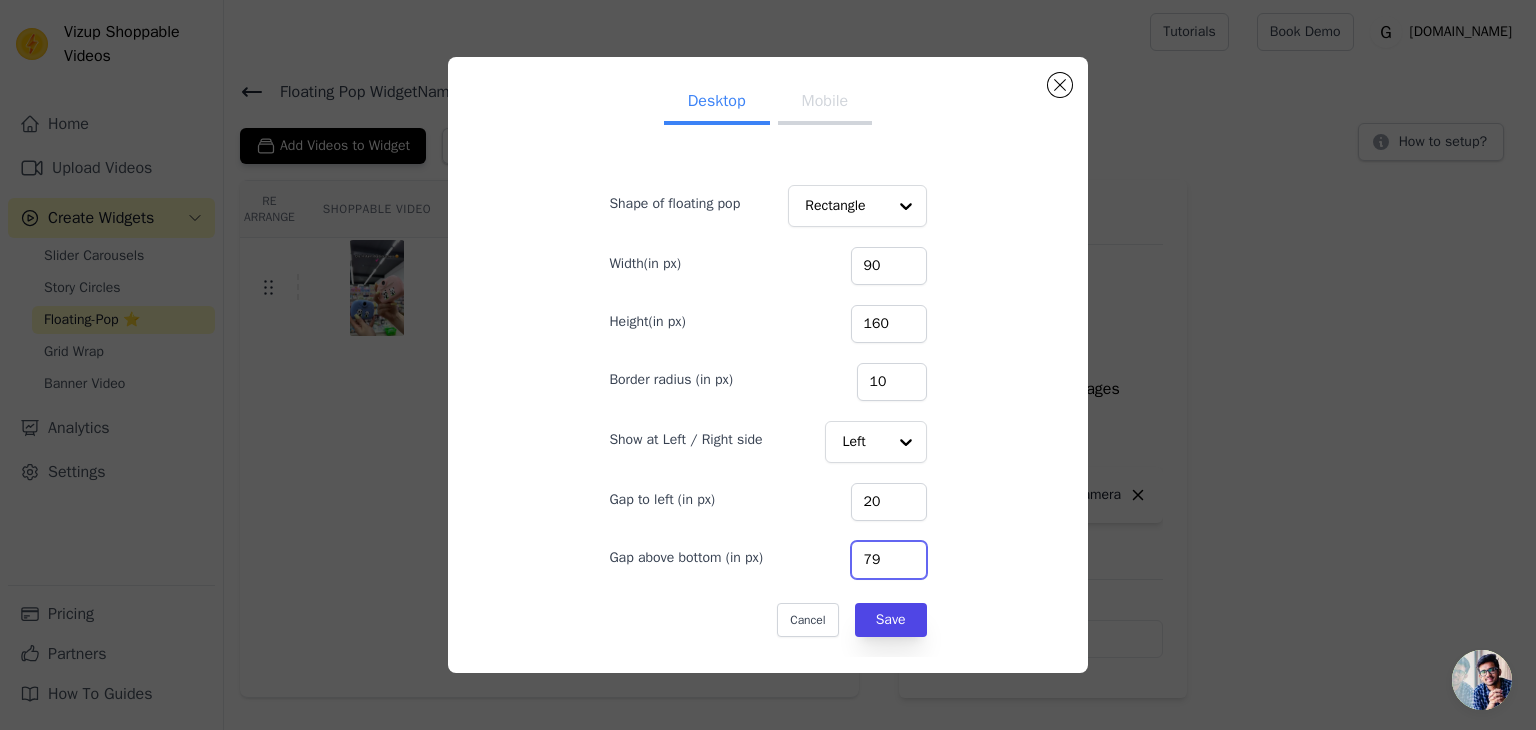 click on "79" at bounding box center (889, 560) 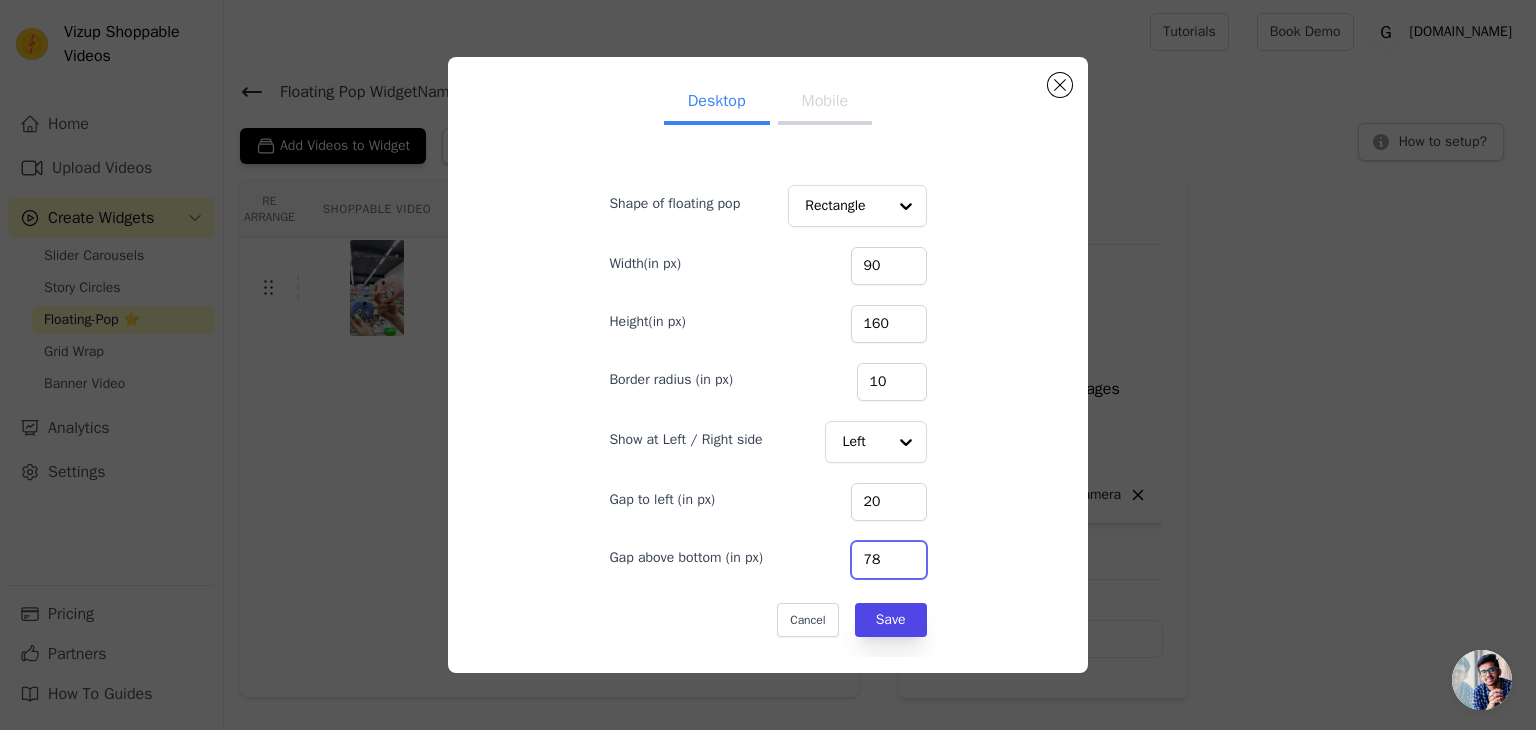 click on "78" at bounding box center (889, 560) 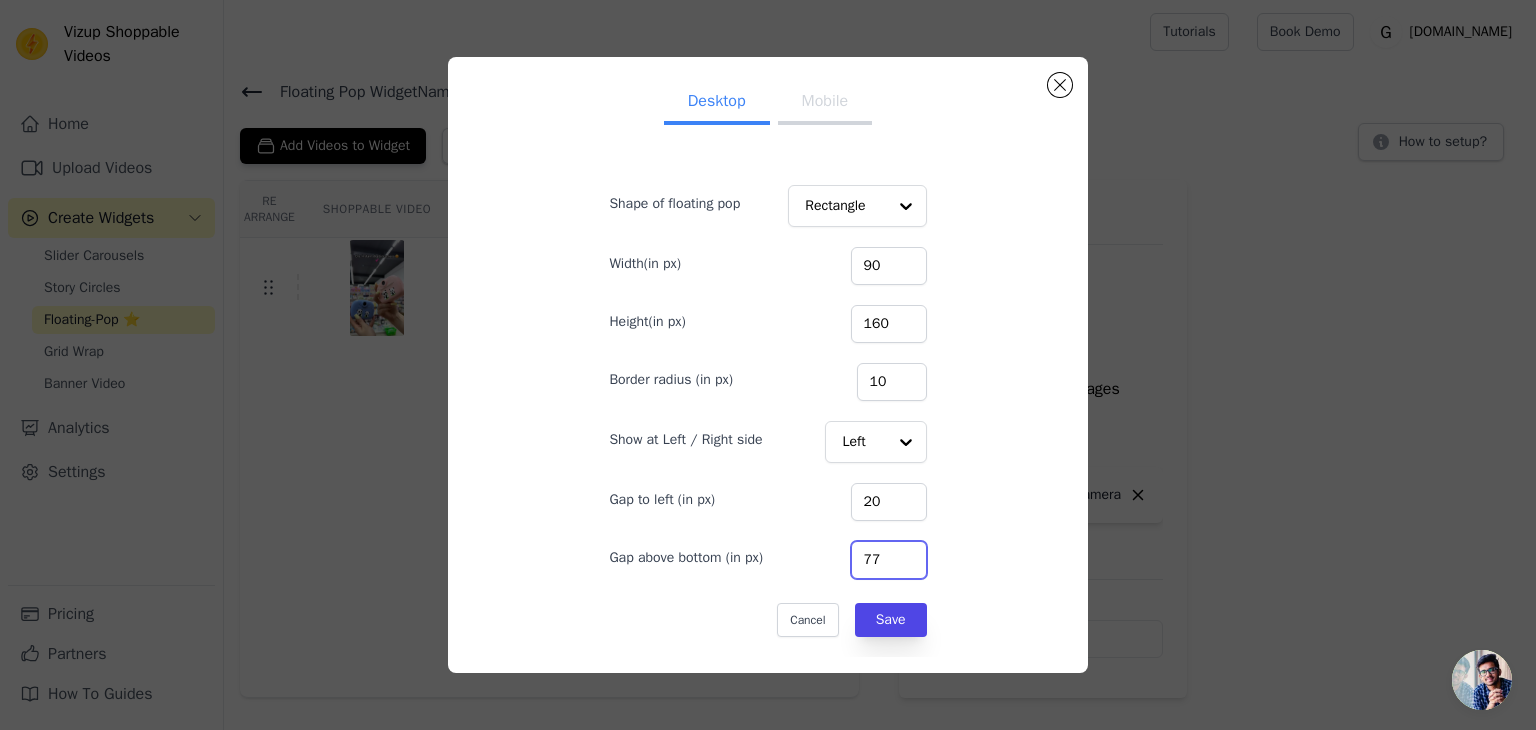 click on "77" at bounding box center [889, 560] 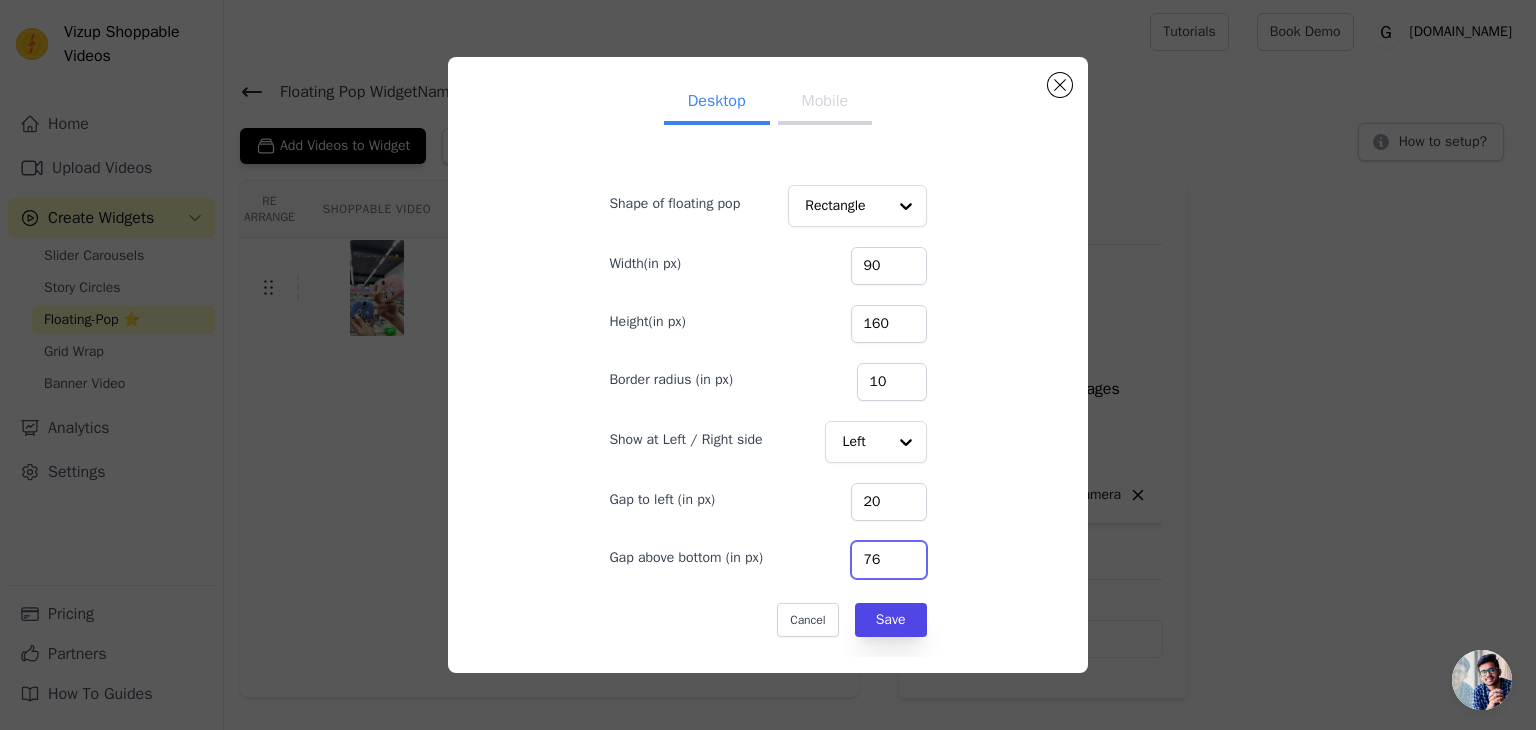 click on "76" at bounding box center [889, 560] 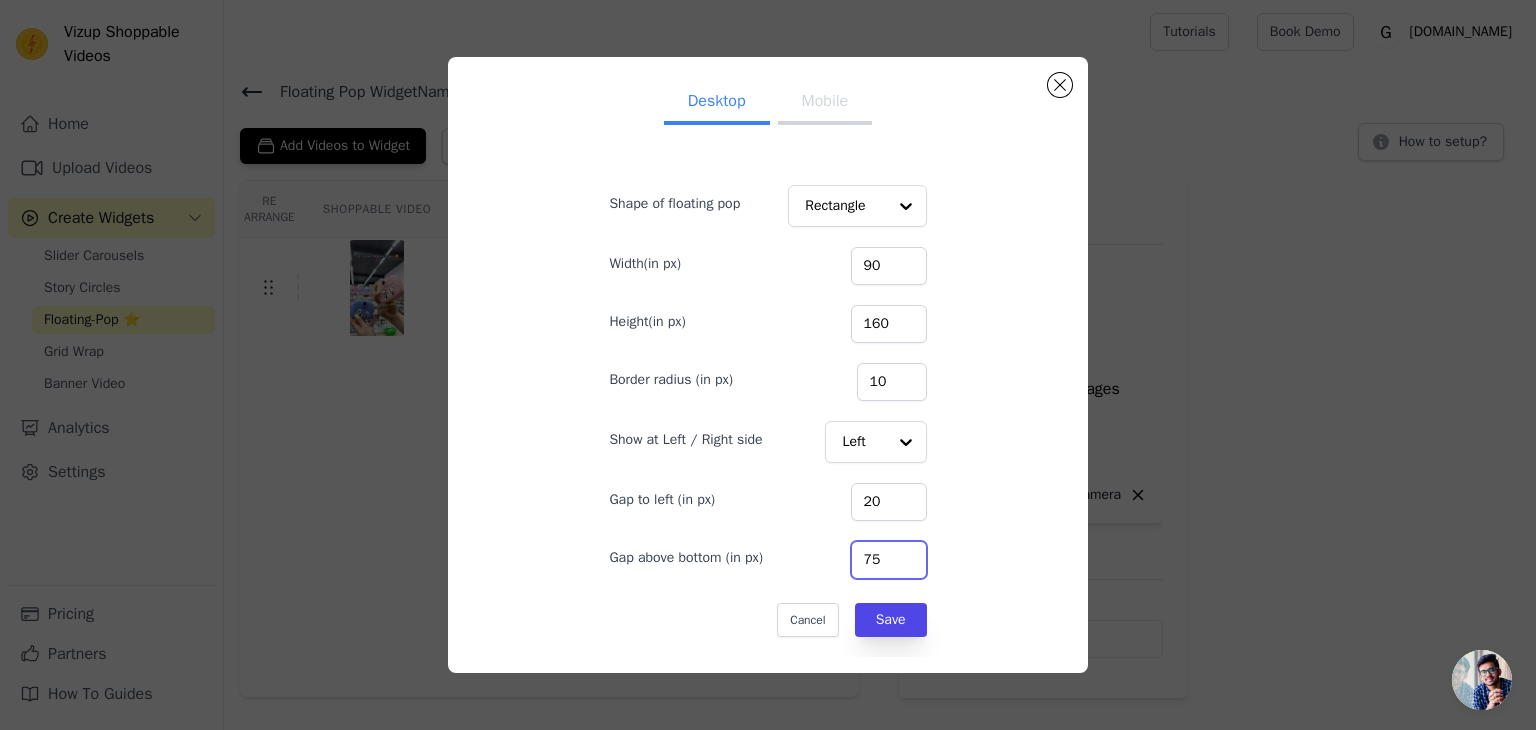 click on "75" at bounding box center [889, 560] 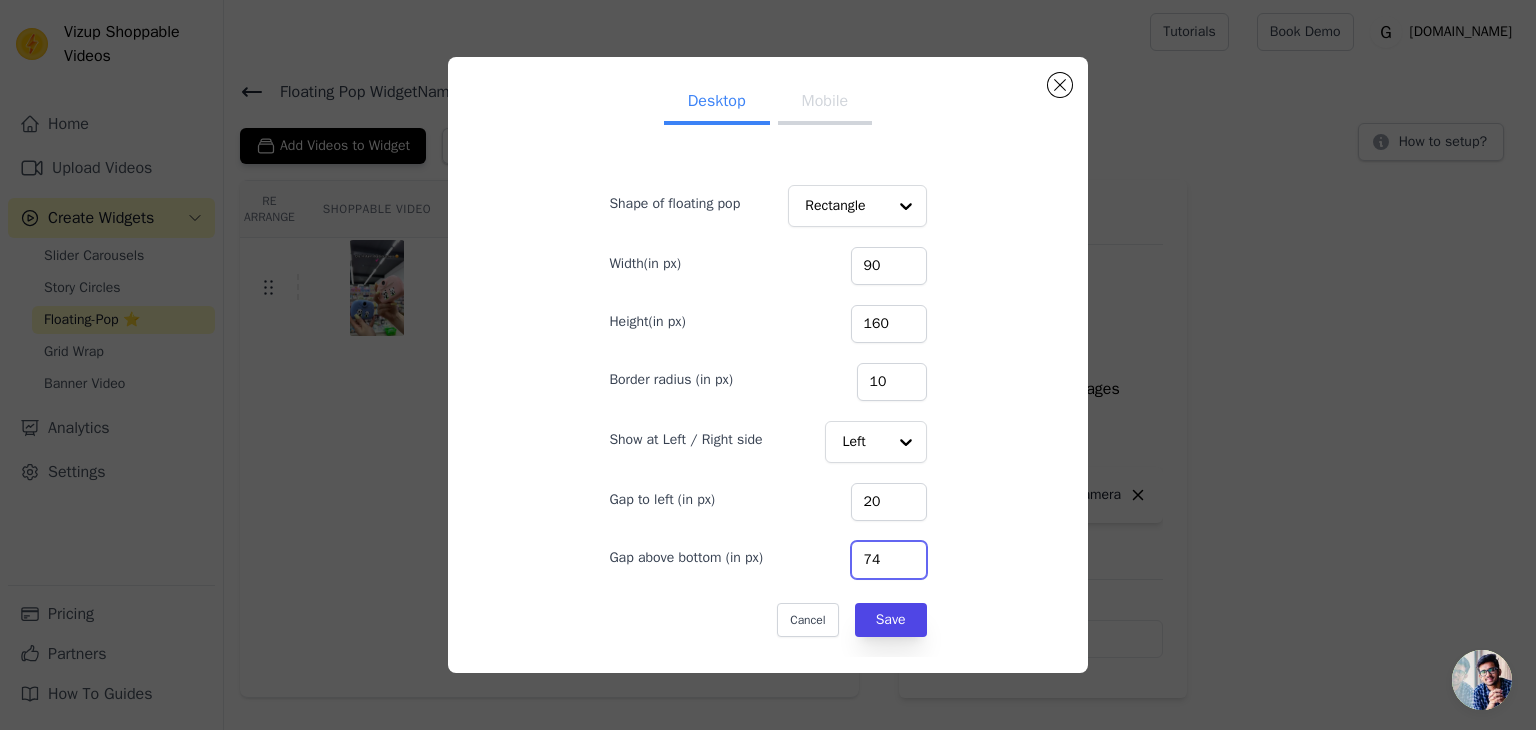 click on "74" at bounding box center (889, 560) 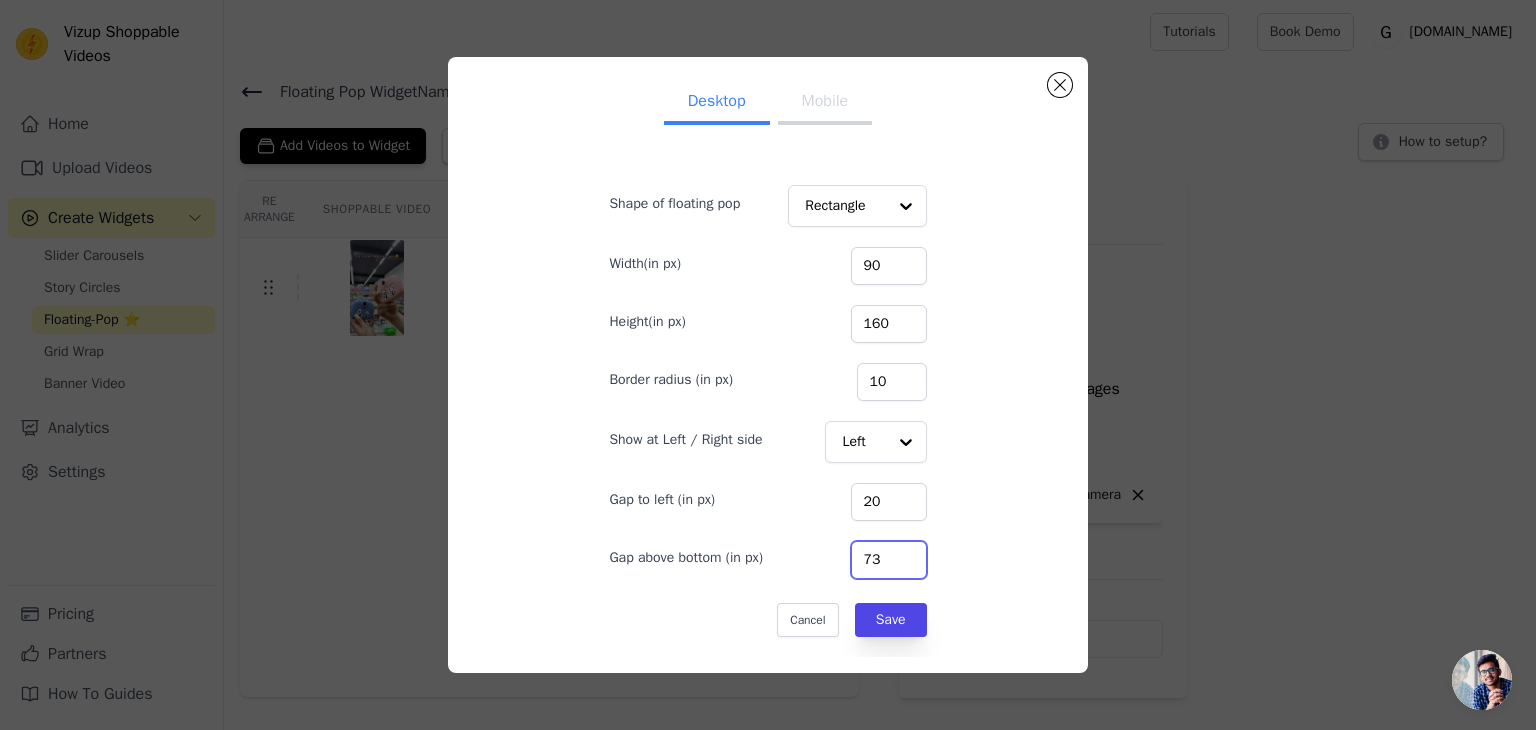 click on "73" at bounding box center (889, 560) 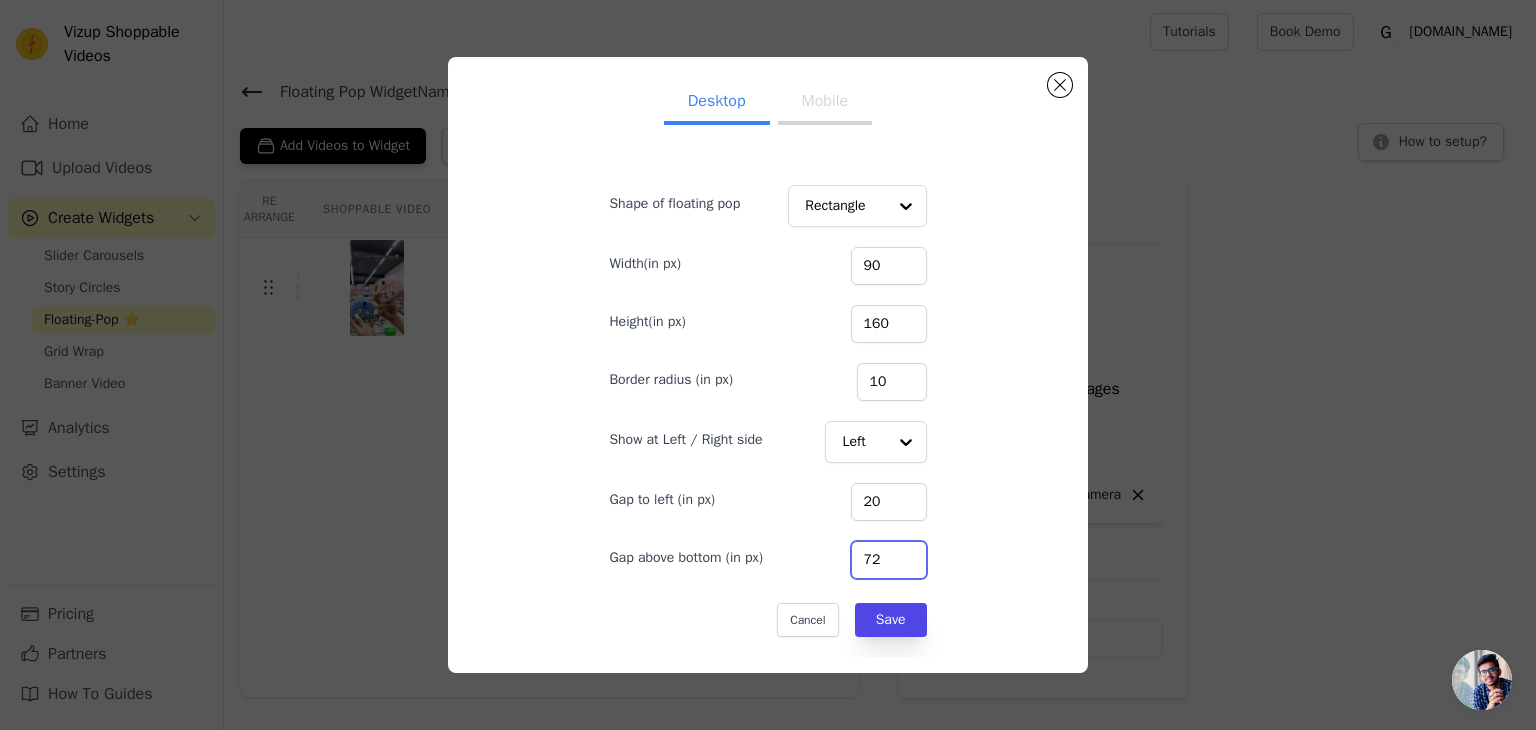 click on "72" at bounding box center (889, 560) 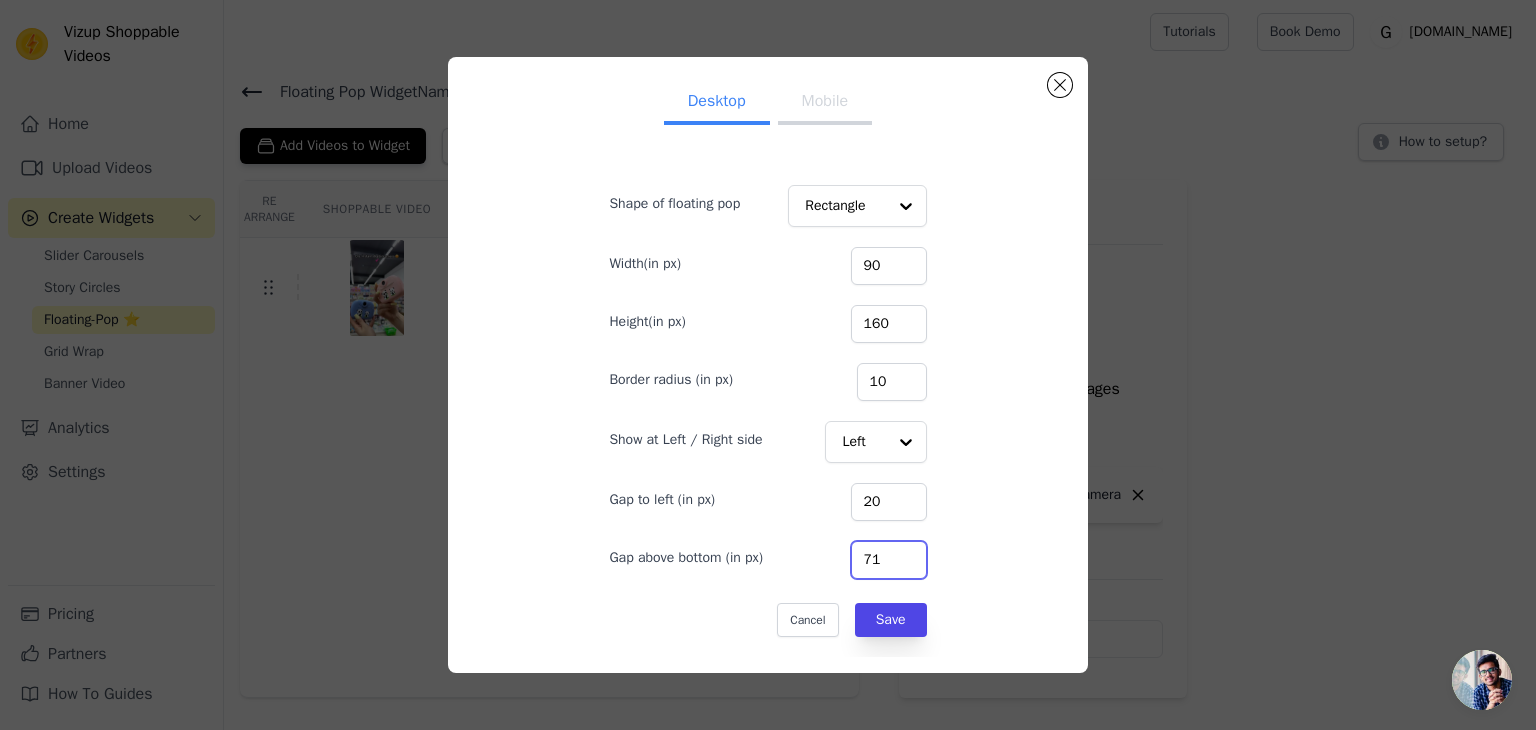 click on "71" at bounding box center (889, 560) 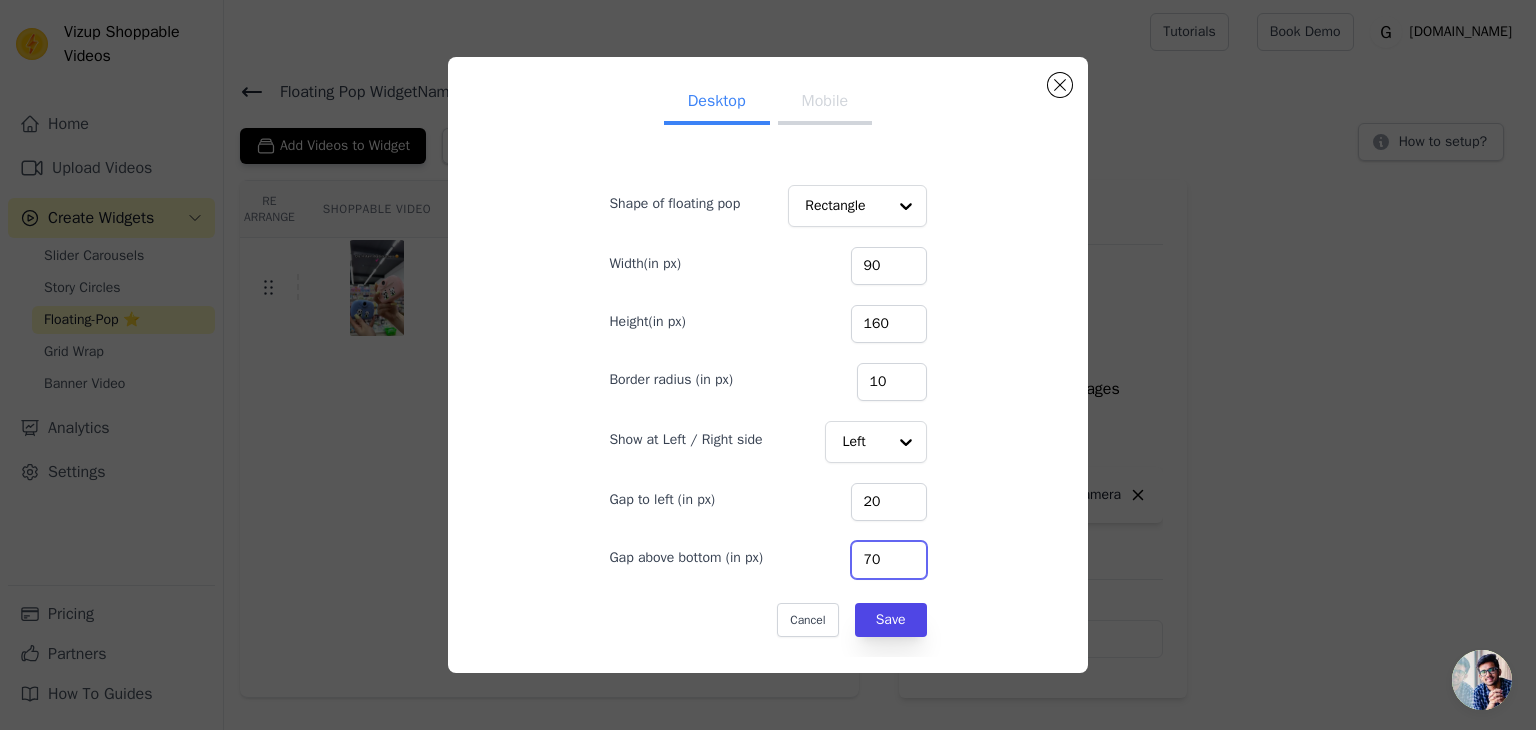 click on "70" at bounding box center [889, 560] 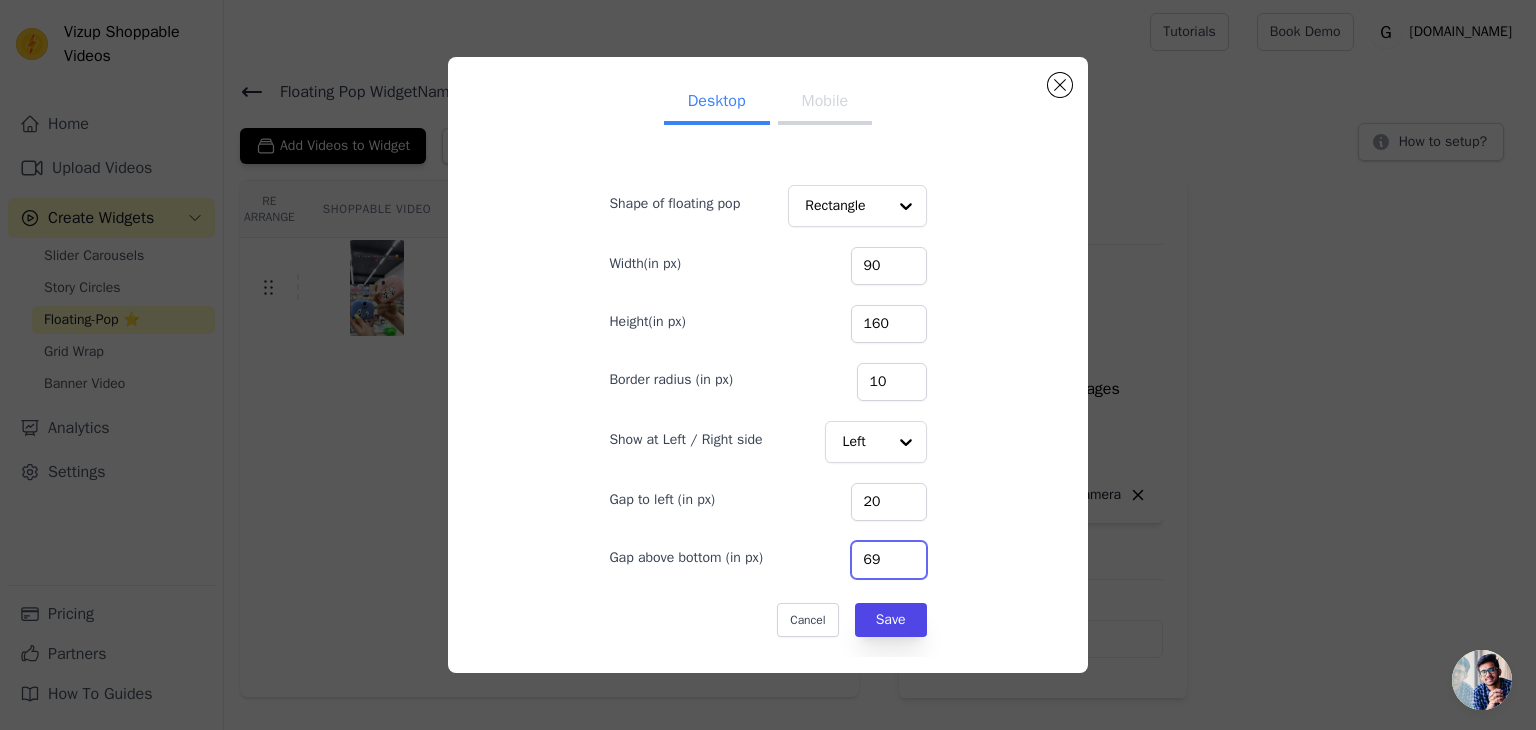 click on "69" at bounding box center [889, 560] 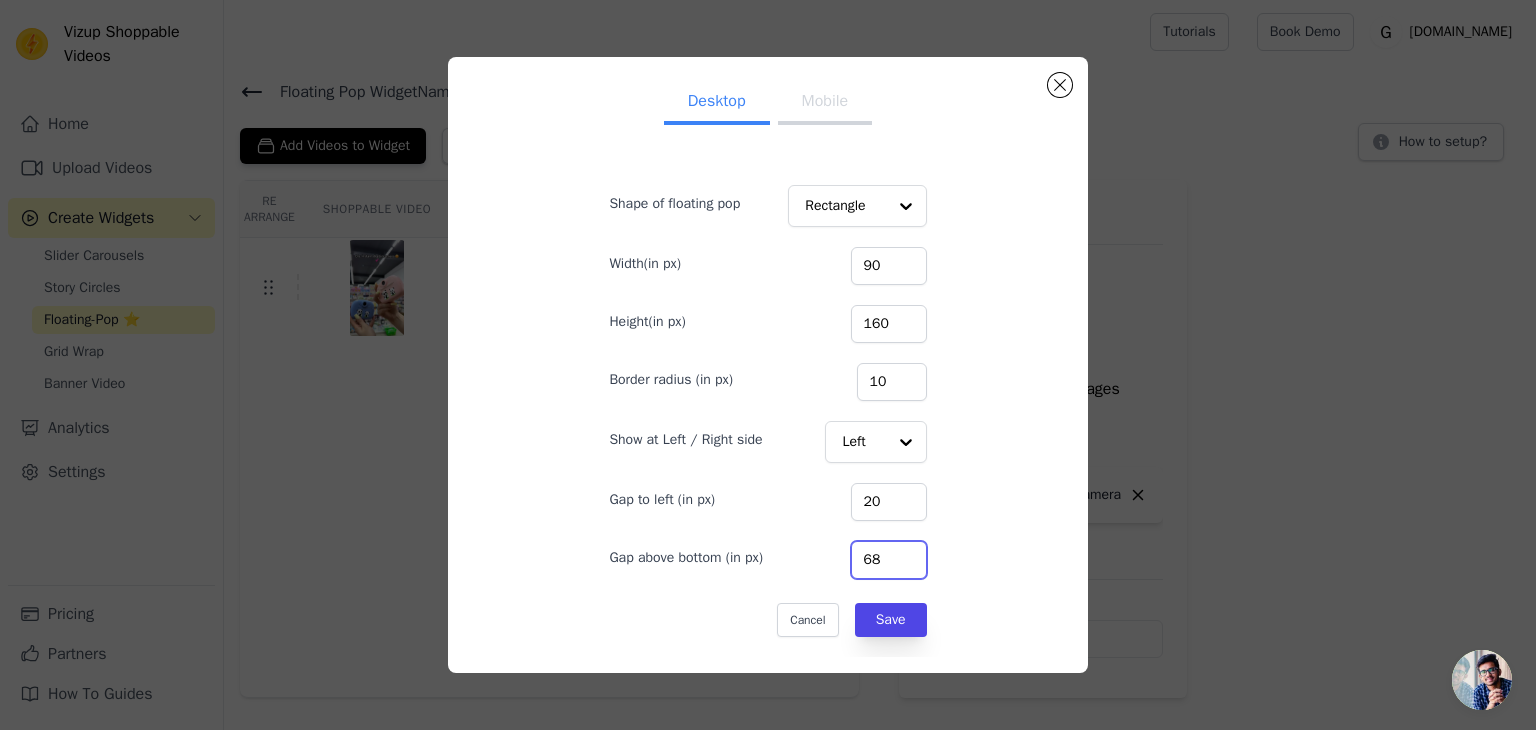 click on "68" at bounding box center (889, 560) 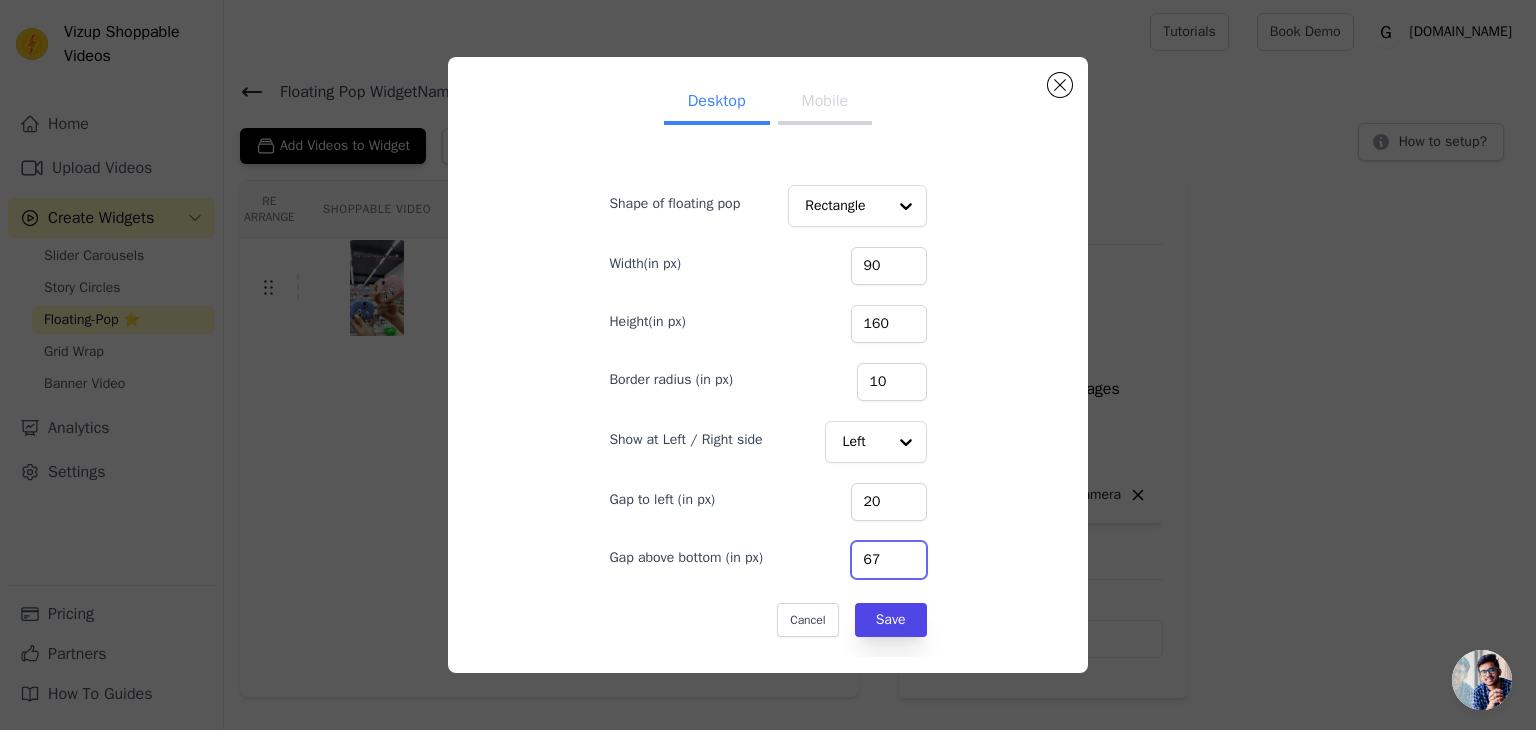 click on "67" at bounding box center [889, 560] 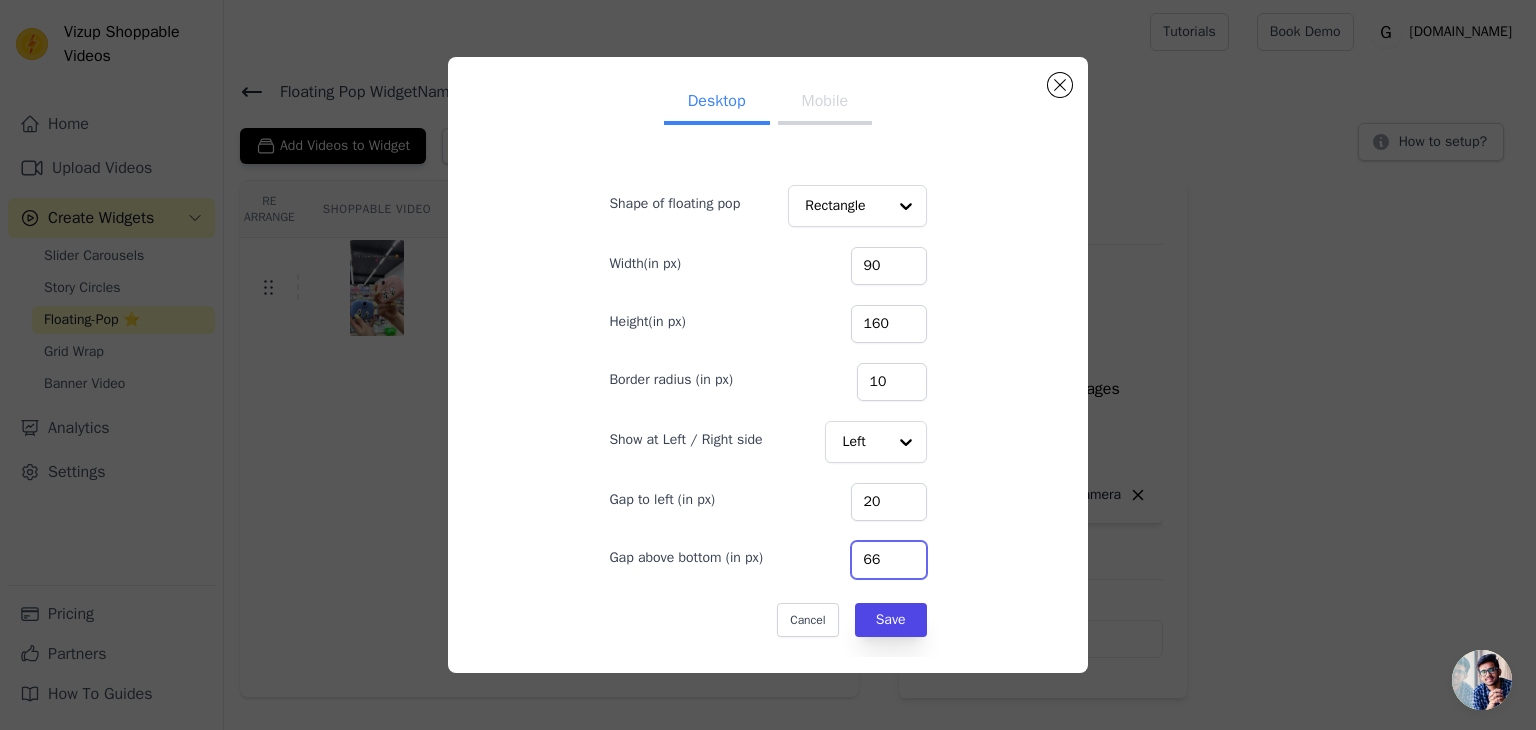 click on "66" at bounding box center [889, 560] 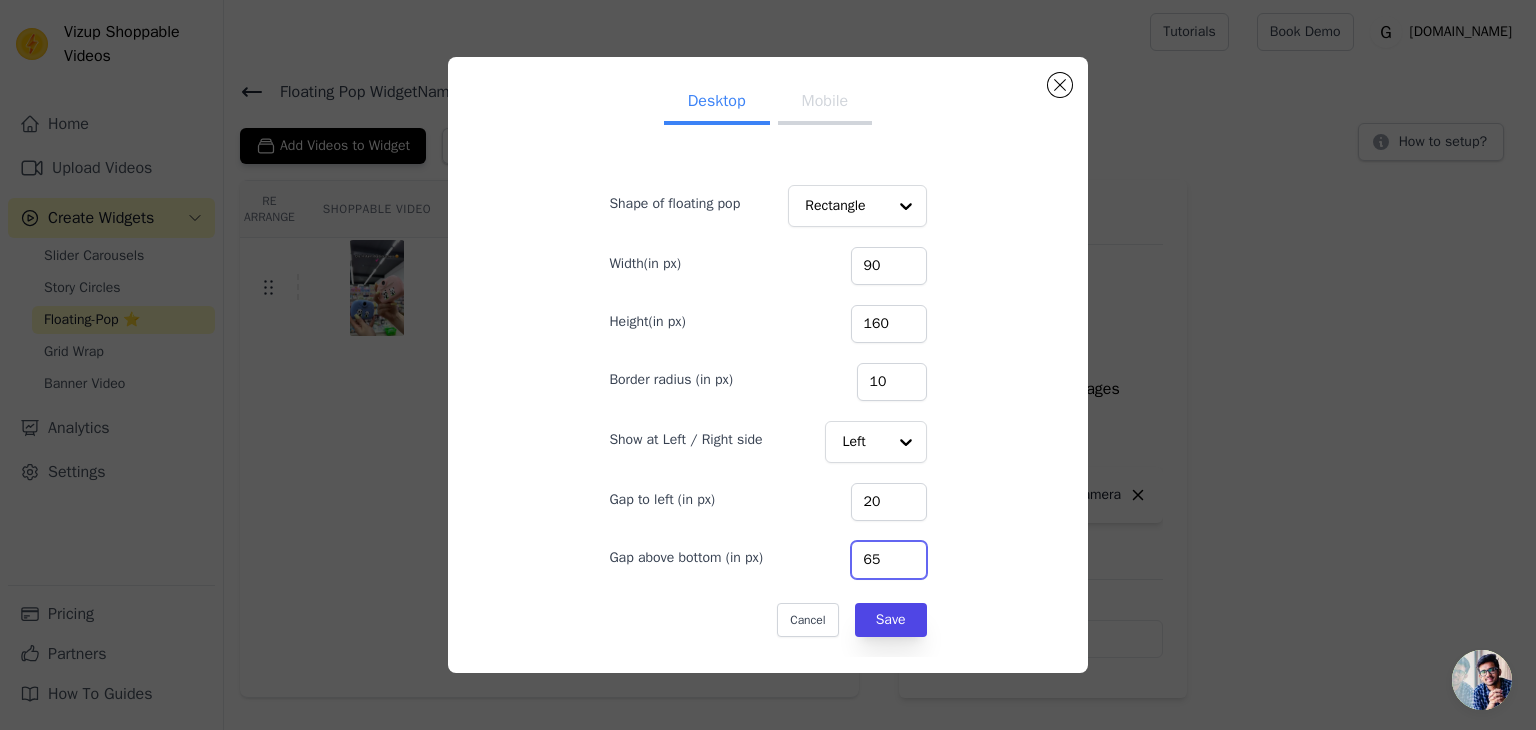 click on "65" at bounding box center (889, 560) 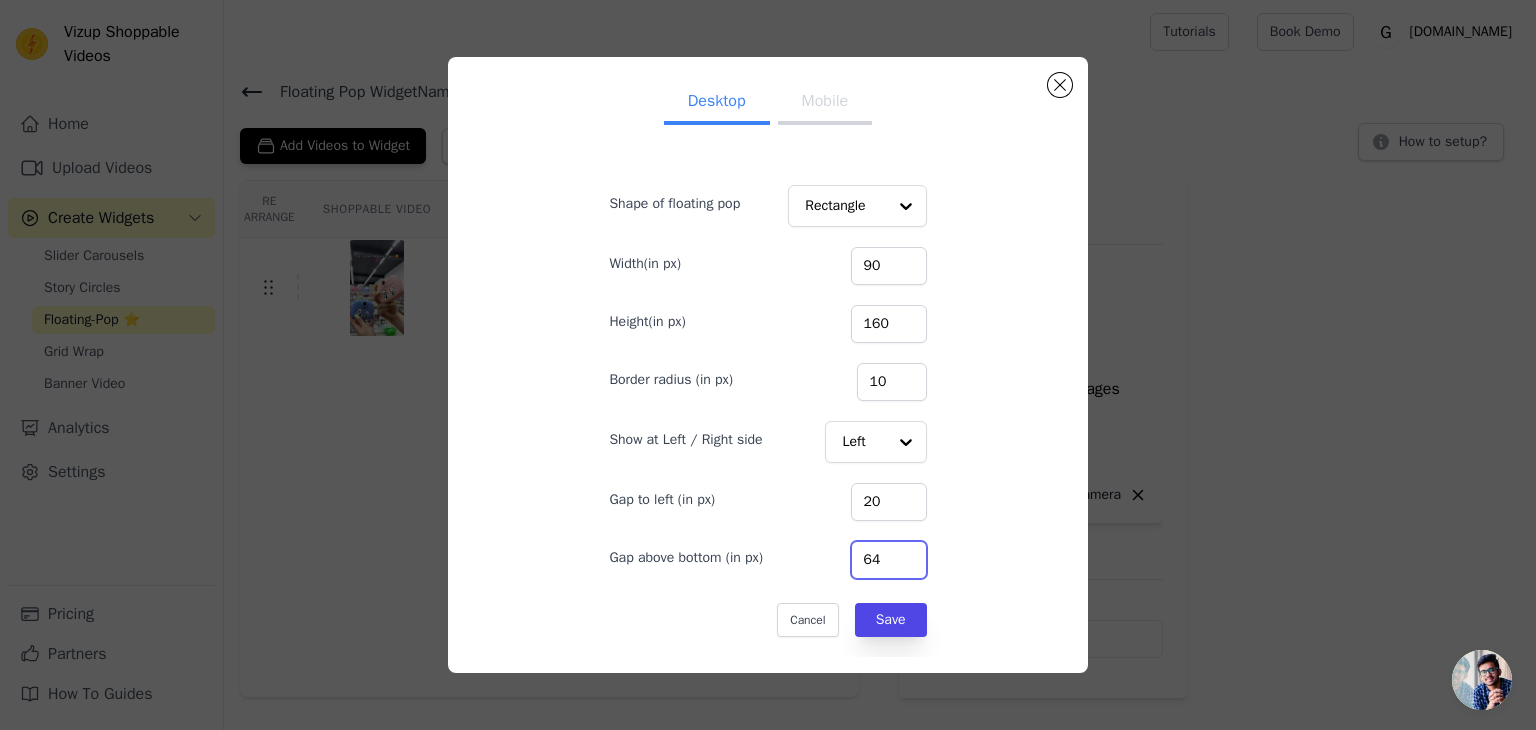 click on "64" at bounding box center [889, 560] 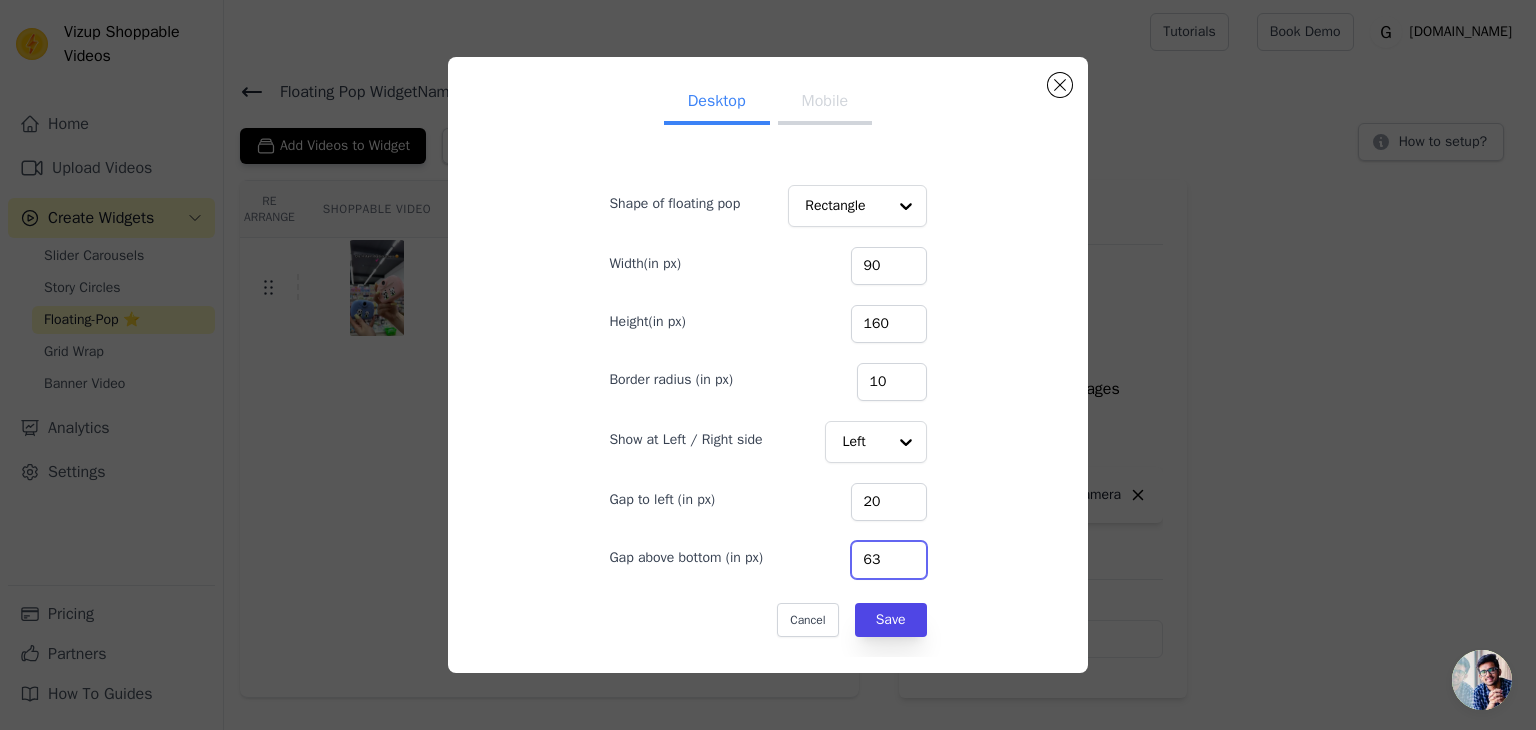 click on "63" at bounding box center (889, 560) 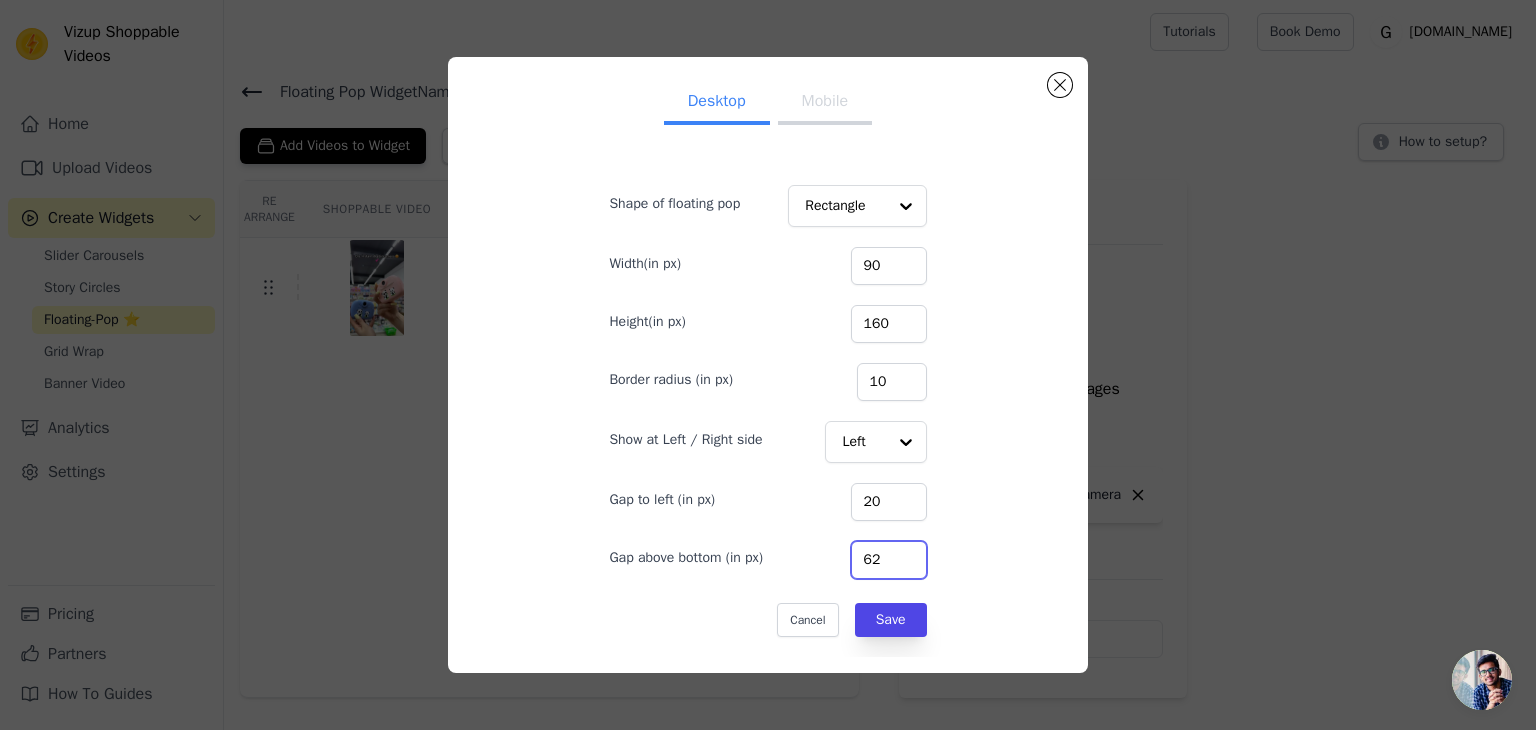 click on "62" at bounding box center [889, 560] 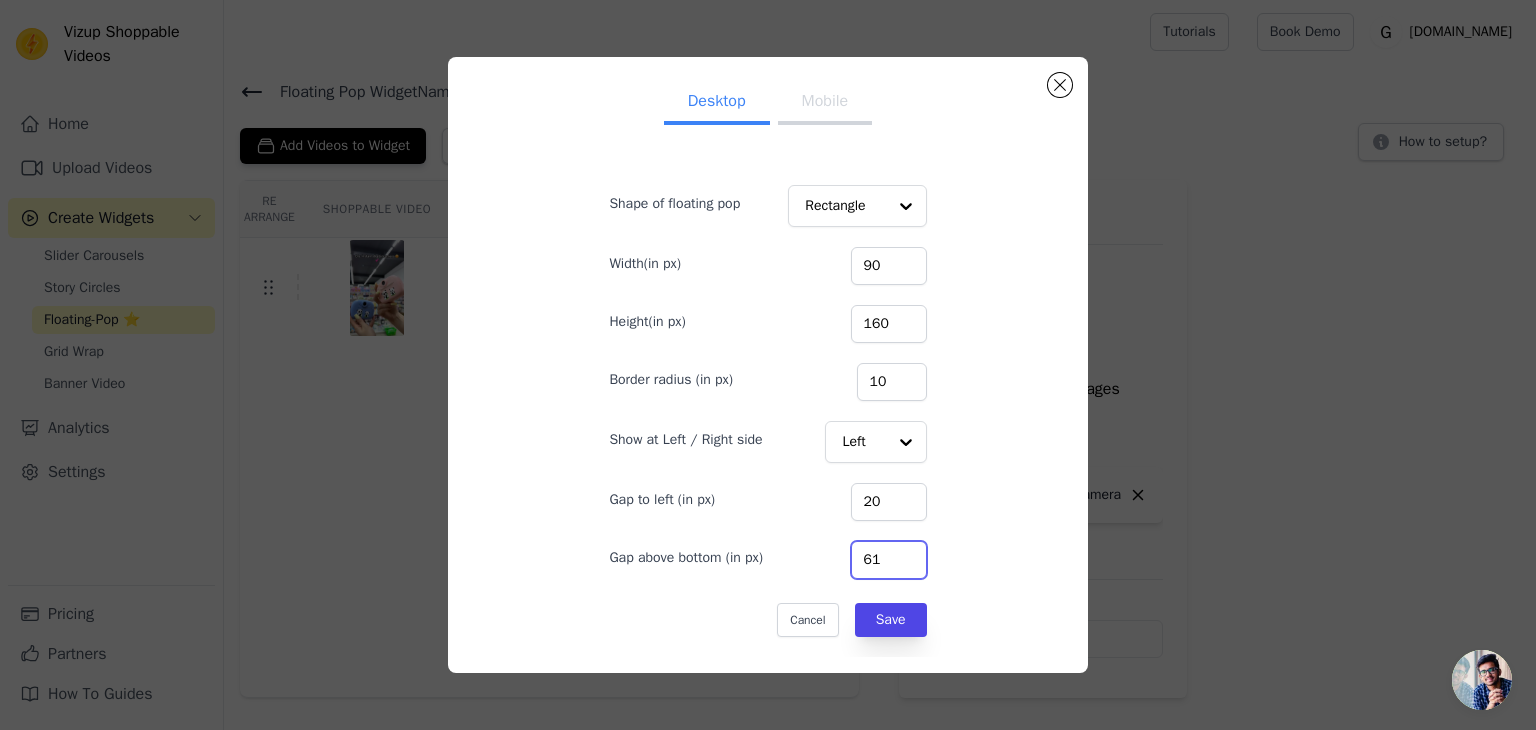 click on "61" at bounding box center (889, 560) 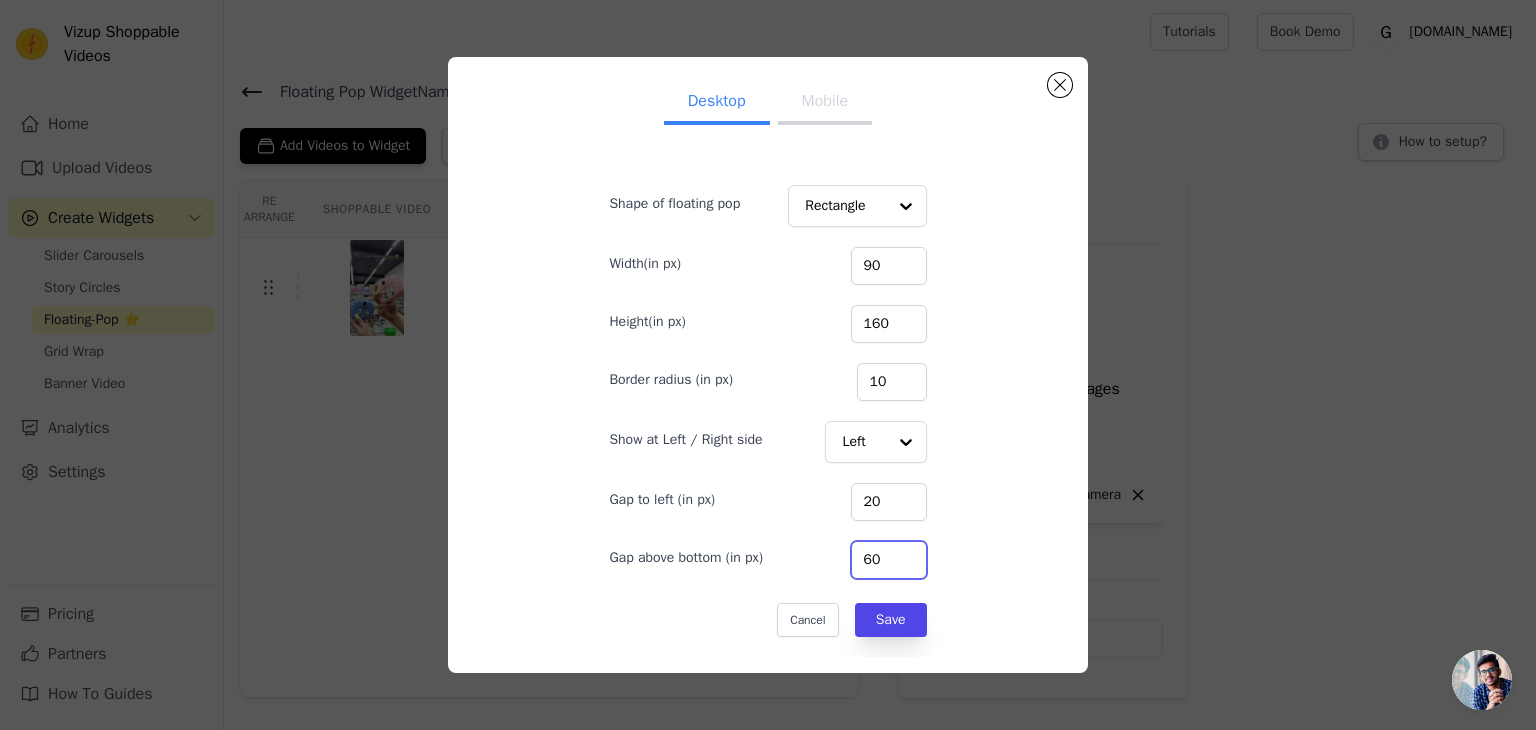 click on "60" at bounding box center [889, 560] 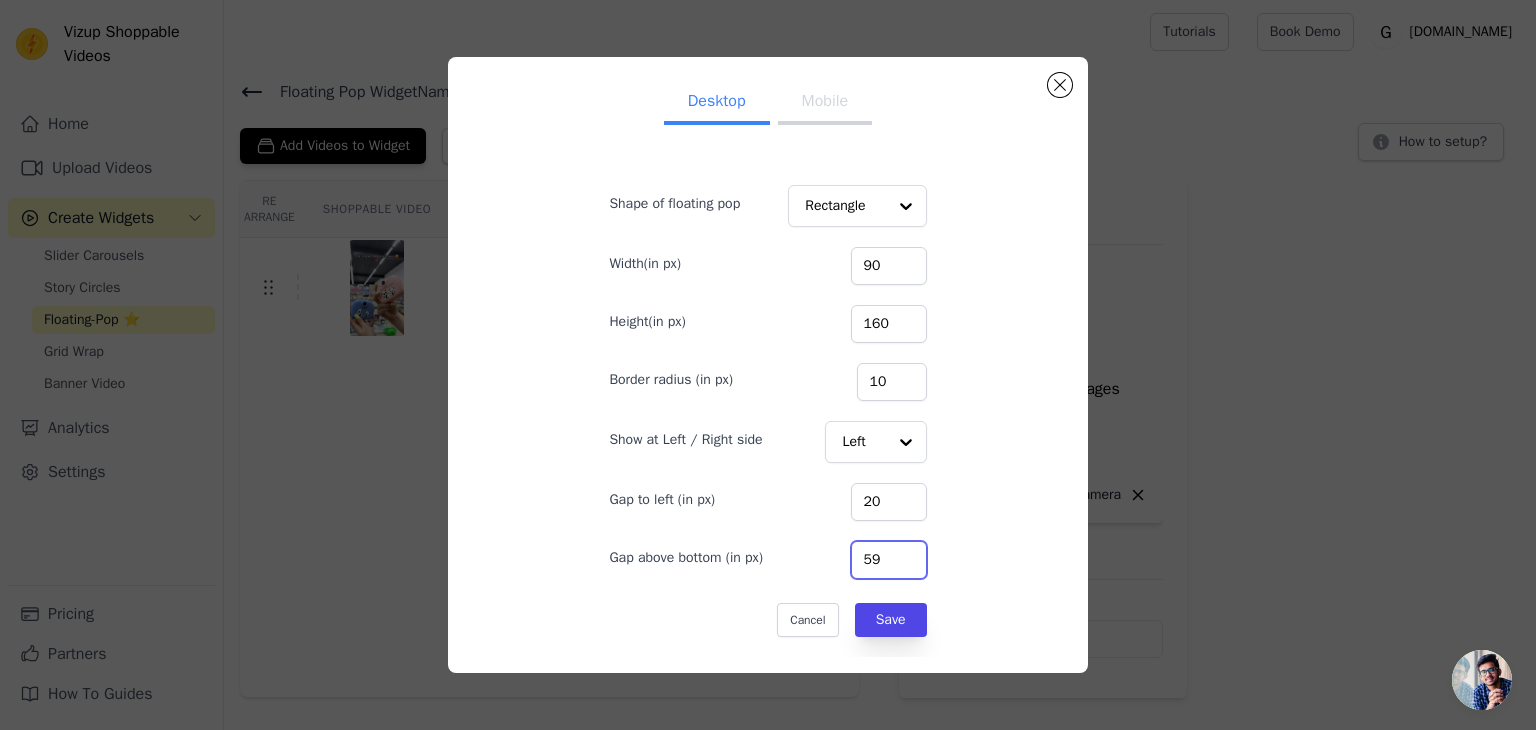 click on "59" at bounding box center (889, 560) 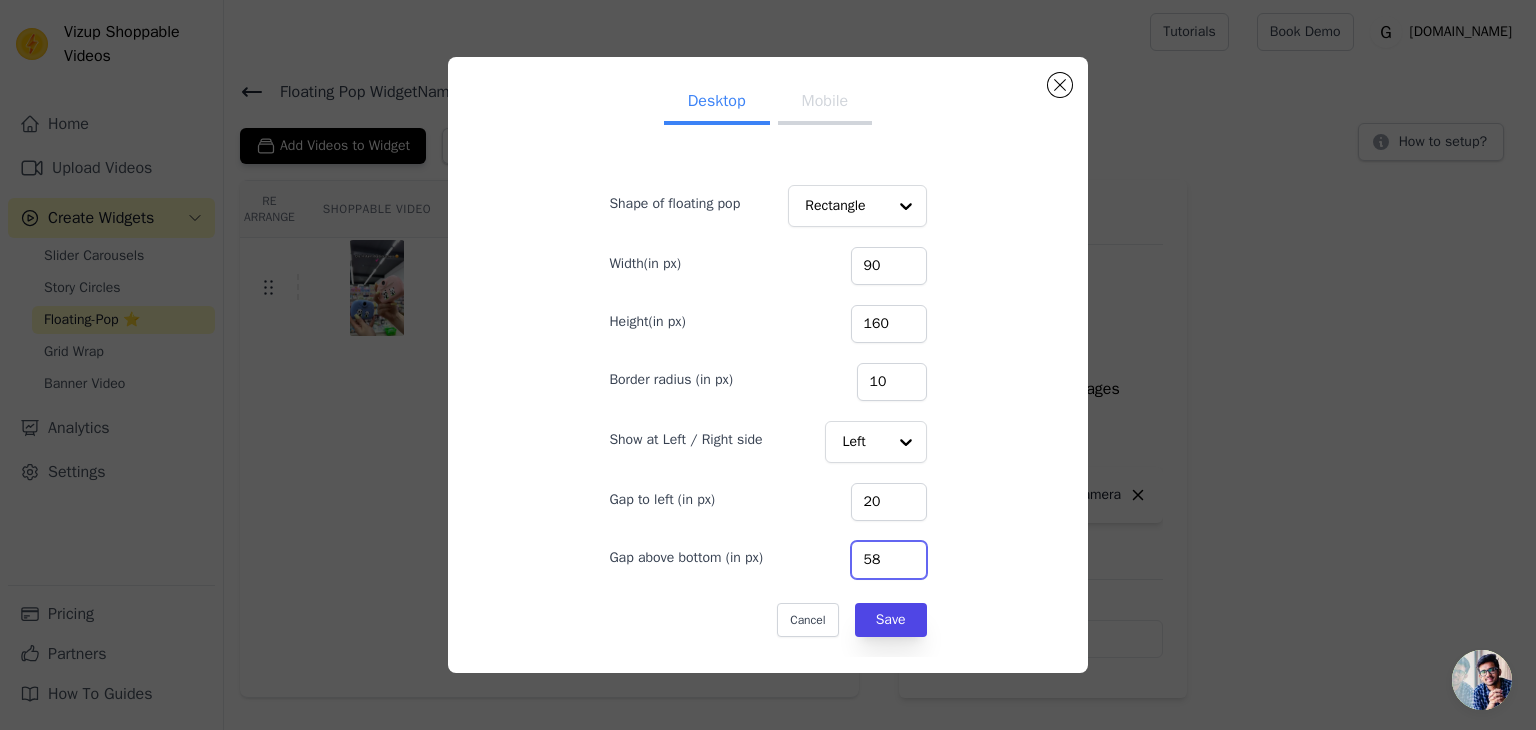 click on "58" at bounding box center [889, 560] 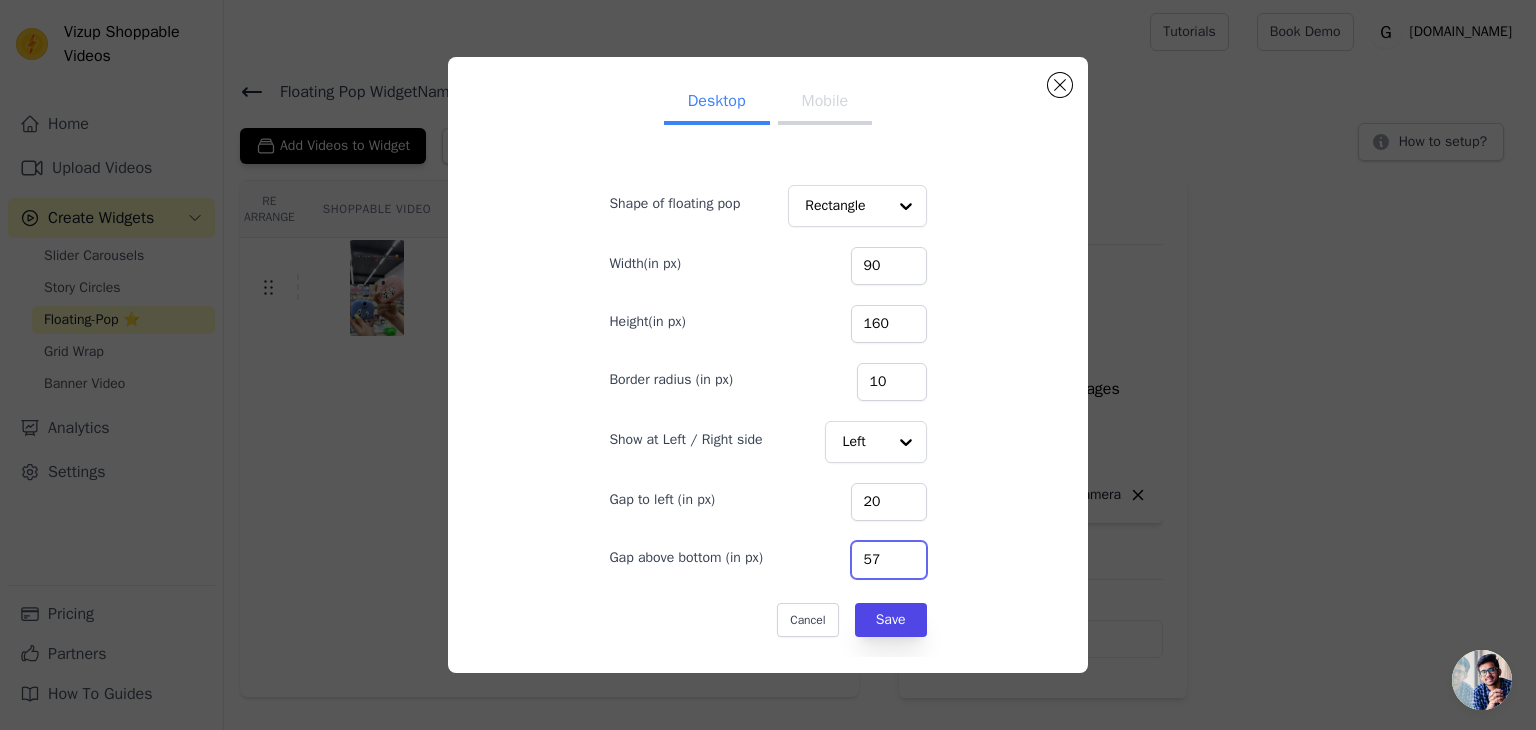 click on "57" at bounding box center (889, 560) 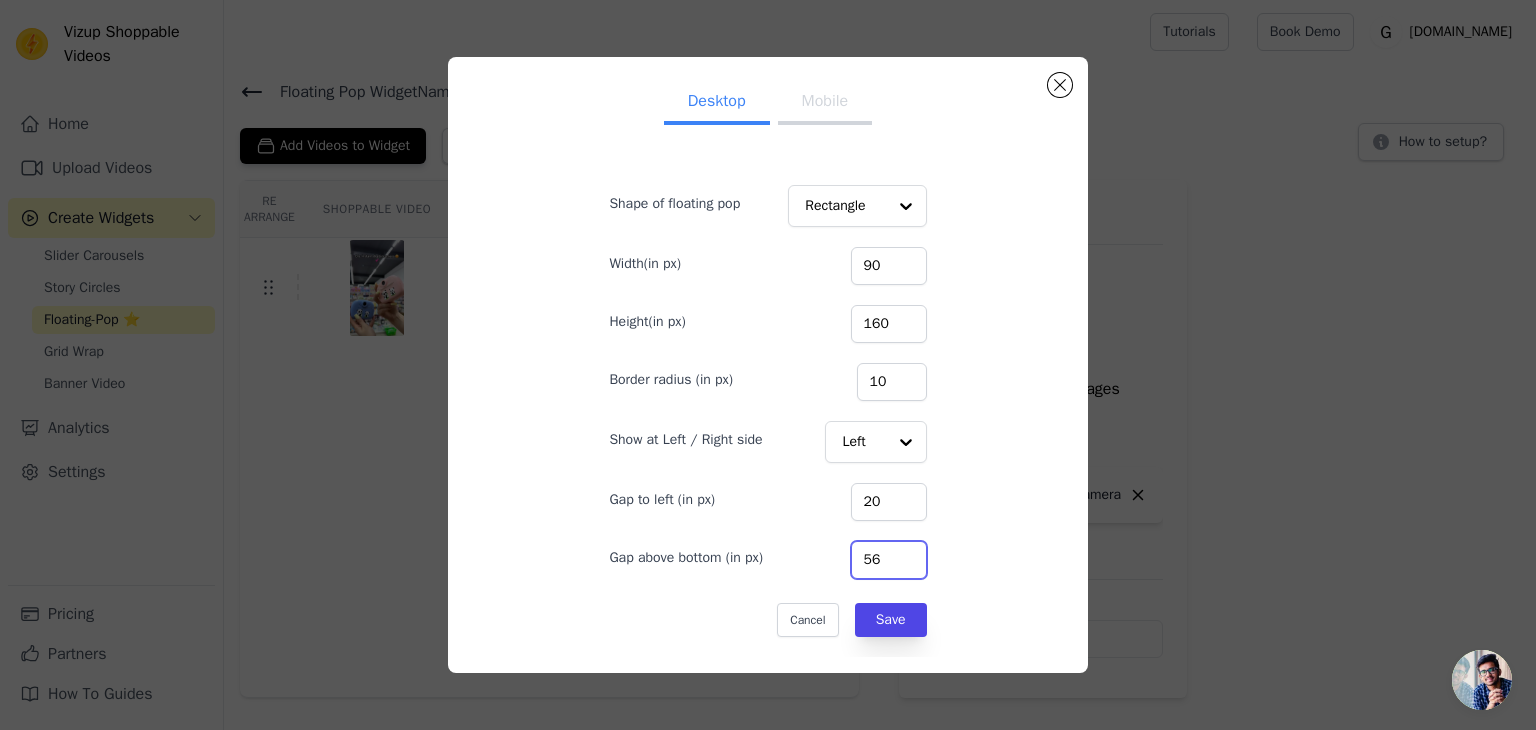 click on "56" at bounding box center [889, 560] 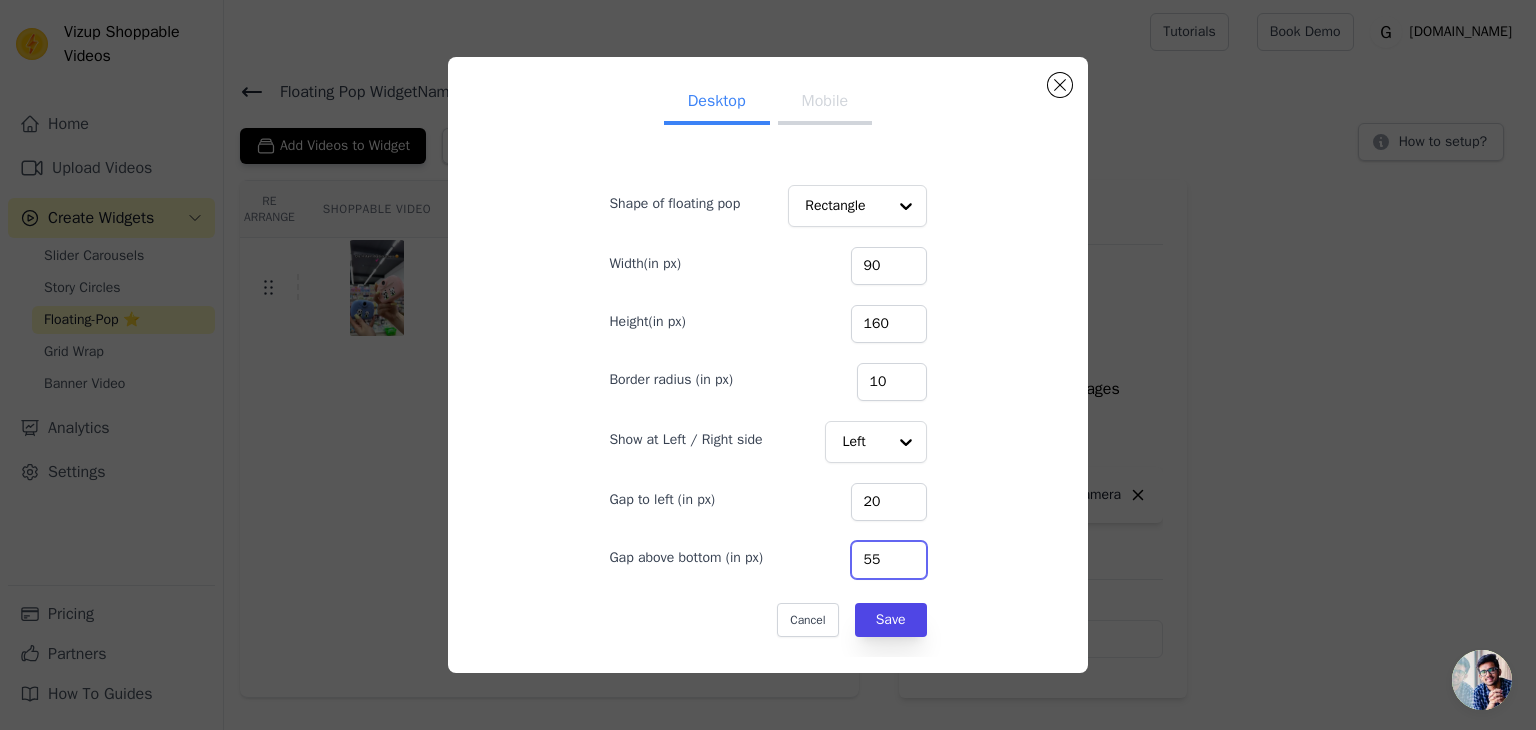 click on "55" at bounding box center (889, 560) 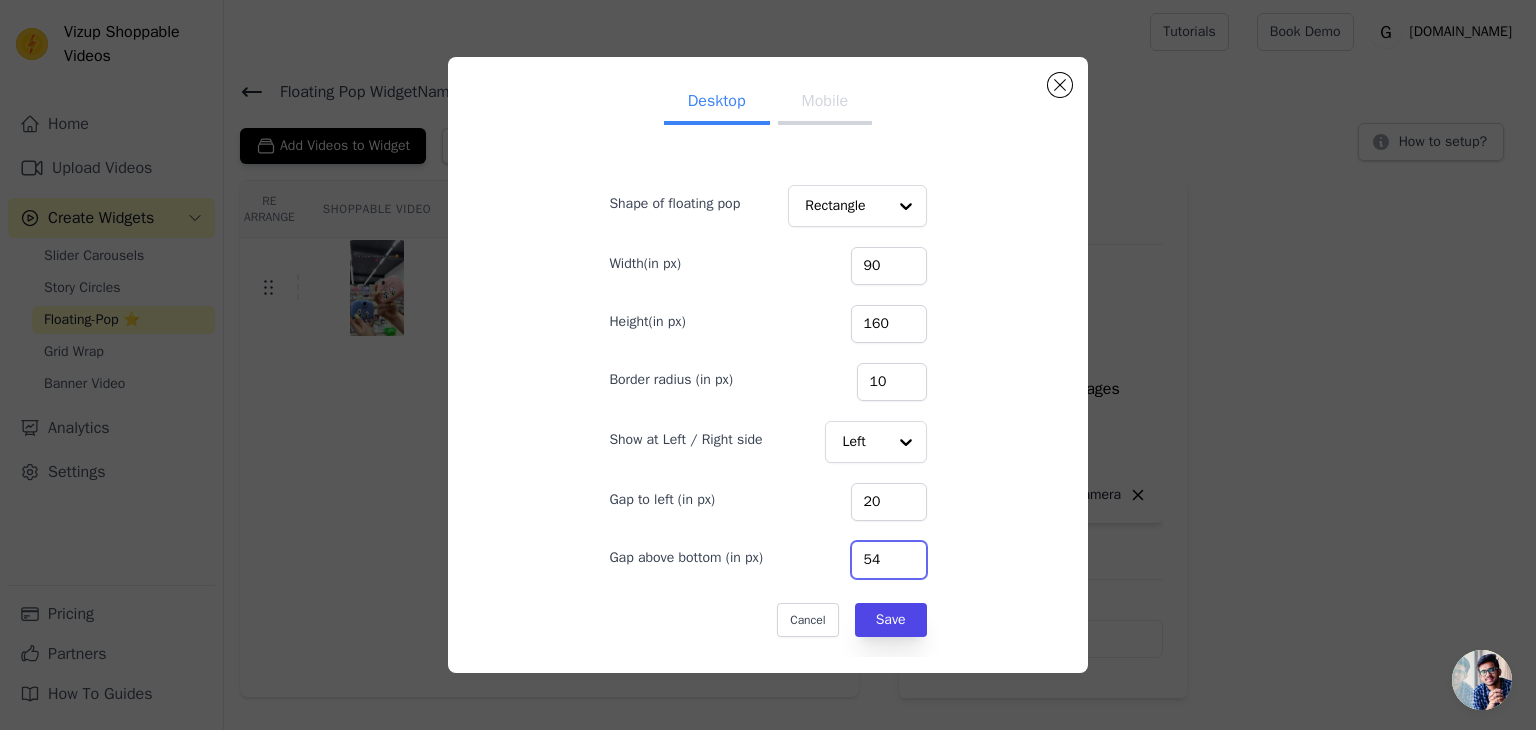 click on "54" at bounding box center (889, 560) 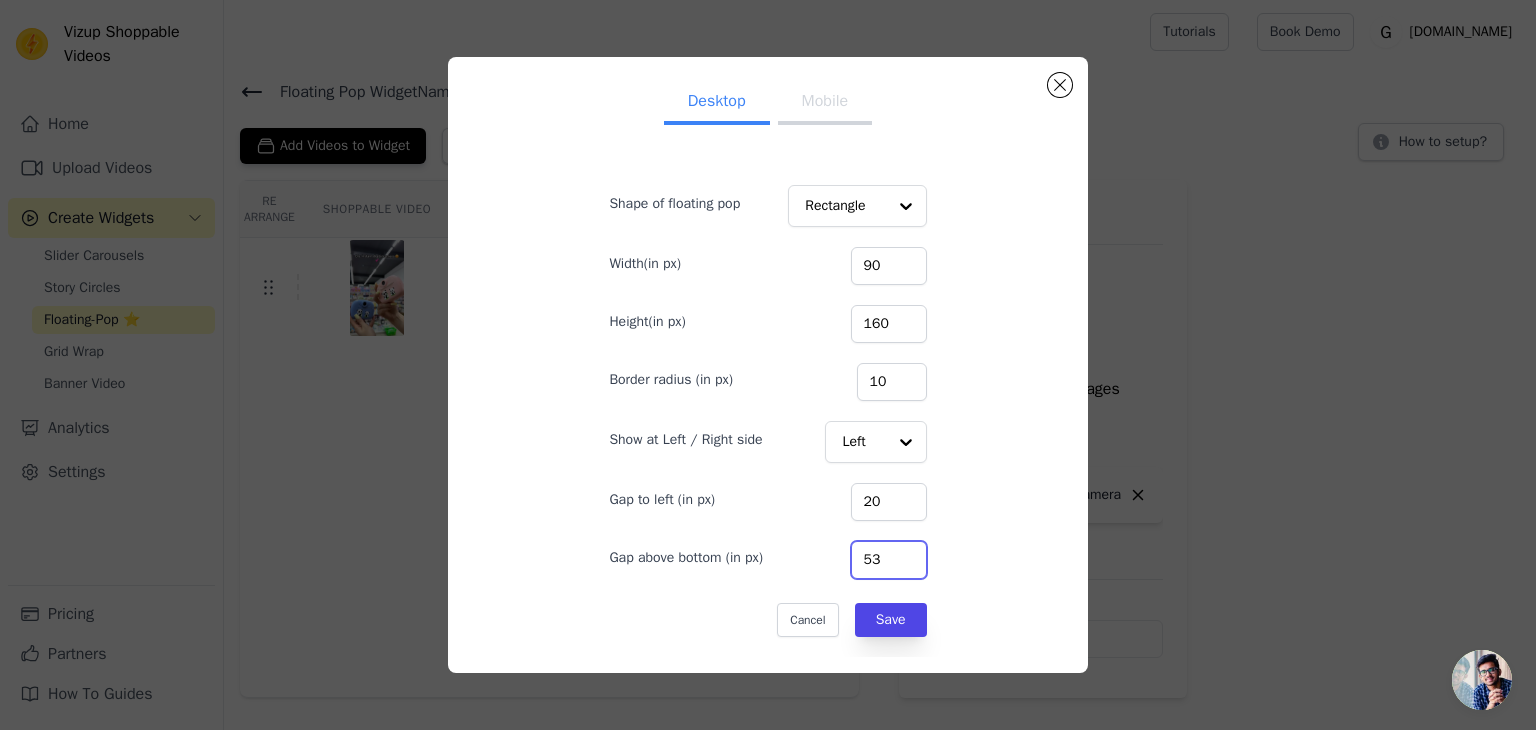 click on "53" at bounding box center (889, 560) 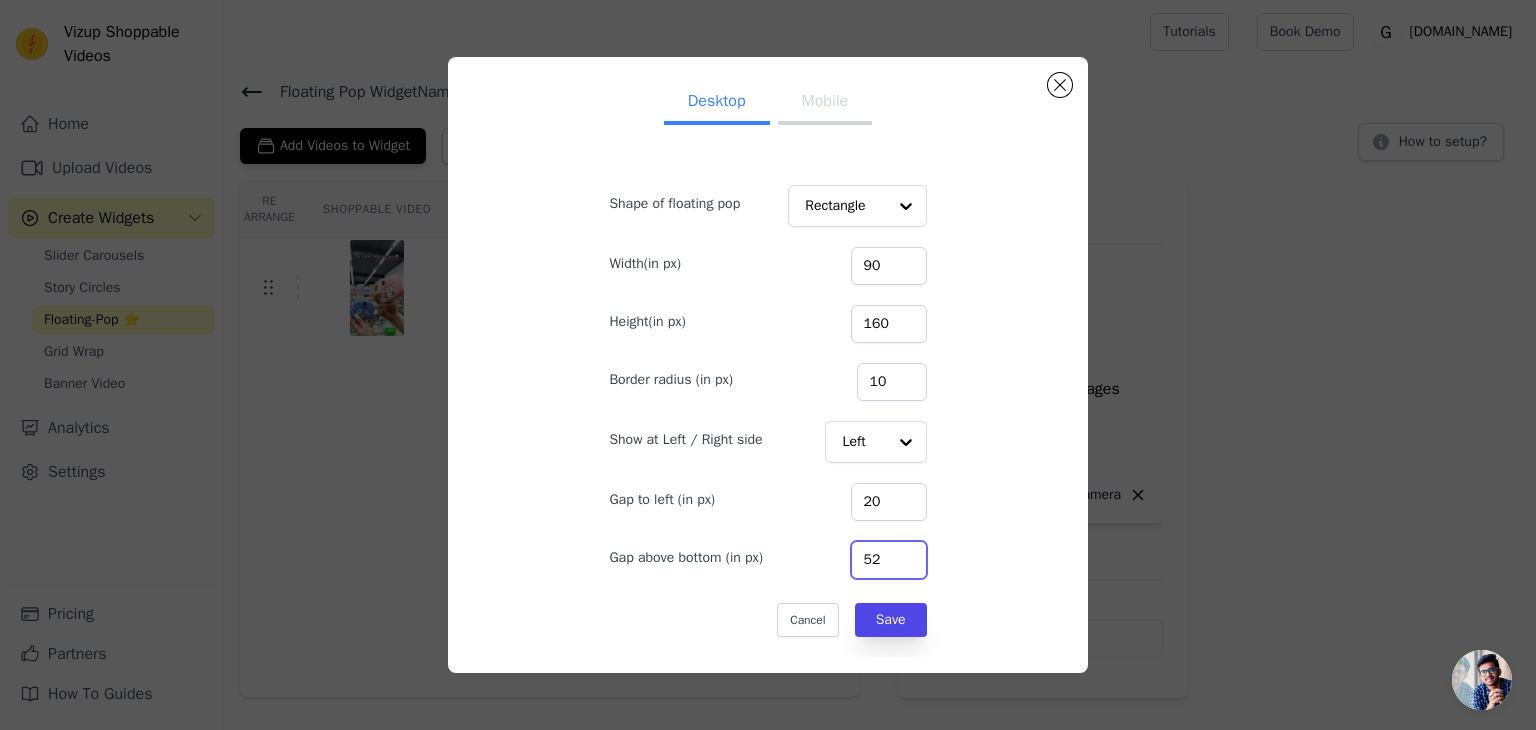 click on "52" at bounding box center [889, 560] 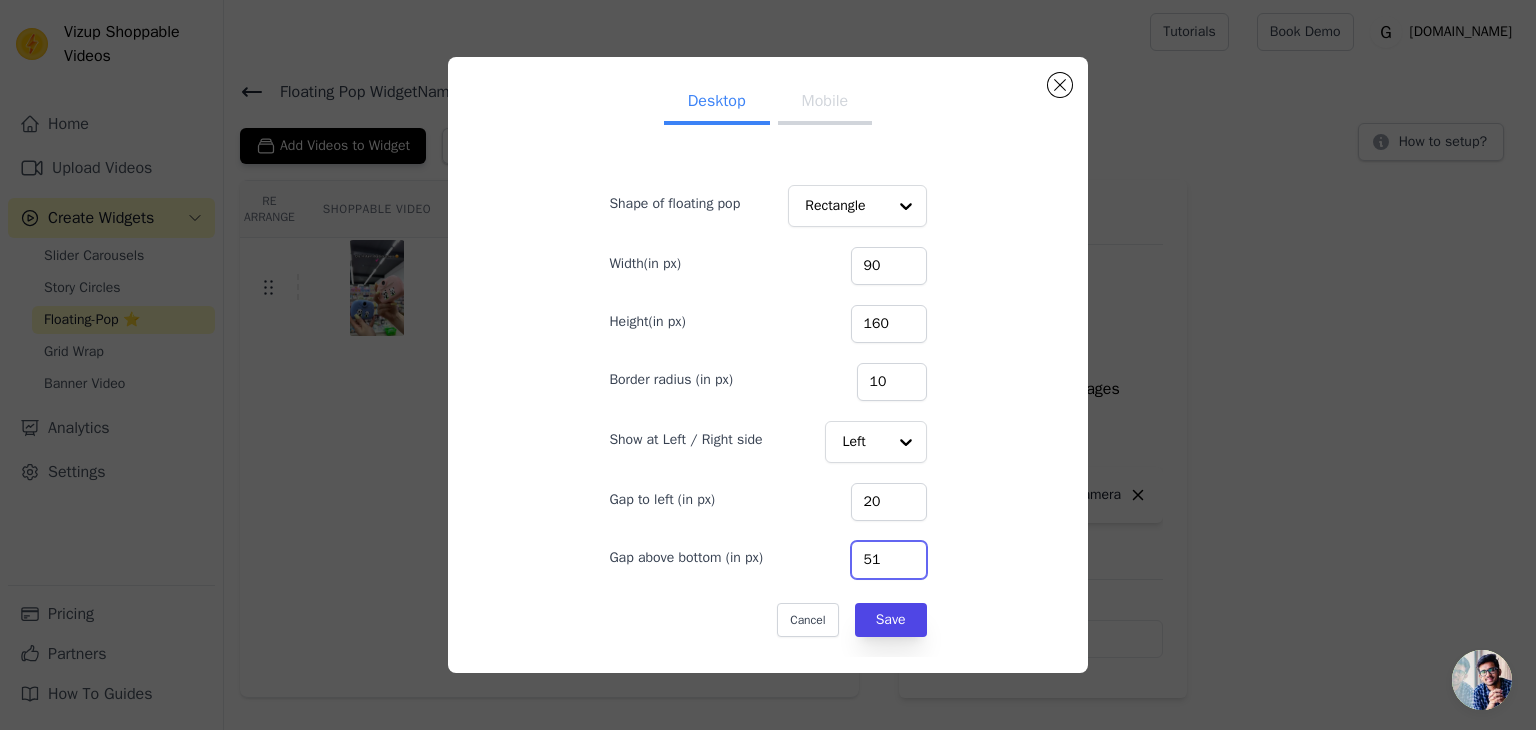 click on "51" at bounding box center [889, 560] 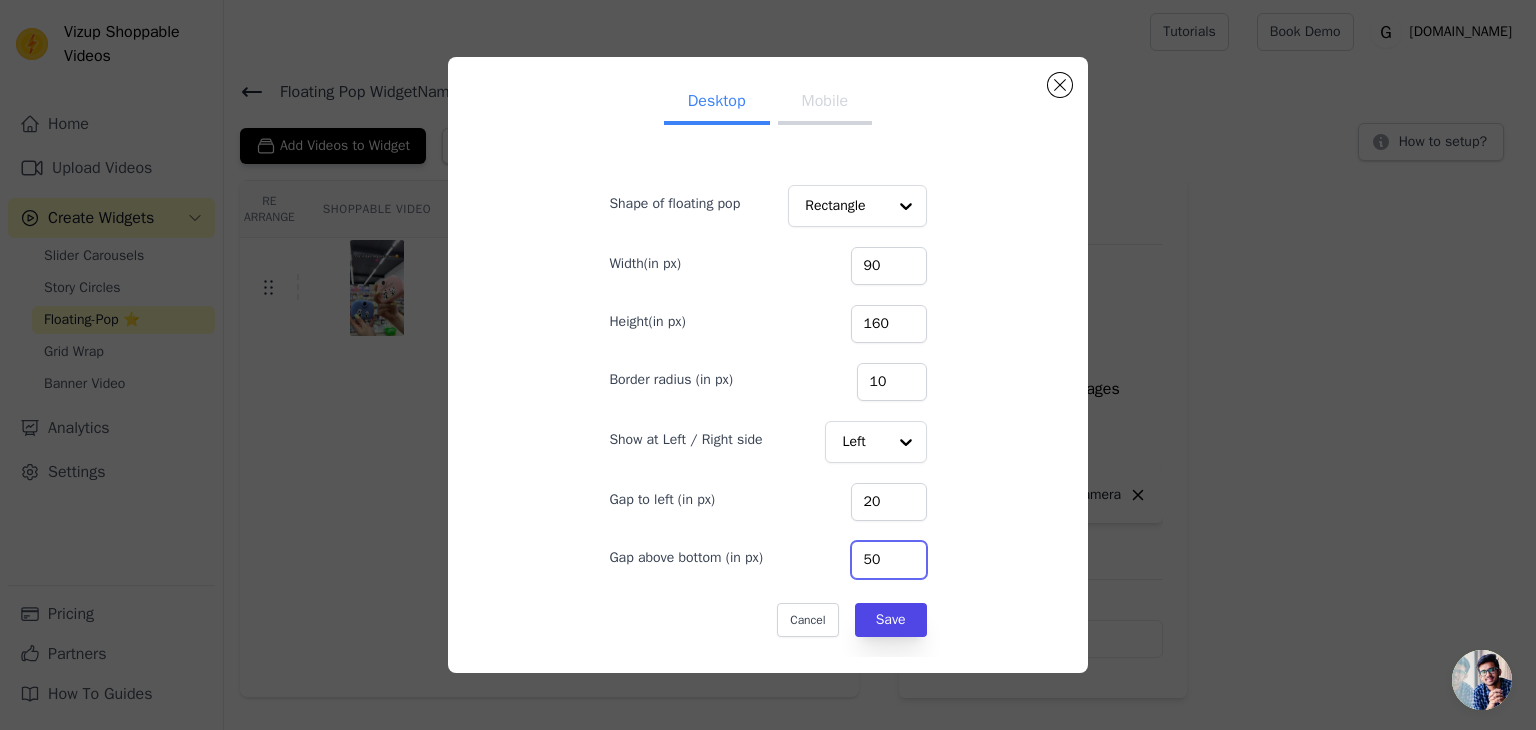 click on "50" at bounding box center [889, 560] 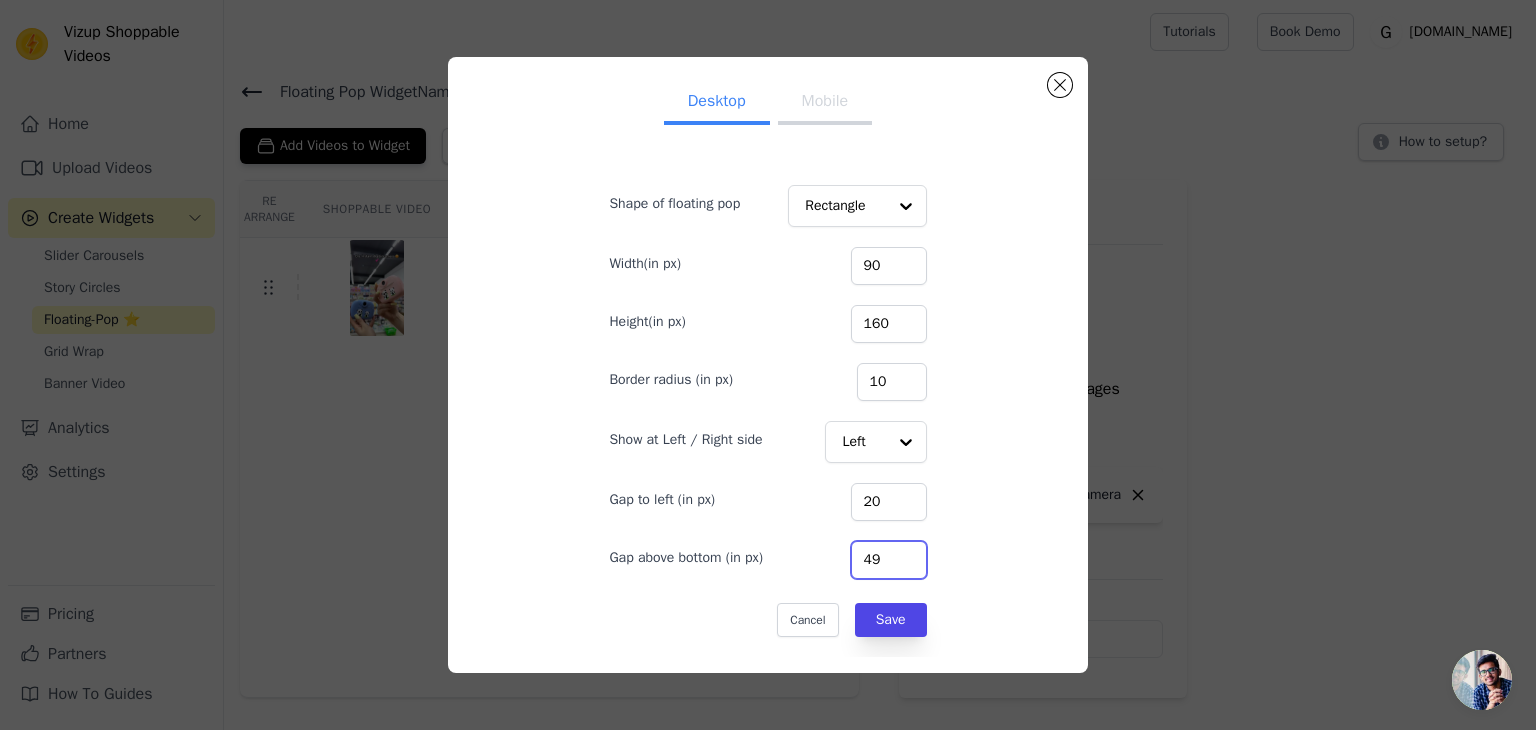click on "49" at bounding box center (889, 560) 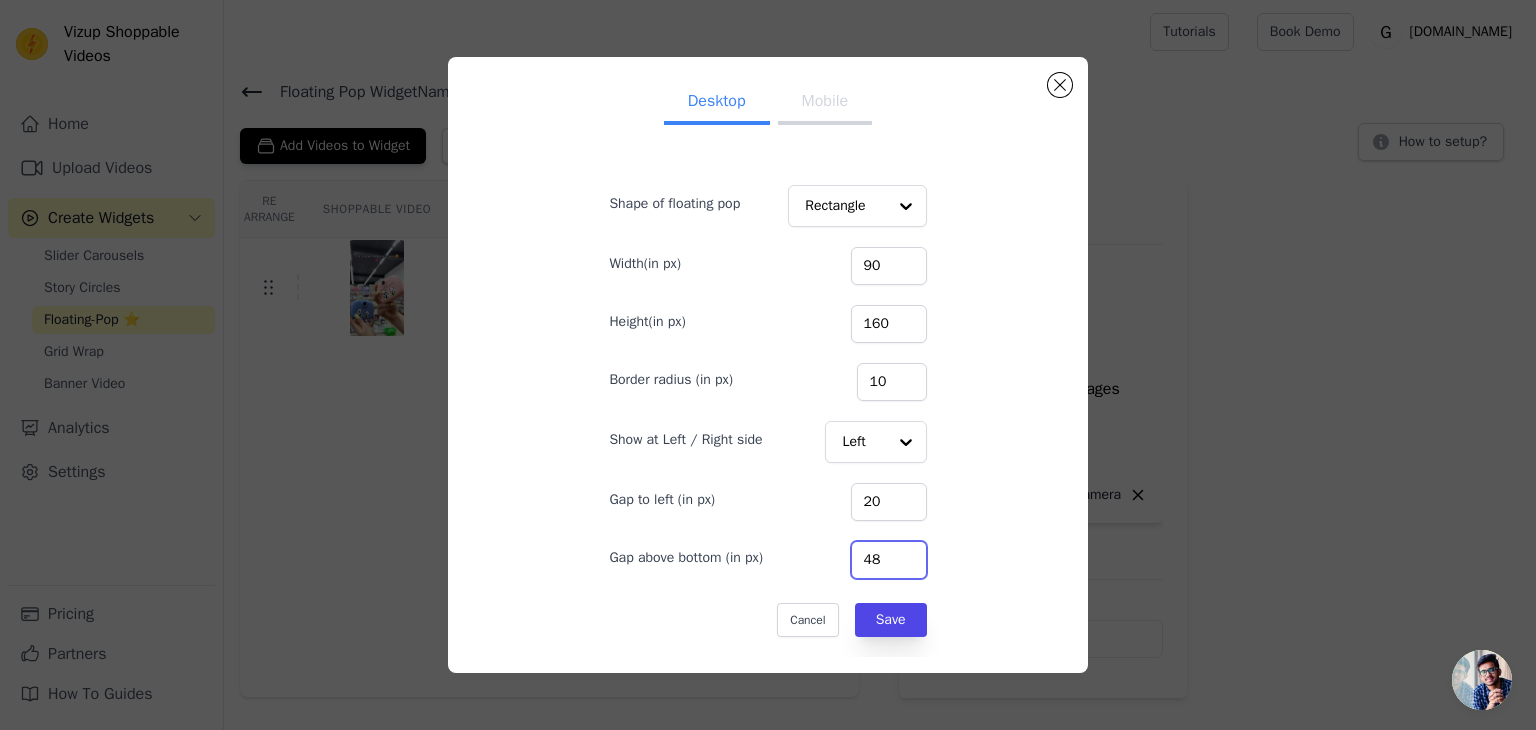 click on "48" at bounding box center [889, 560] 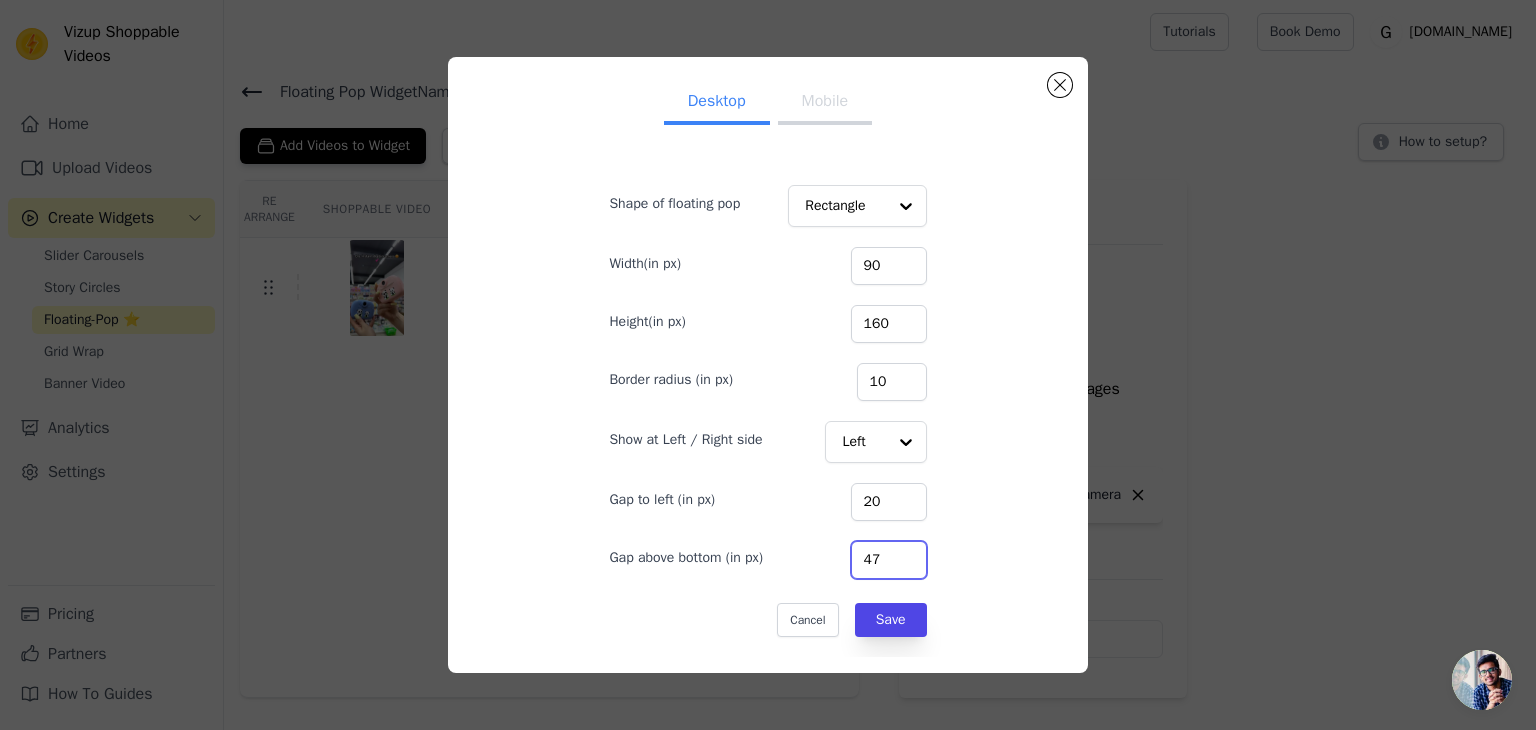 click on "47" at bounding box center (889, 560) 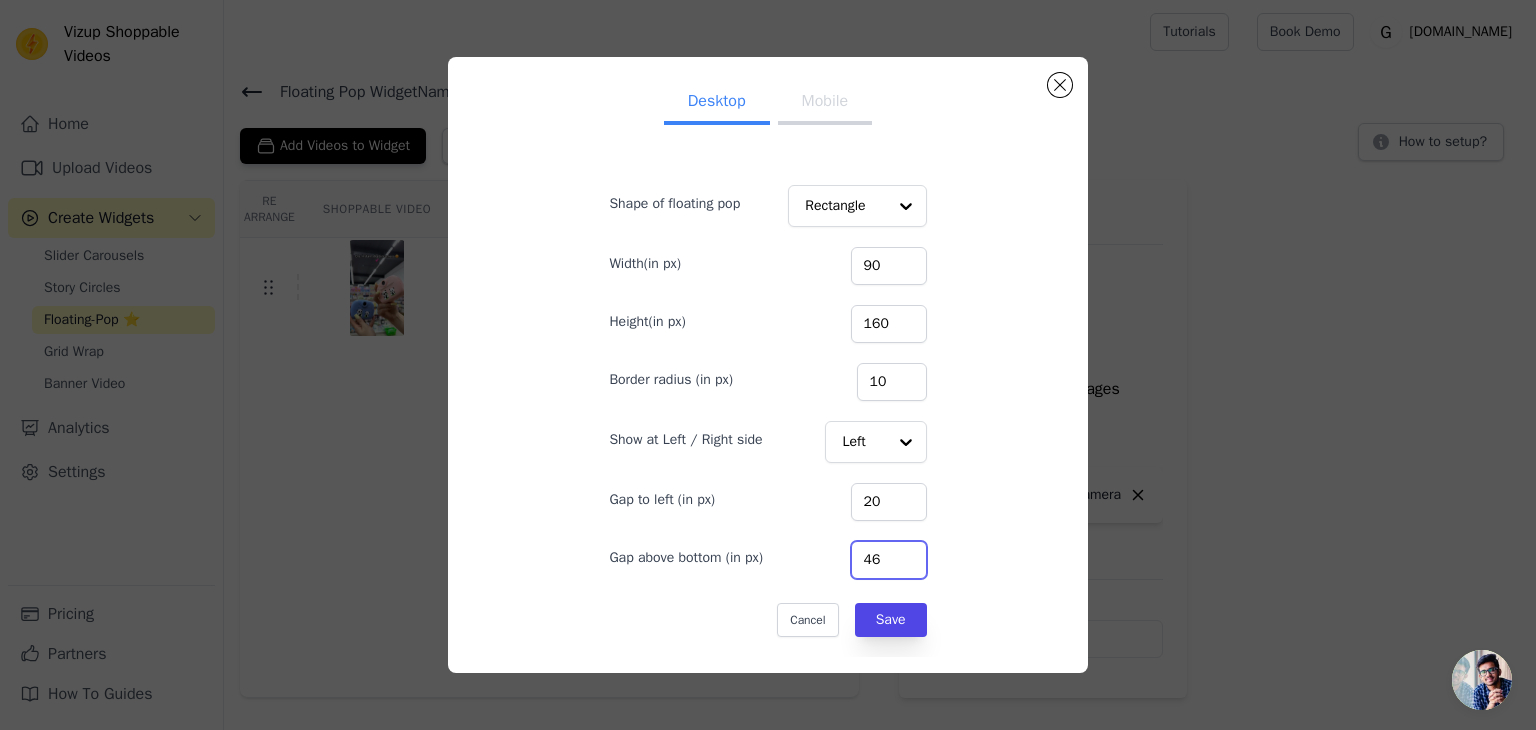 click on "46" at bounding box center [889, 560] 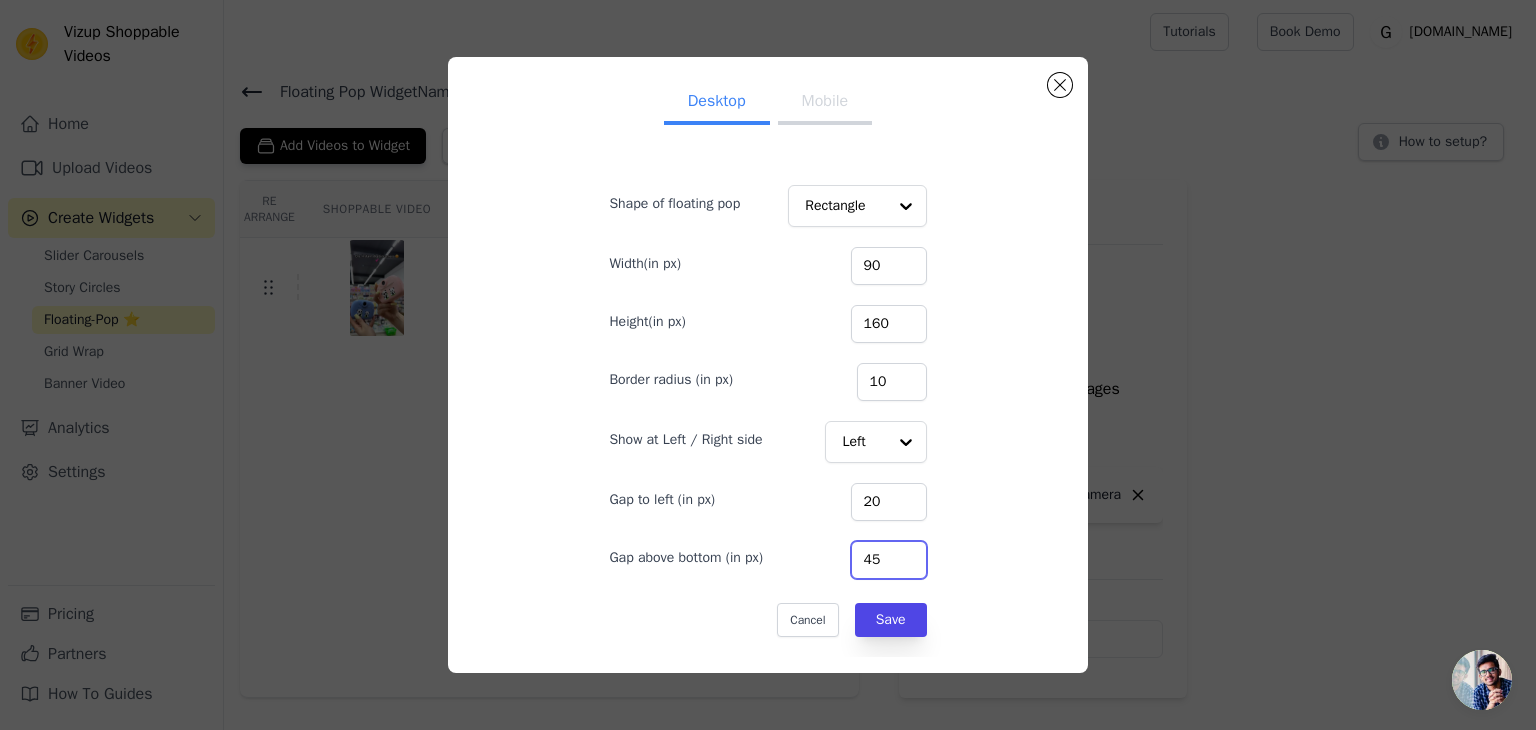 click on "45" at bounding box center [889, 560] 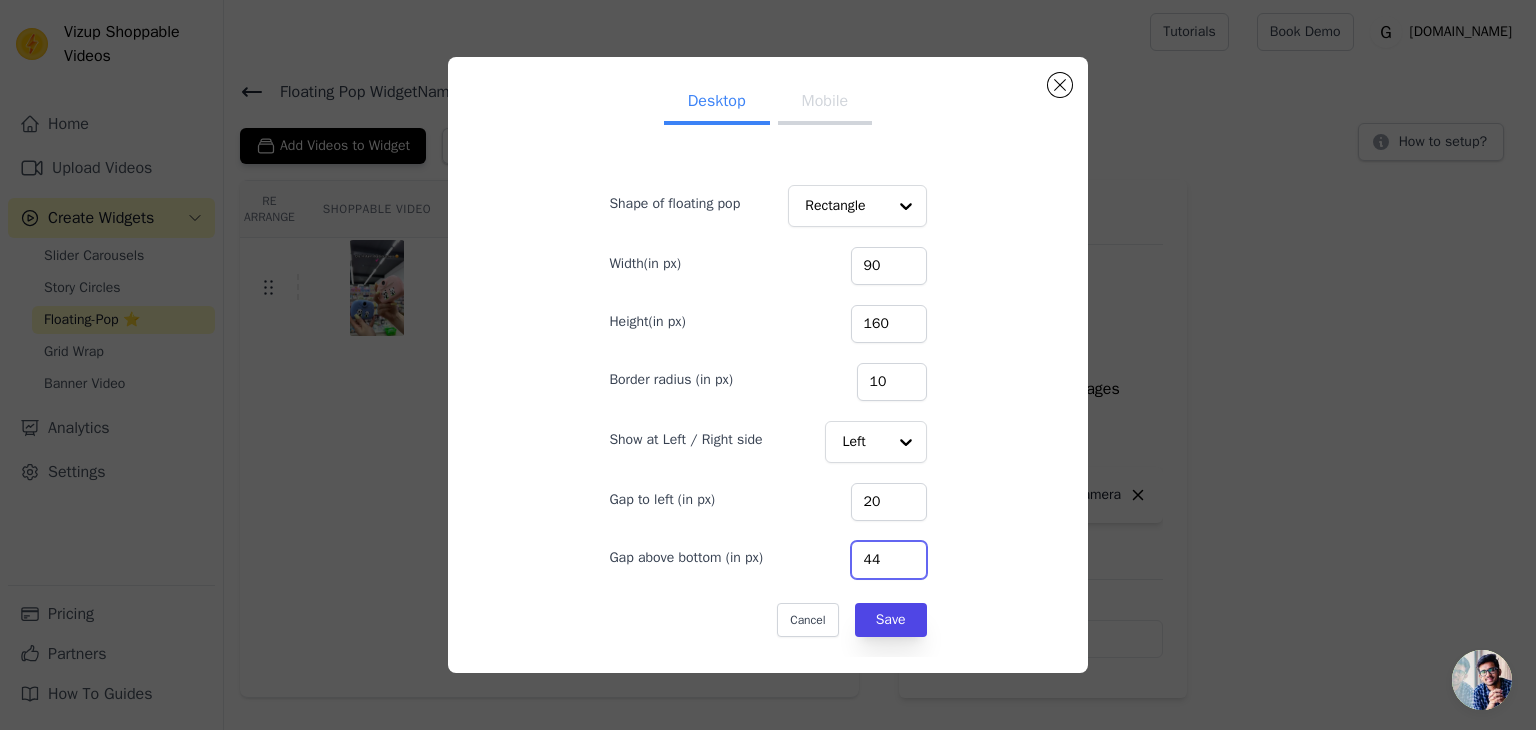 click on "44" at bounding box center (889, 560) 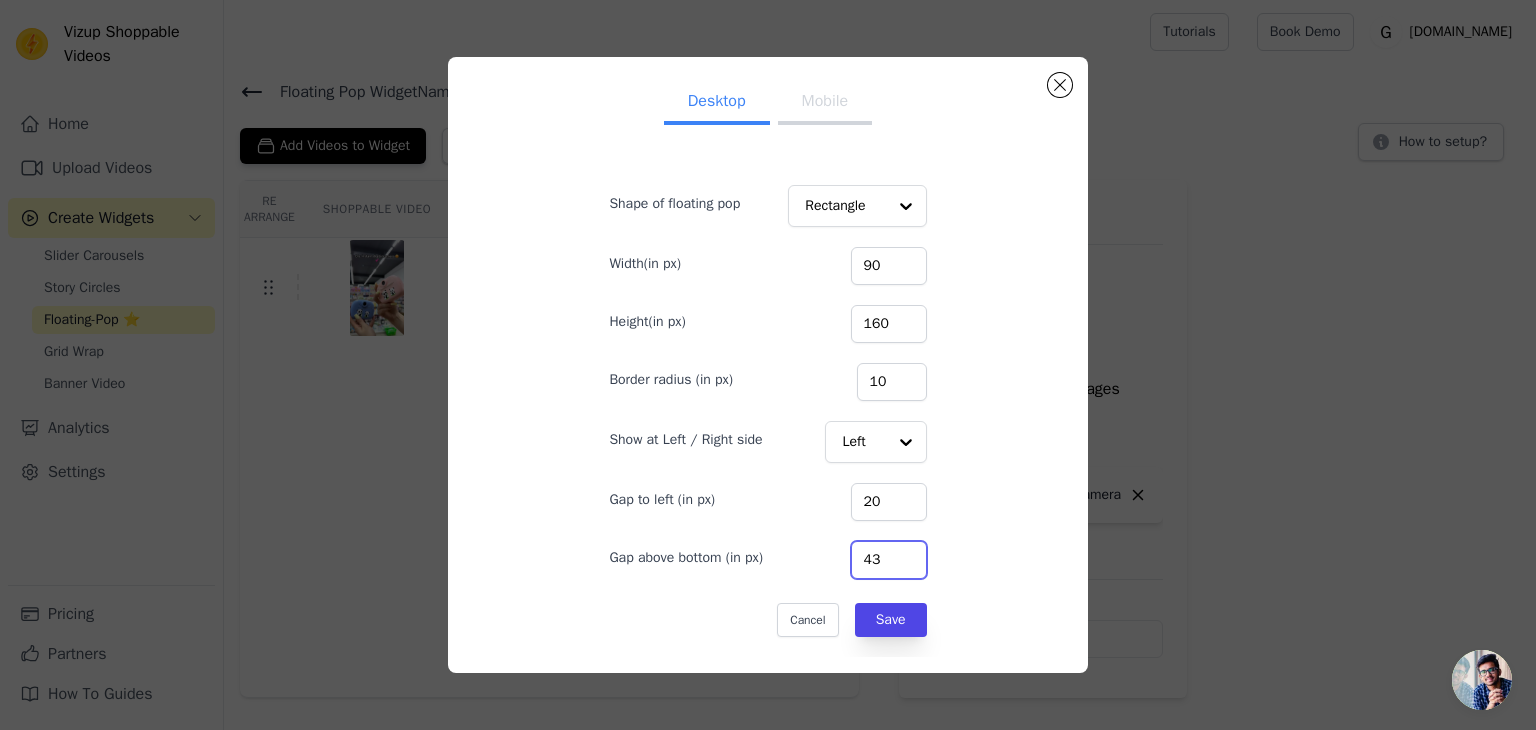 click on "43" at bounding box center (889, 560) 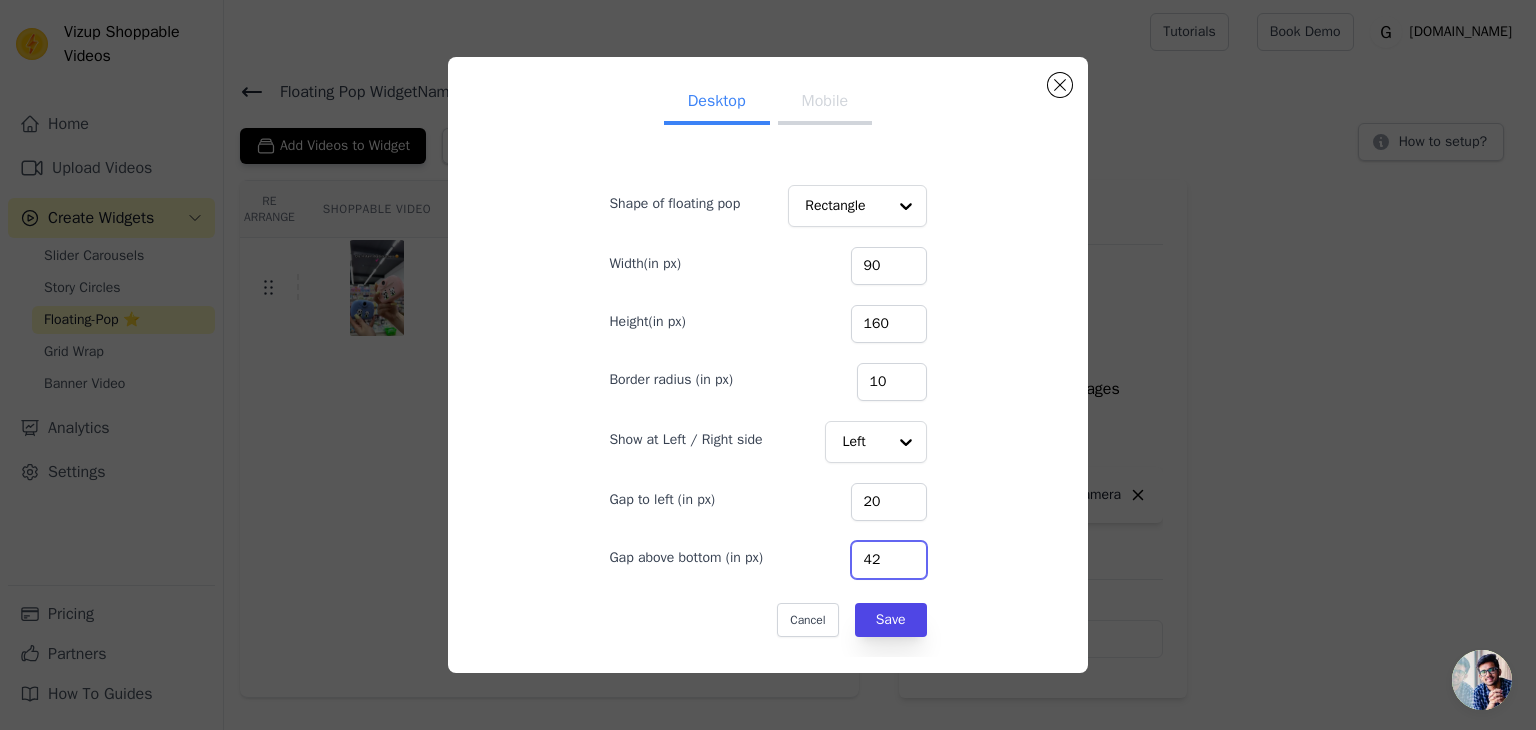click on "42" at bounding box center (889, 560) 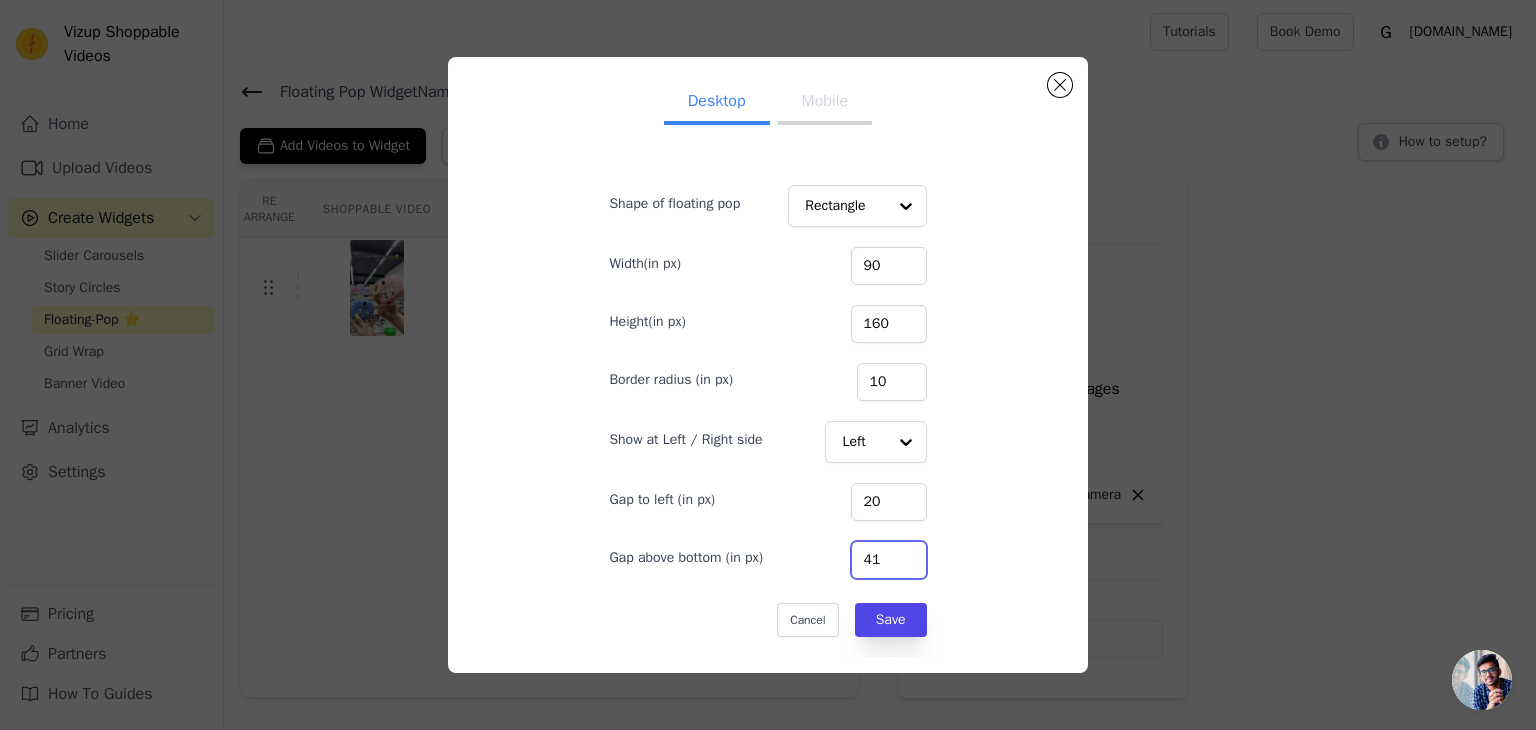 click on "41" at bounding box center [889, 560] 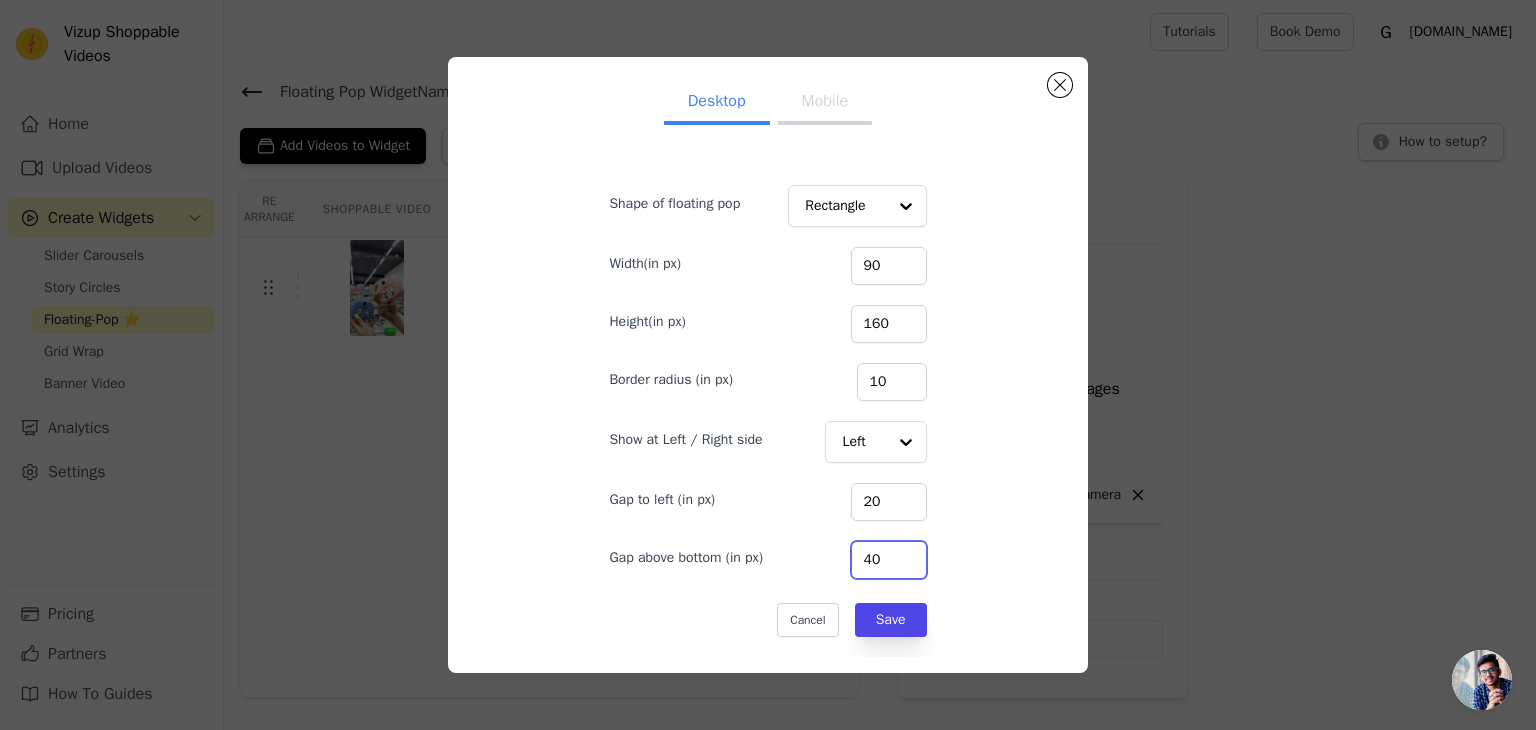 click on "40" at bounding box center (889, 560) 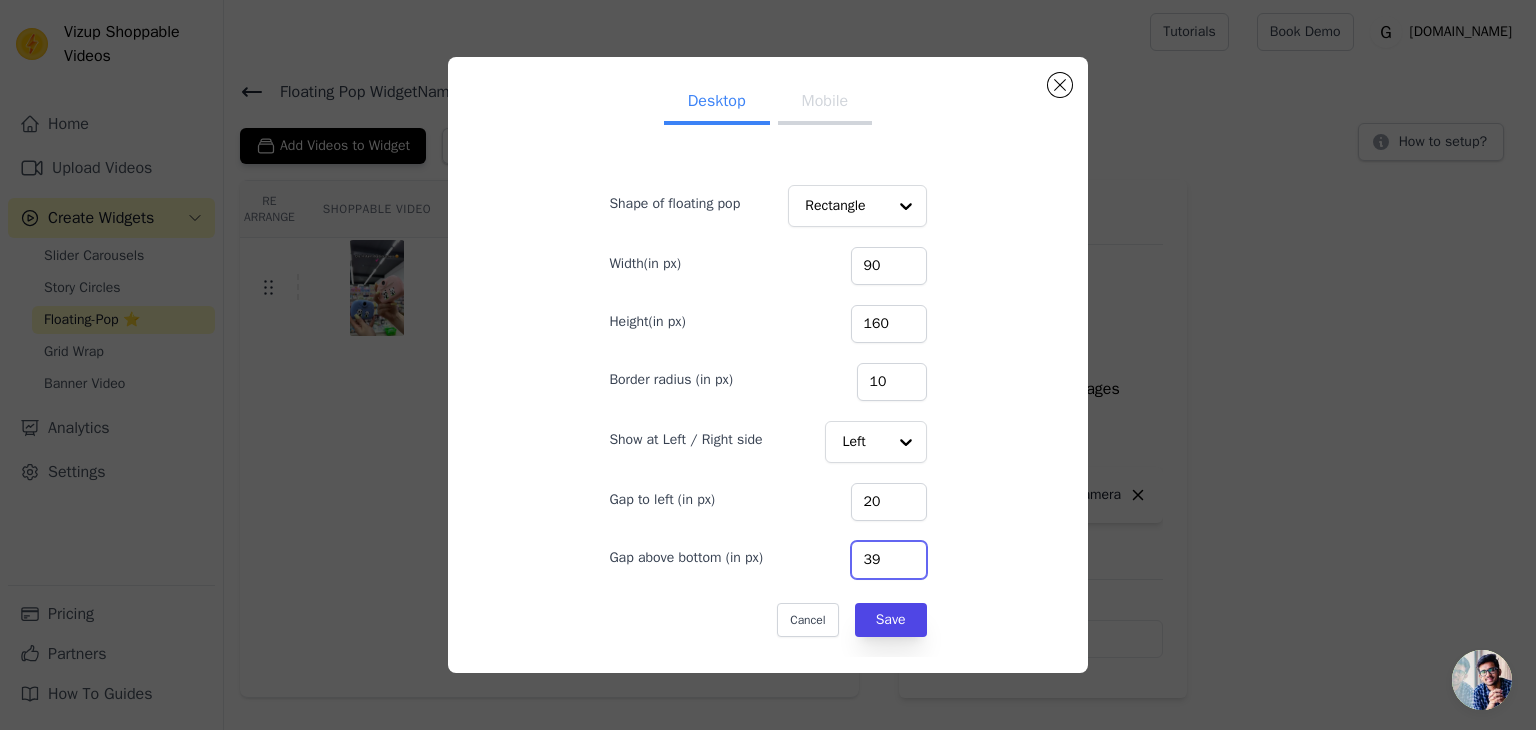click on "39" at bounding box center (889, 560) 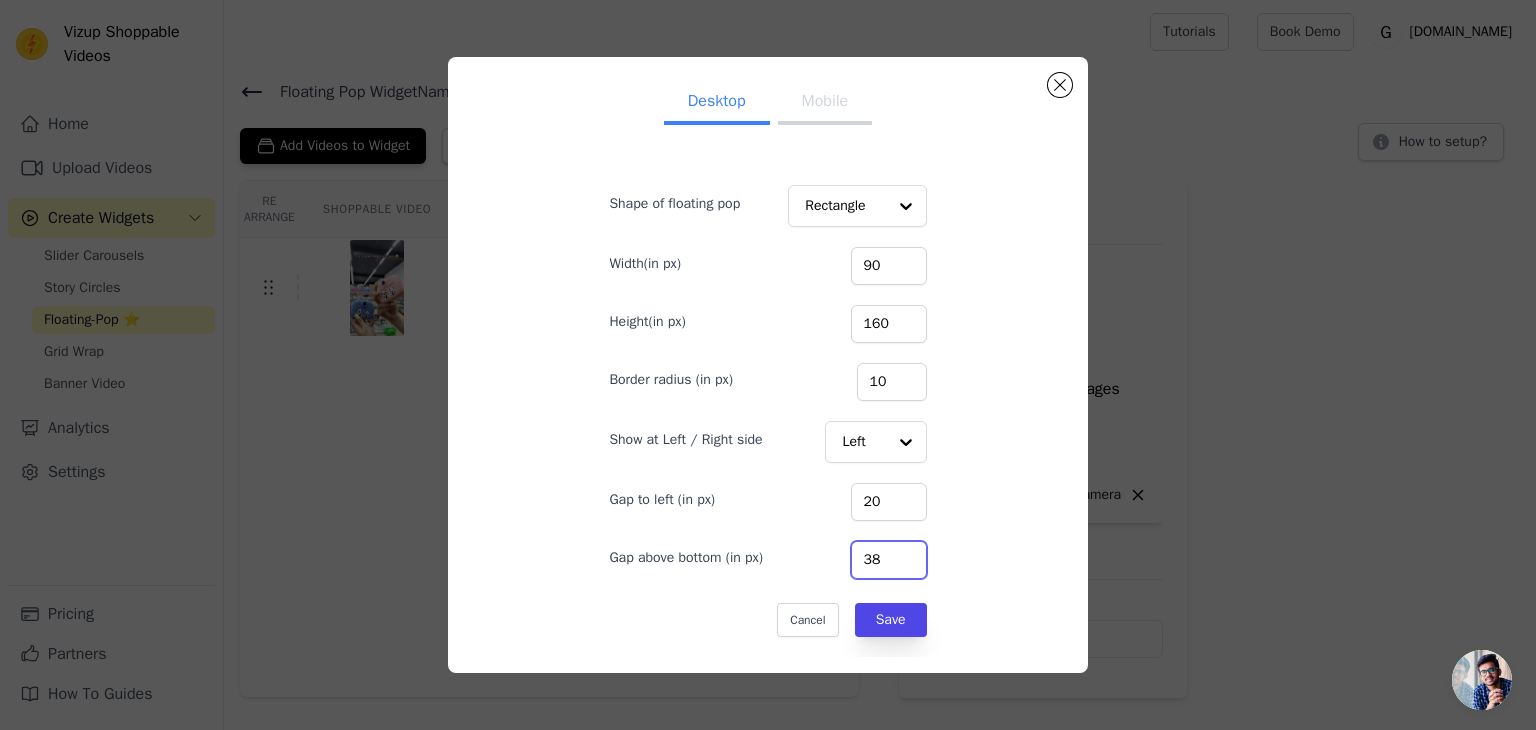 click on "38" at bounding box center (889, 560) 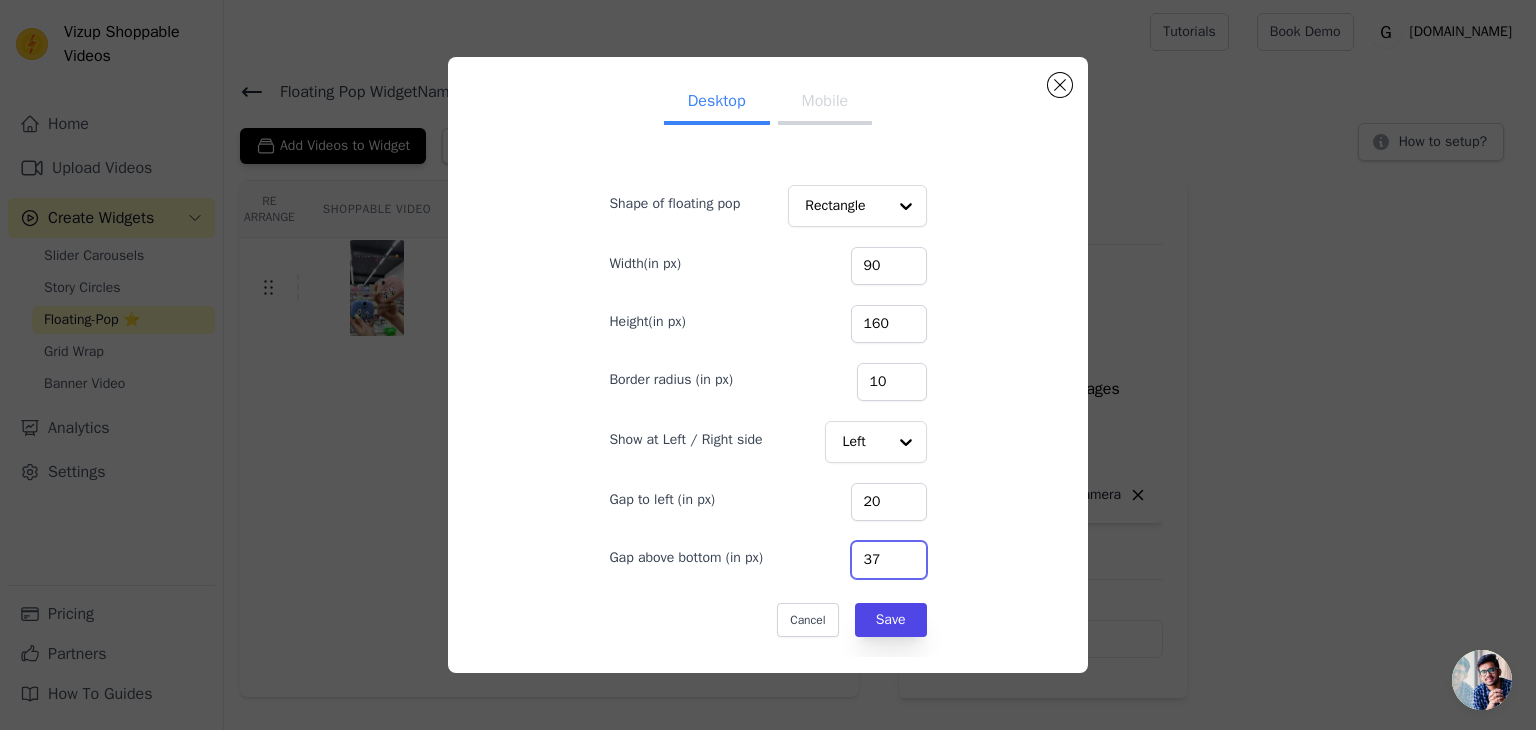 click on "37" at bounding box center (889, 560) 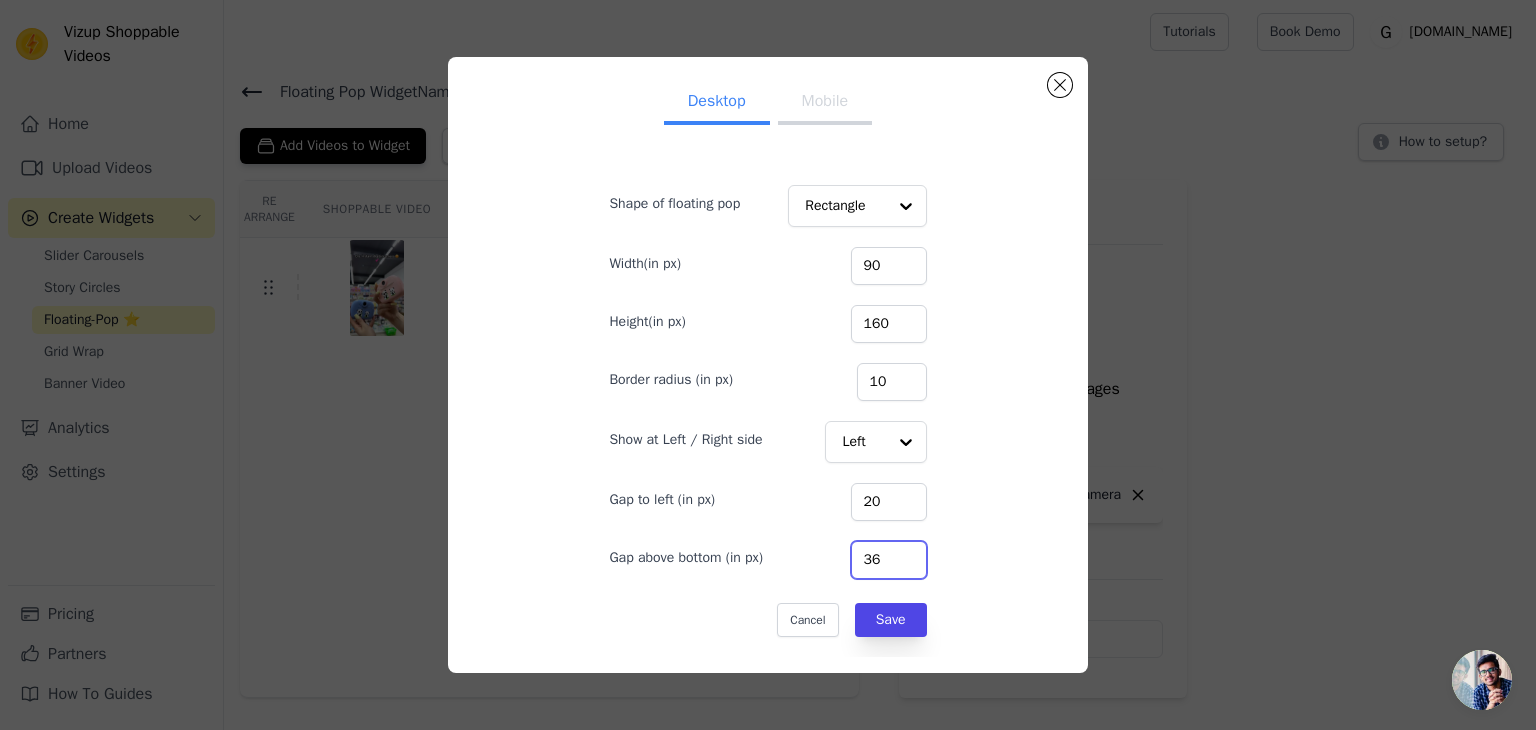 click on "36" at bounding box center (889, 560) 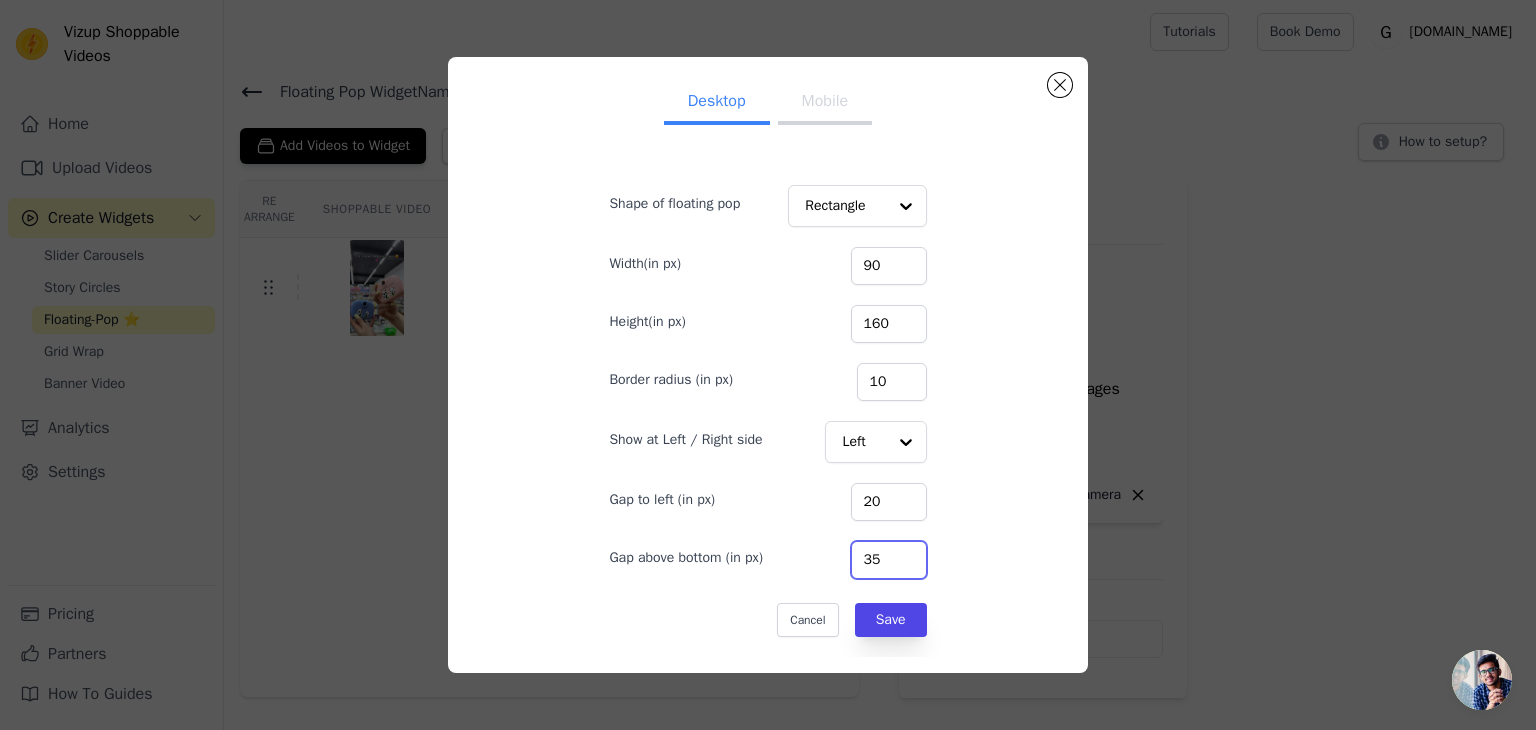 click on "35" at bounding box center (889, 560) 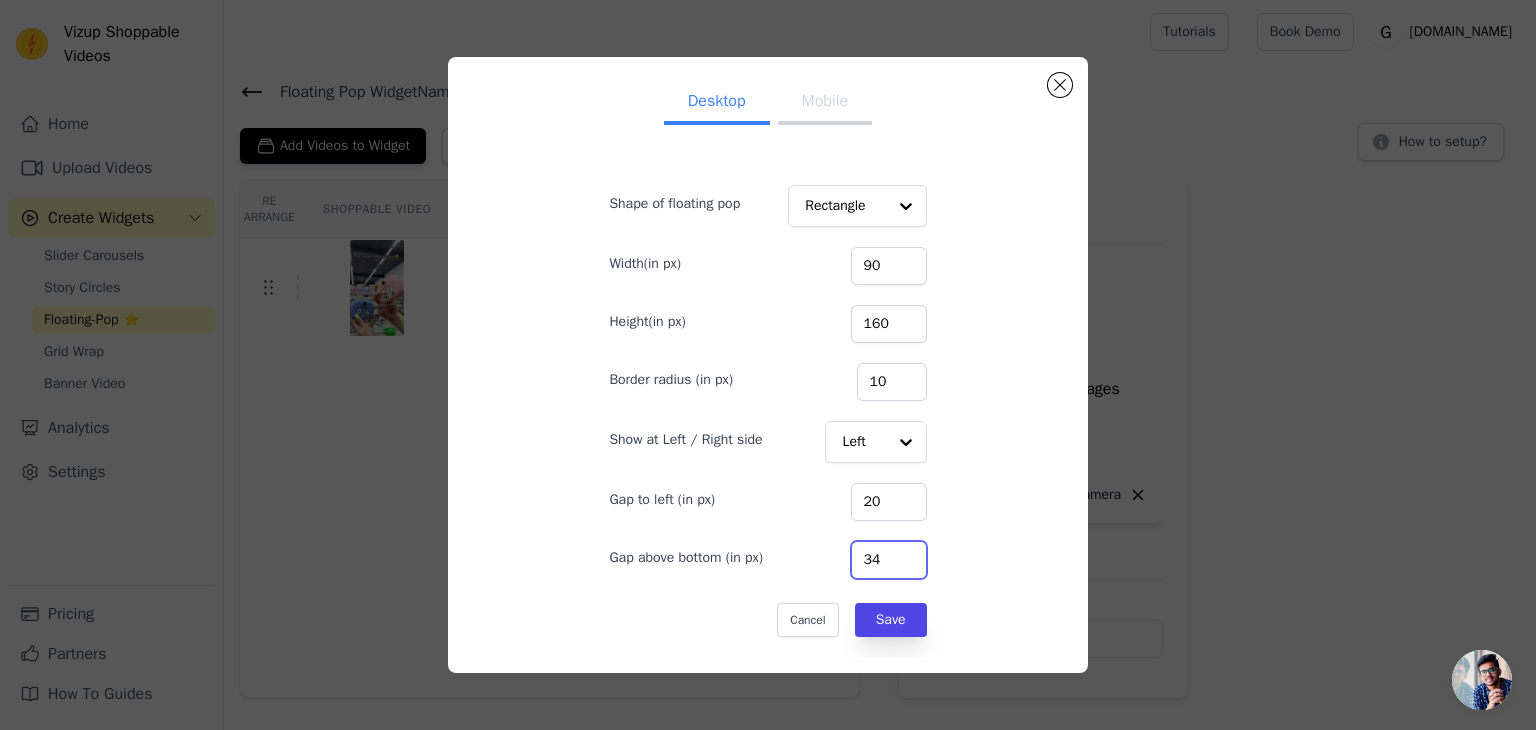 click on "34" at bounding box center [889, 560] 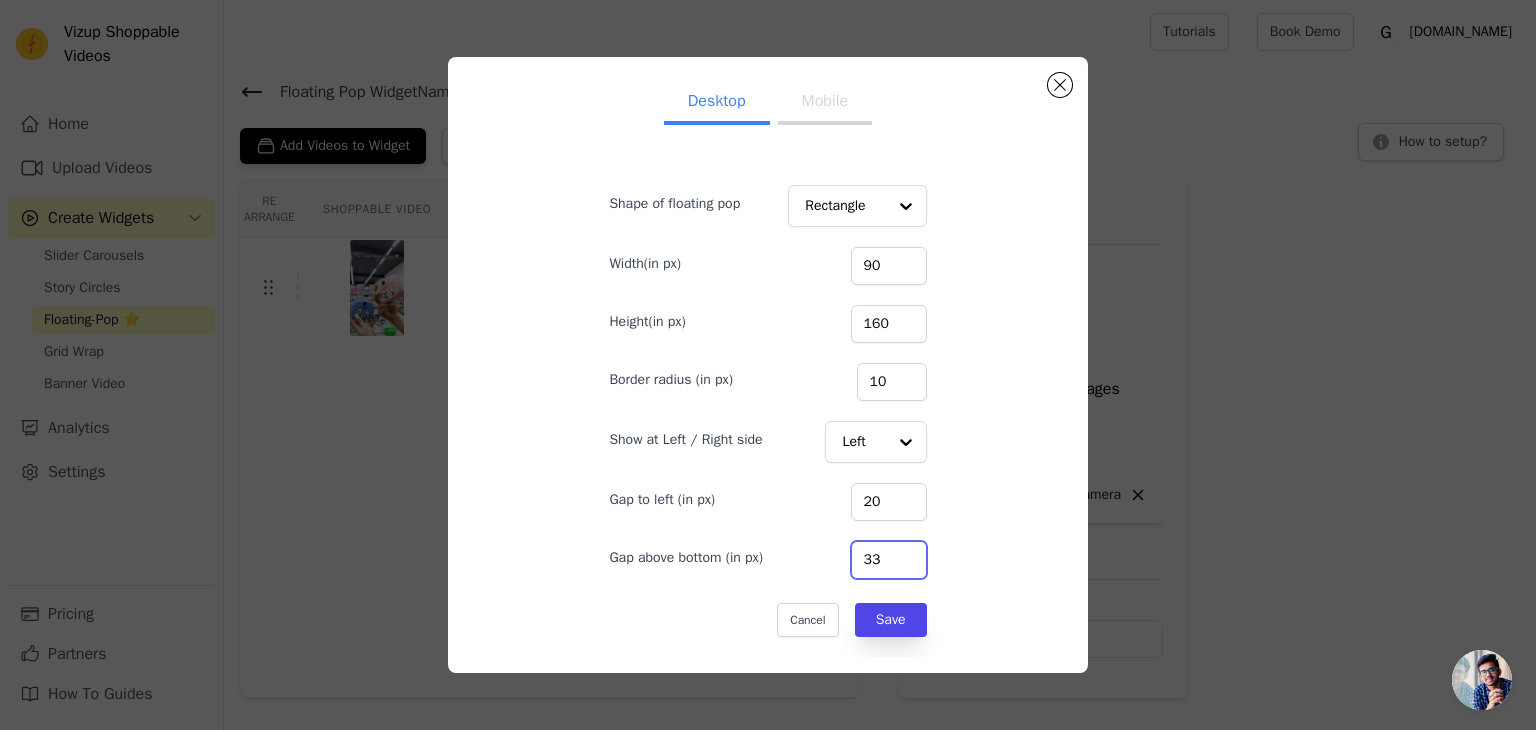 click on "33" at bounding box center [889, 560] 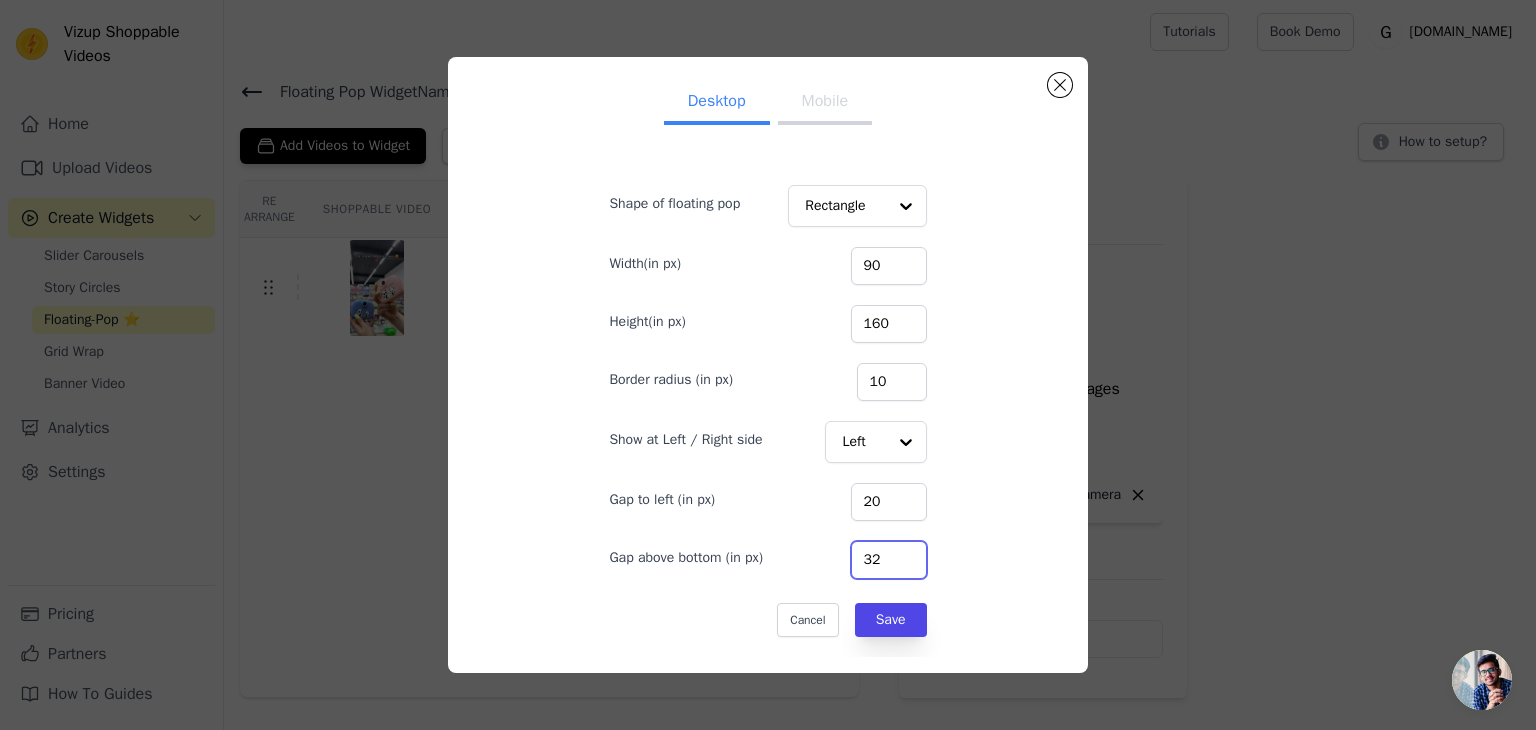 click on "32" at bounding box center (889, 560) 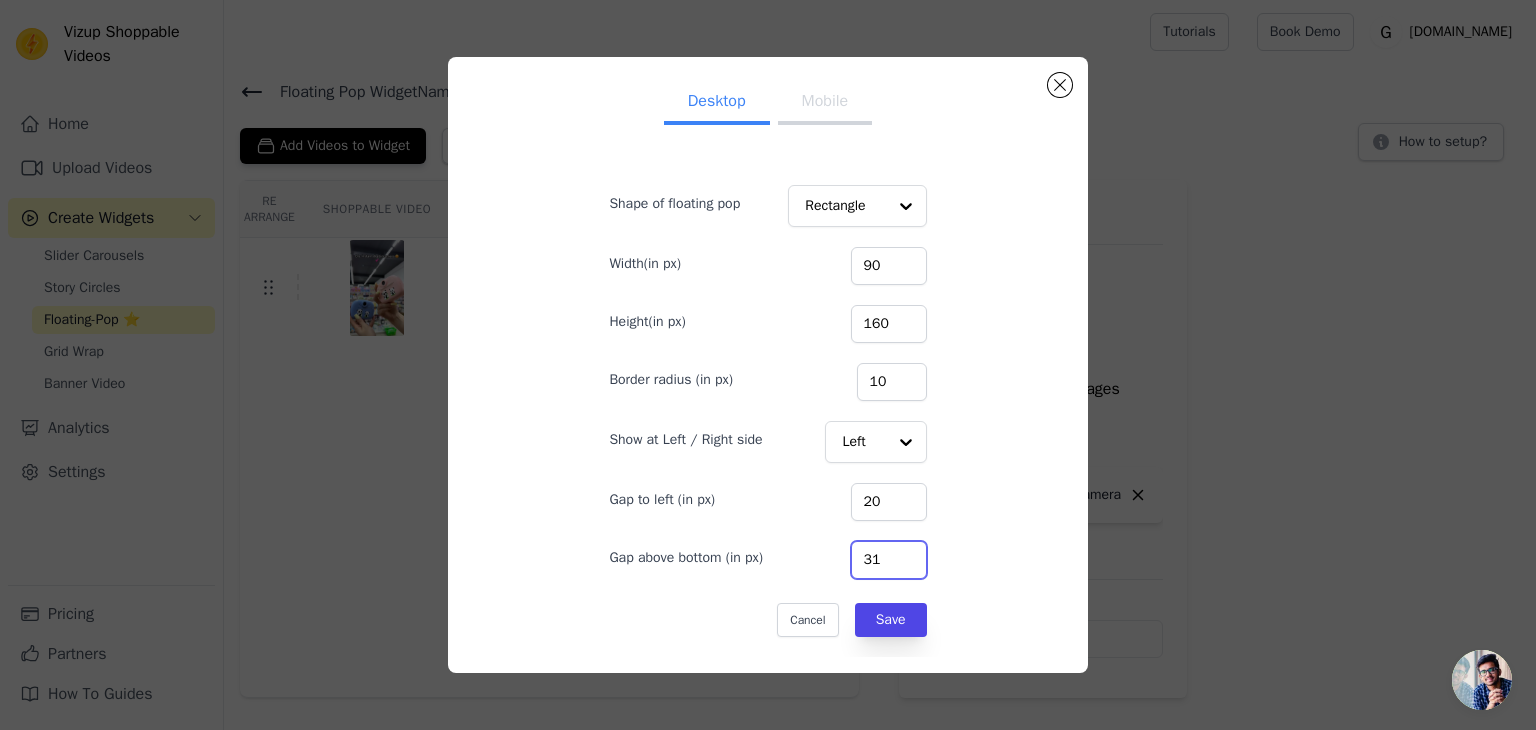 click on "31" at bounding box center [889, 560] 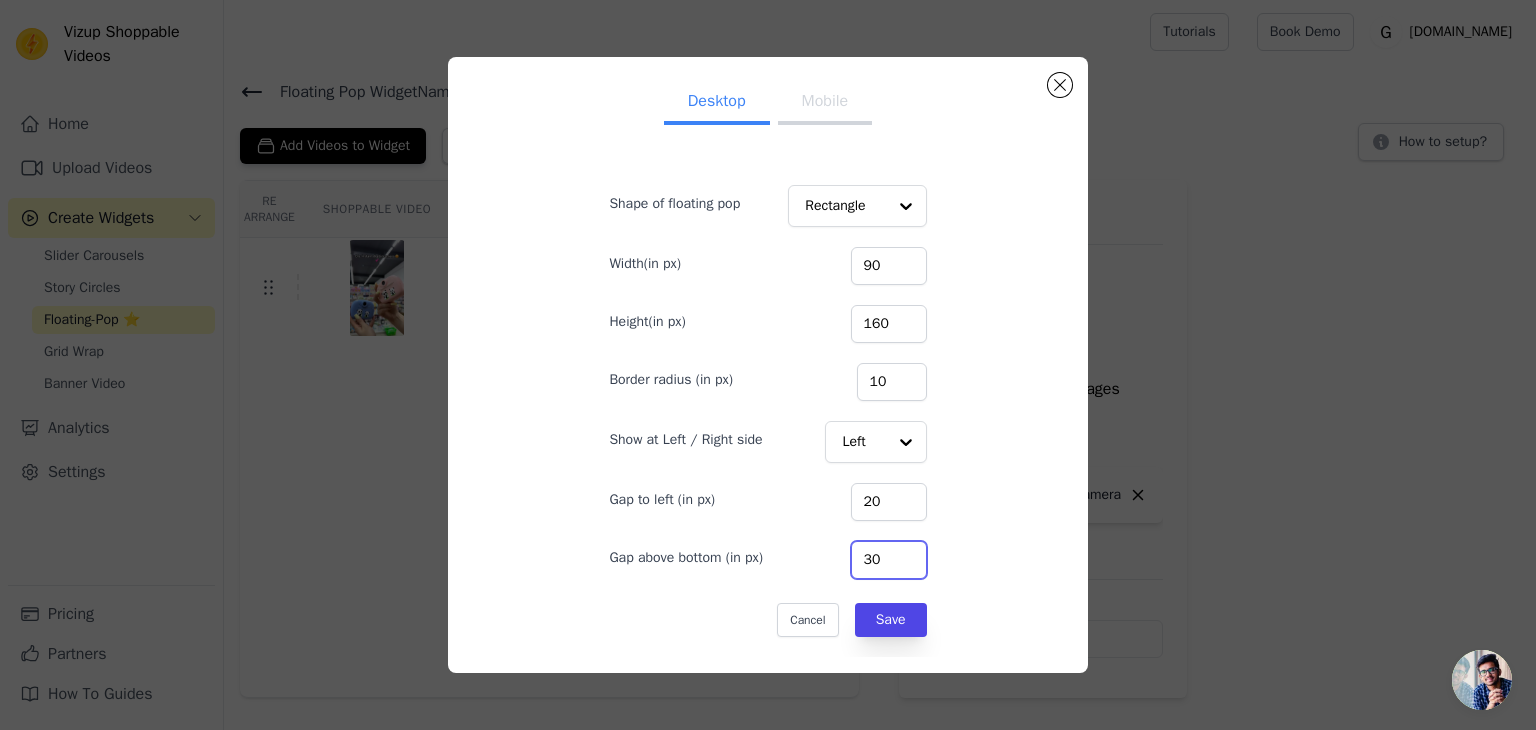 click on "30" at bounding box center [889, 560] 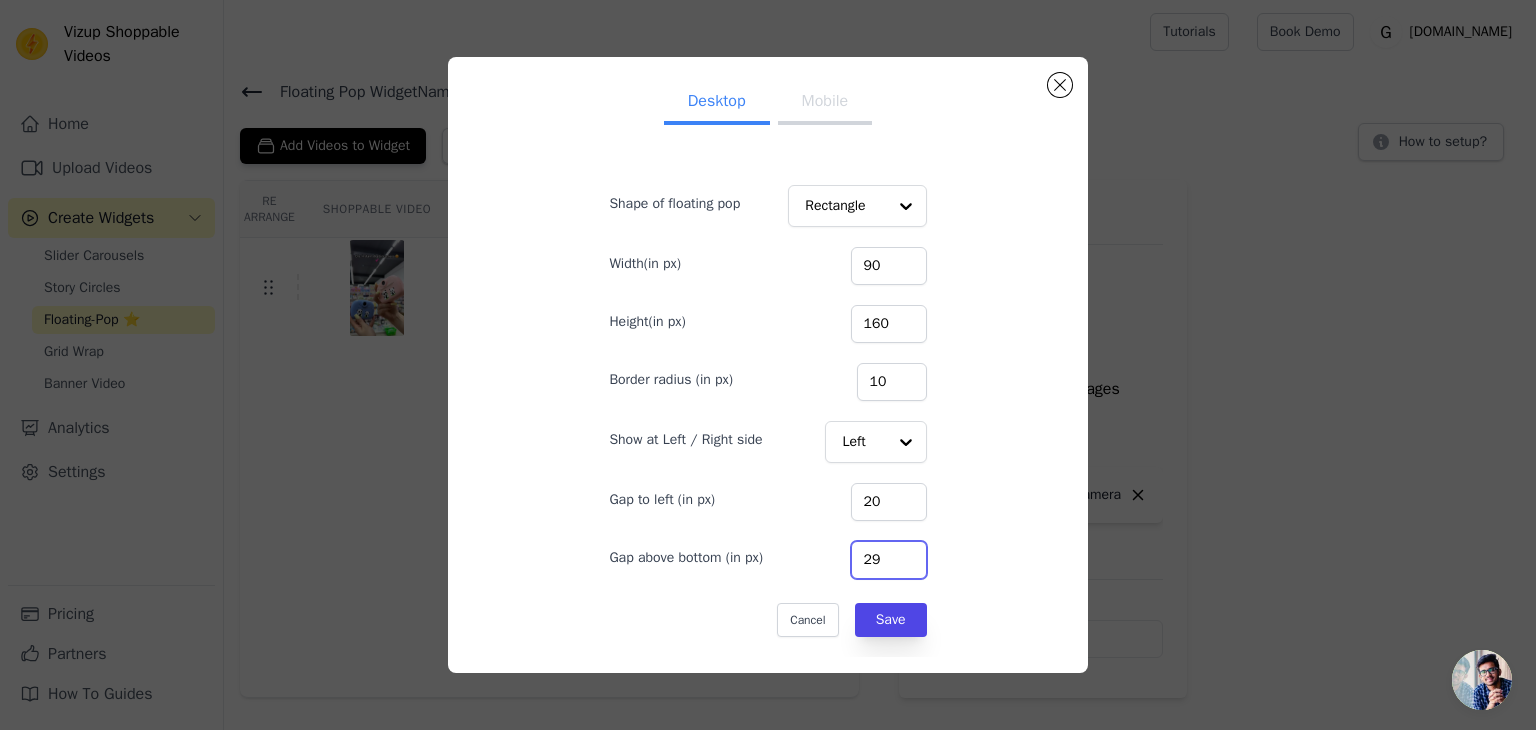click on "29" at bounding box center [889, 560] 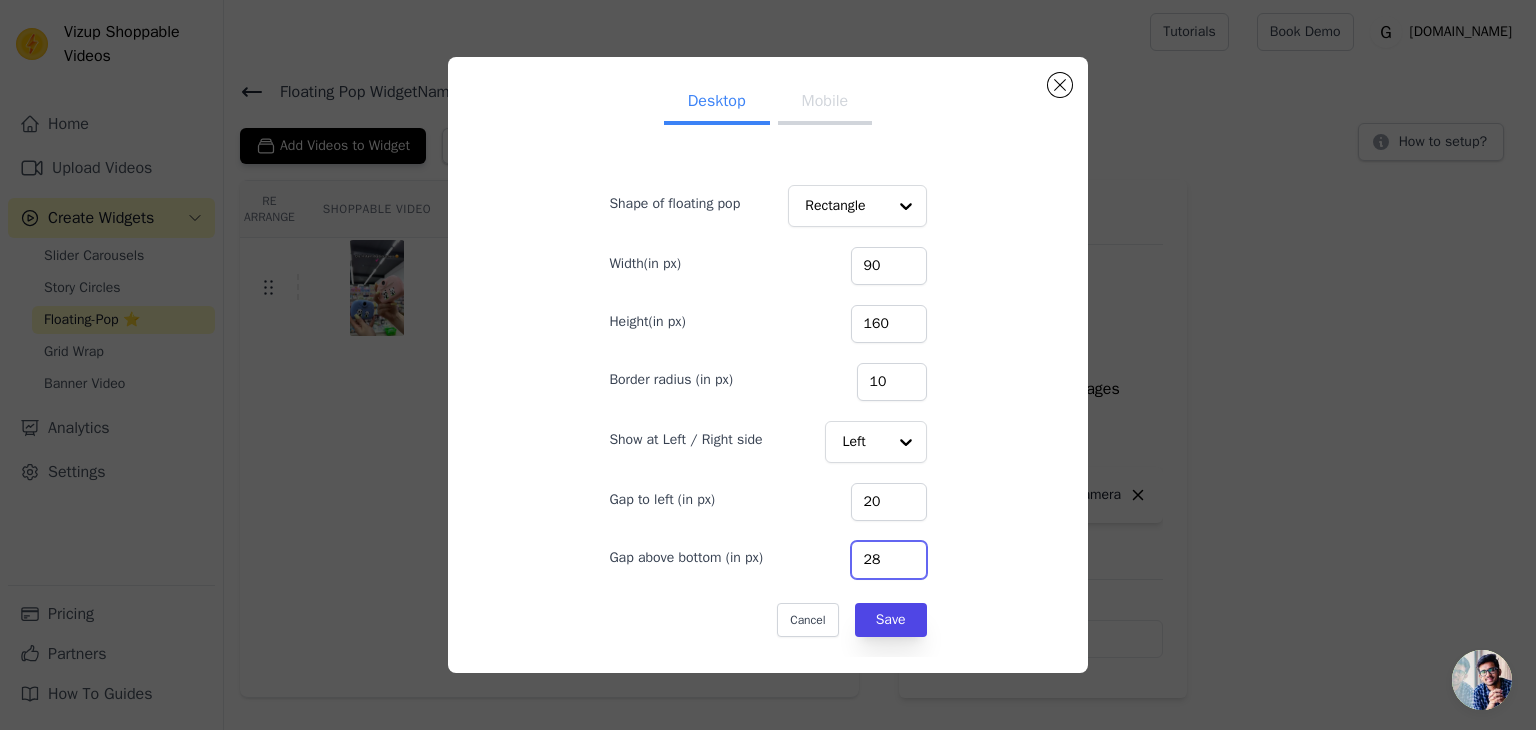 click on "28" at bounding box center [889, 560] 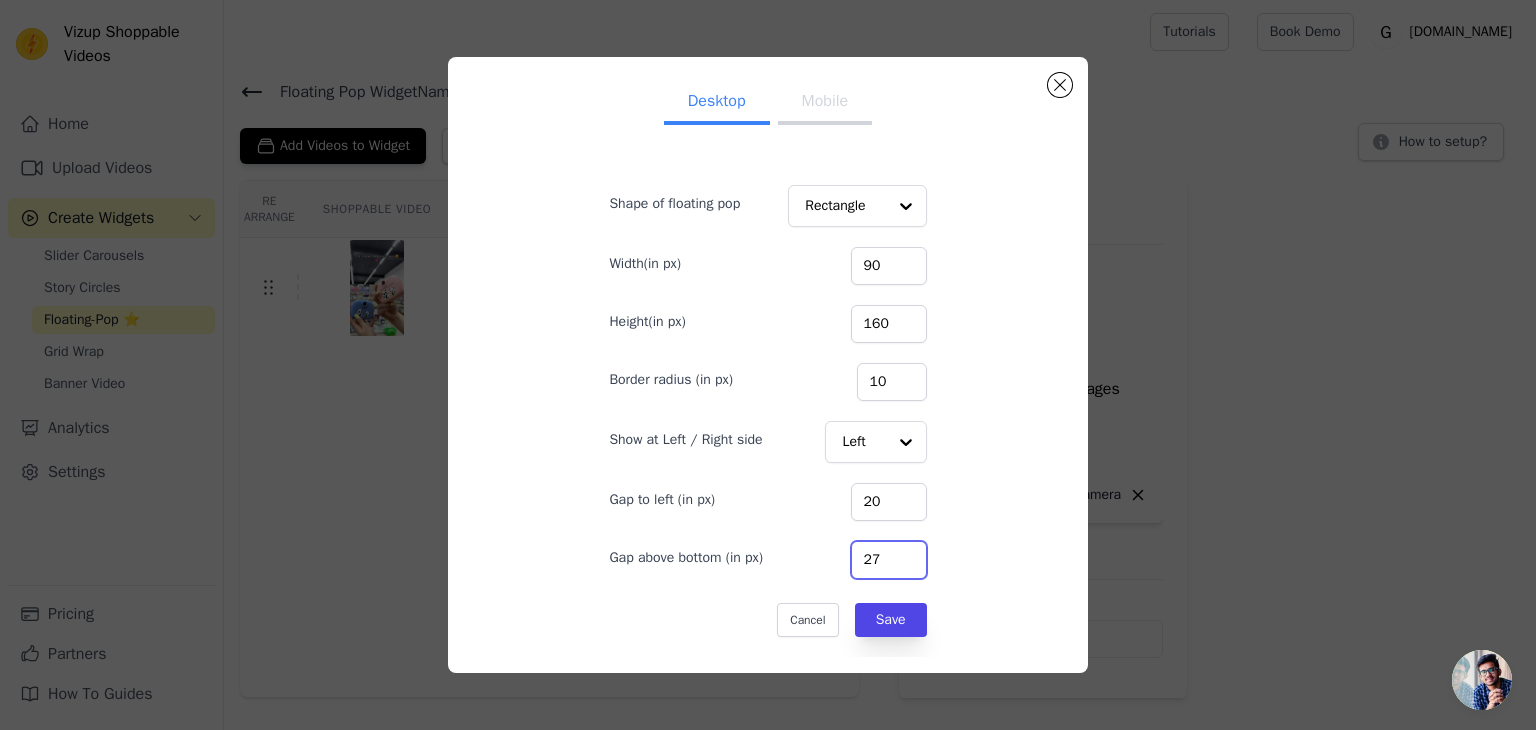 click on "27" at bounding box center (889, 560) 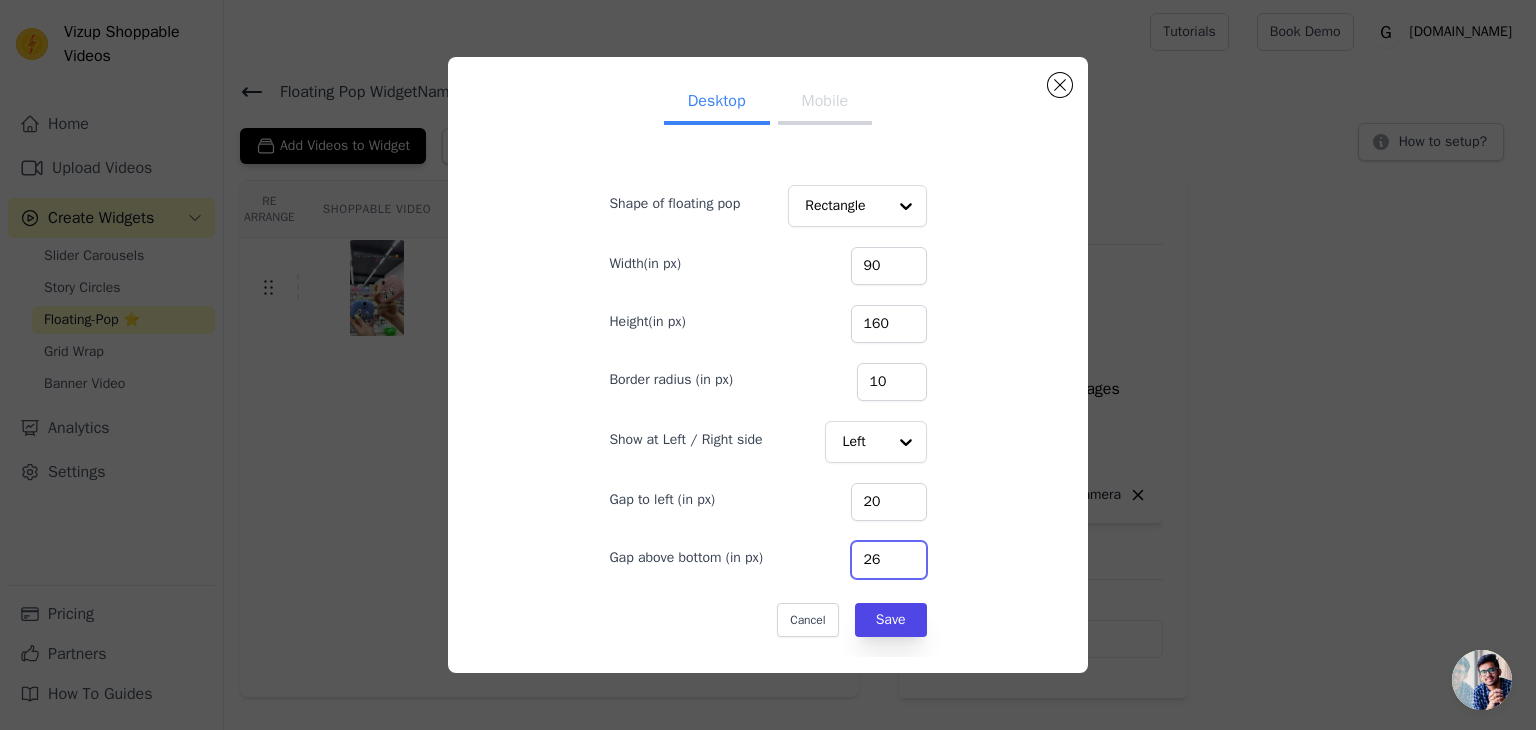 click on "26" at bounding box center [889, 560] 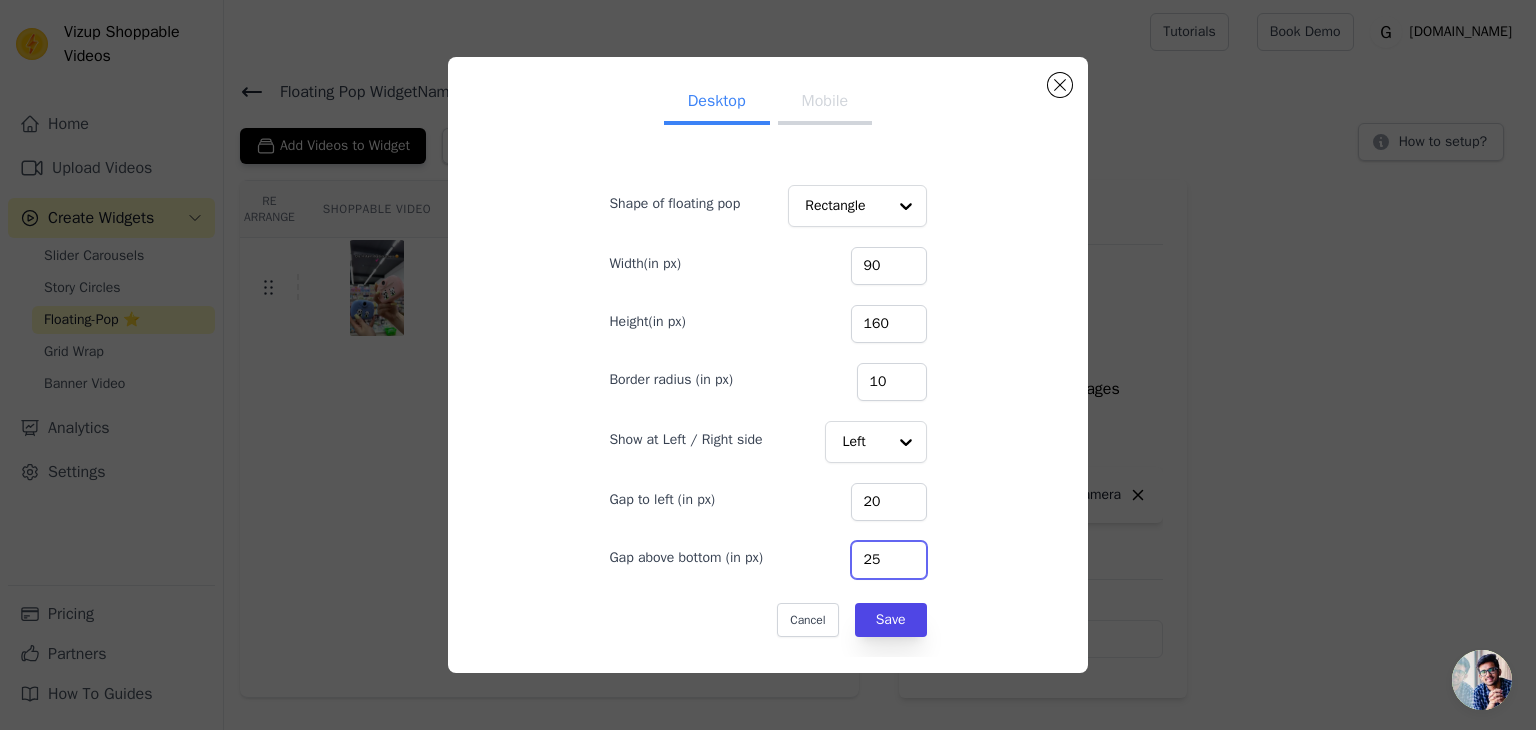 click on "25" at bounding box center [889, 560] 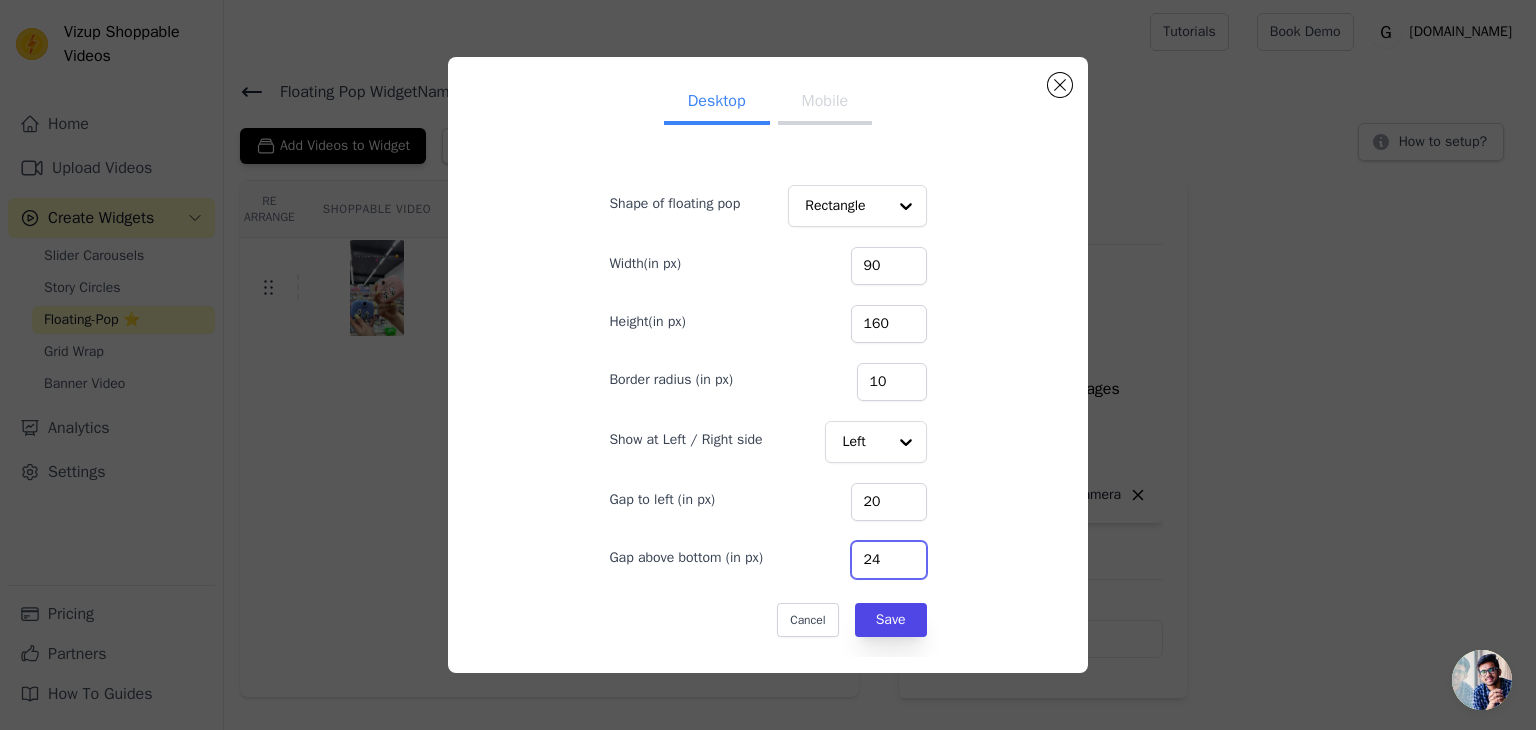 click on "24" at bounding box center (889, 560) 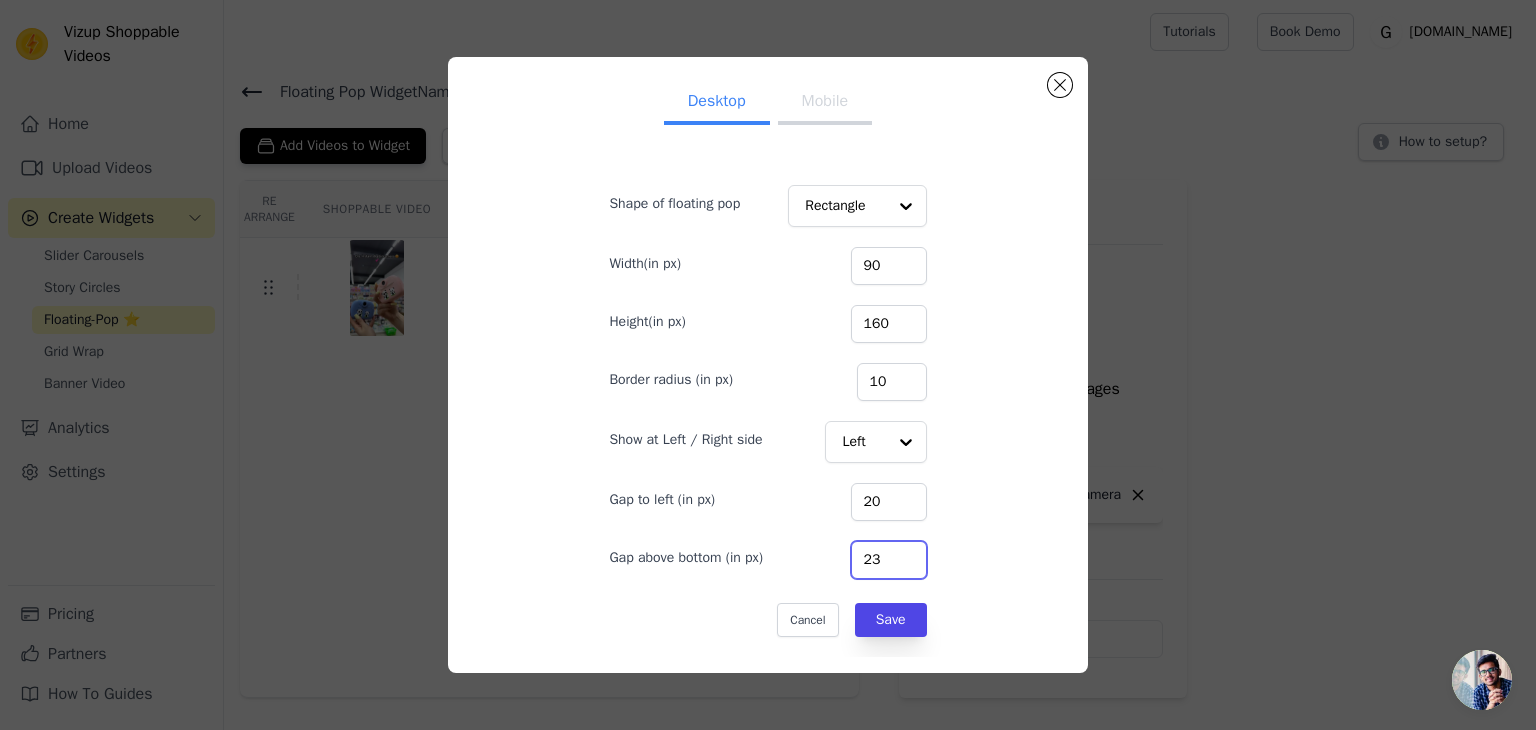 click on "23" at bounding box center (889, 560) 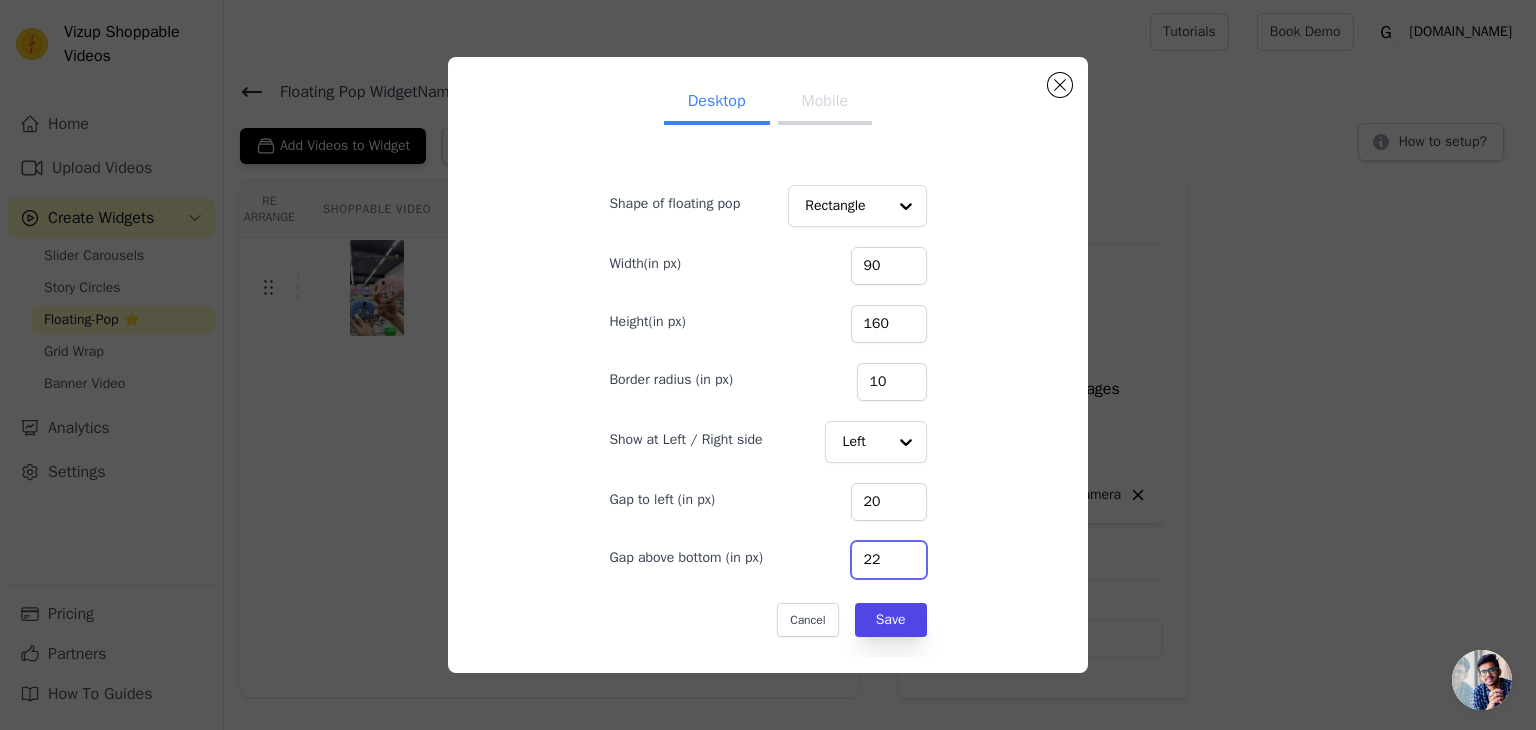 click on "22" at bounding box center [889, 560] 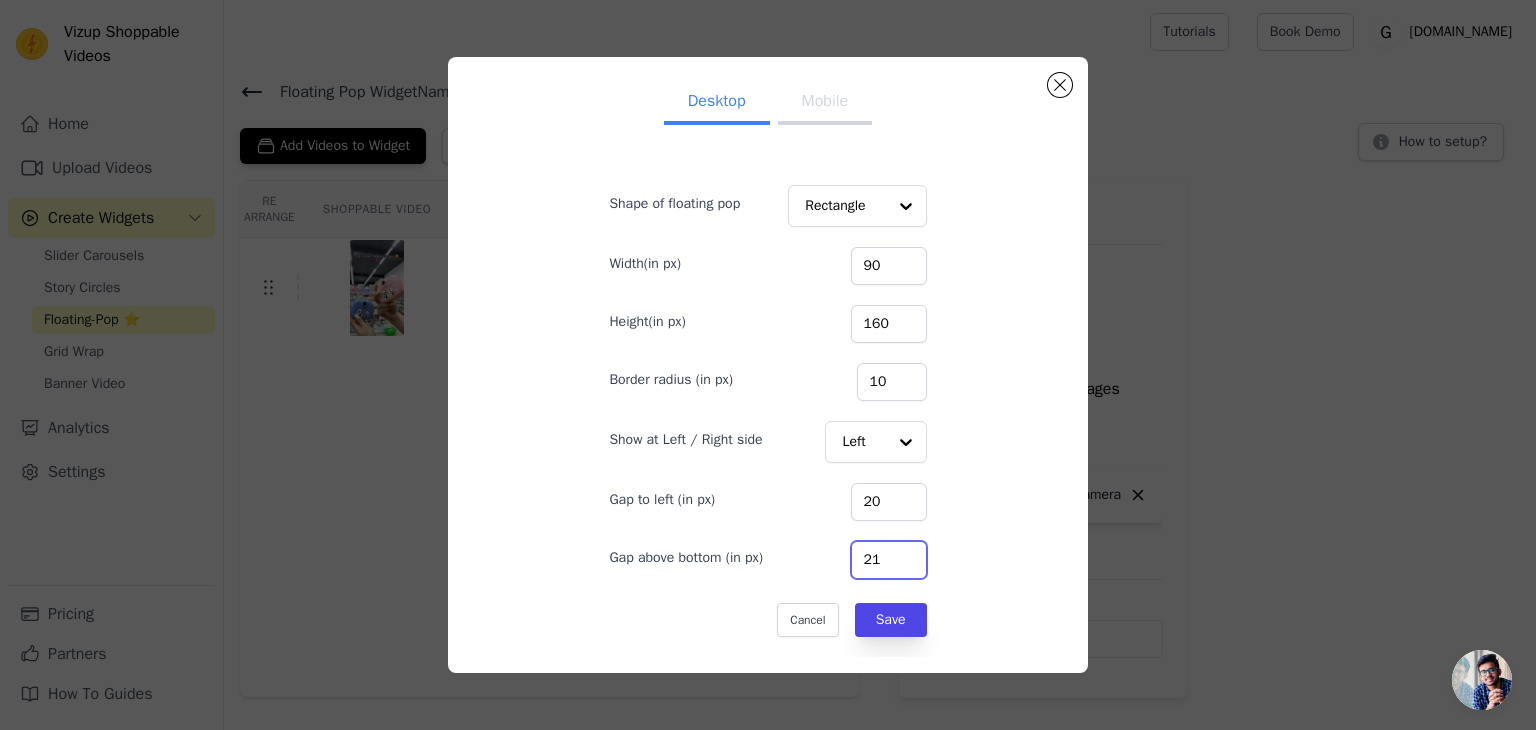 click on "21" at bounding box center (889, 560) 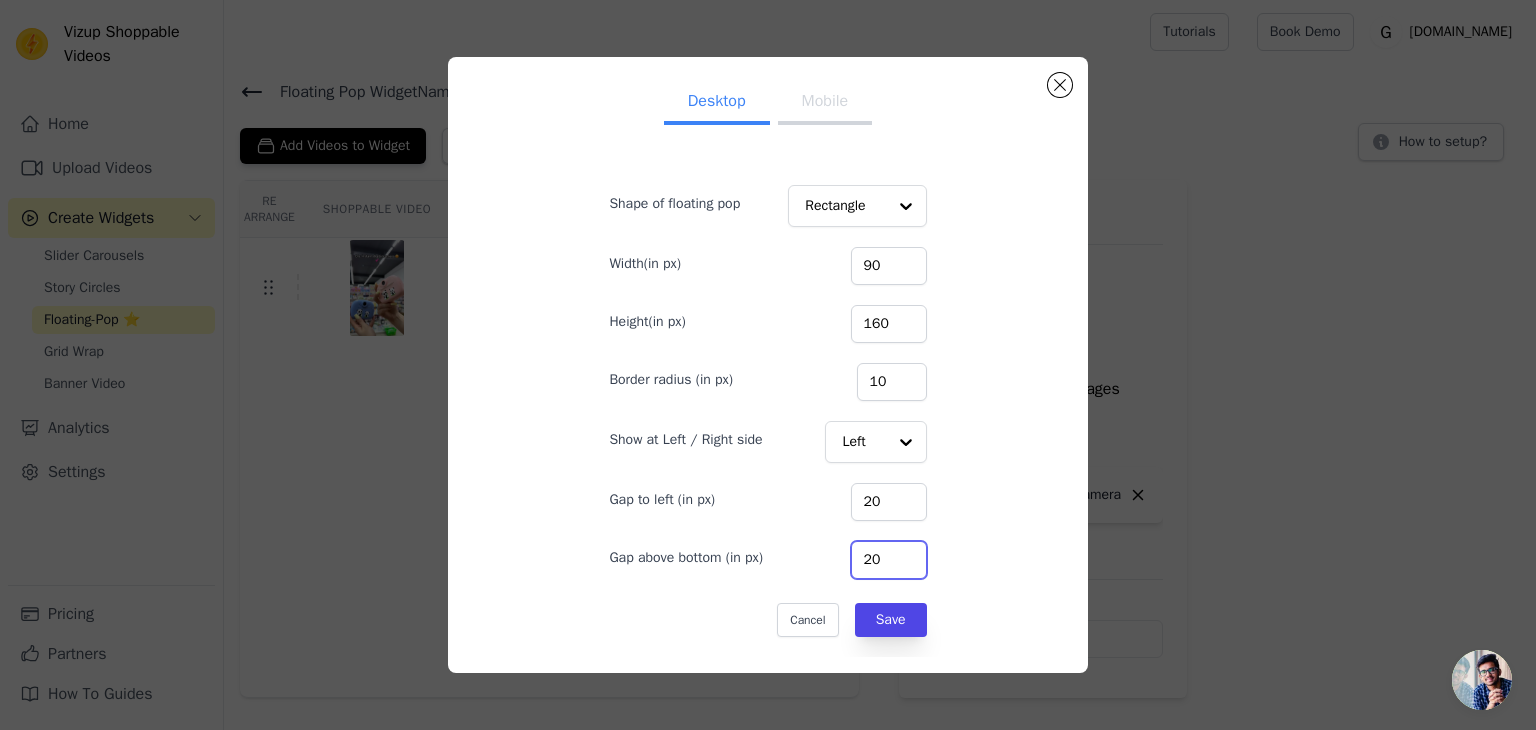 type on "20" 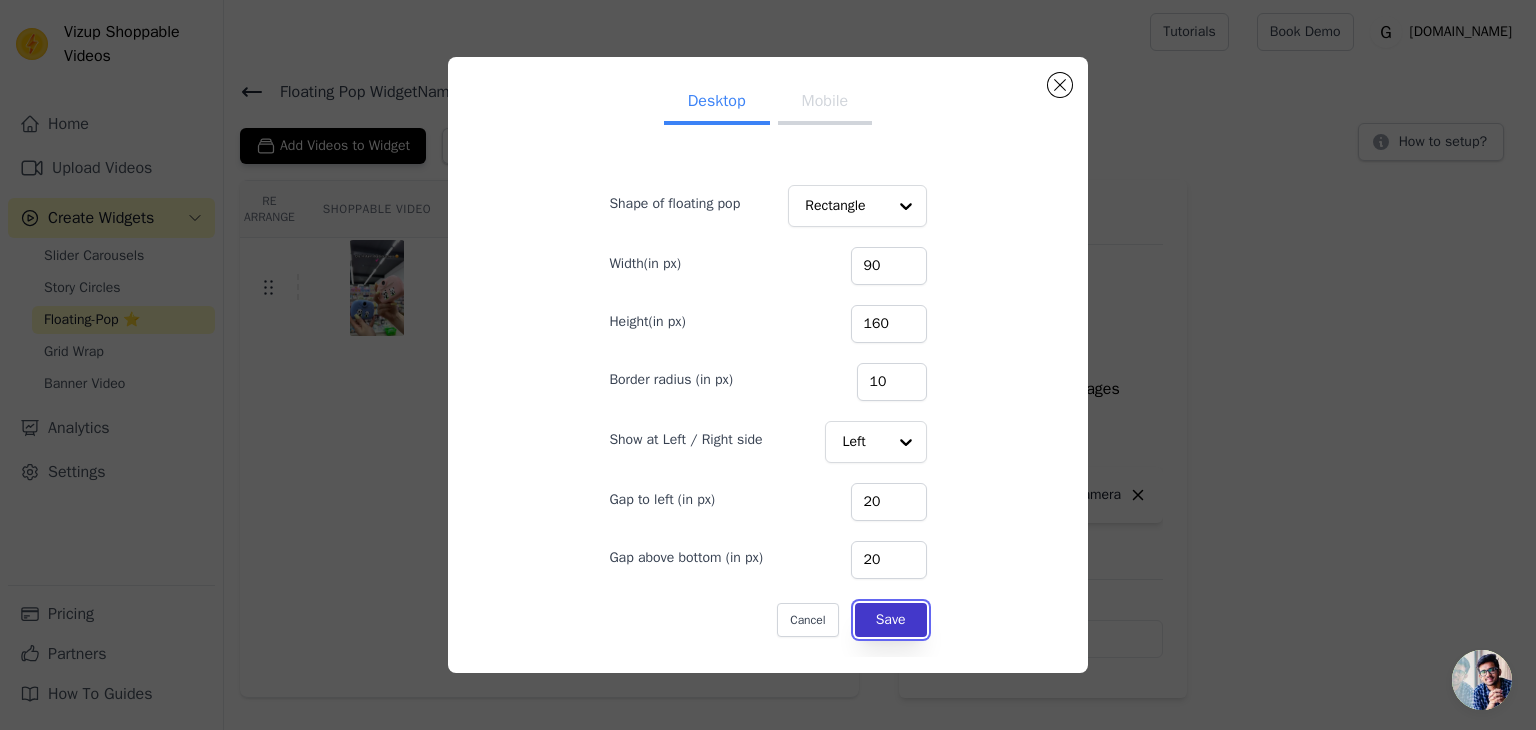 click on "Save" at bounding box center (891, 620) 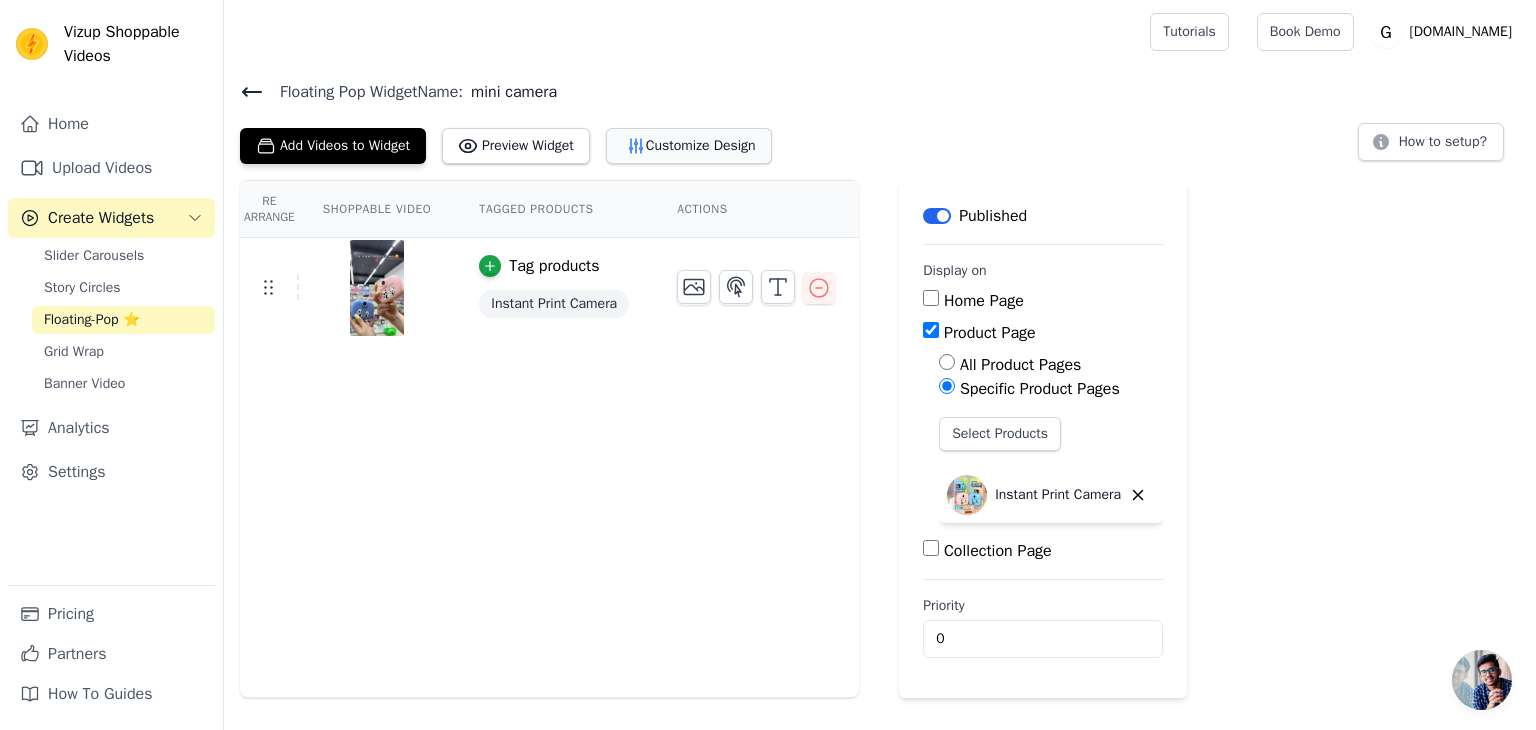 click on "Customize Design" at bounding box center (689, 146) 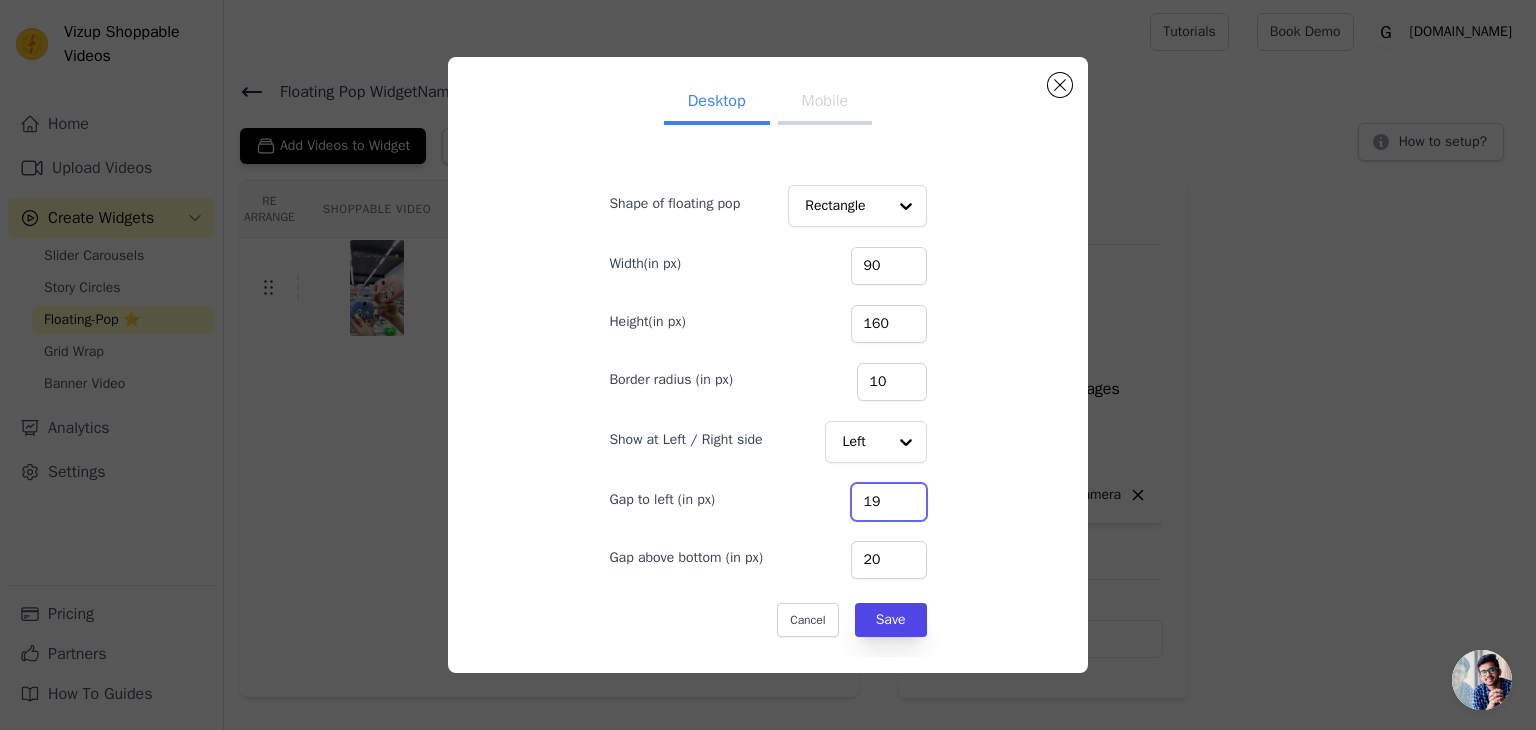 click on "19" at bounding box center (889, 502) 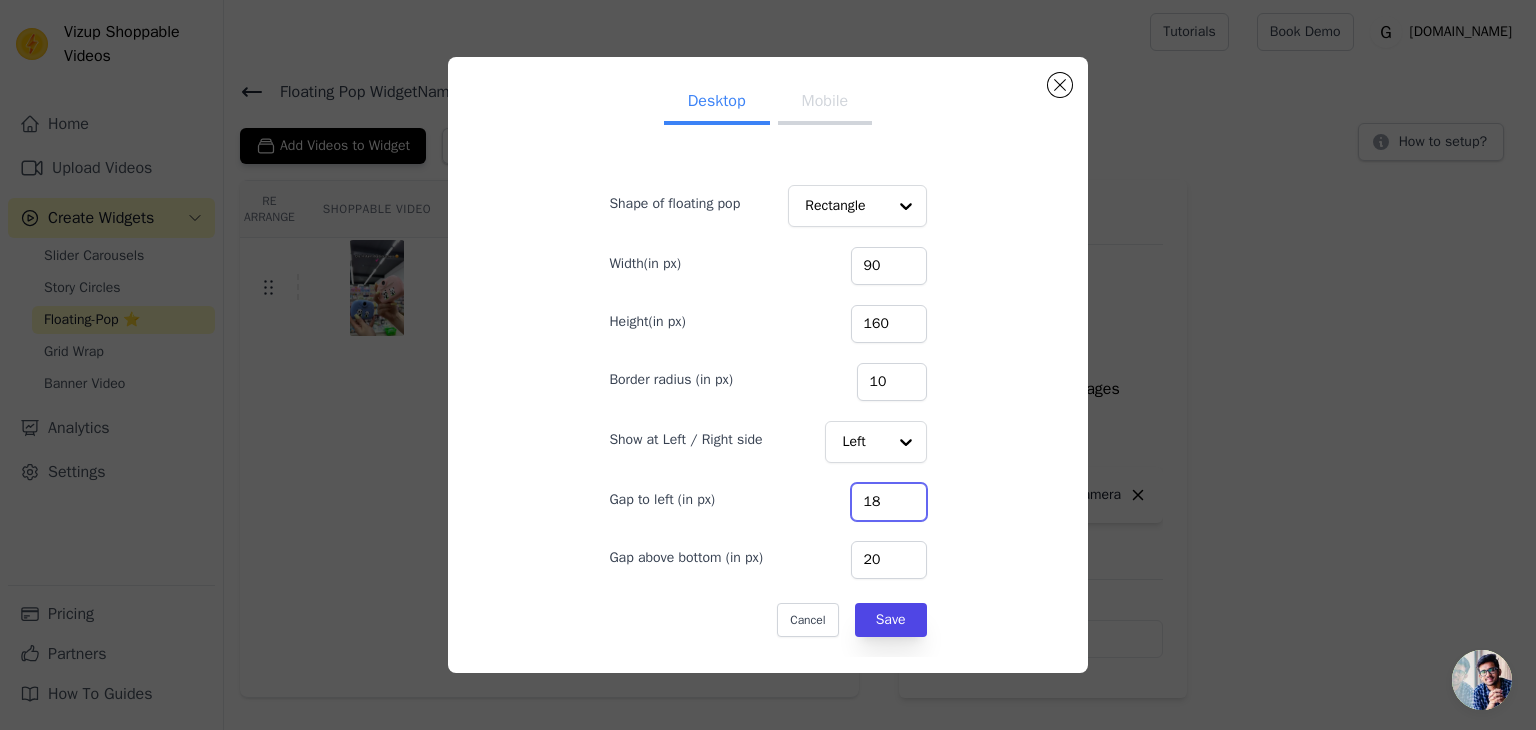 click on "18" at bounding box center [889, 502] 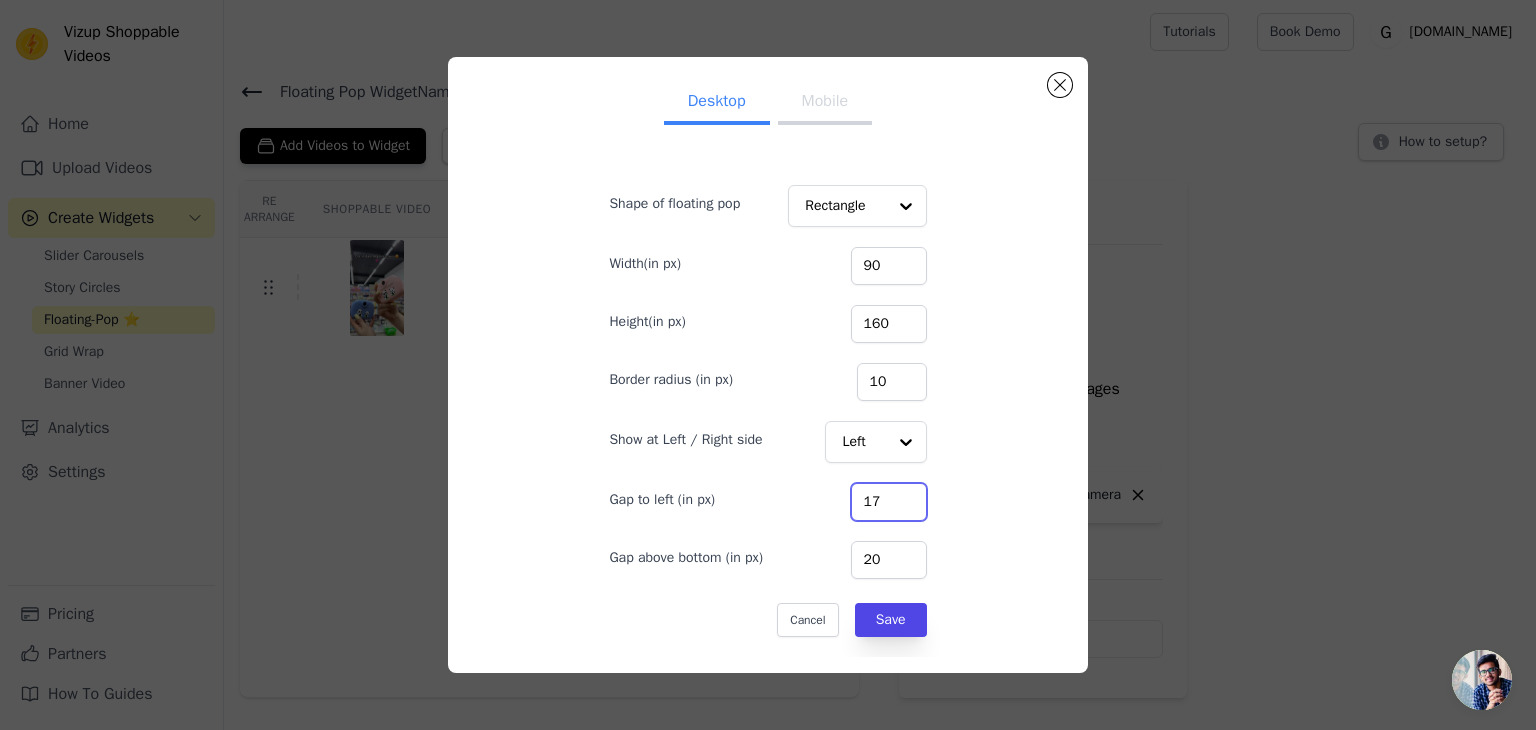 click on "17" at bounding box center [889, 502] 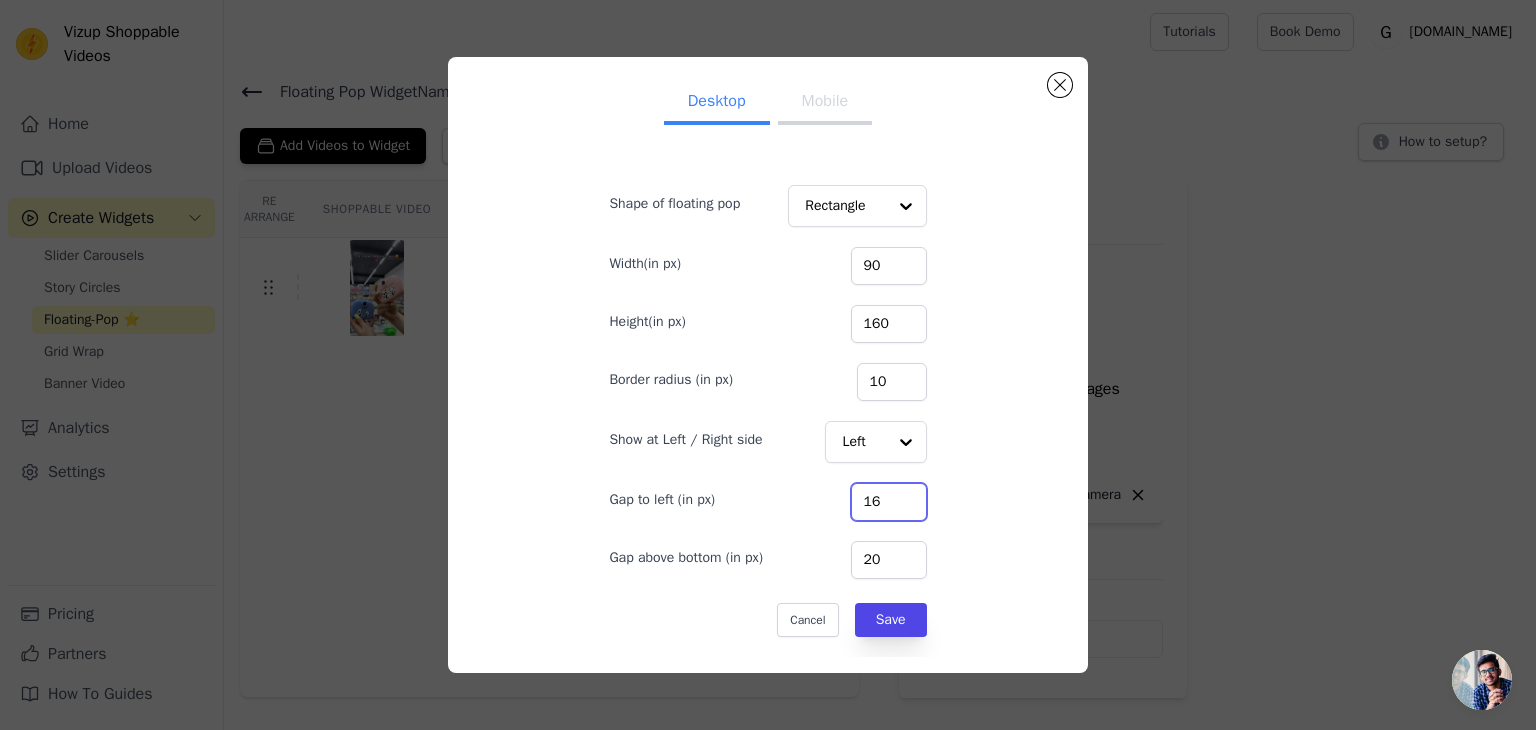 click on "16" at bounding box center [889, 502] 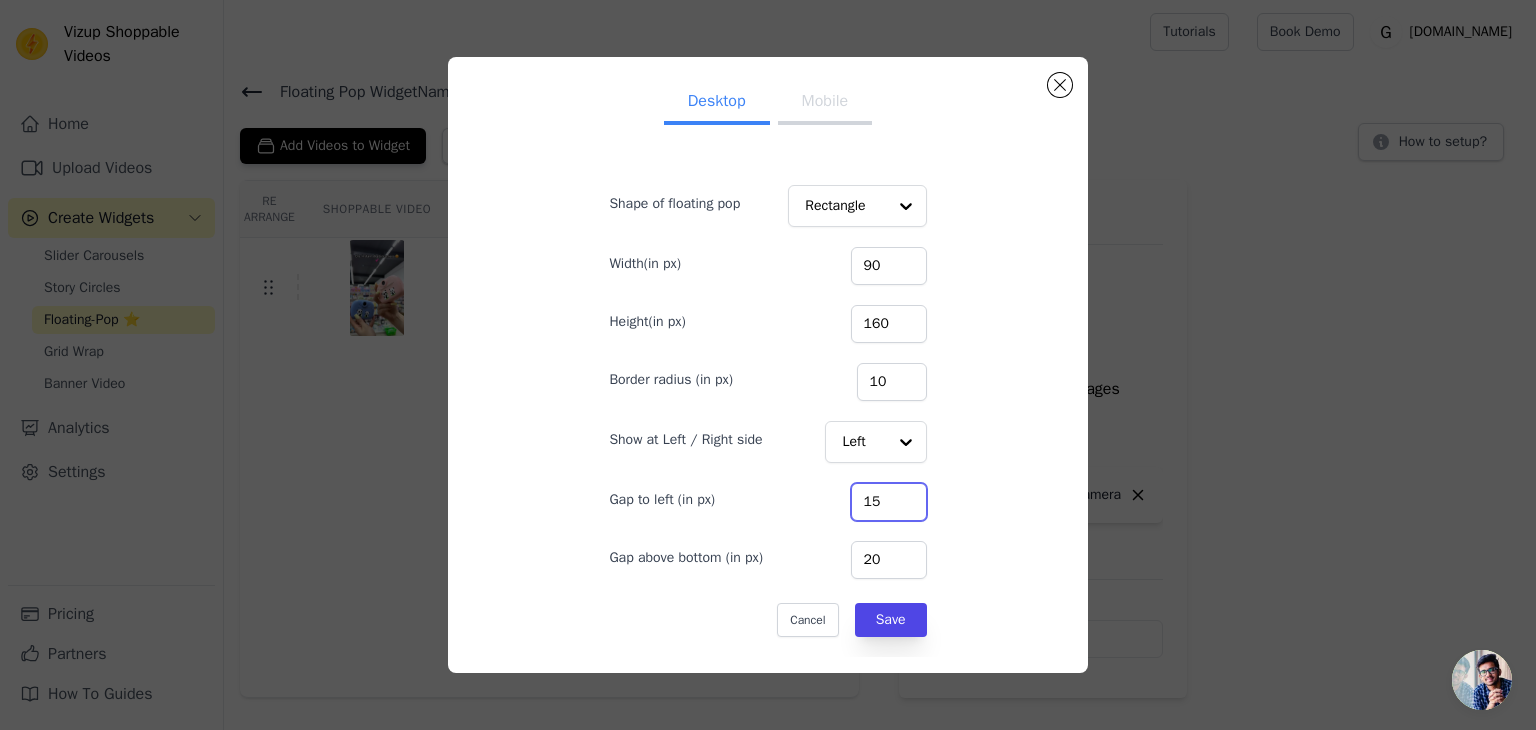 click on "15" at bounding box center [889, 502] 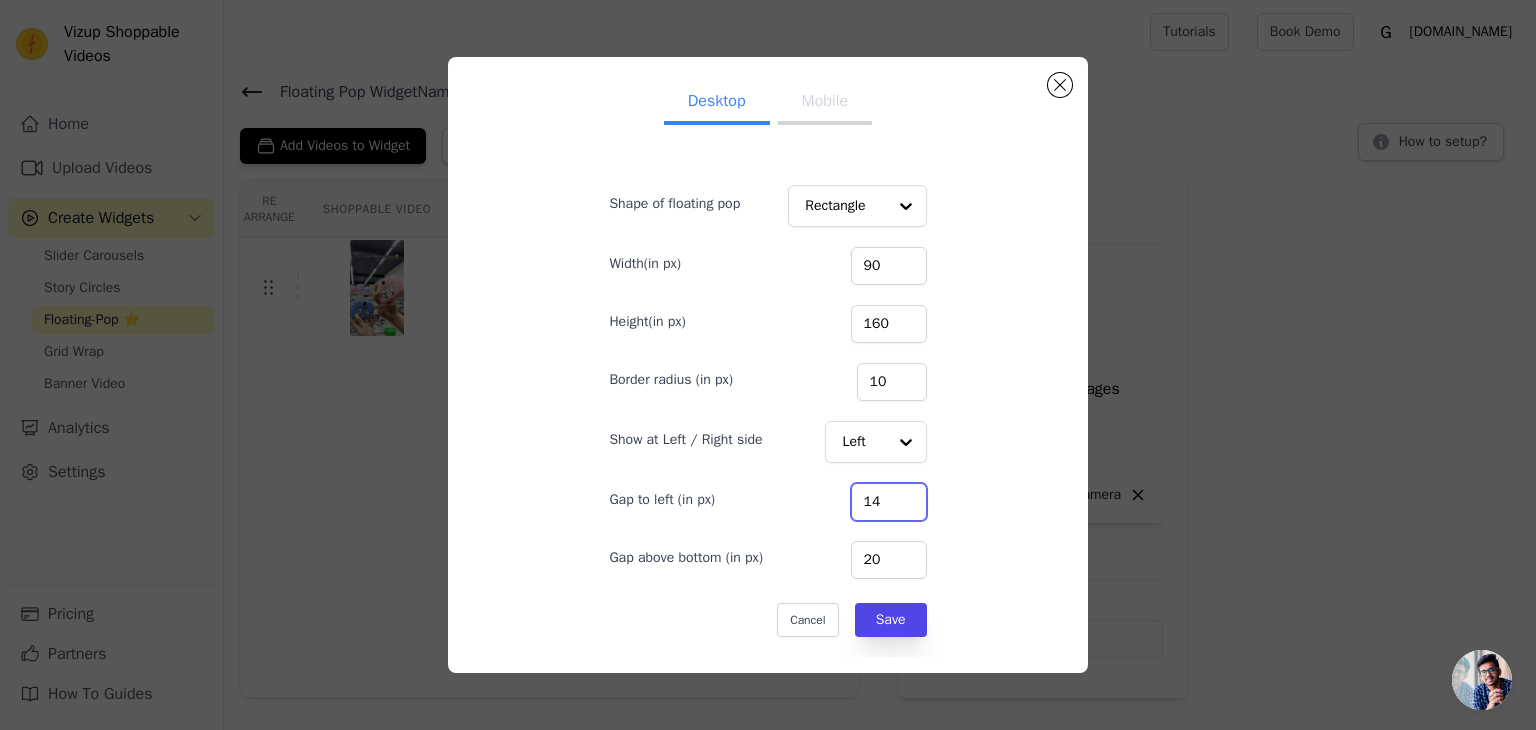 click on "14" at bounding box center [889, 502] 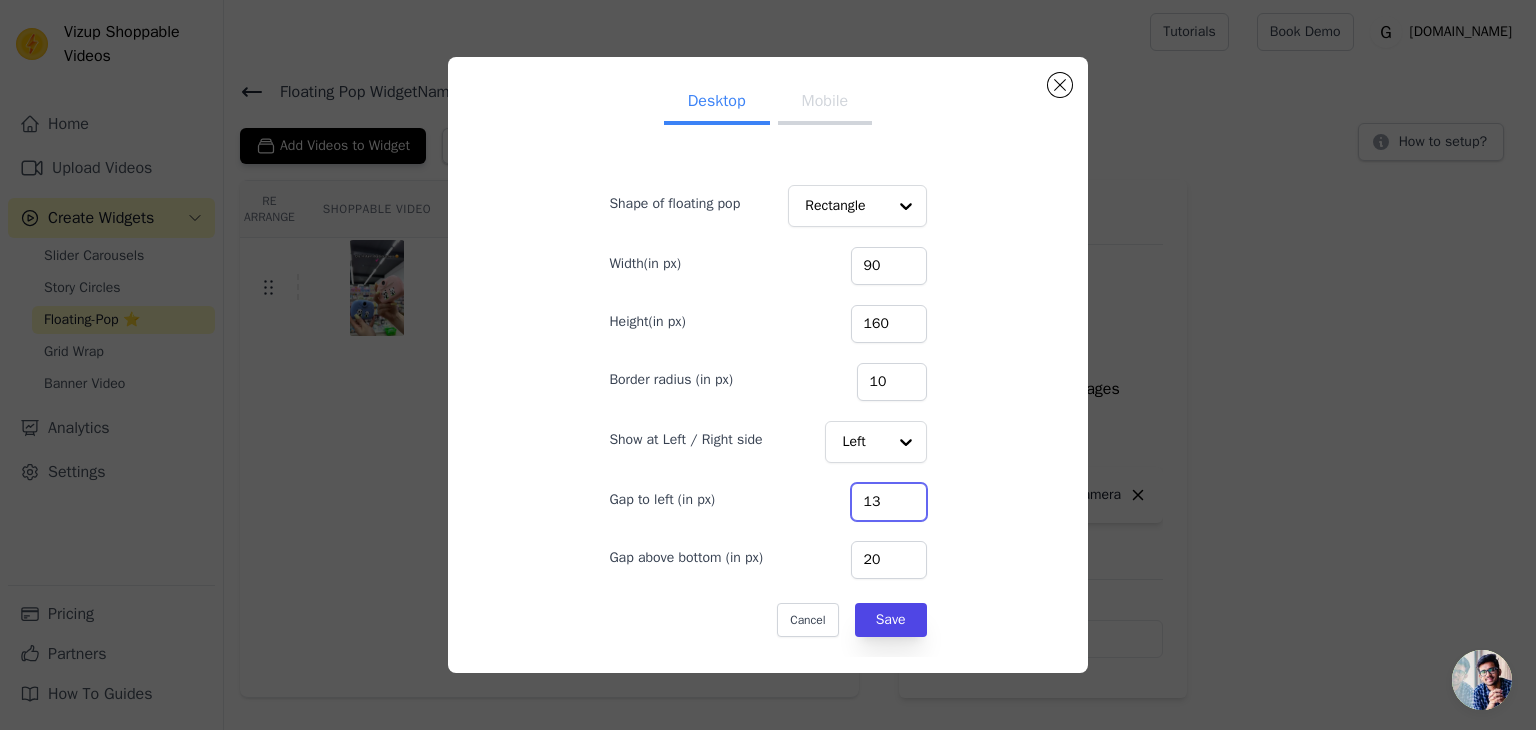 click on "13" at bounding box center (889, 502) 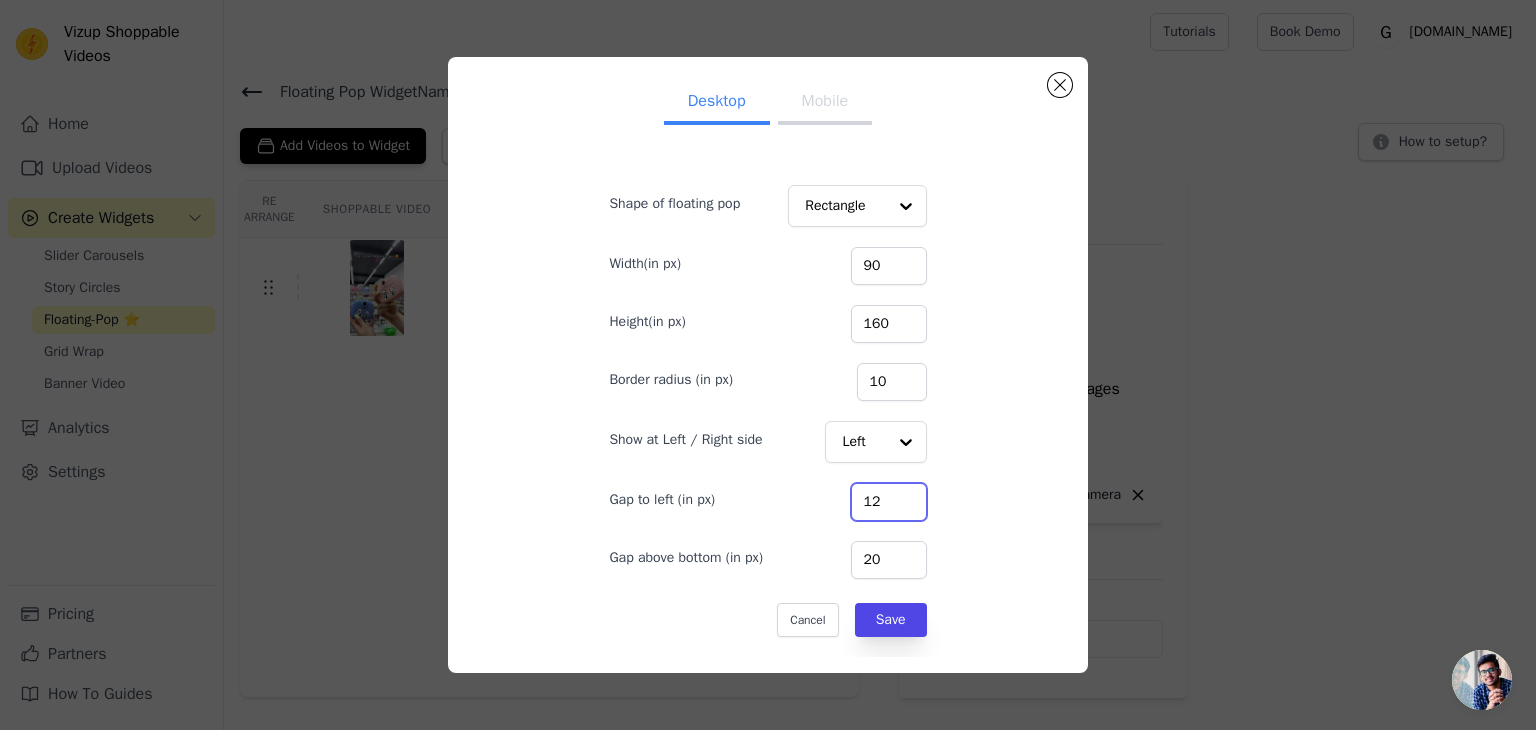click on "12" at bounding box center (889, 502) 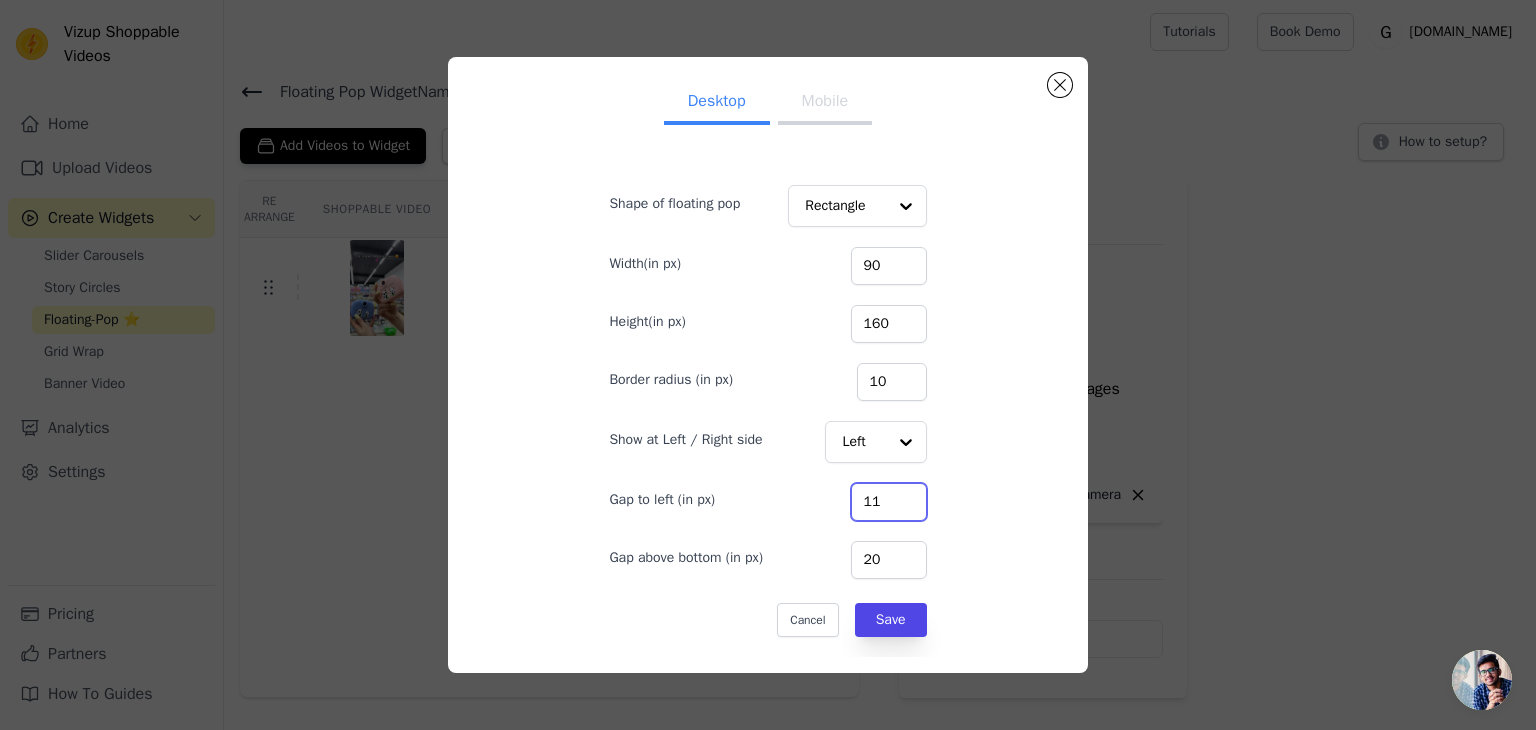 click on "11" at bounding box center [889, 502] 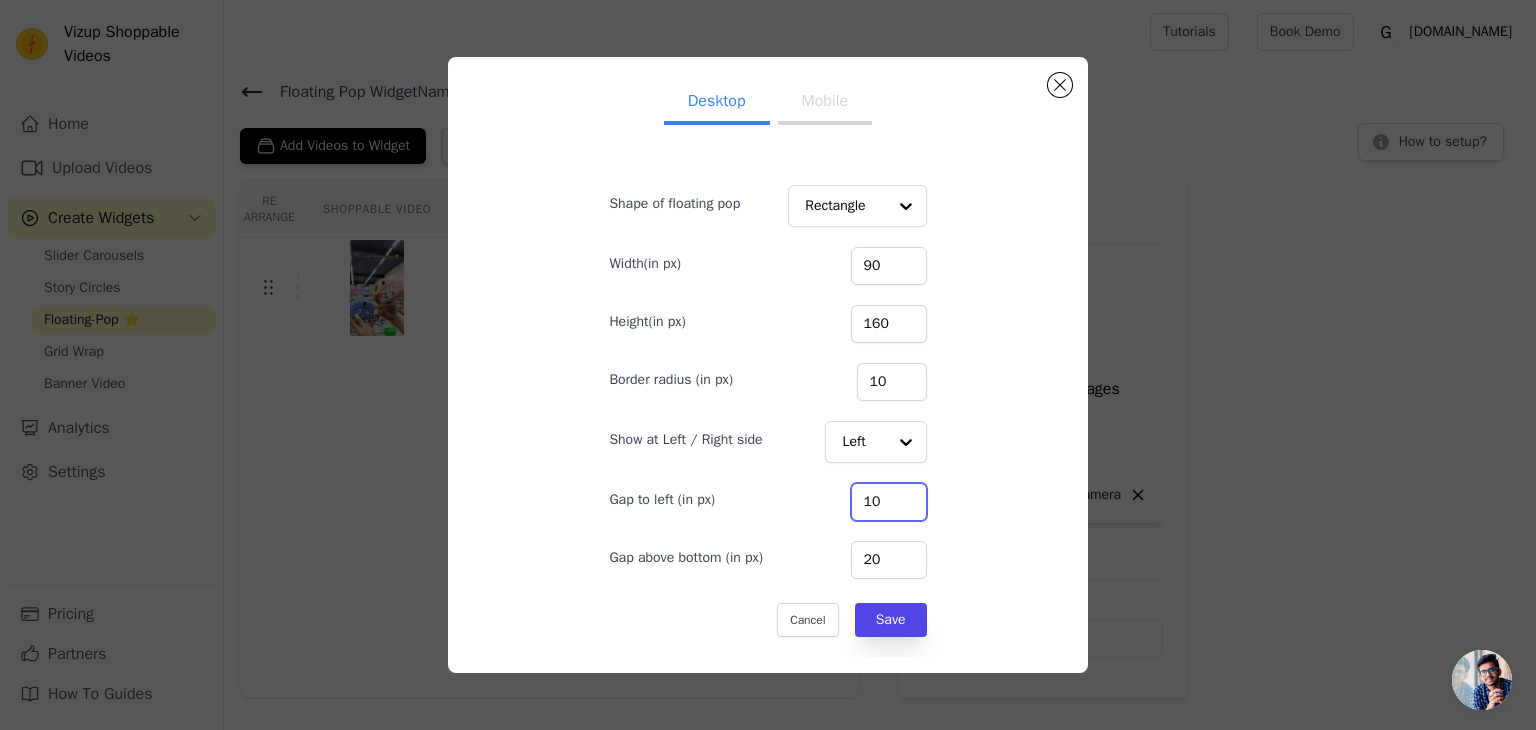 type on "10" 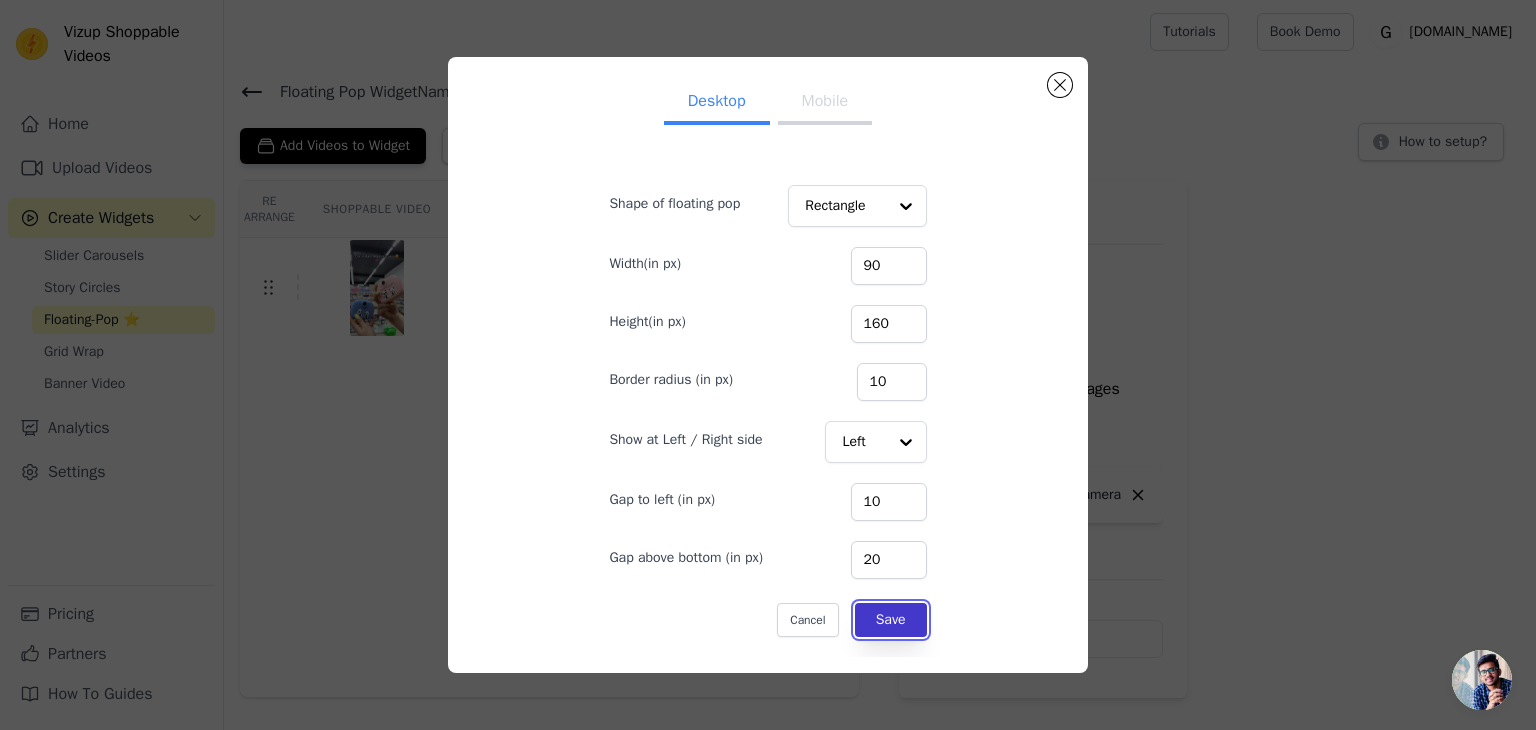 click on "Save" at bounding box center [891, 620] 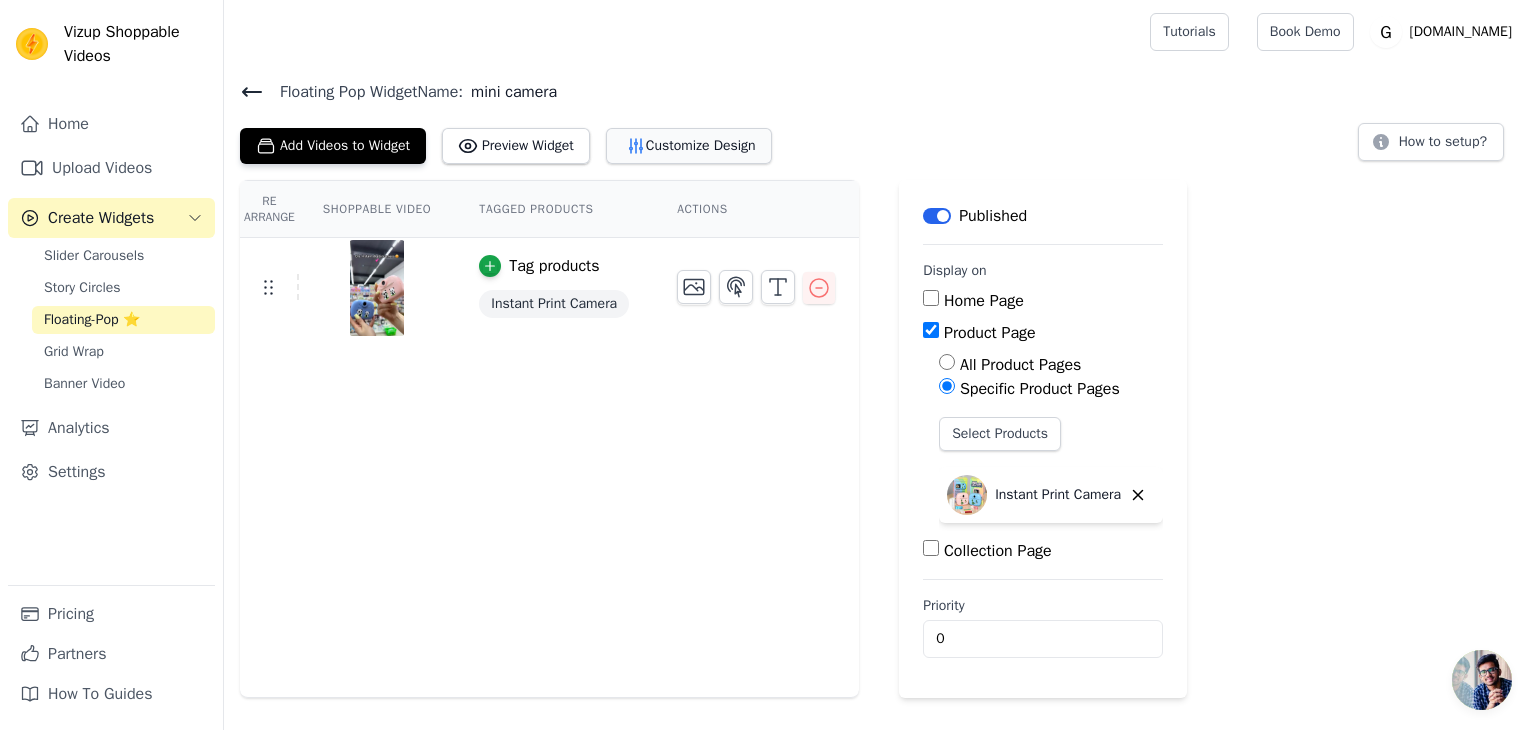 click on "Customize Design" at bounding box center (689, 146) 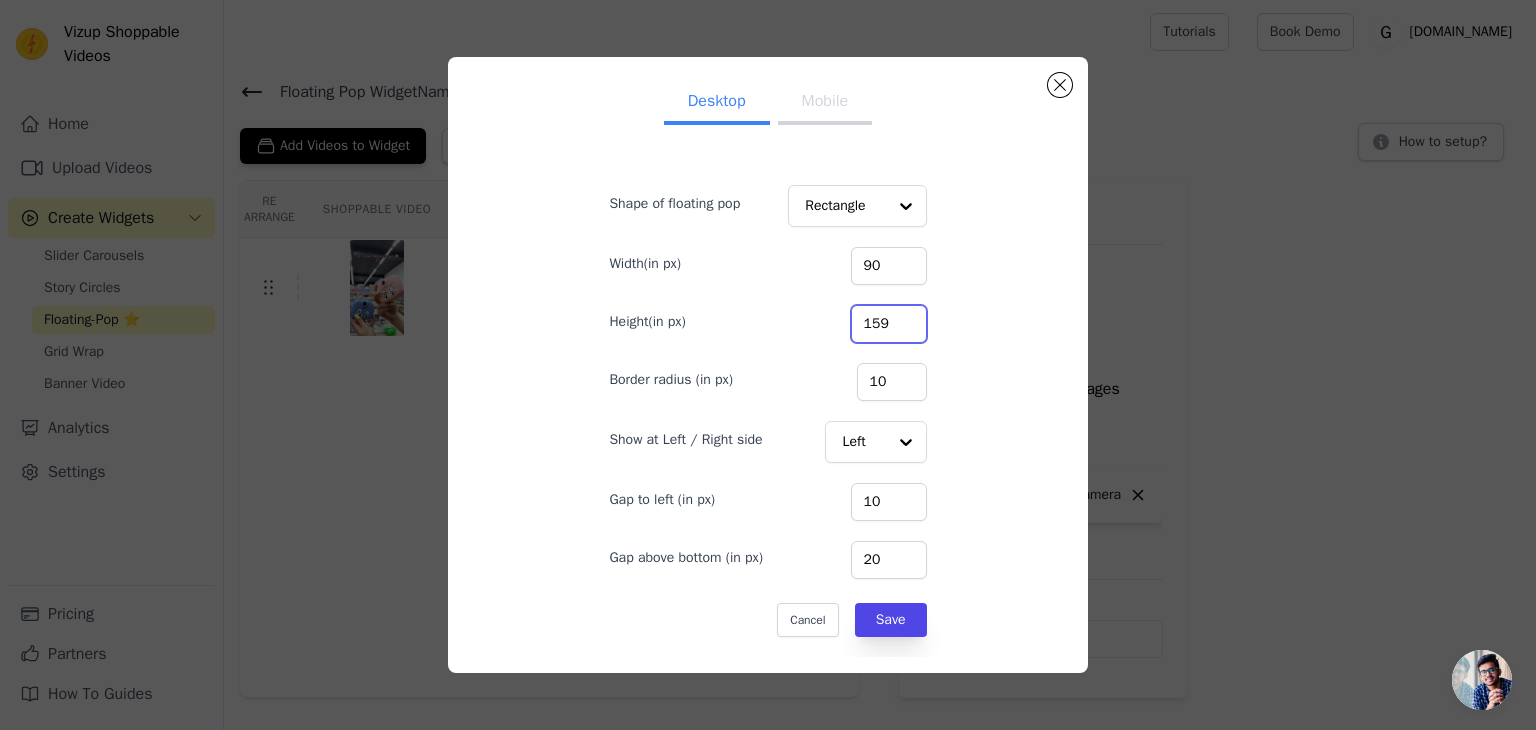 click on "159" at bounding box center [889, 324] 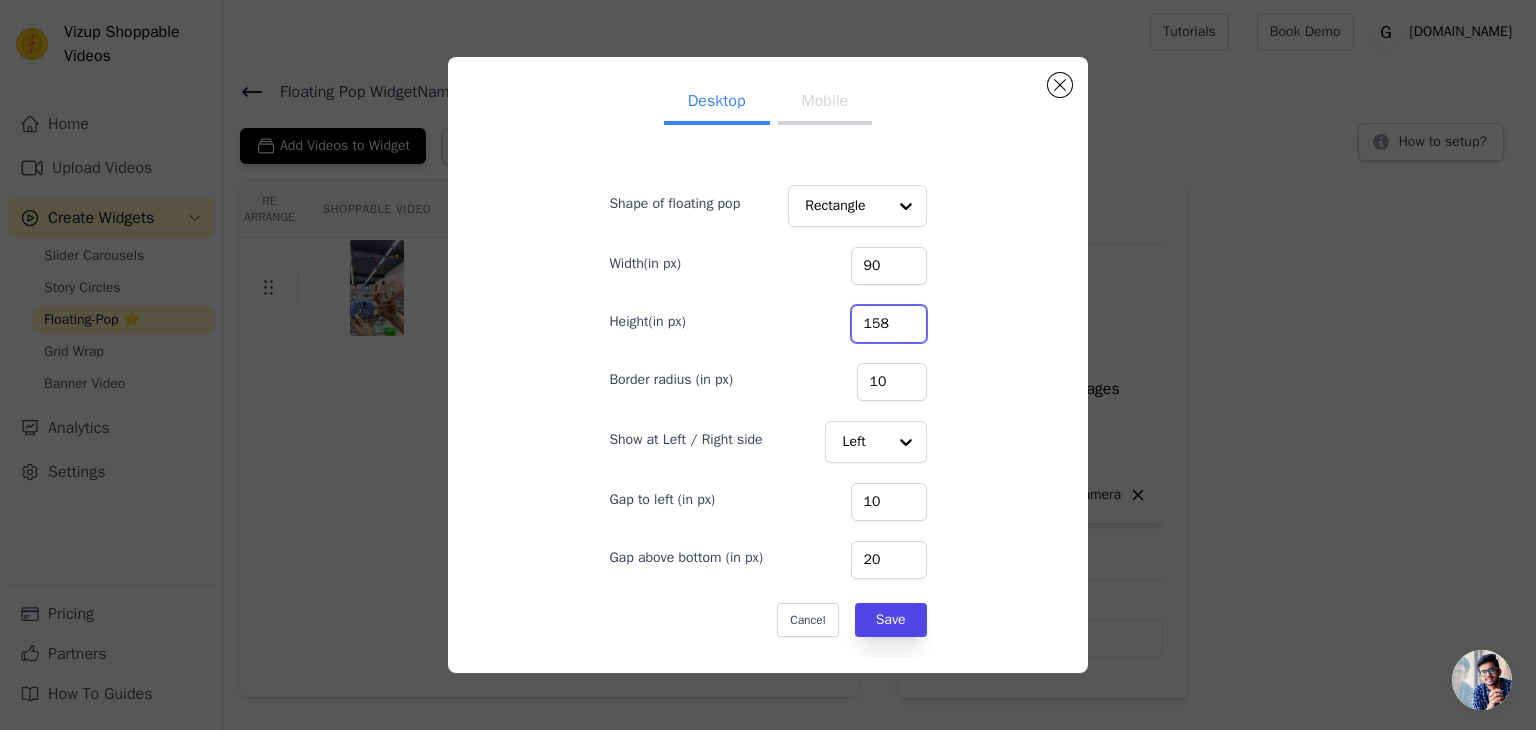 click on "158" at bounding box center [889, 324] 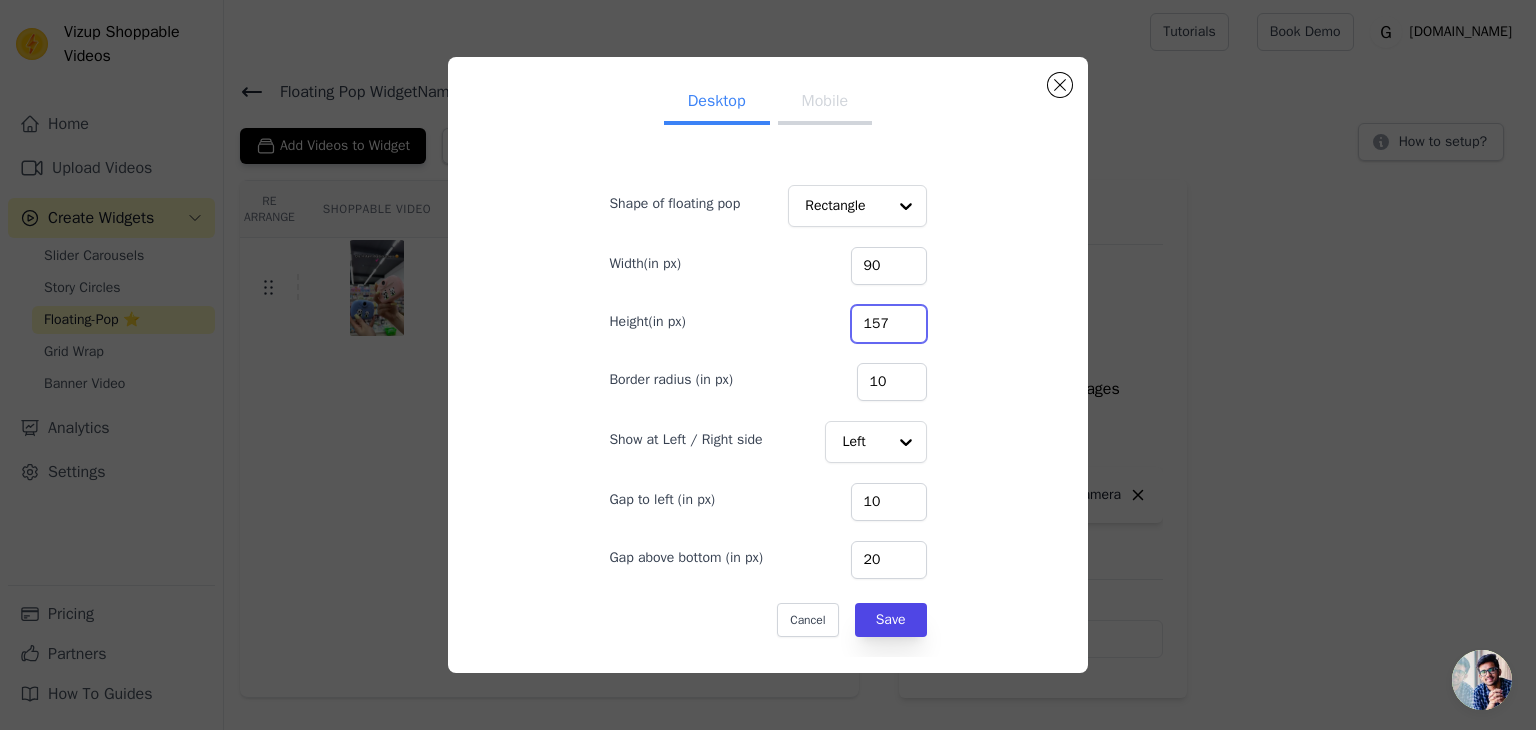 click on "157" at bounding box center (889, 324) 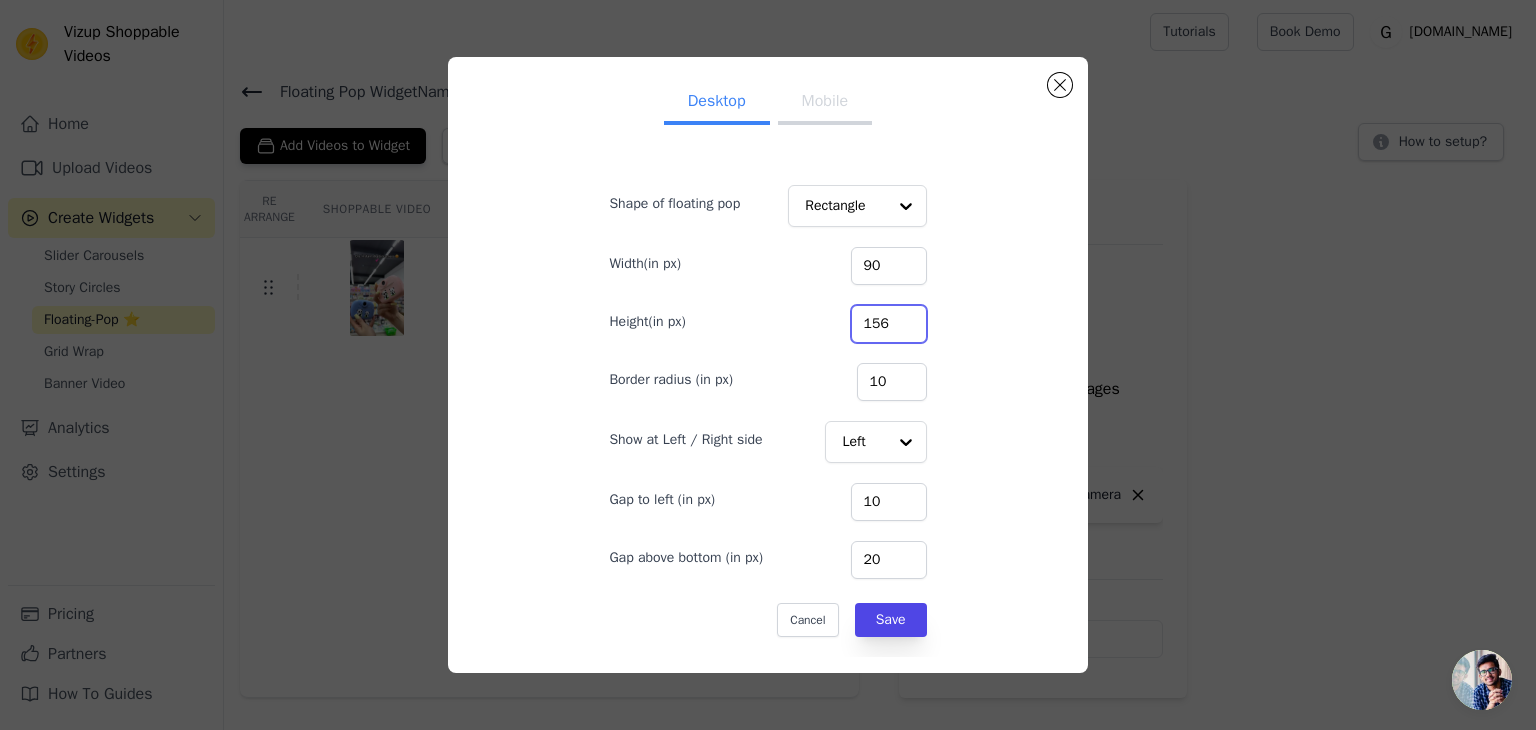 click on "156" at bounding box center [889, 324] 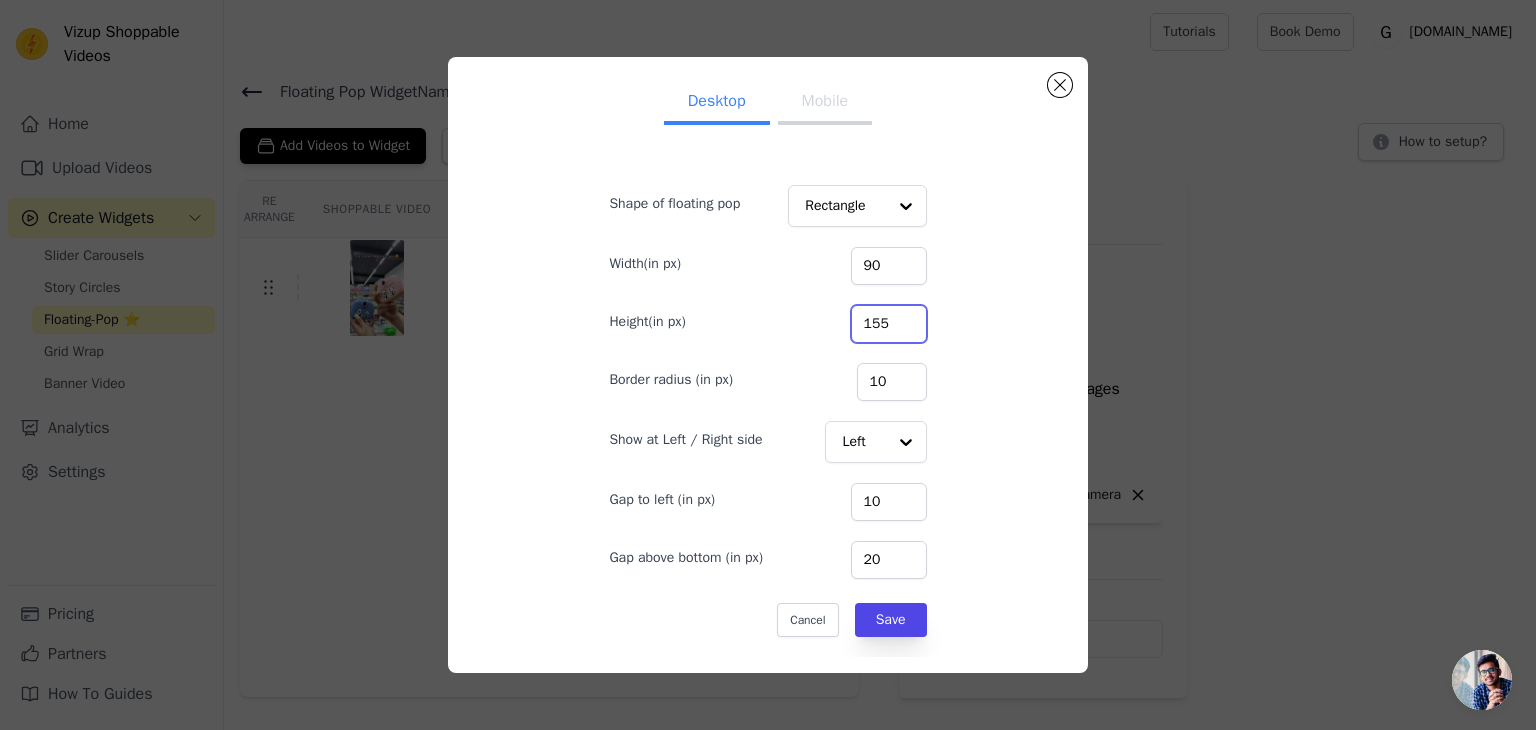 click on "155" at bounding box center (889, 324) 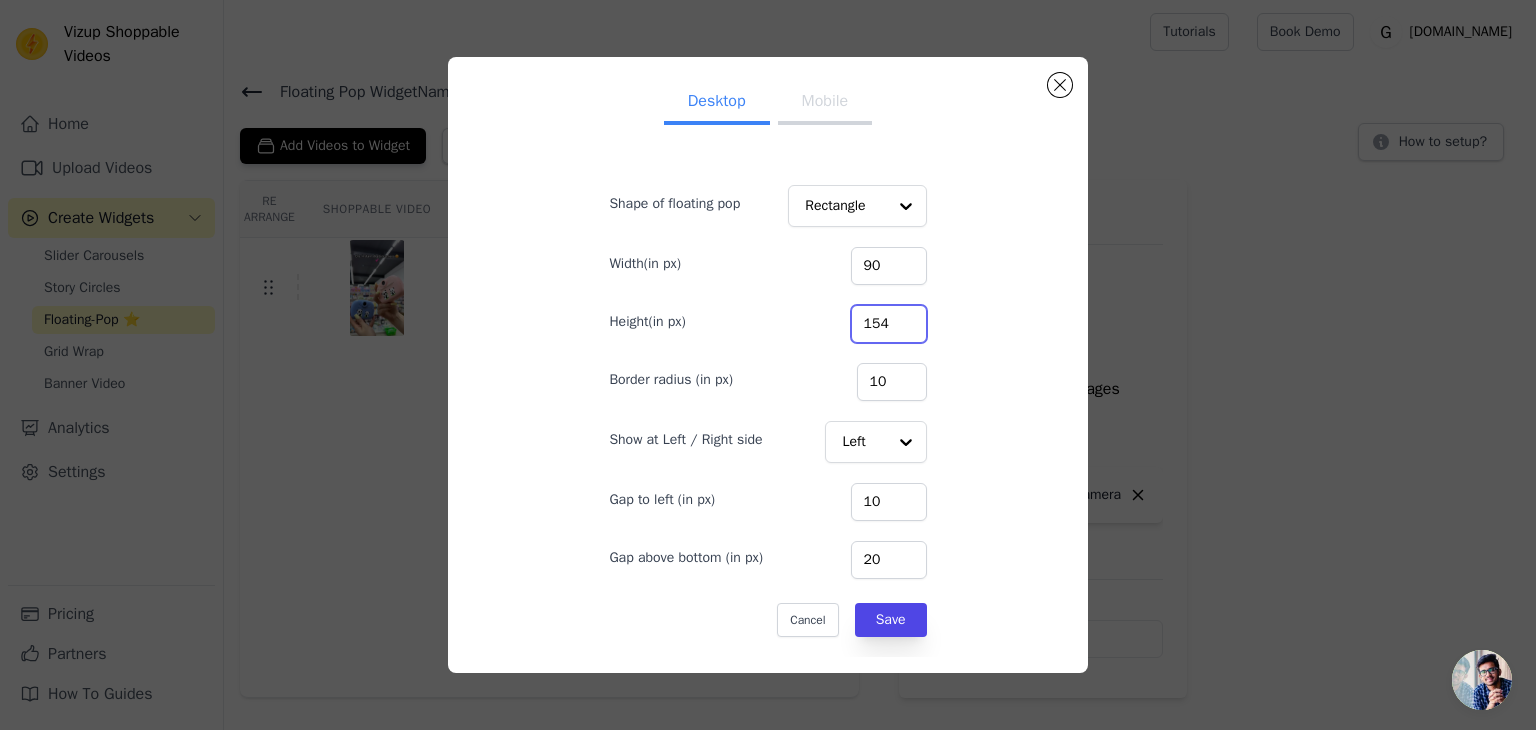 click on "154" at bounding box center [889, 324] 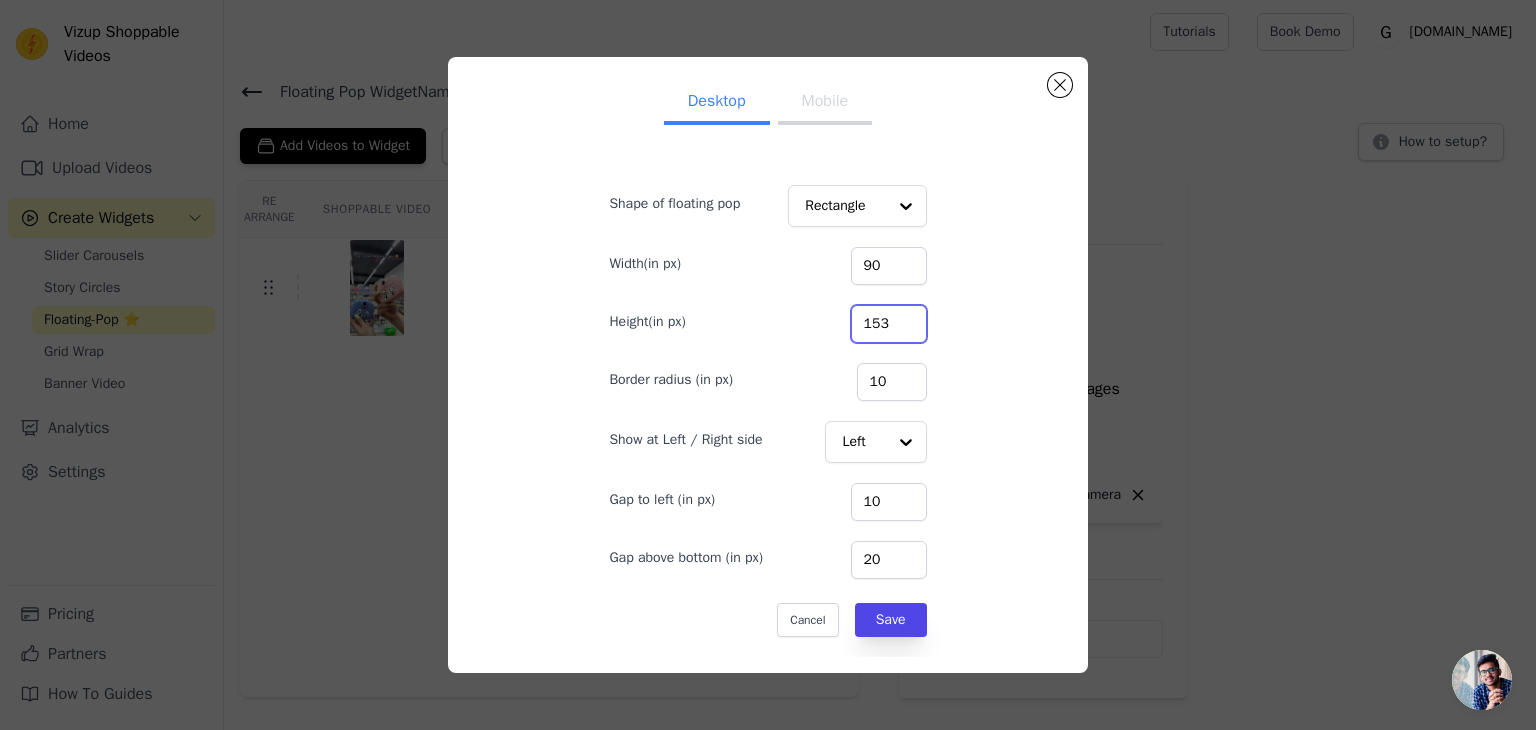 click on "153" at bounding box center [889, 324] 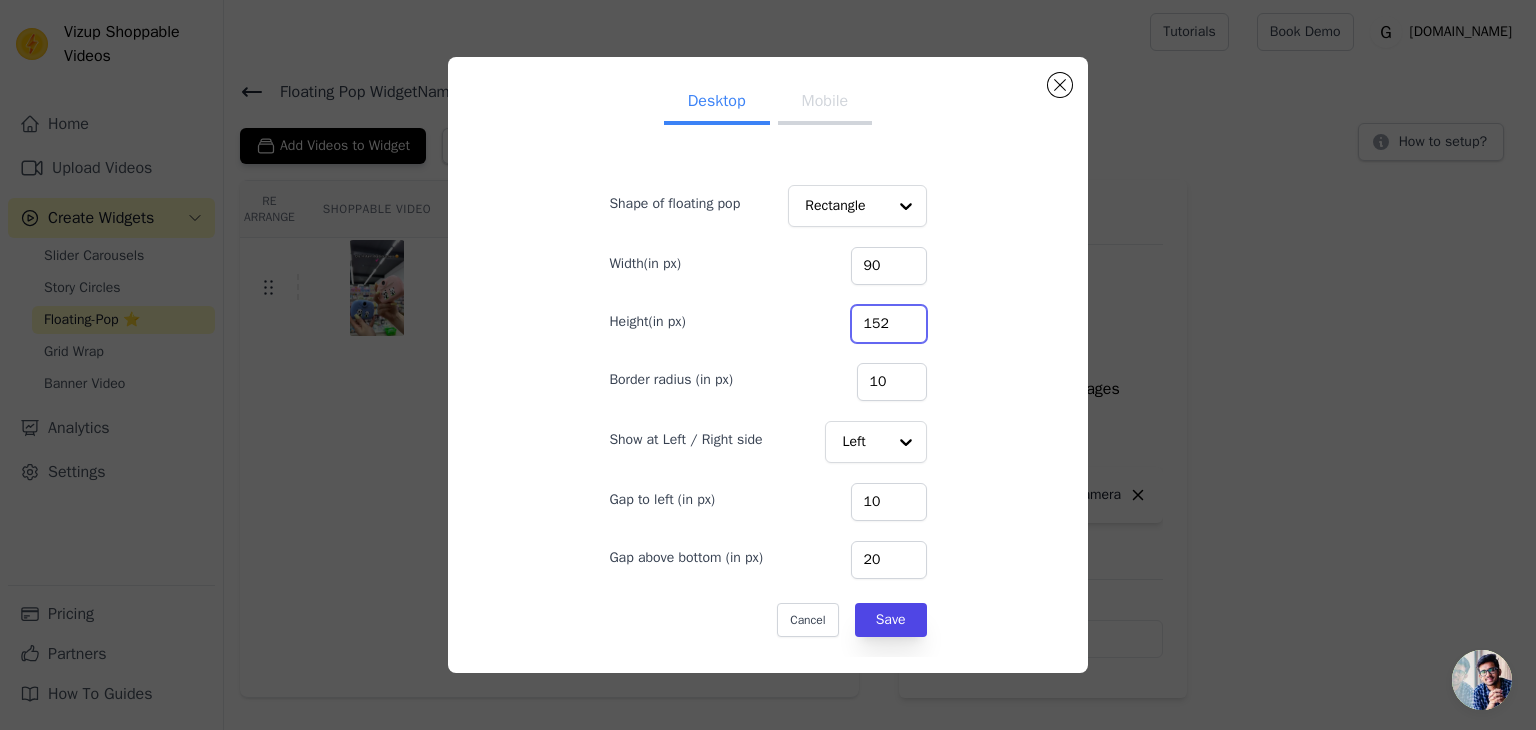 click on "152" at bounding box center (889, 324) 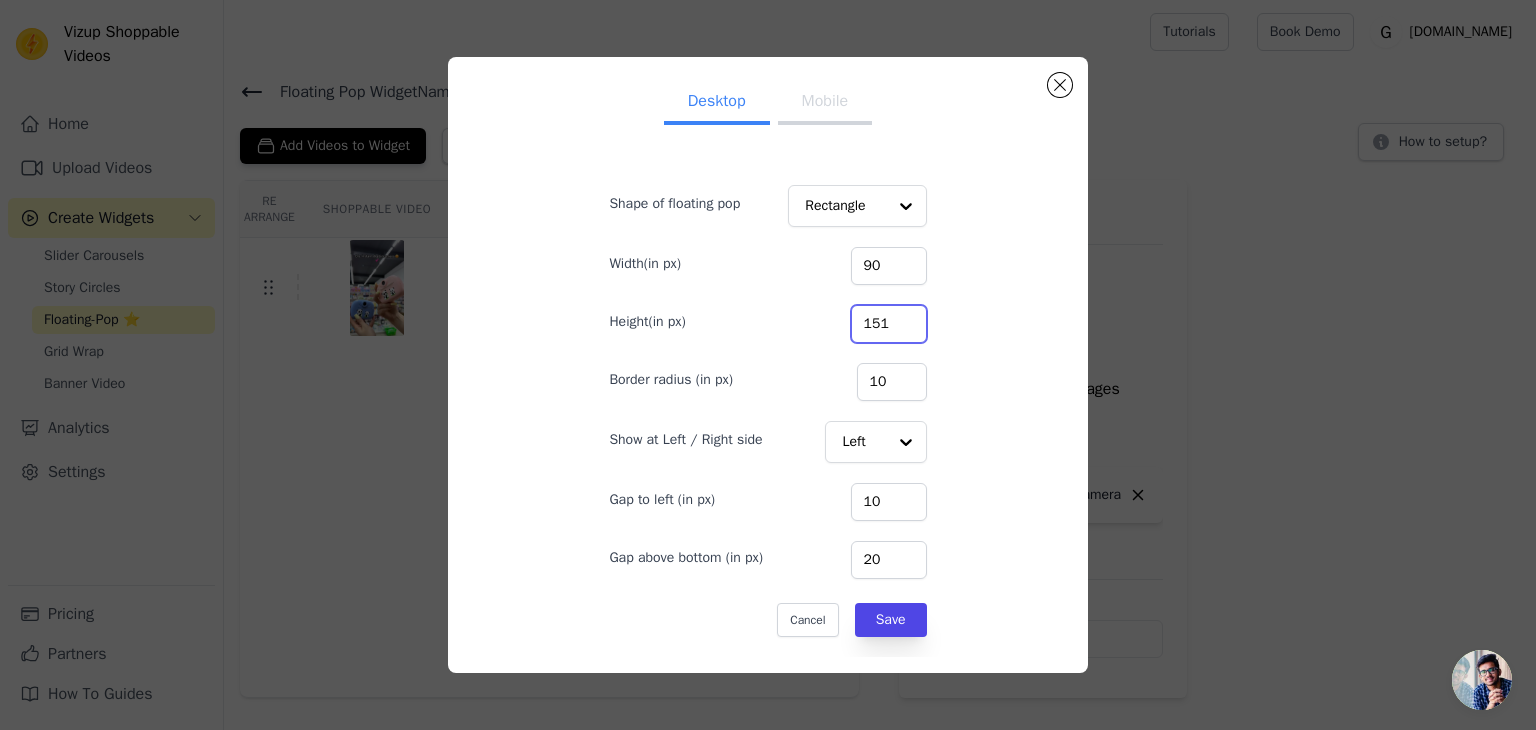 click on "151" at bounding box center [889, 324] 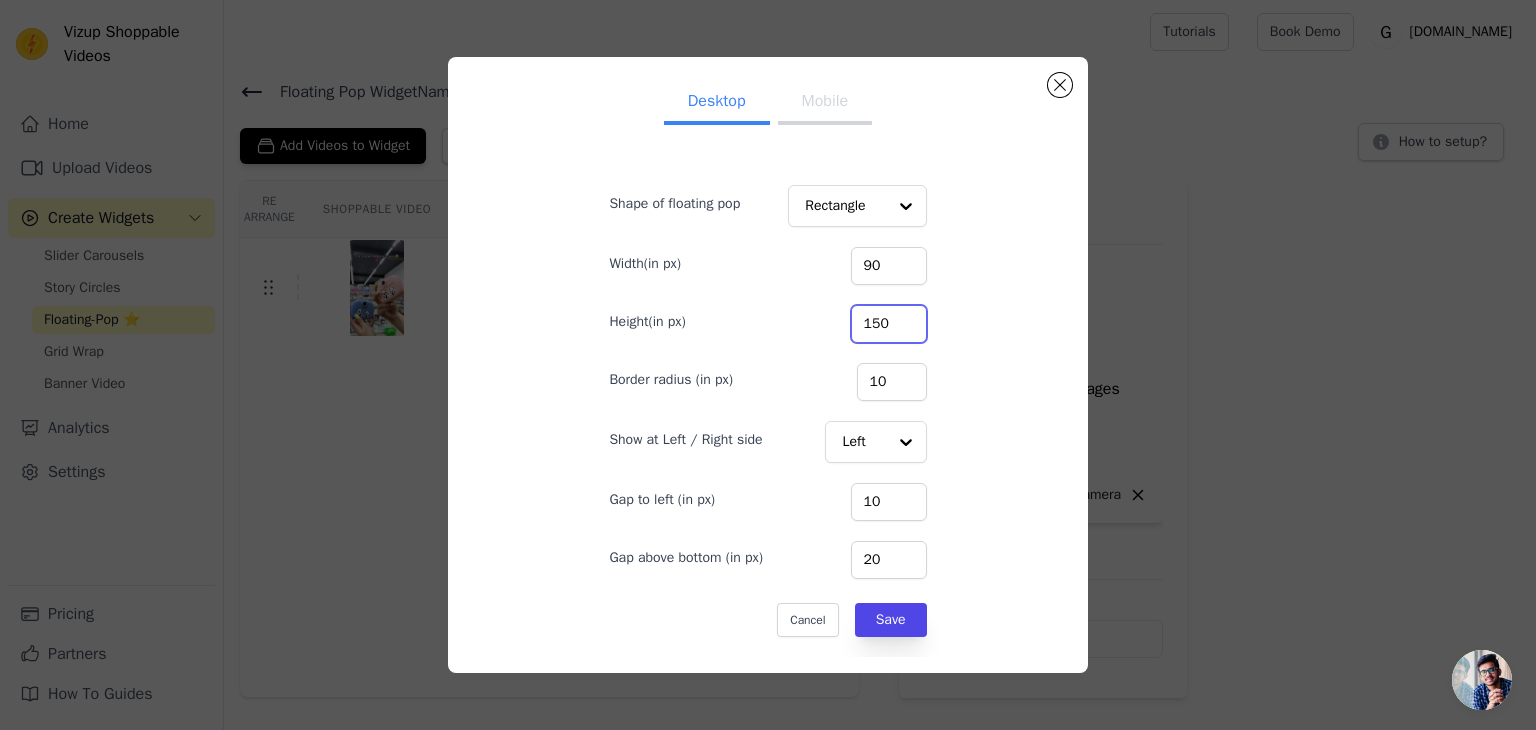 click on "150" at bounding box center (889, 324) 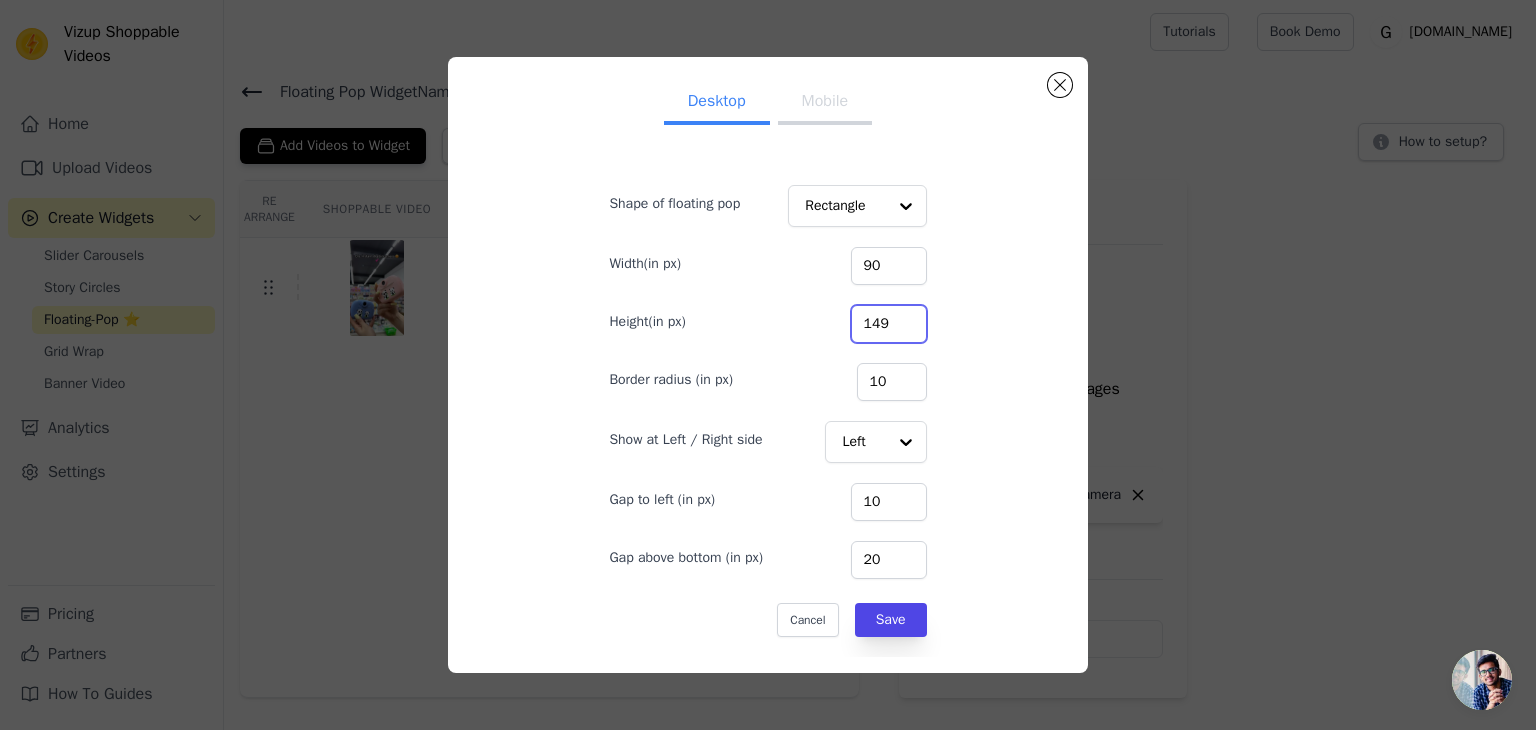 click on "149" at bounding box center (889, 324) 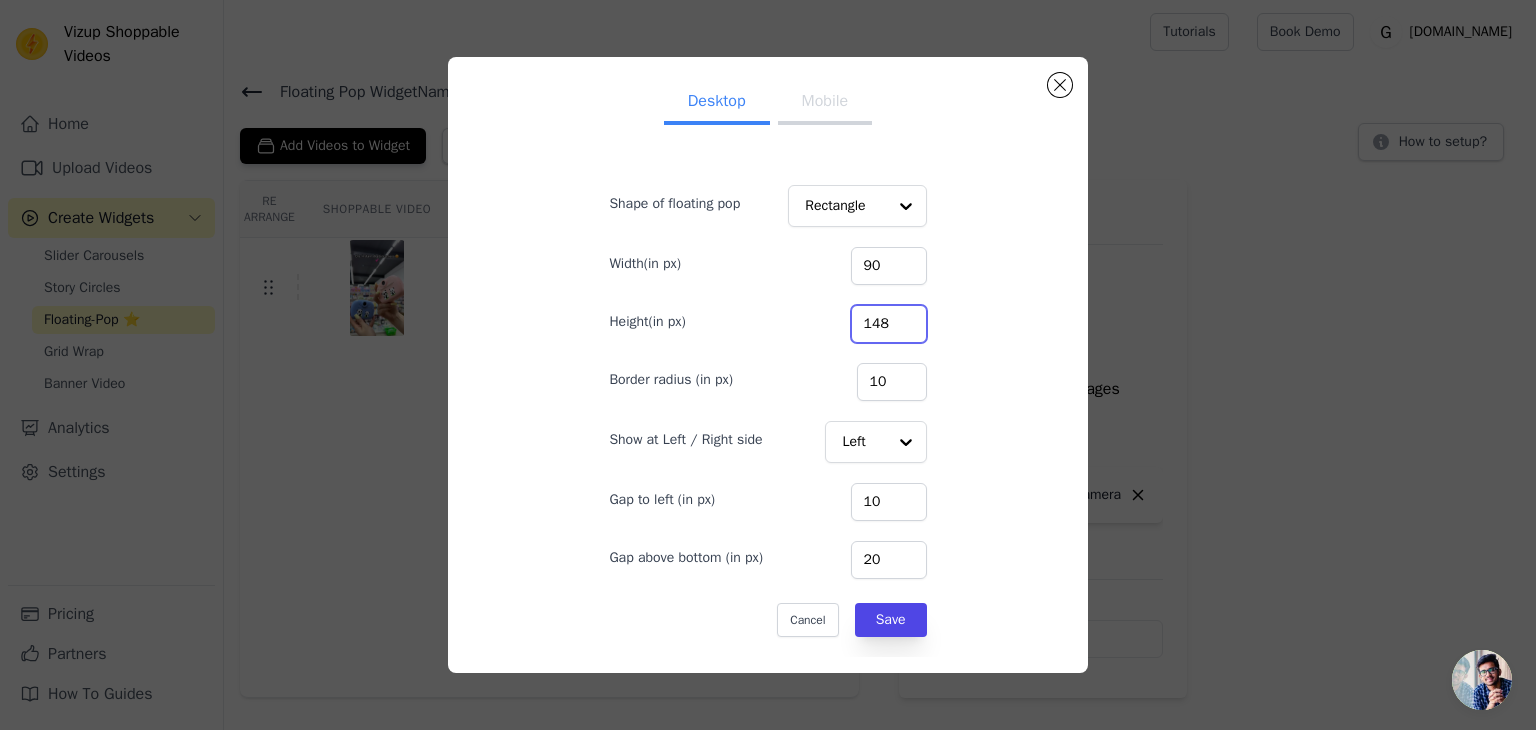 click on "148" at bounding box center [889, 324] 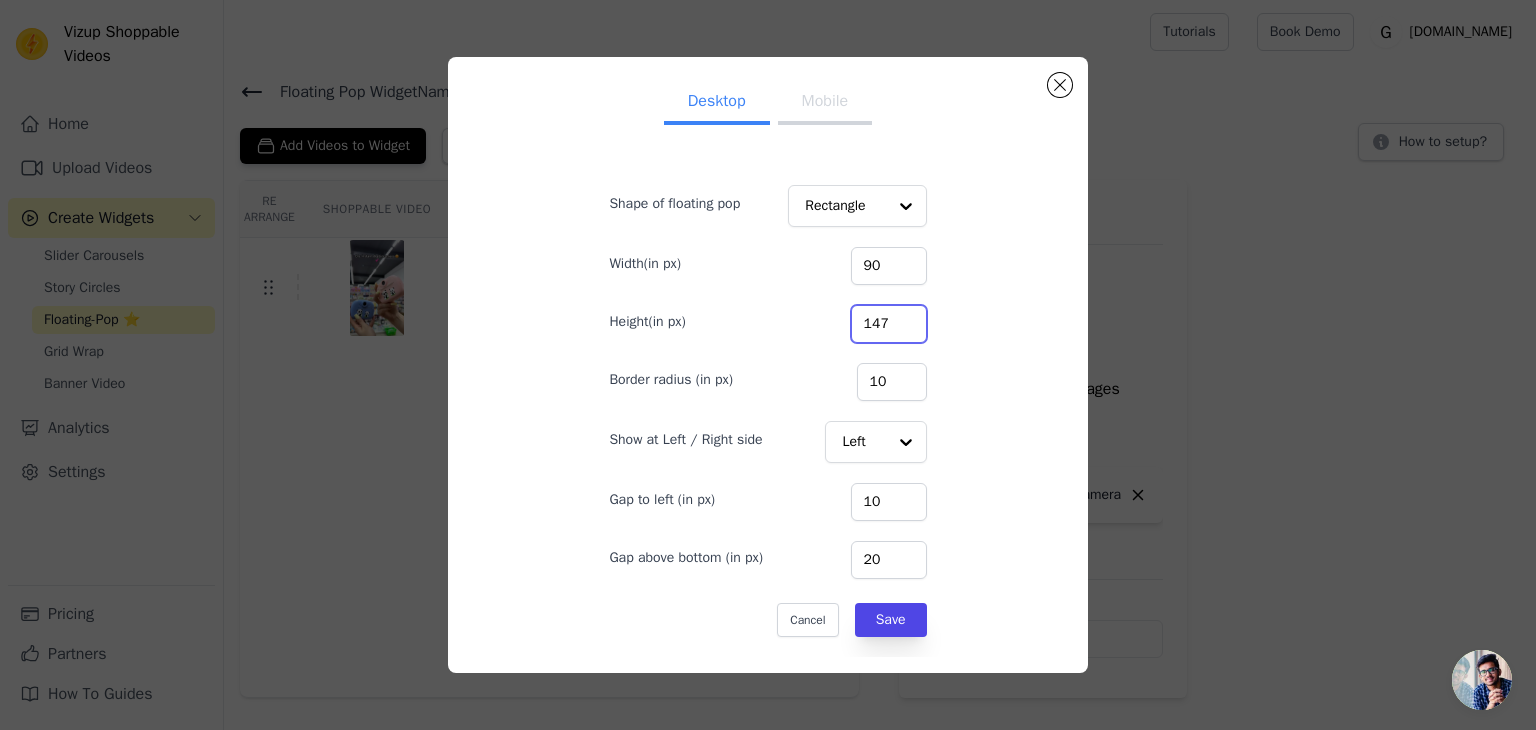 click on "147" at bounding box center (889, 324) 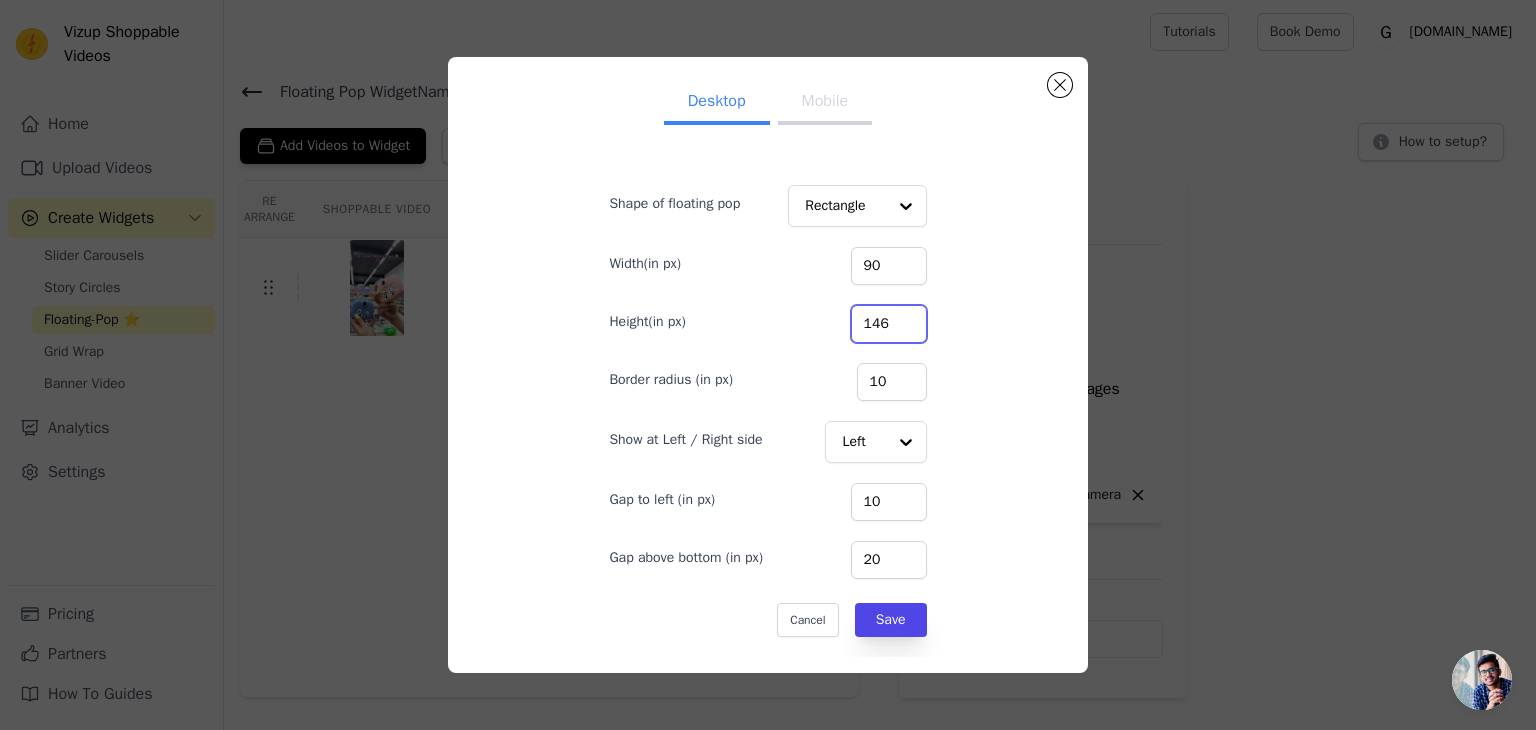 click on "146" at bounding box center (889, 324) 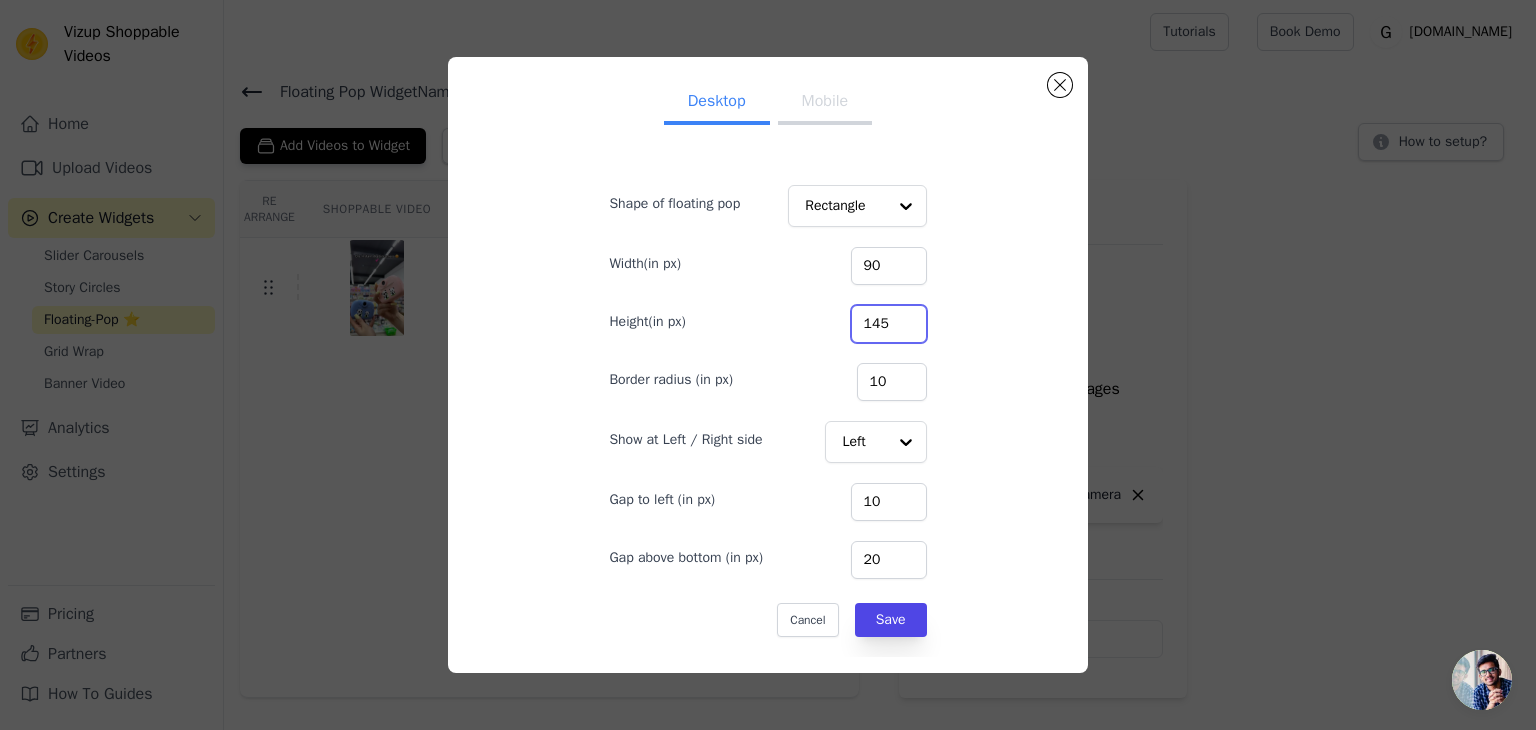 click on "145" at bounding box center [889, 324] 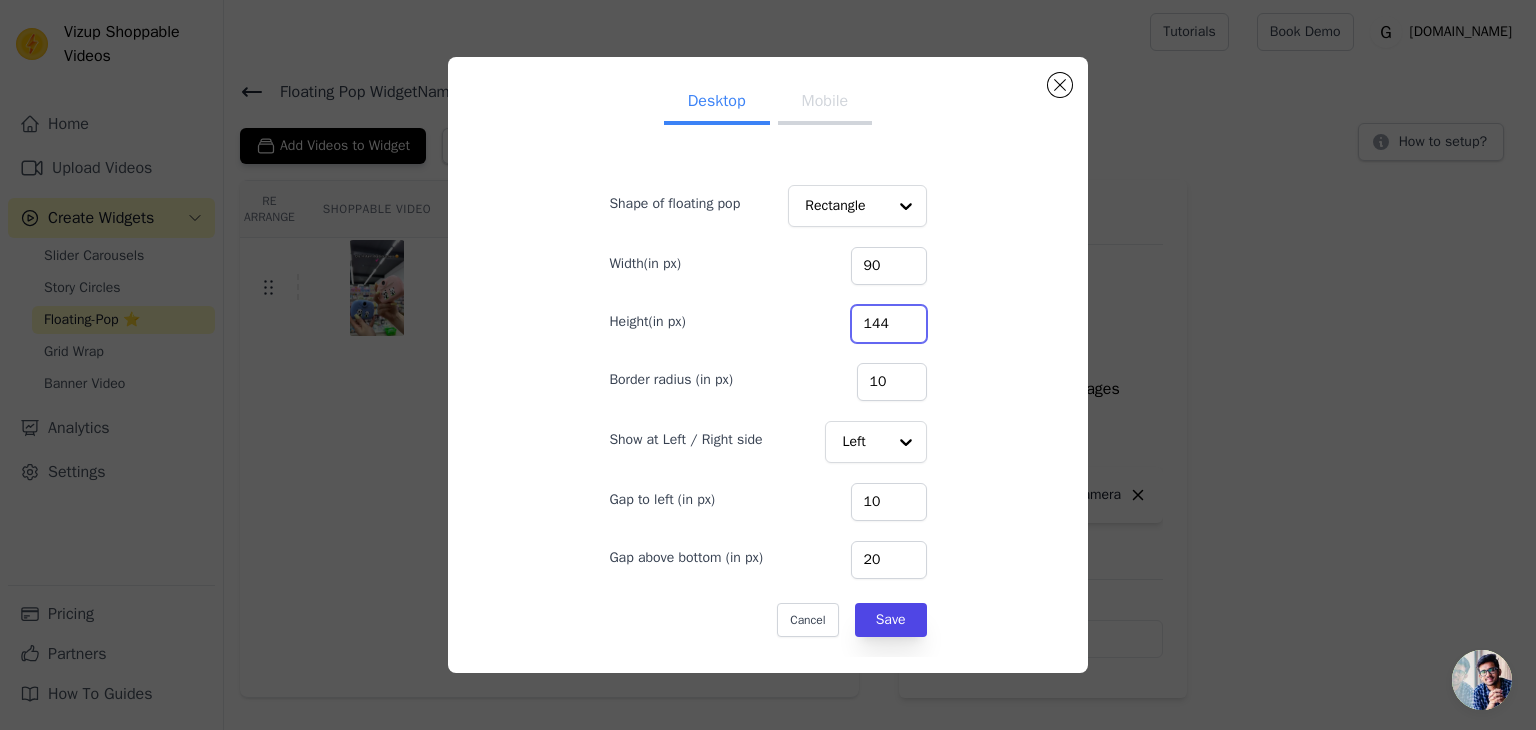 click on "144" at bounding box center (889, 324) 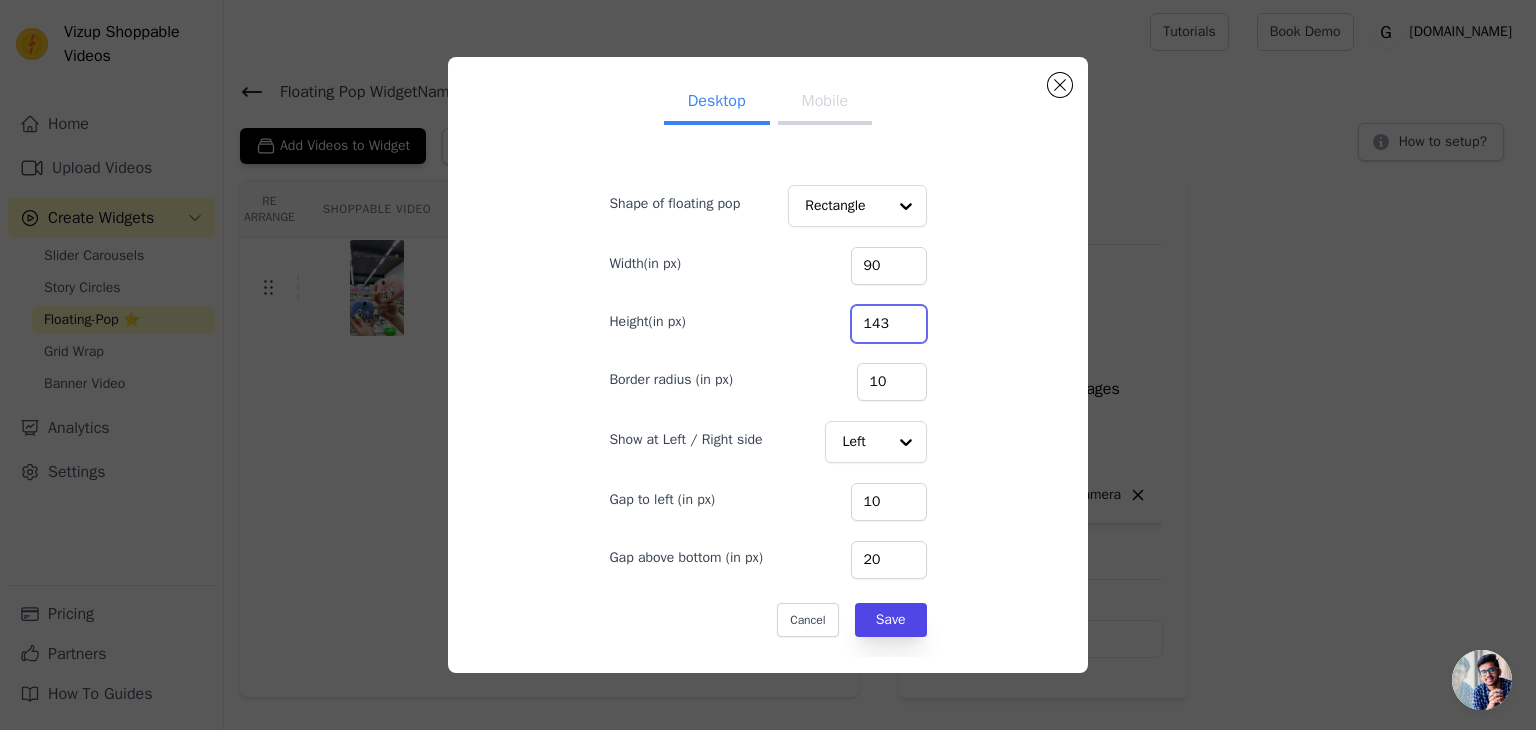 click on "143" at bounding box center (889, 324) 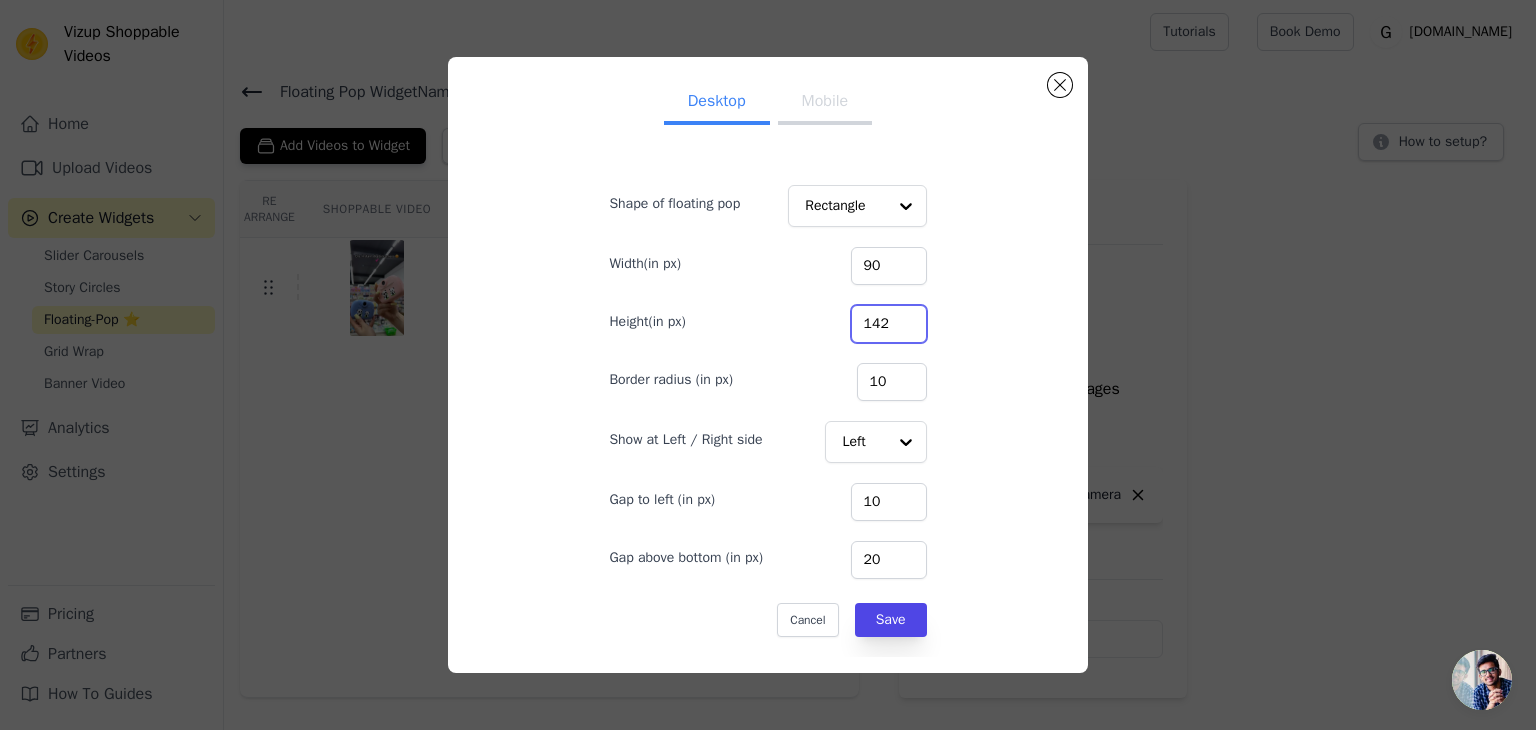 click on "142" at bounding box center (889, 324) 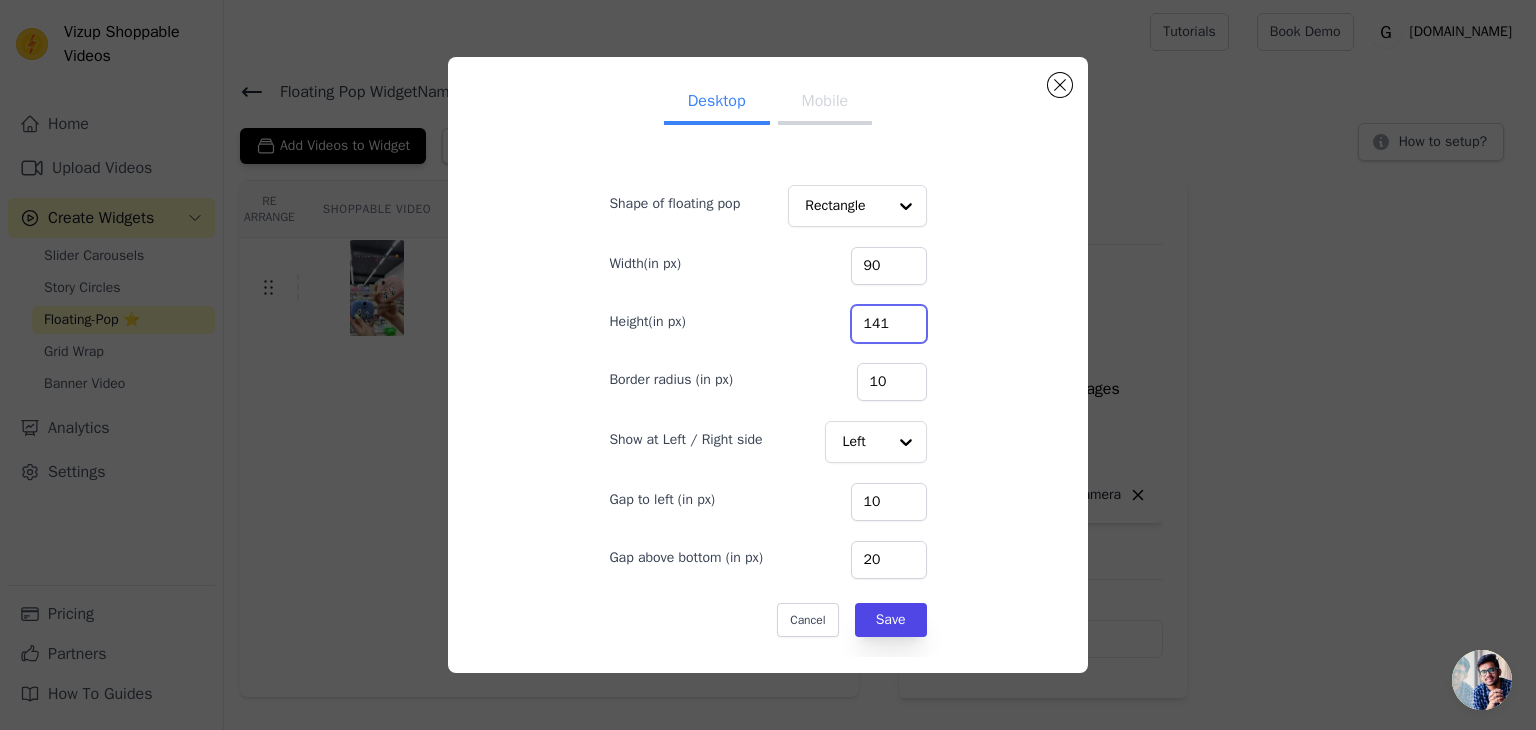 click on "141" at bounding box center [889, 324] 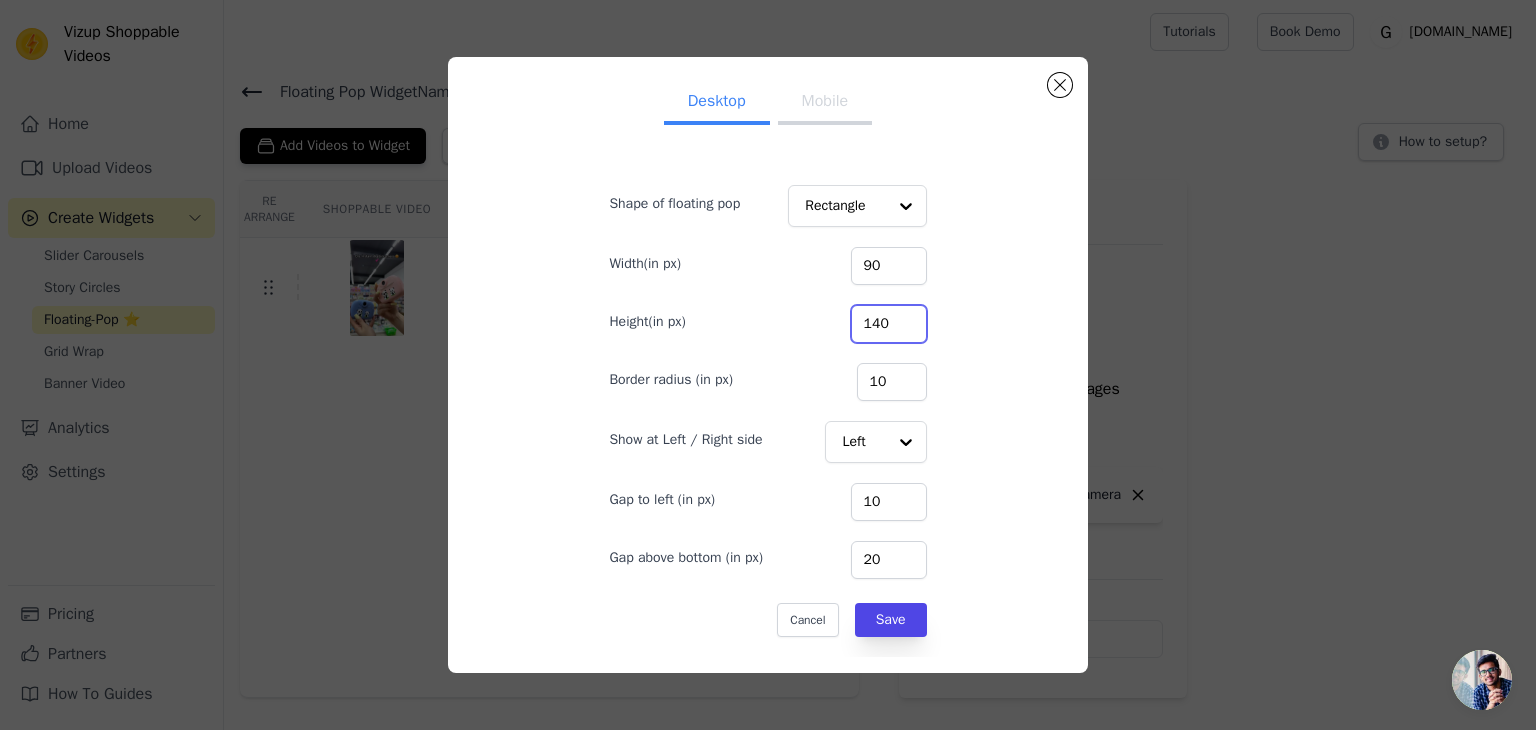 click on "140" at bounding box center (889, 324) 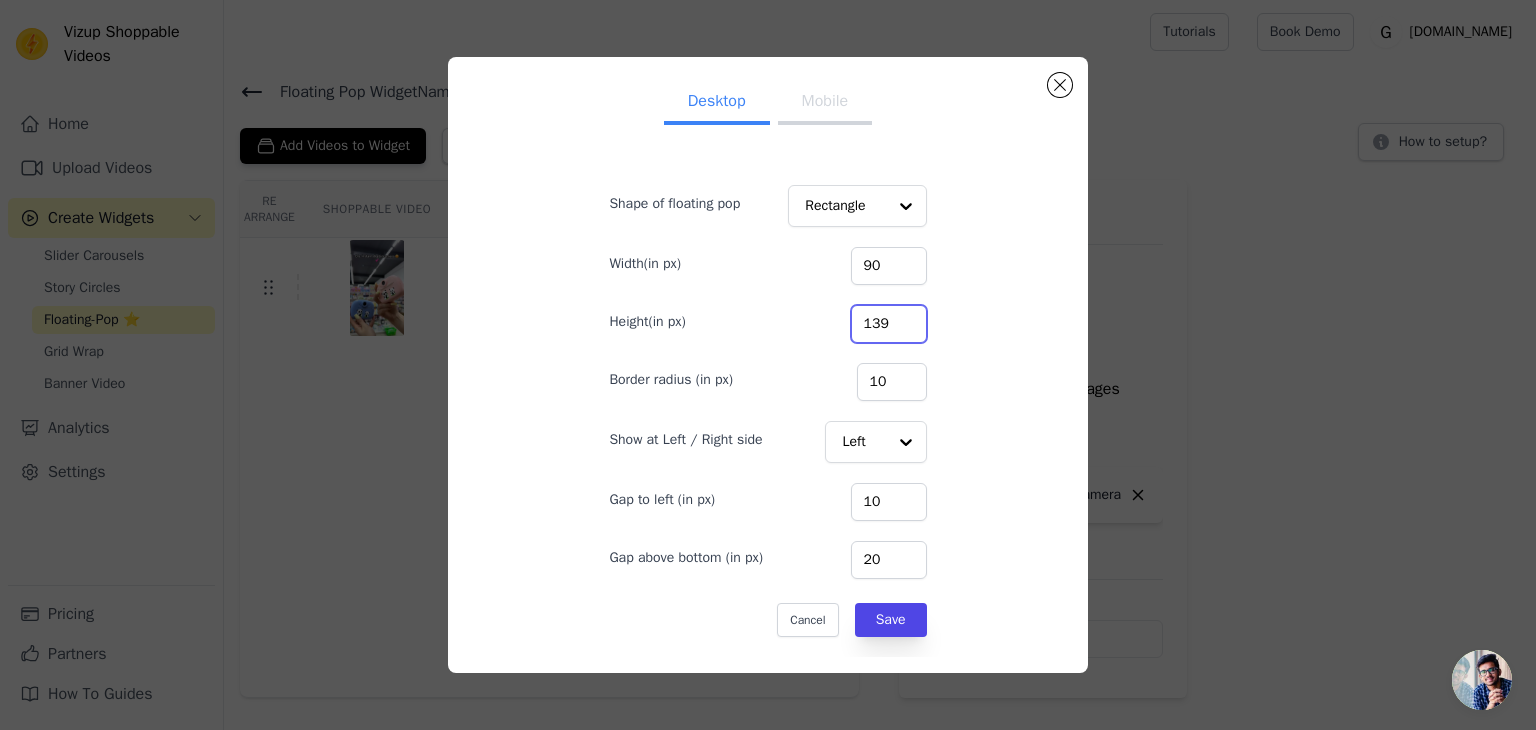 click on "139" at bounding box center [889, 324] 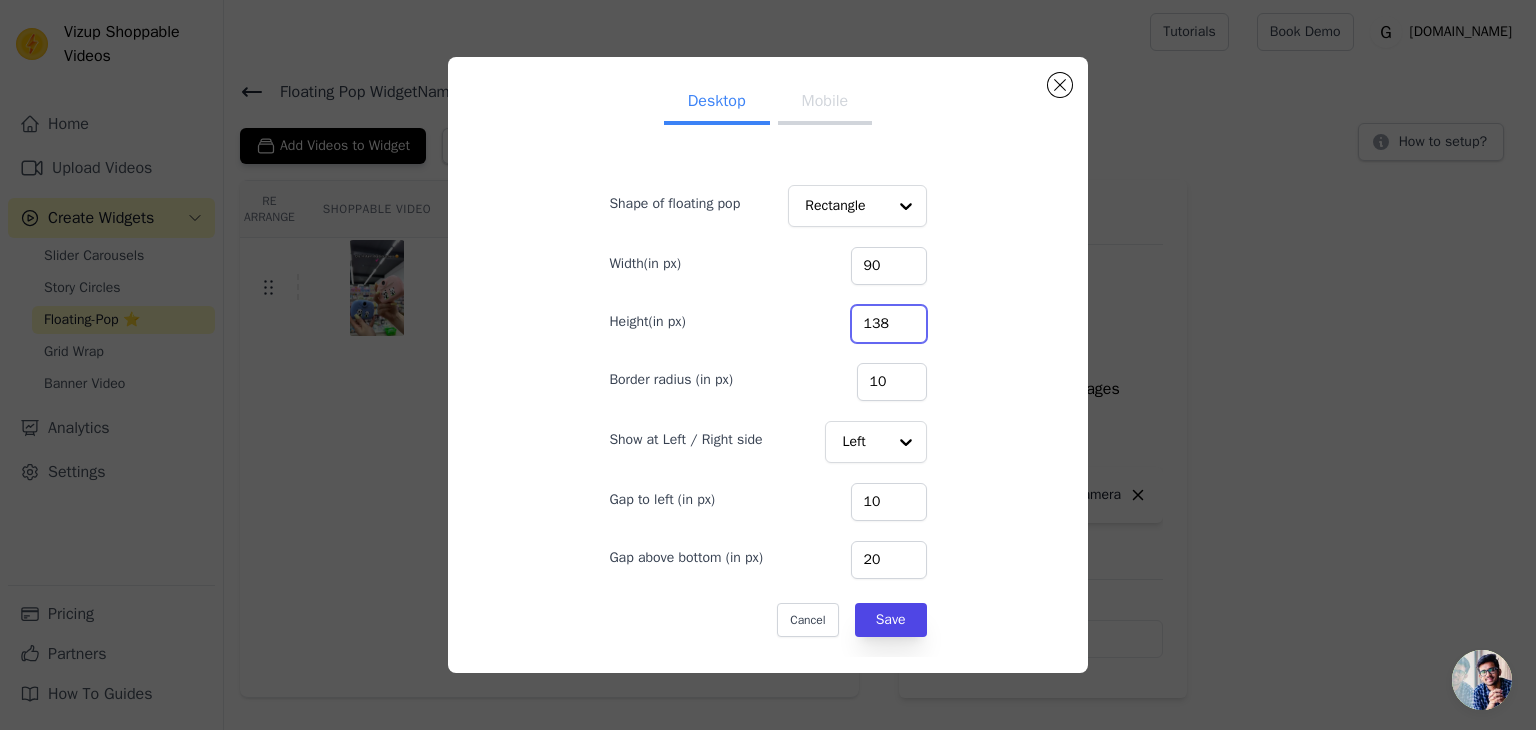 click on "138" at bounding box center [889, 324] 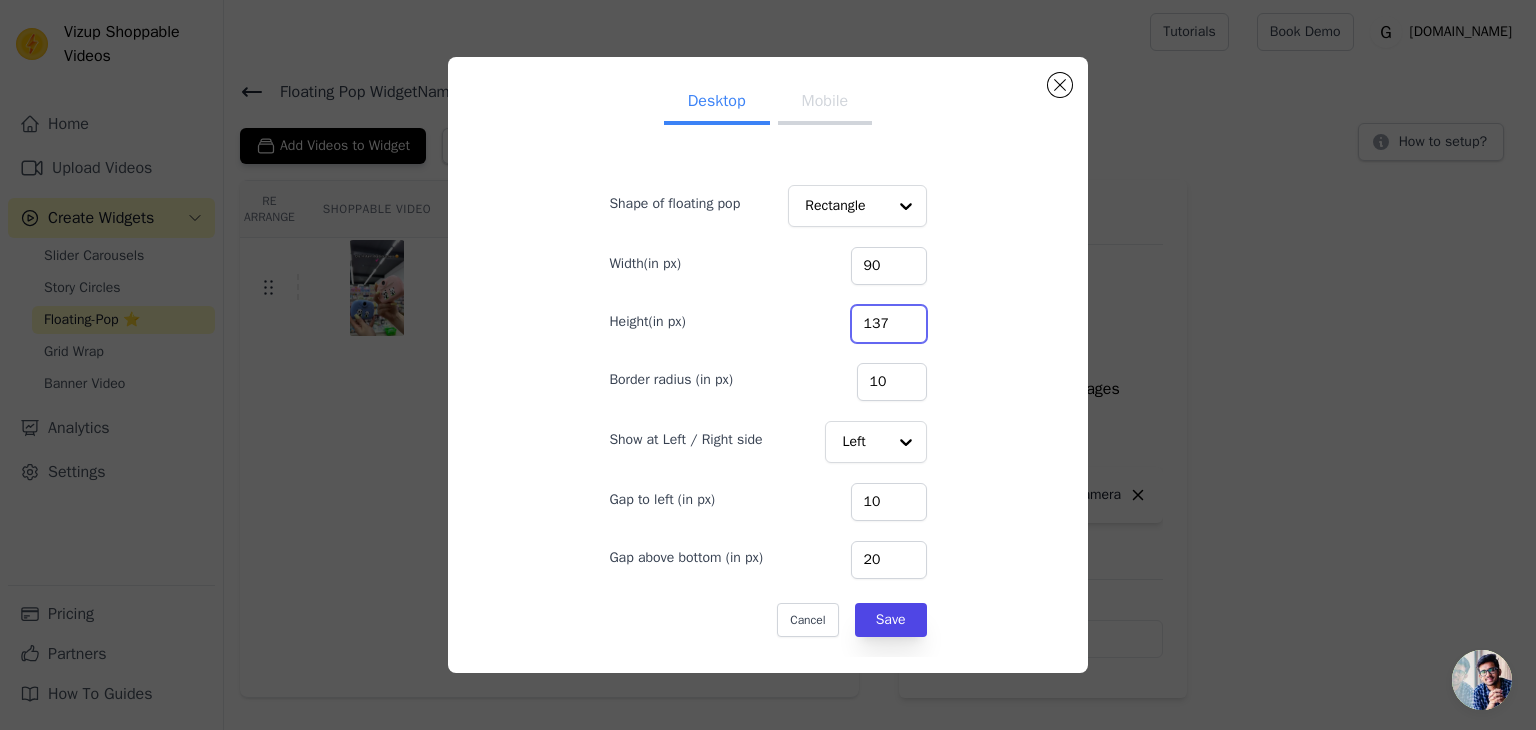 click on "137" at bounding box center [889, 324] 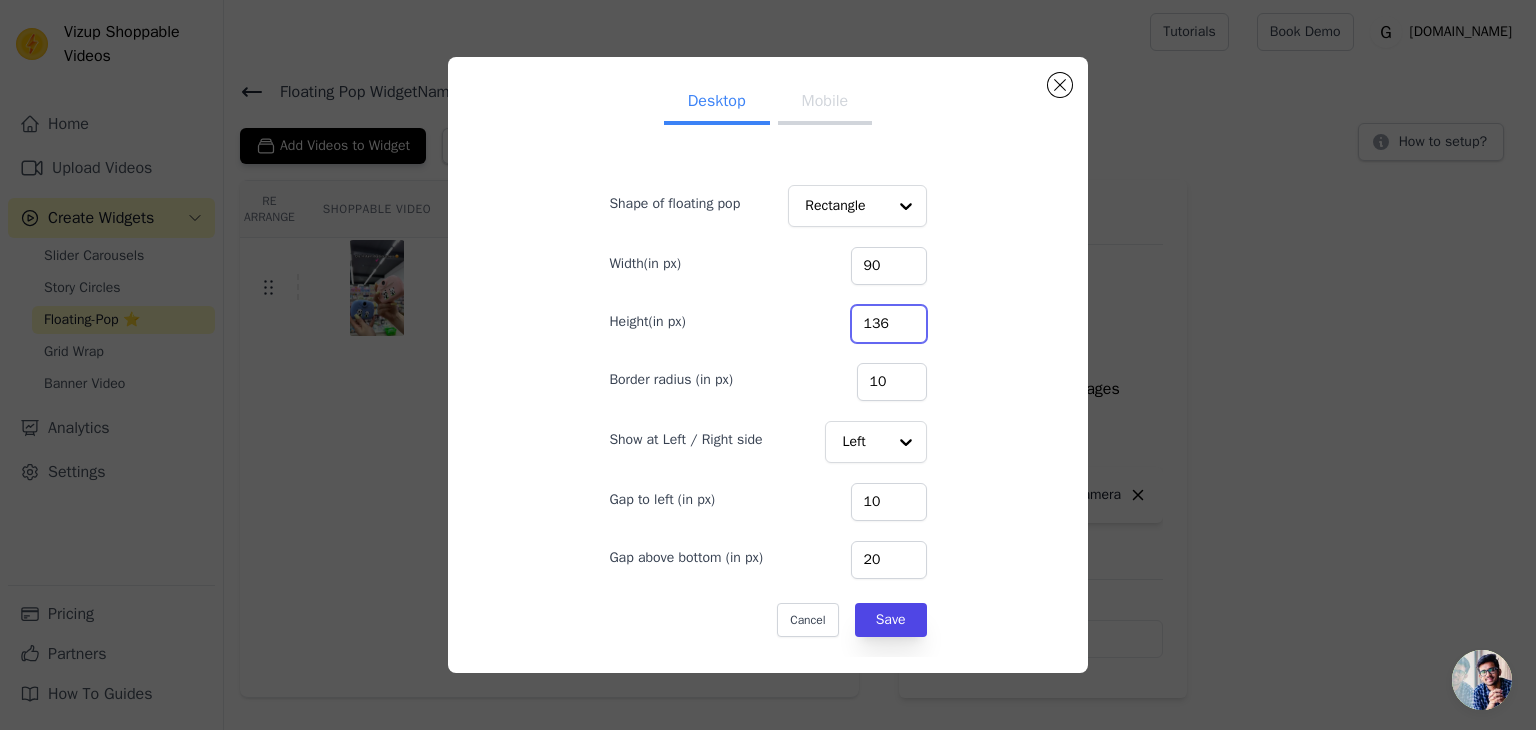 click on "136" at bounding box center [889, 324] 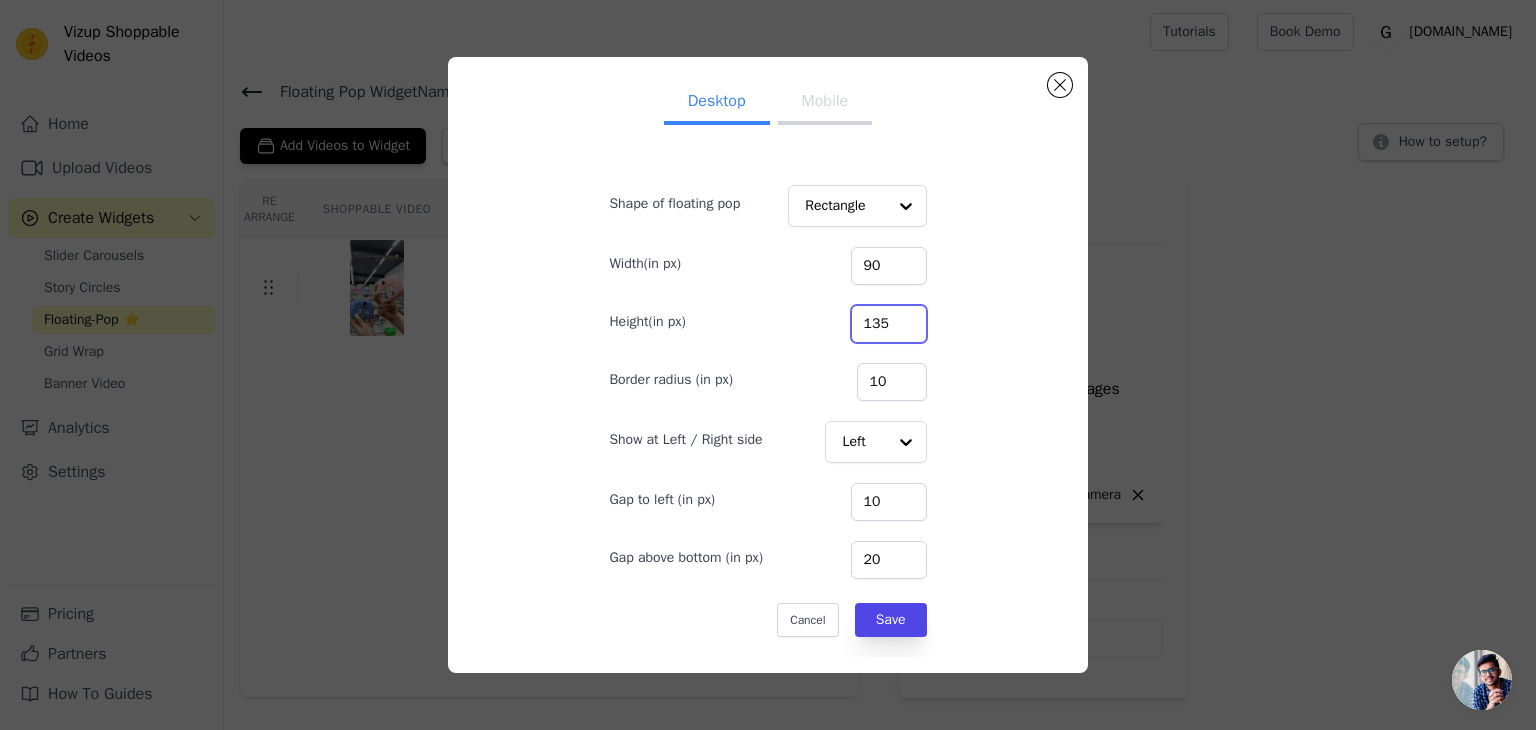click on "135" at bounding box center [889, 324] 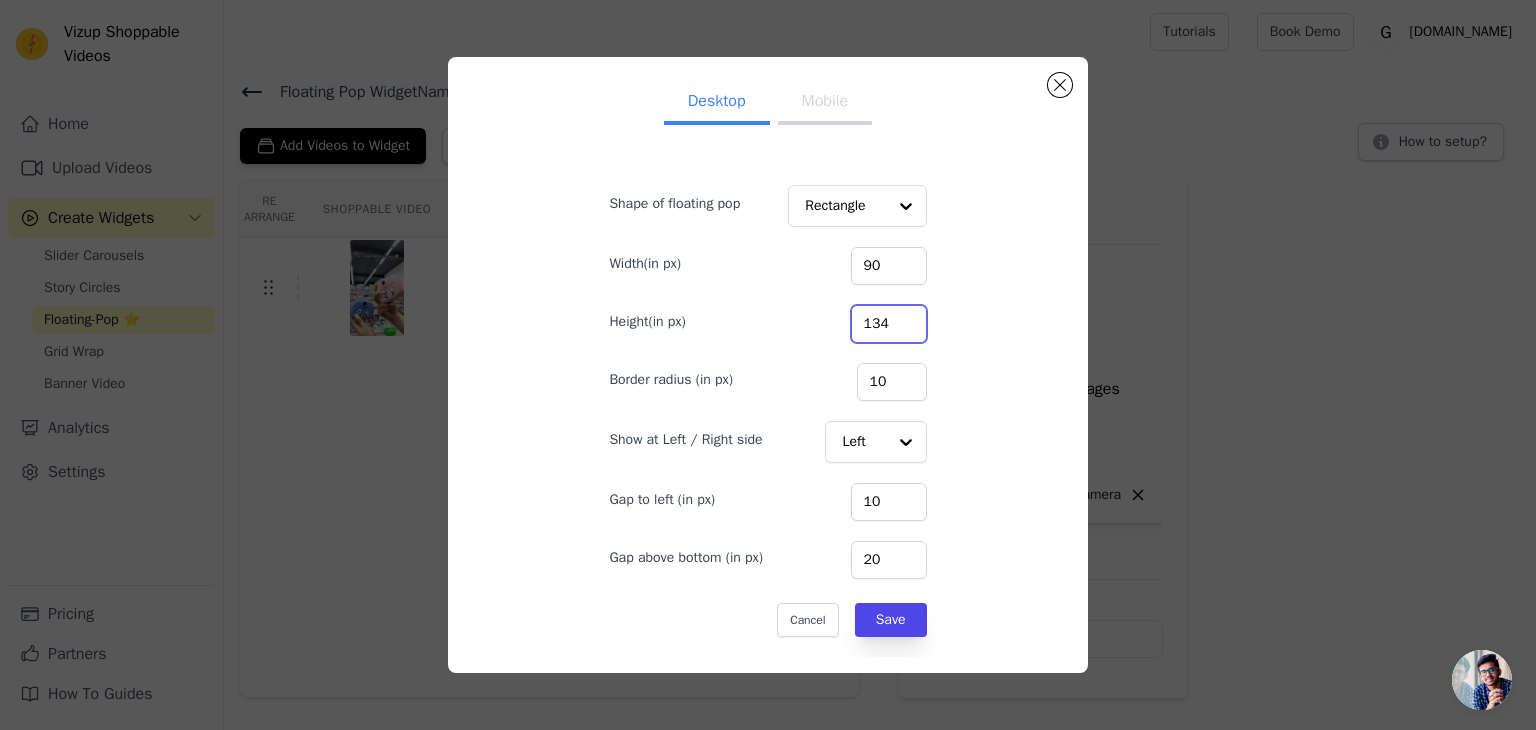 click on "134" at bounding box center [889, 324] 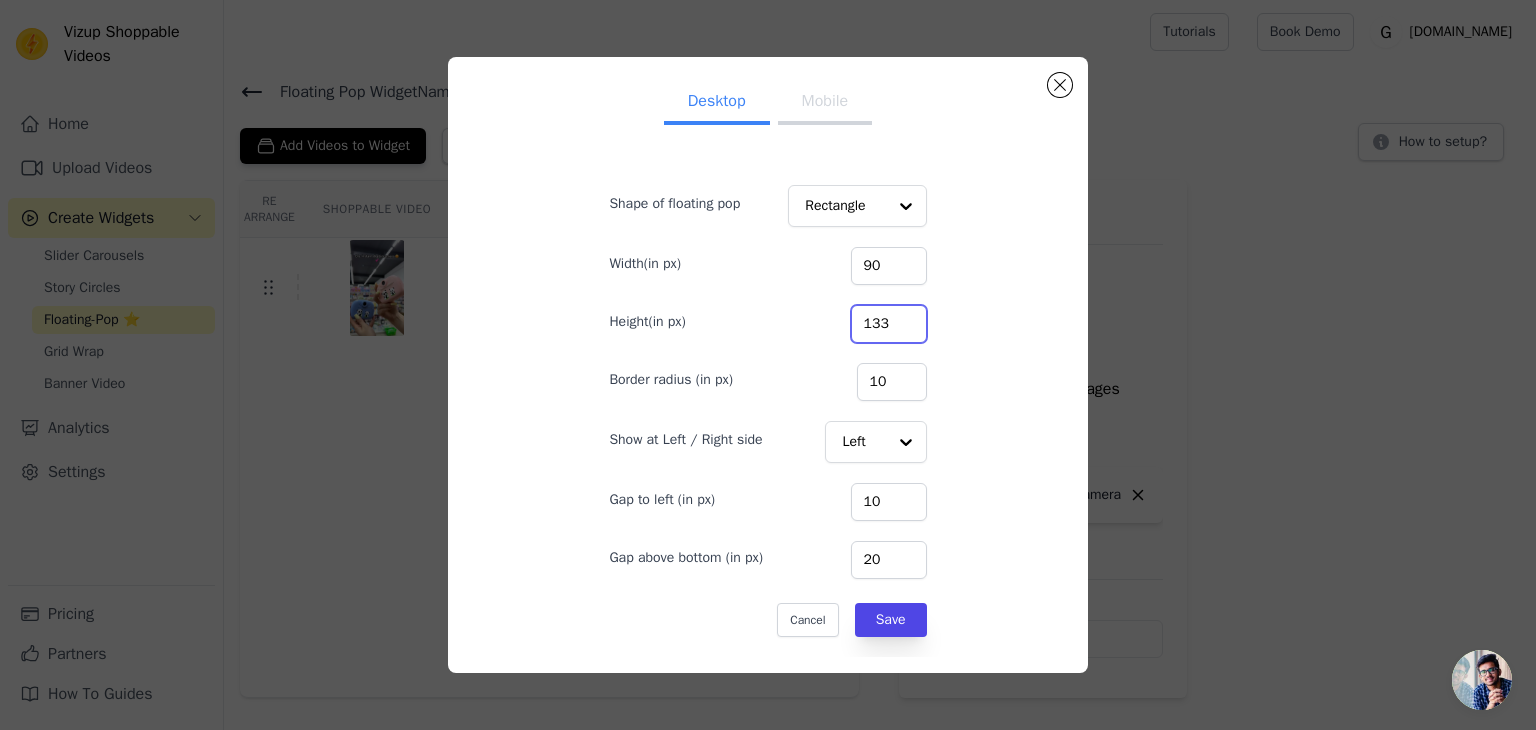 click on "133" at bounding box center [889, 324] 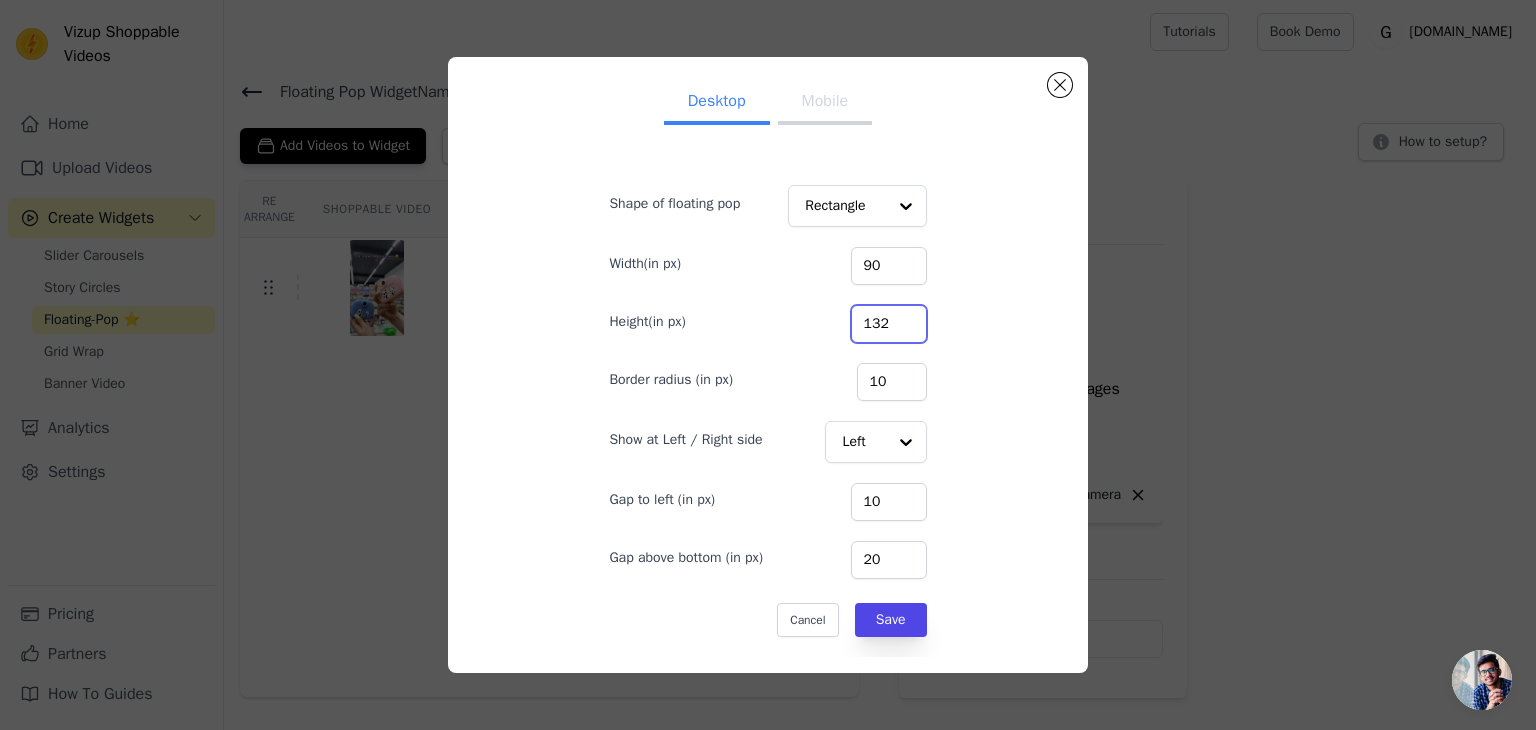 click on "132" at bounding box center (889, 324) 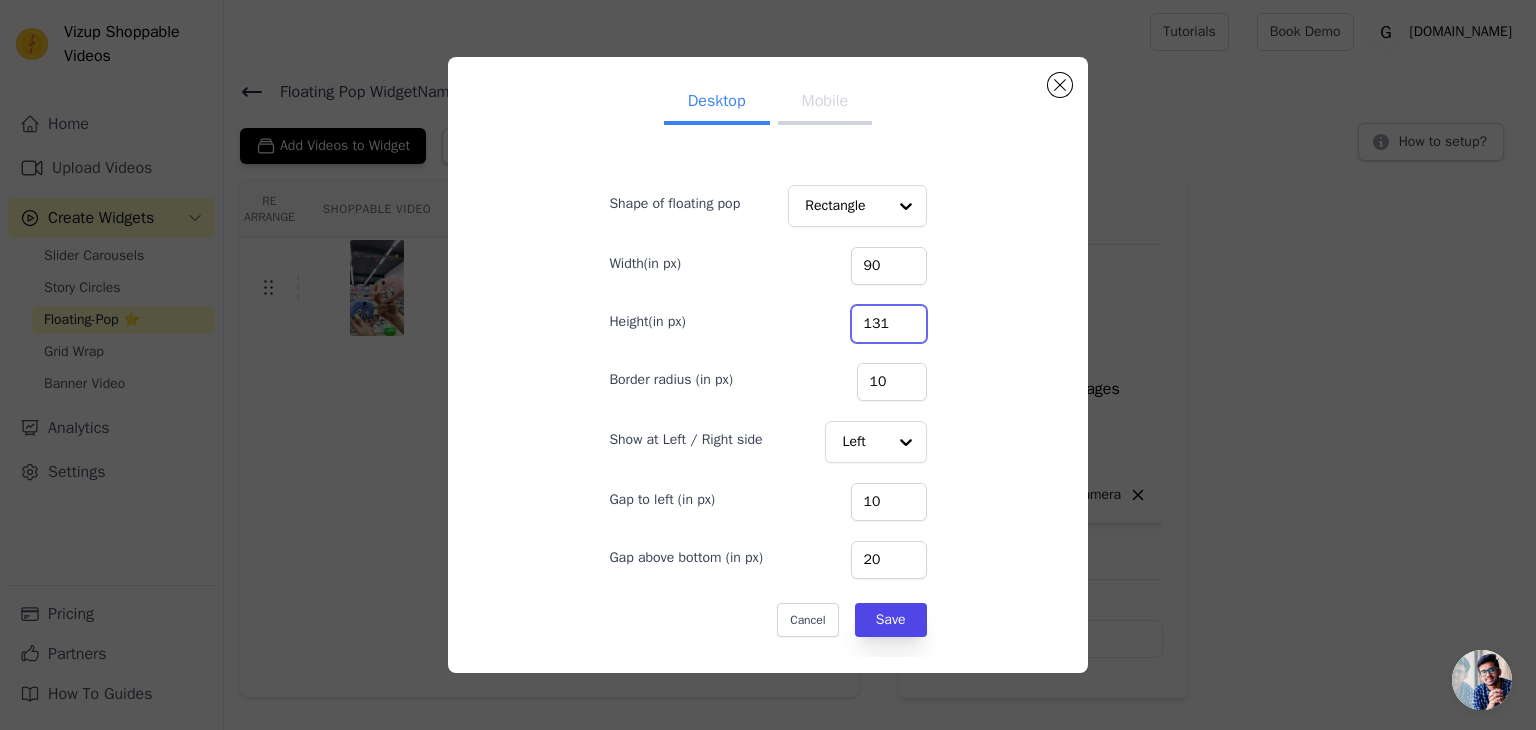 click on "131" at bounding box center [889, 324] 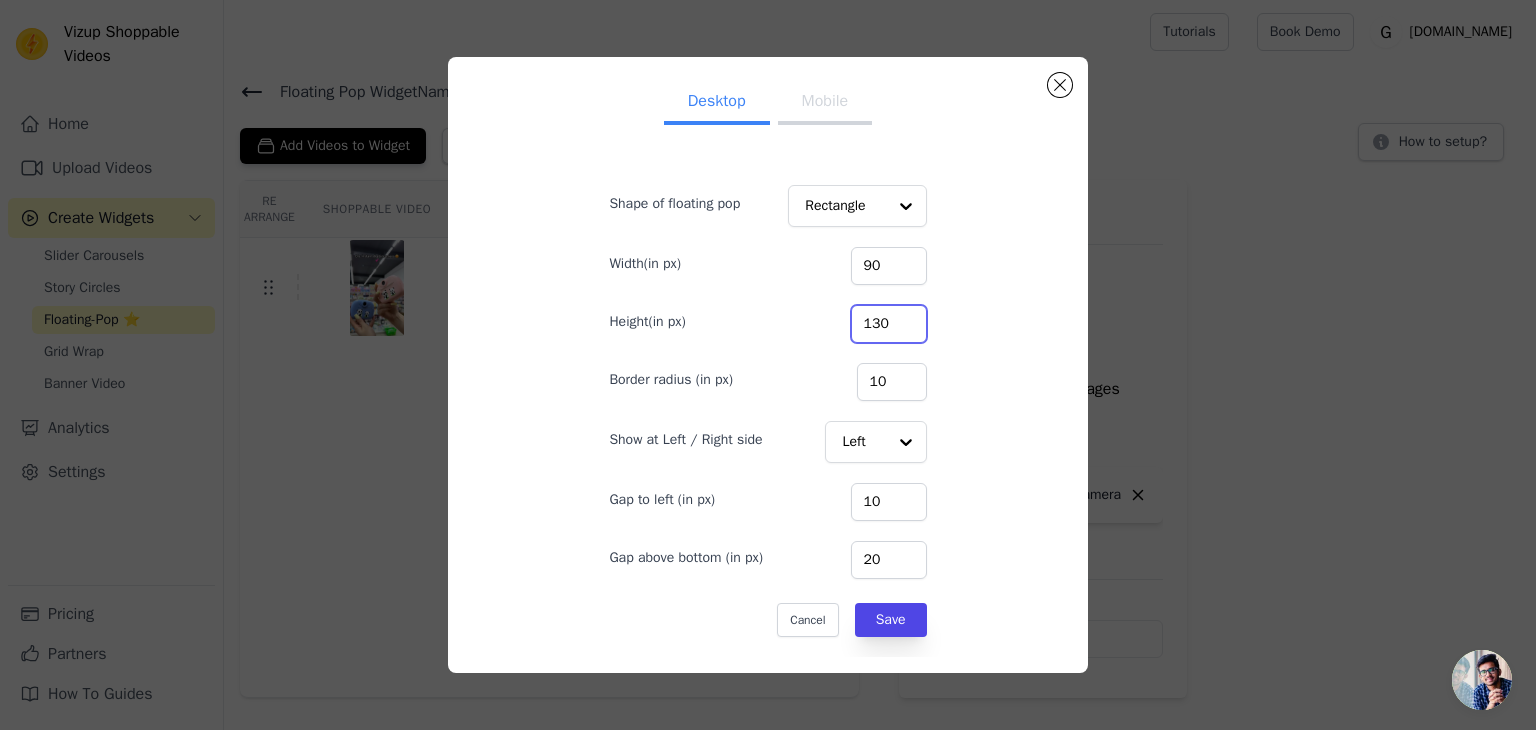click on "130" at bounding box center (889, 324) 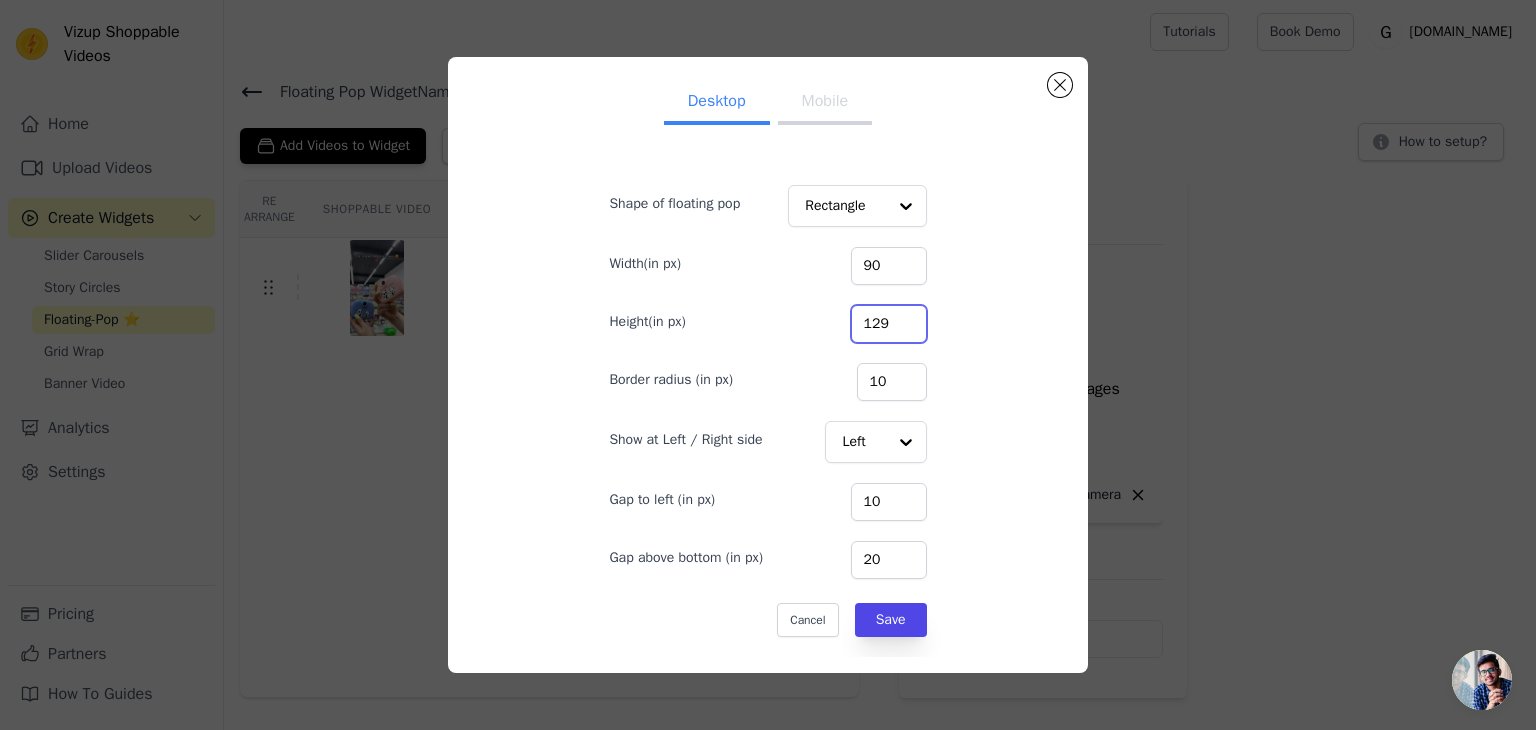click on "129" at bounding box center [889, 324] 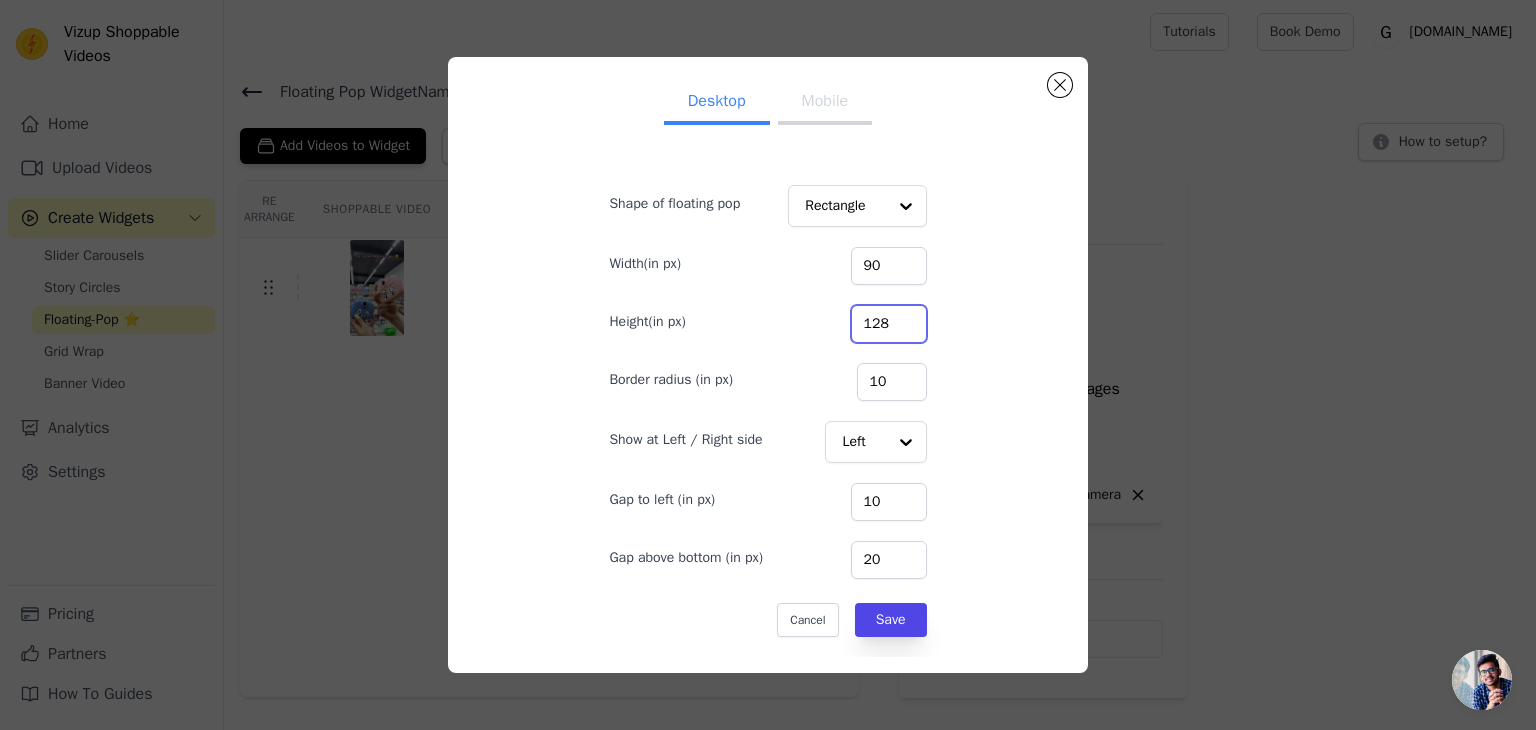 click on "128" at bounding box center [889, 324] 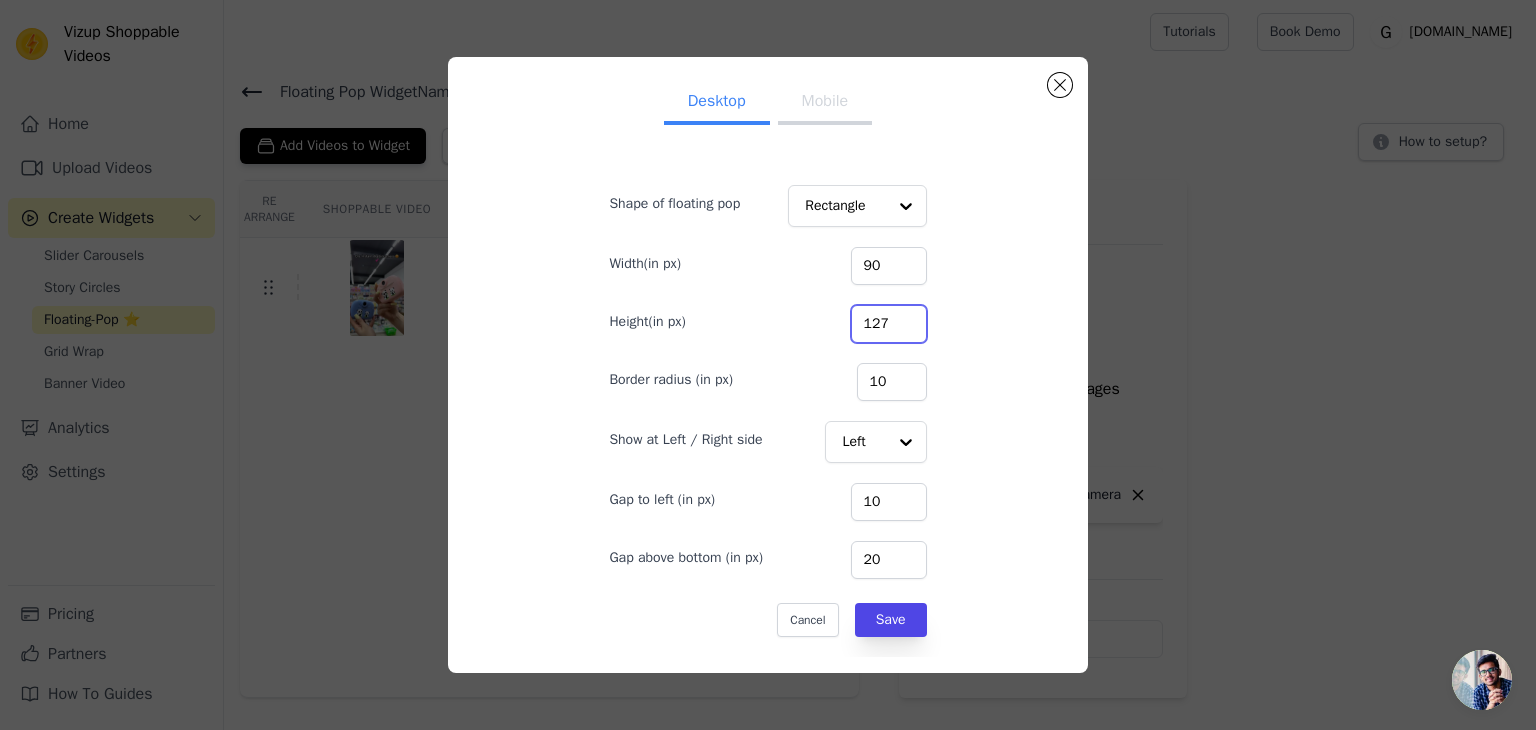 click on "127" at bounding box center [889, 324] 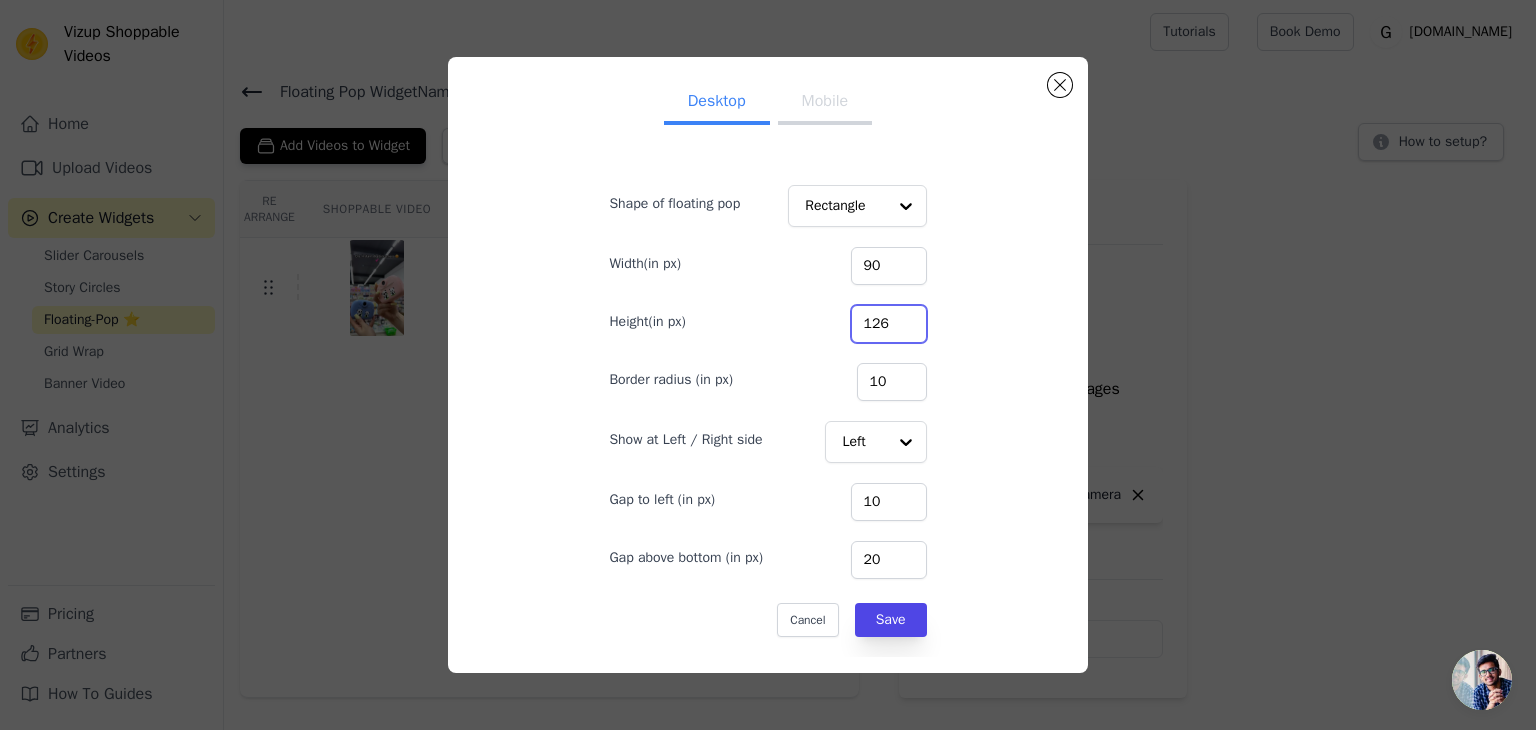 click on "126" at bounding box center [889, 324] 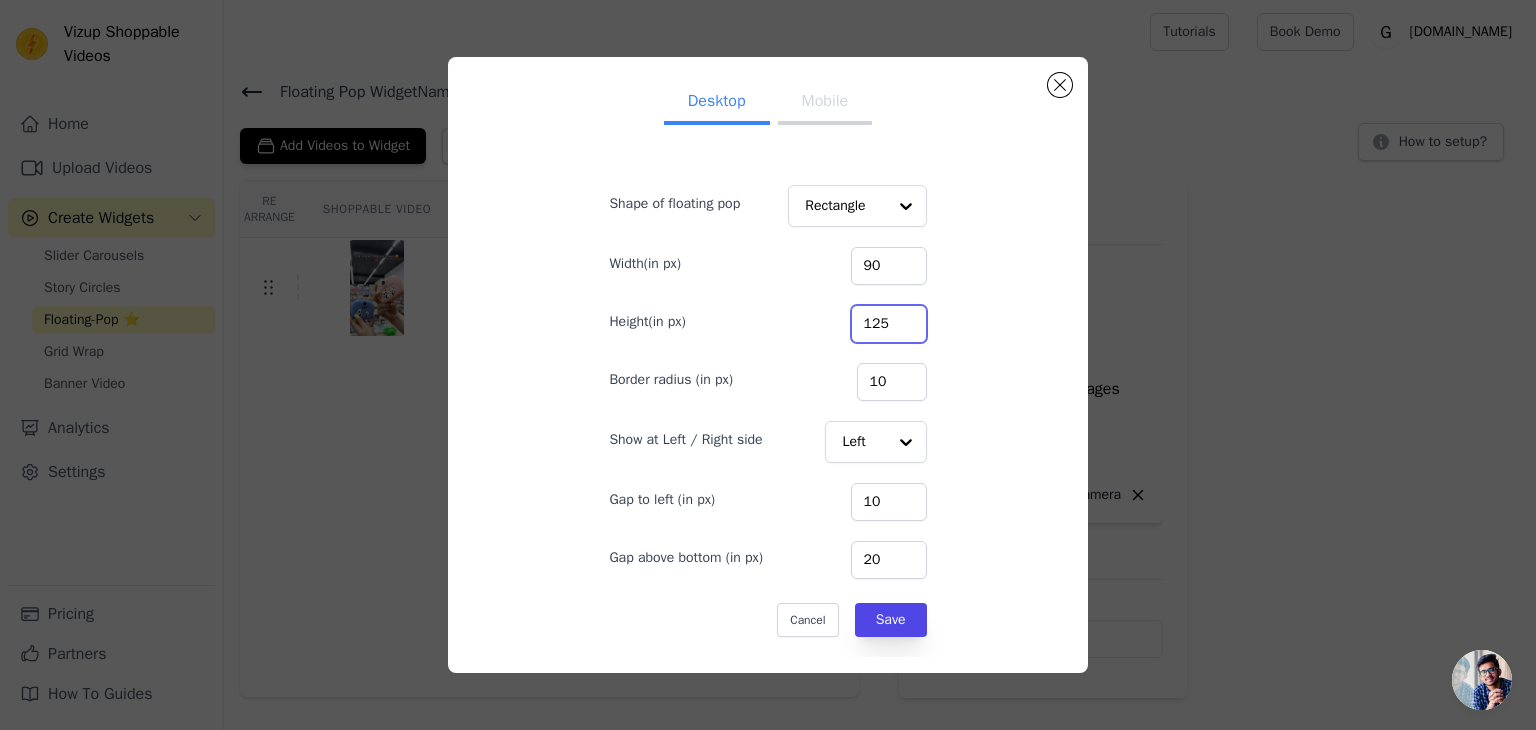 click on "125" at bounding box center (889, 324) 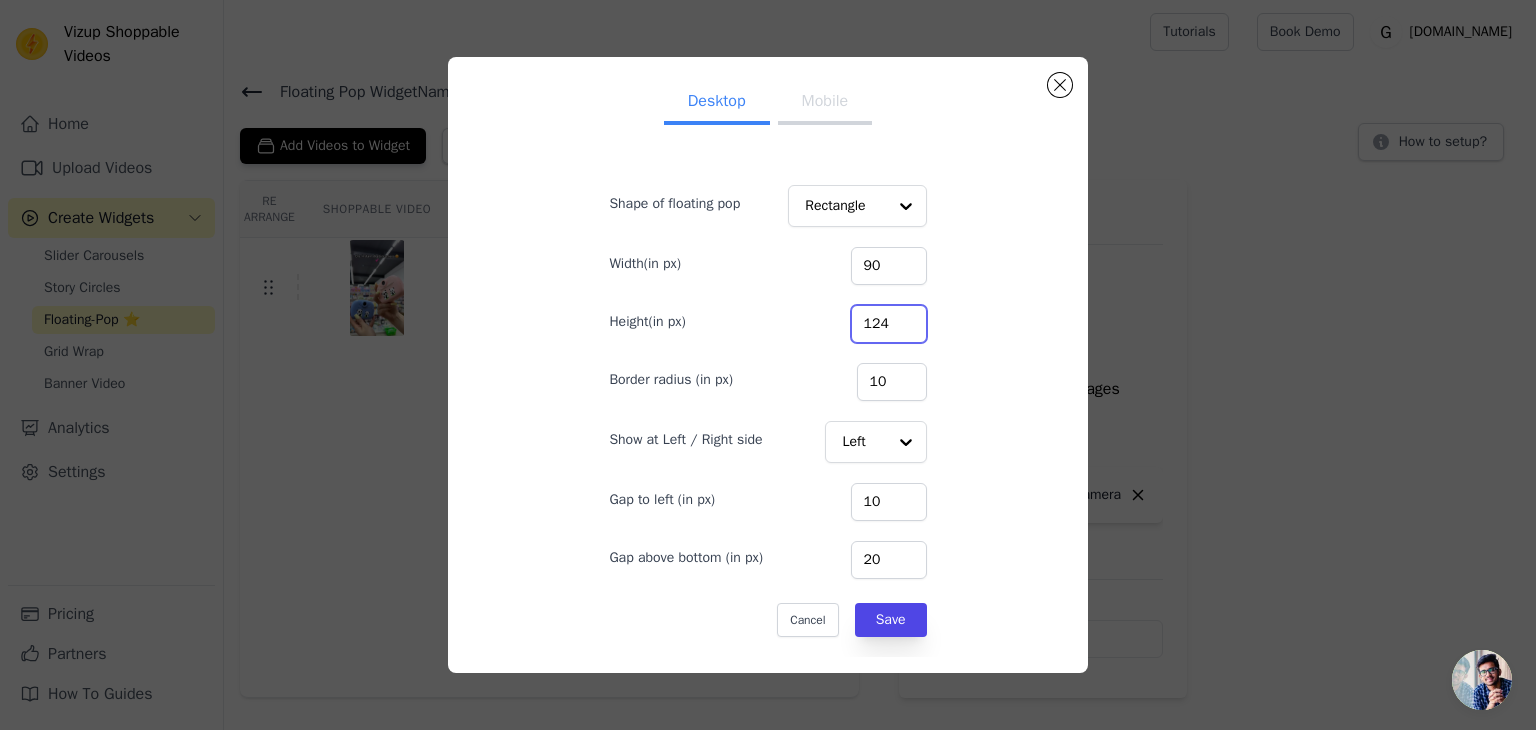 click on "124" at bounding box center (889, 324) 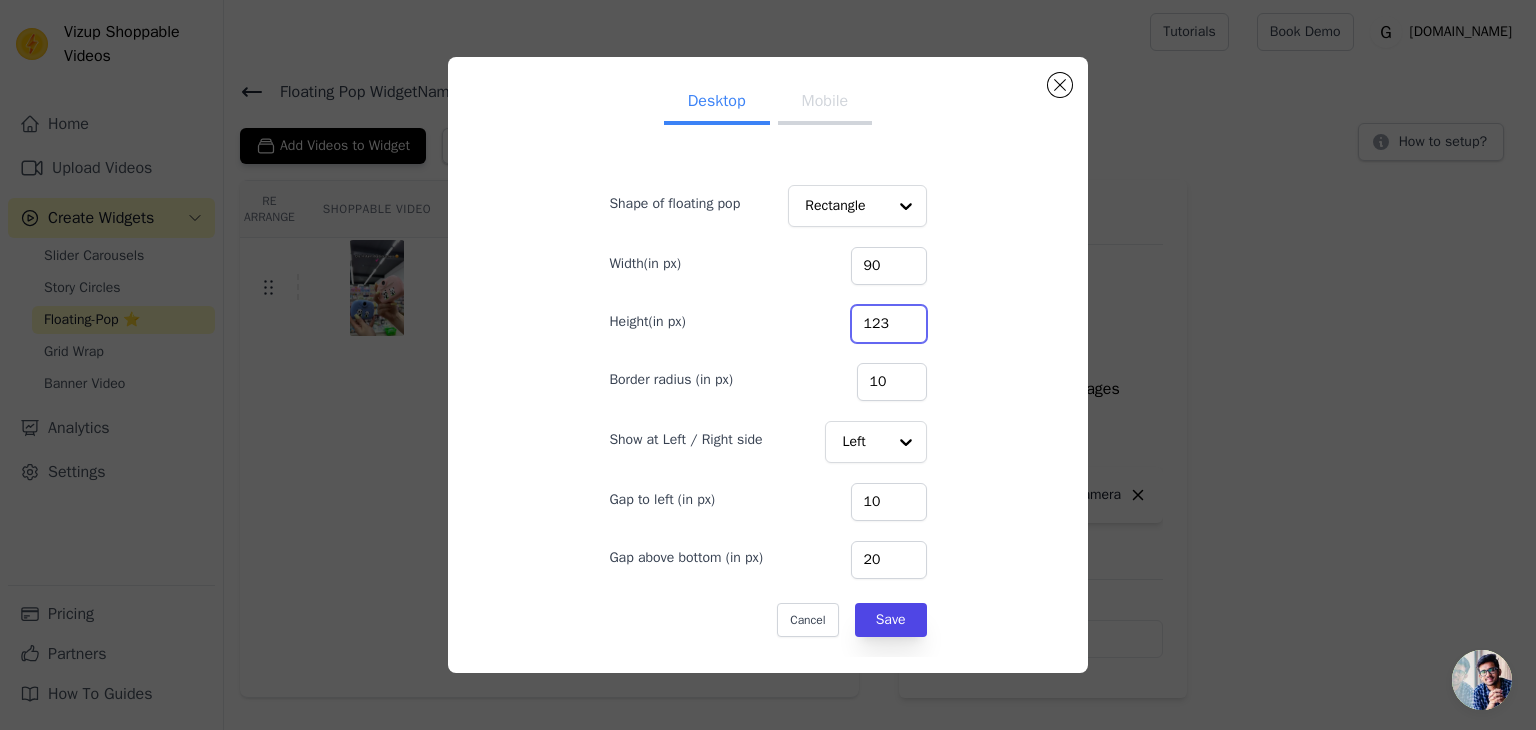 click on "123" at bounding box center (889, 324) 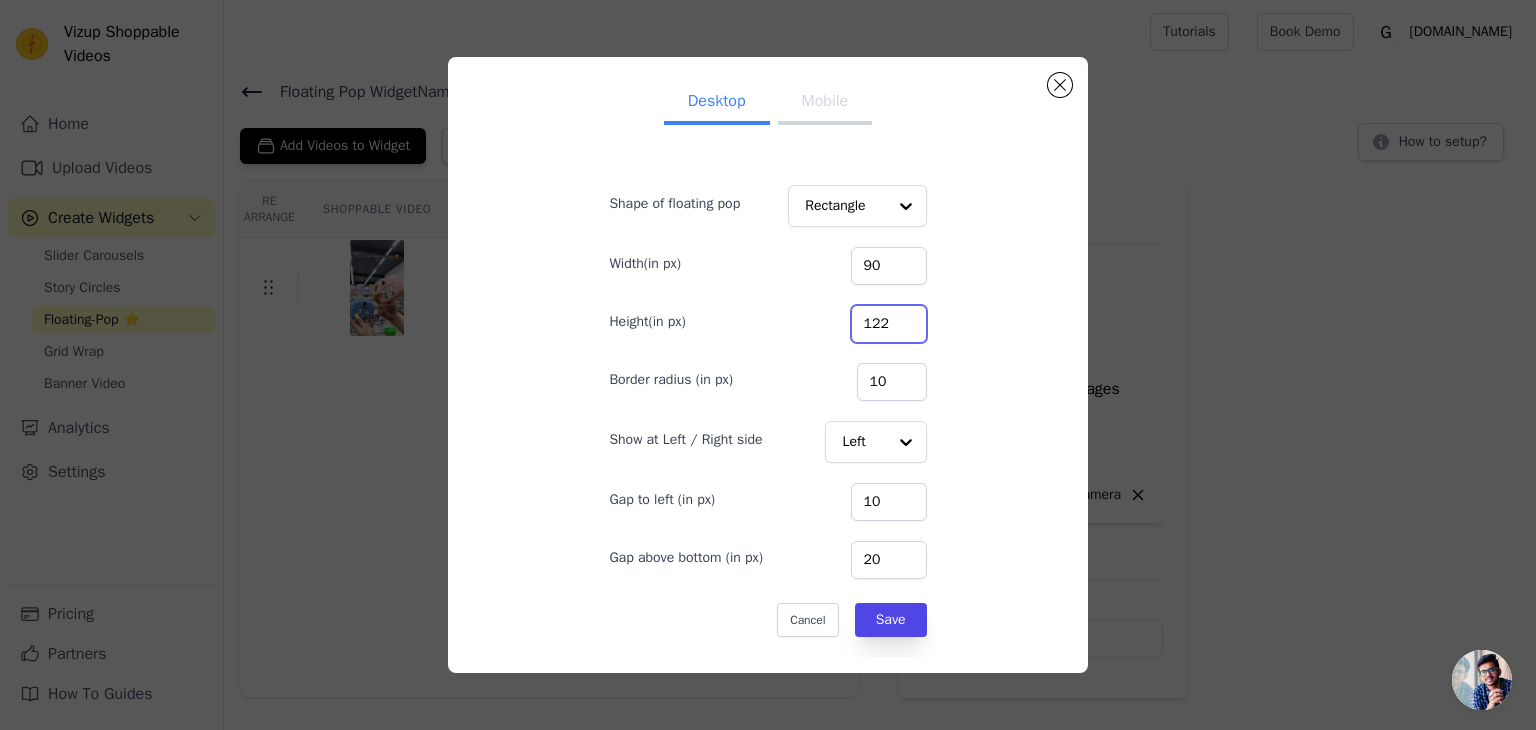 click on "122" at bounding box center (889, 324) 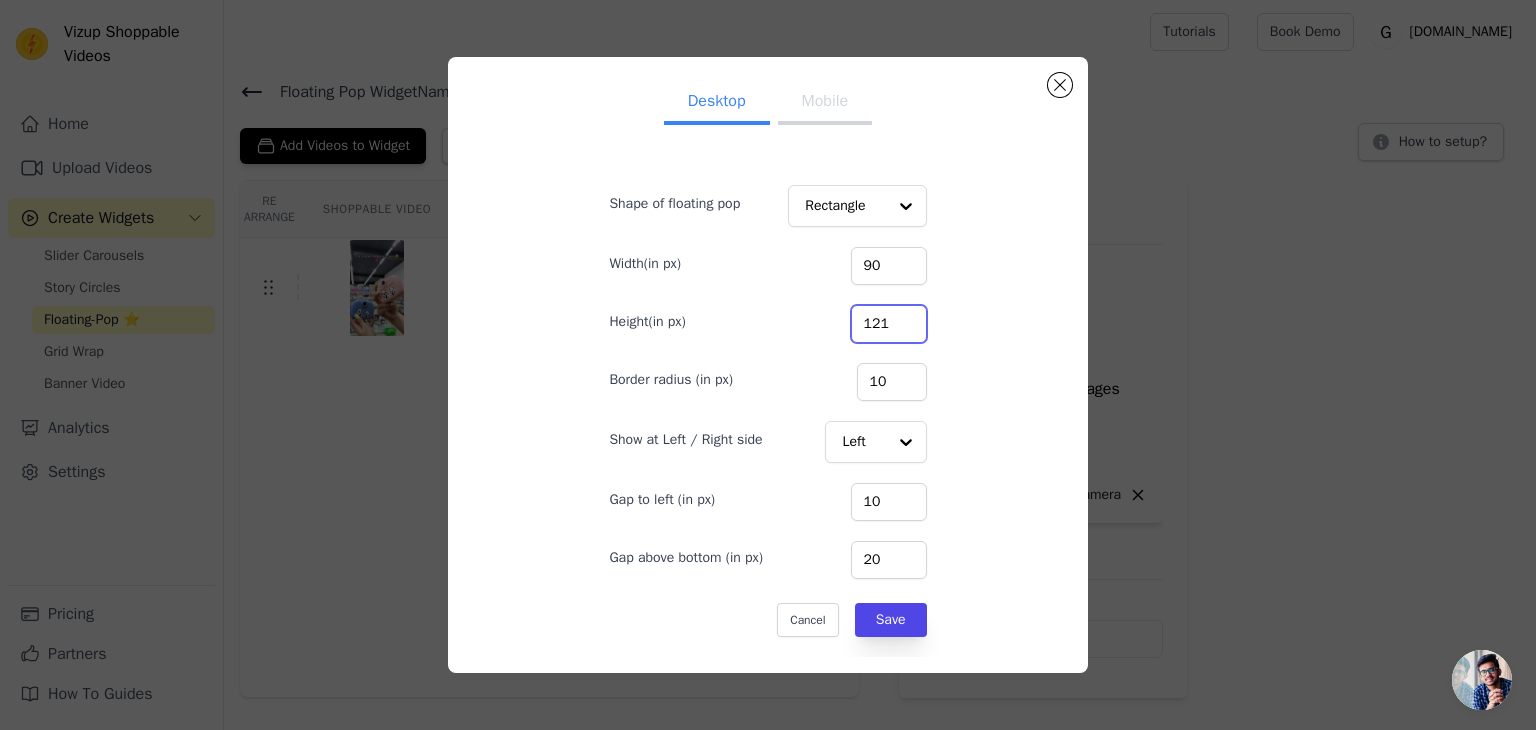 click on "121" at bounding box center (889, 324) 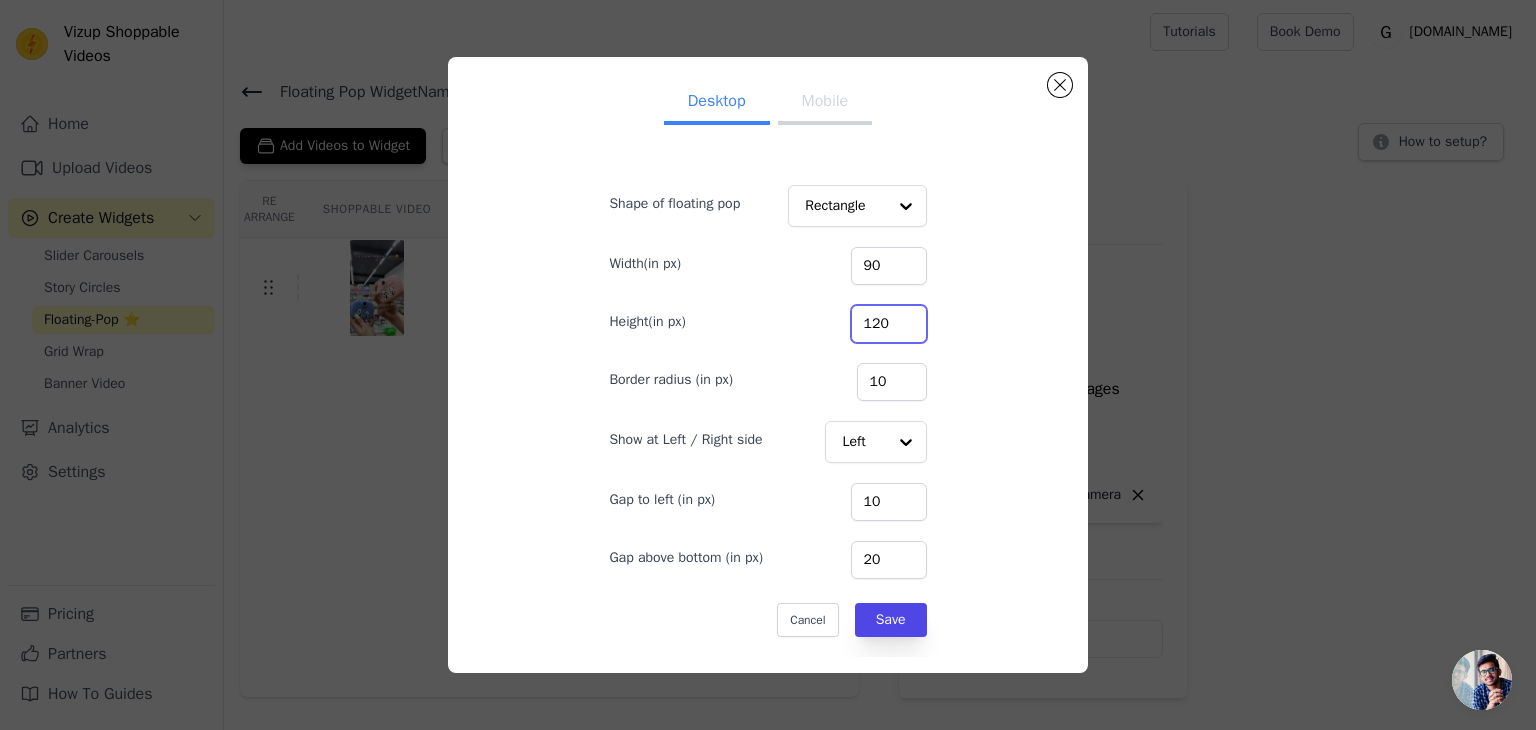 click on "120" at bounding box center [889, 324] 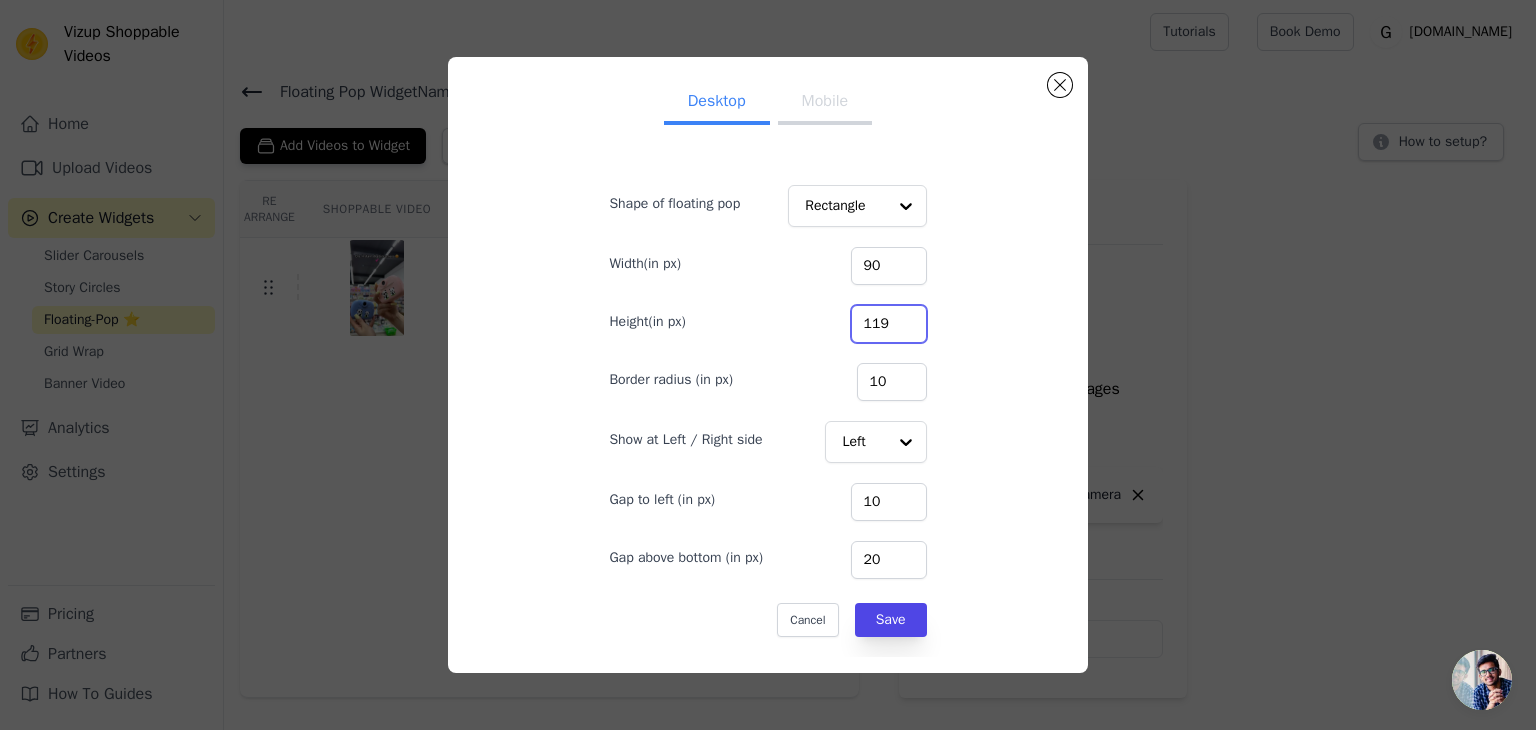 click on "119" at bounding box center [889, 324] 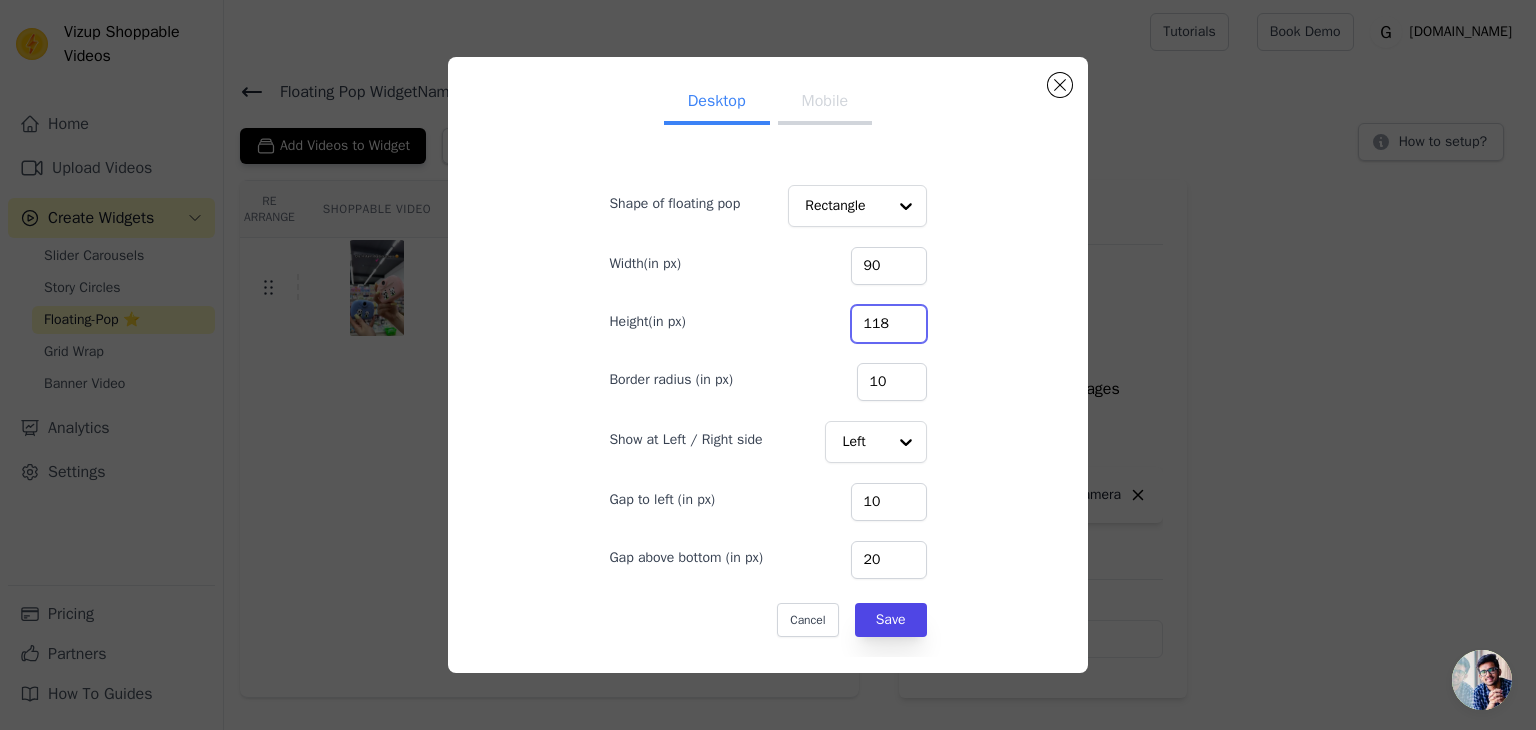 click on "118" at bounding box center [889, 324] 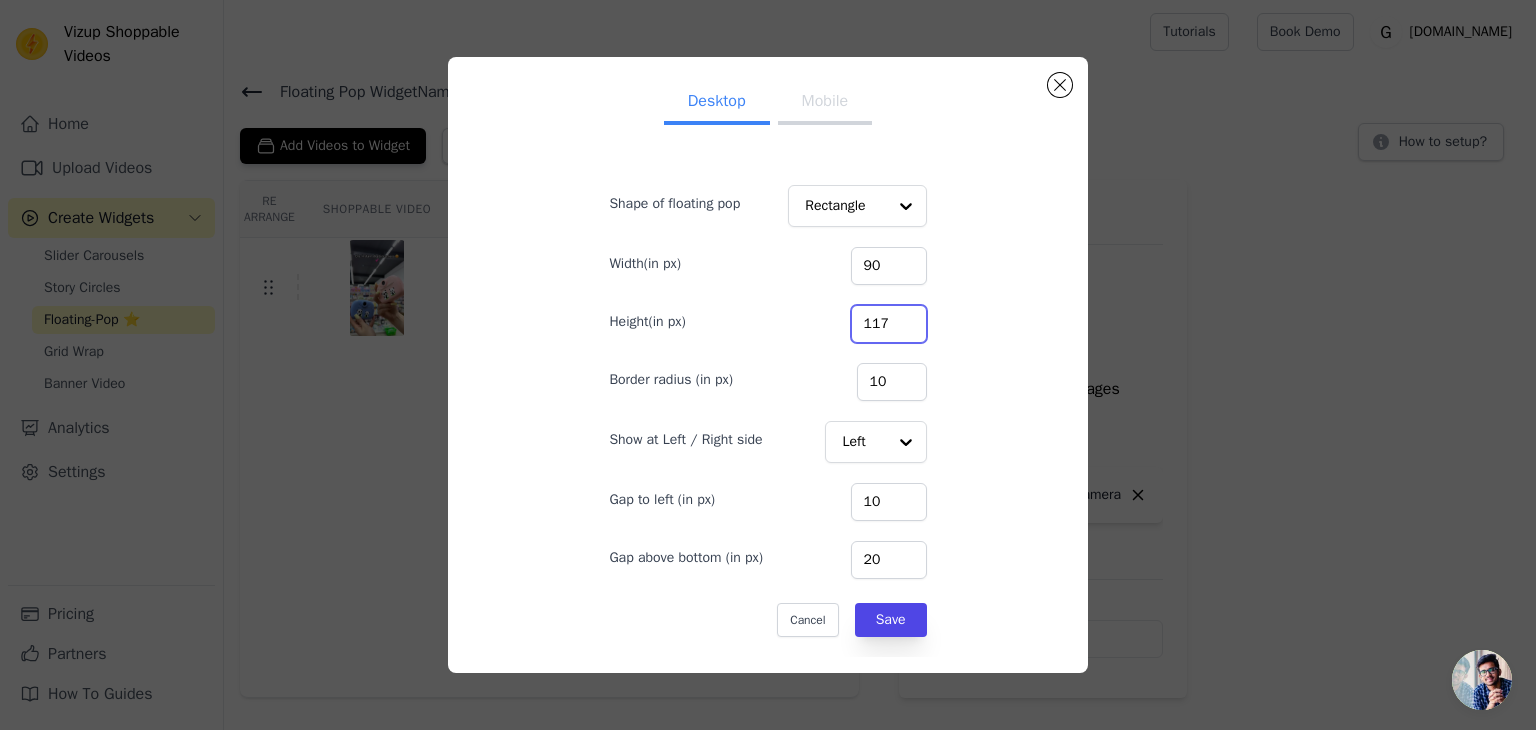 click on "117" at bounding box center [889, 324] 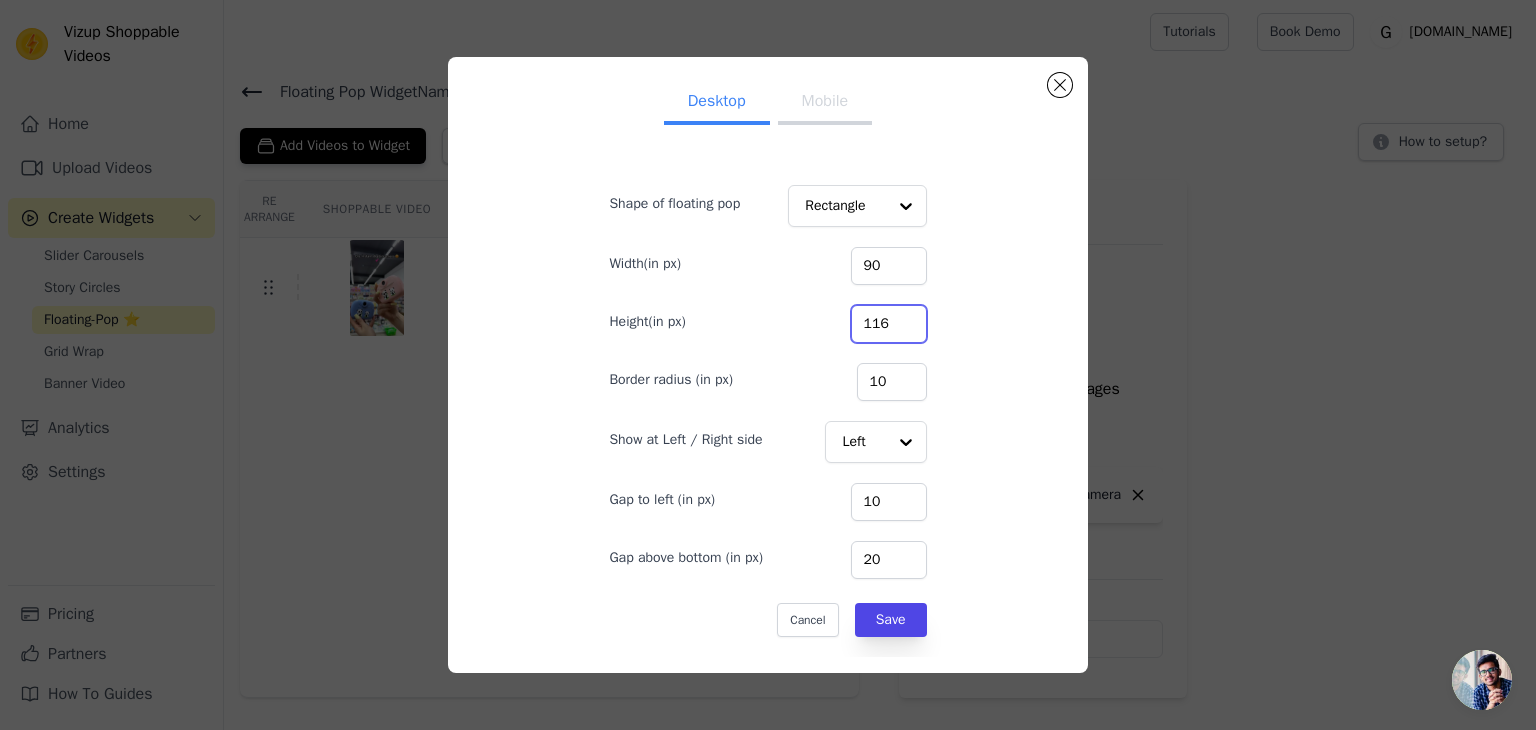 click on "116" at bounding box center (889, 324) 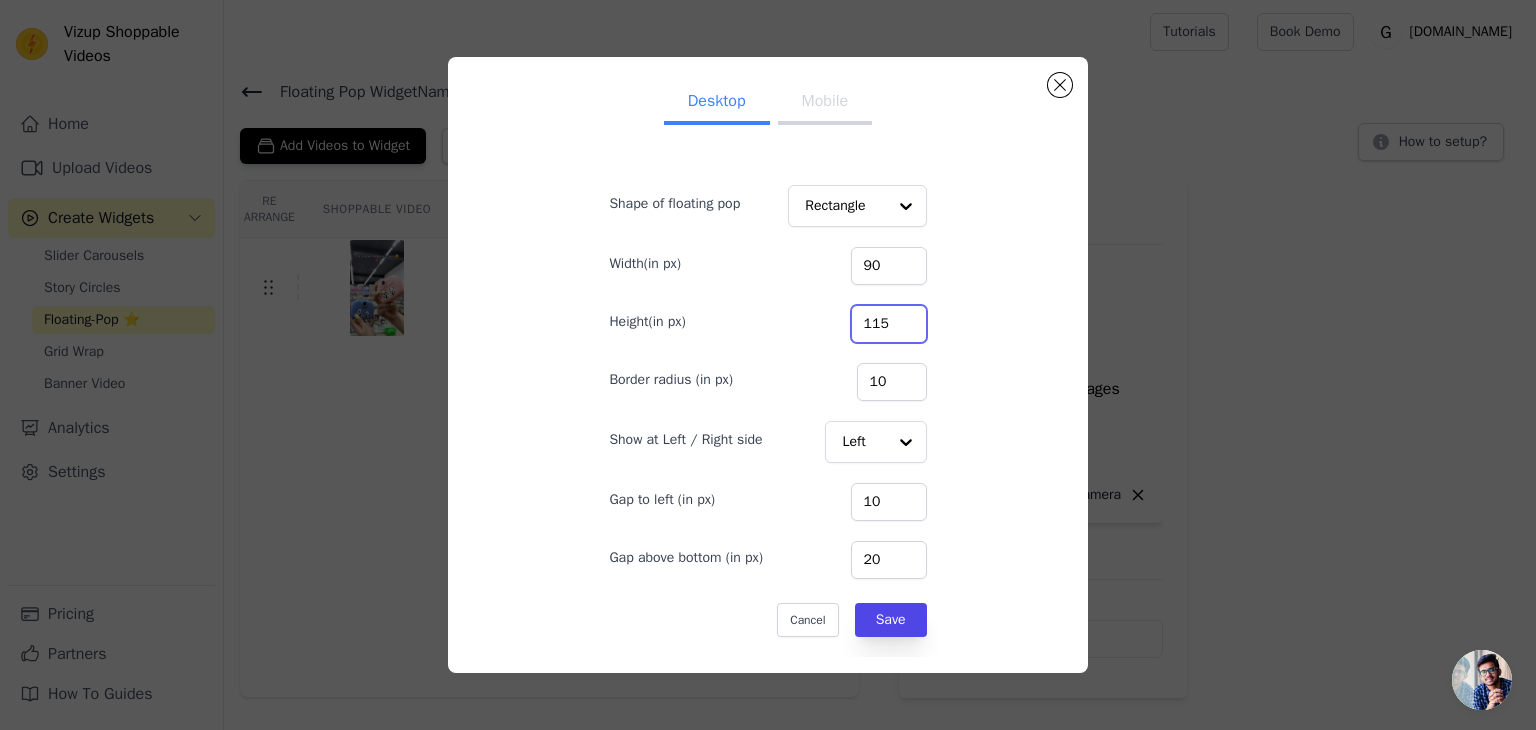 click on "115" at bounding box center [889, 324] 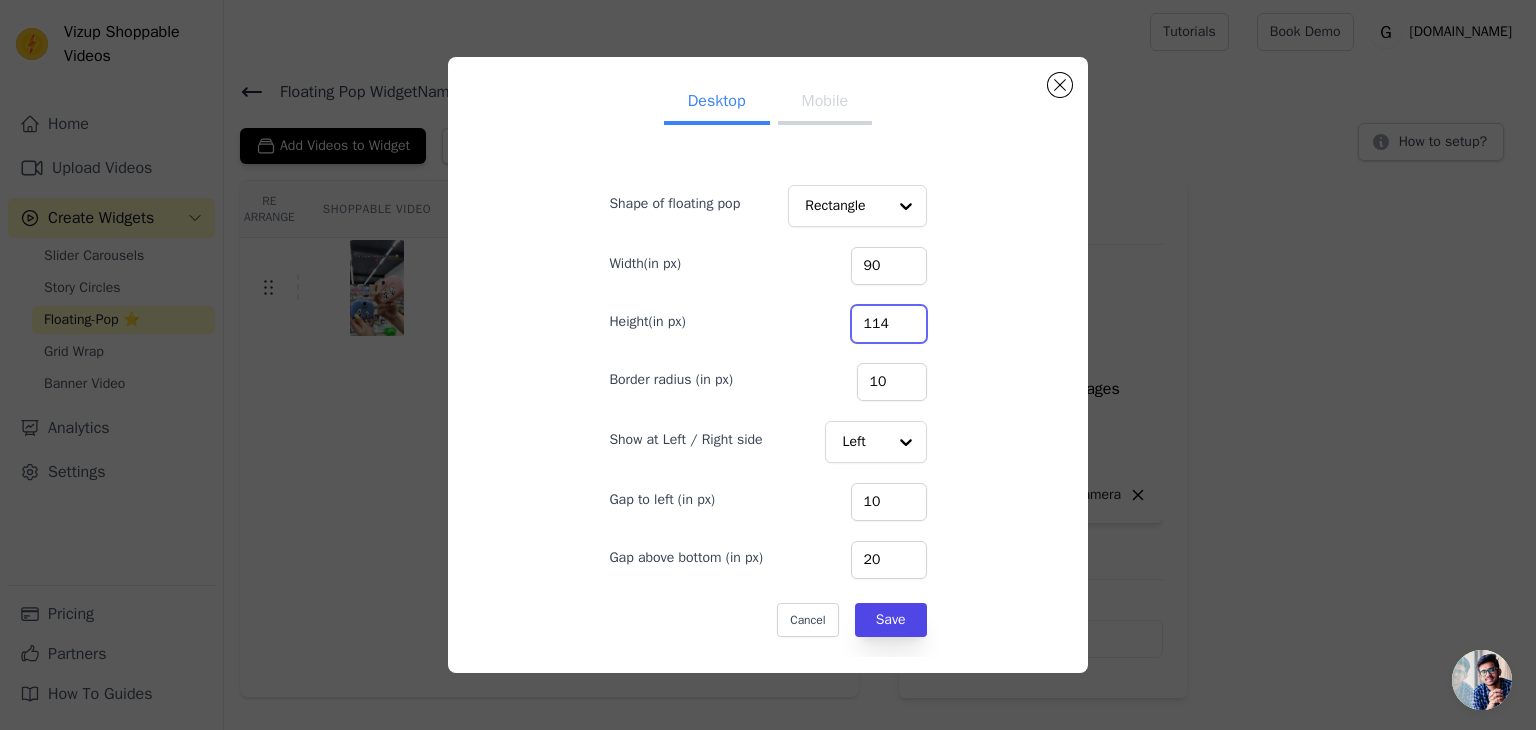 click on "114" at bounding box center [889, 324] 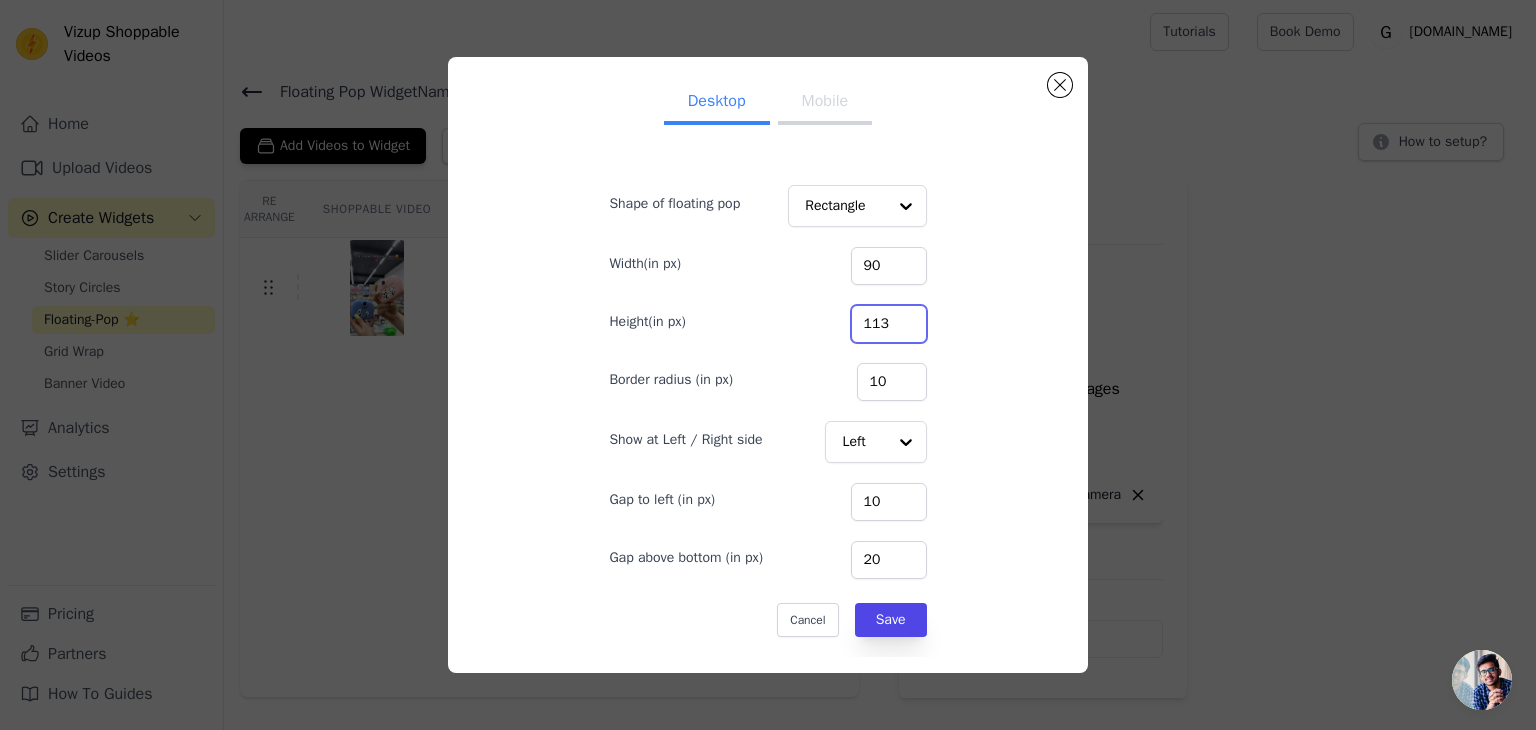click on "113" at bounding box center [889, 324] 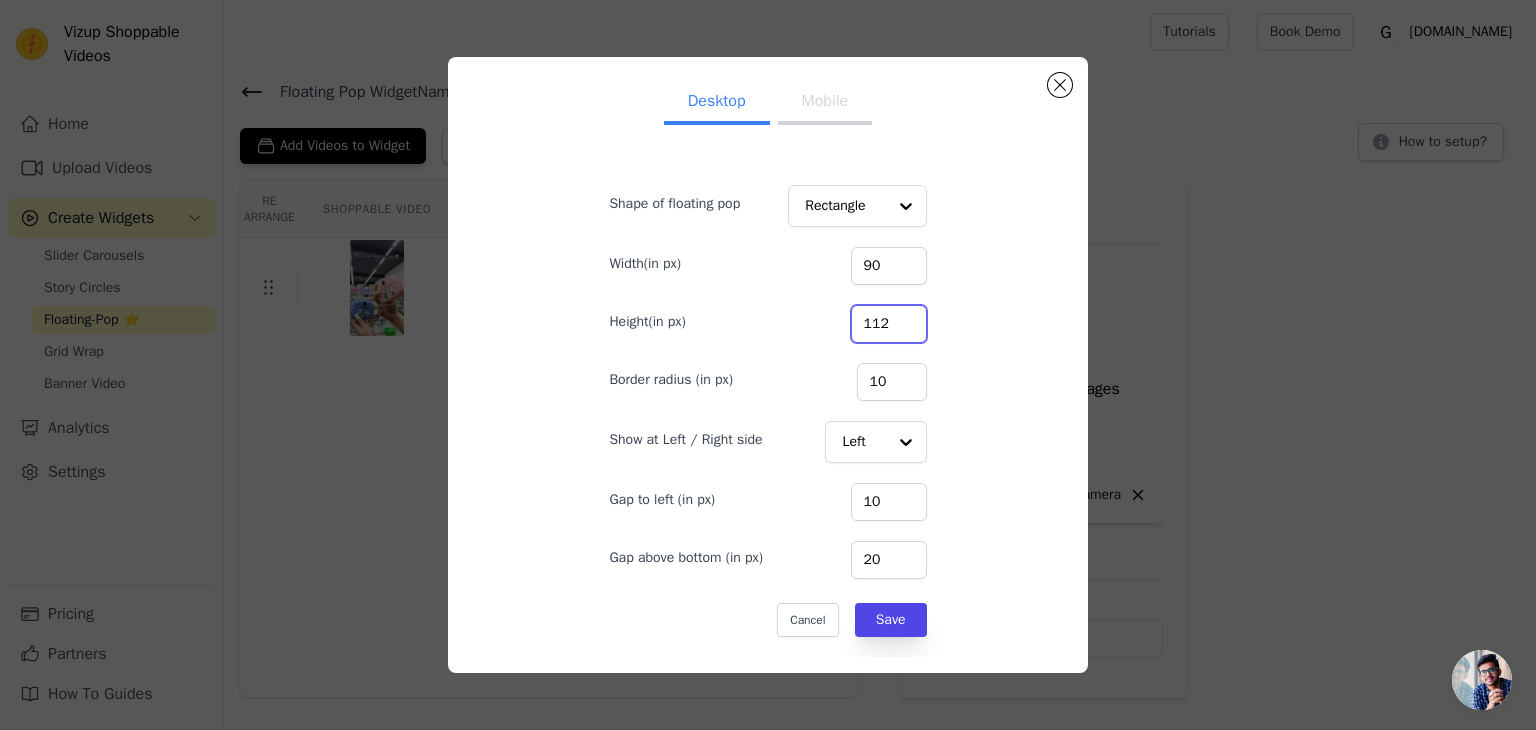 click on "112" at bounding box center (889, 324) 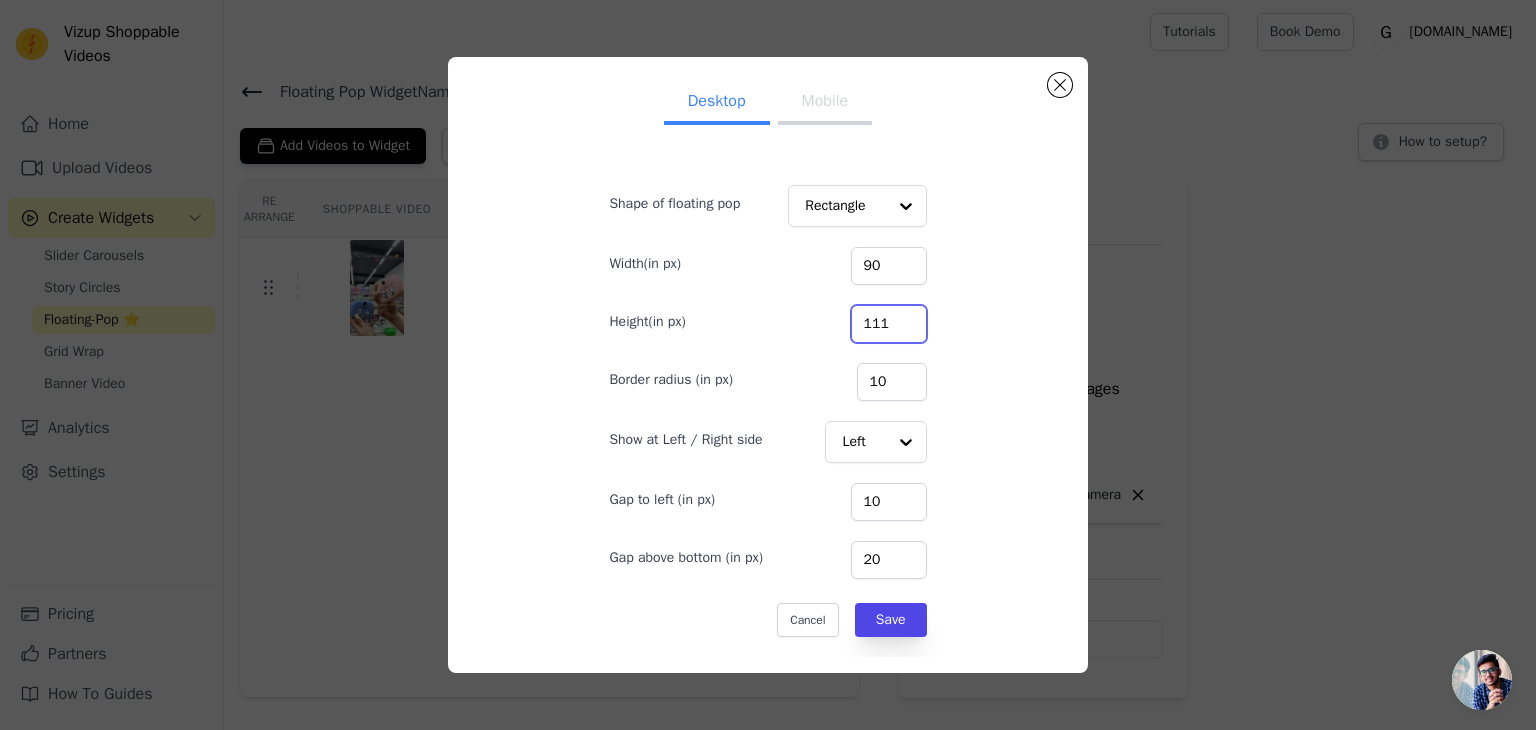 click on "111" at bounding box center [889, 324] 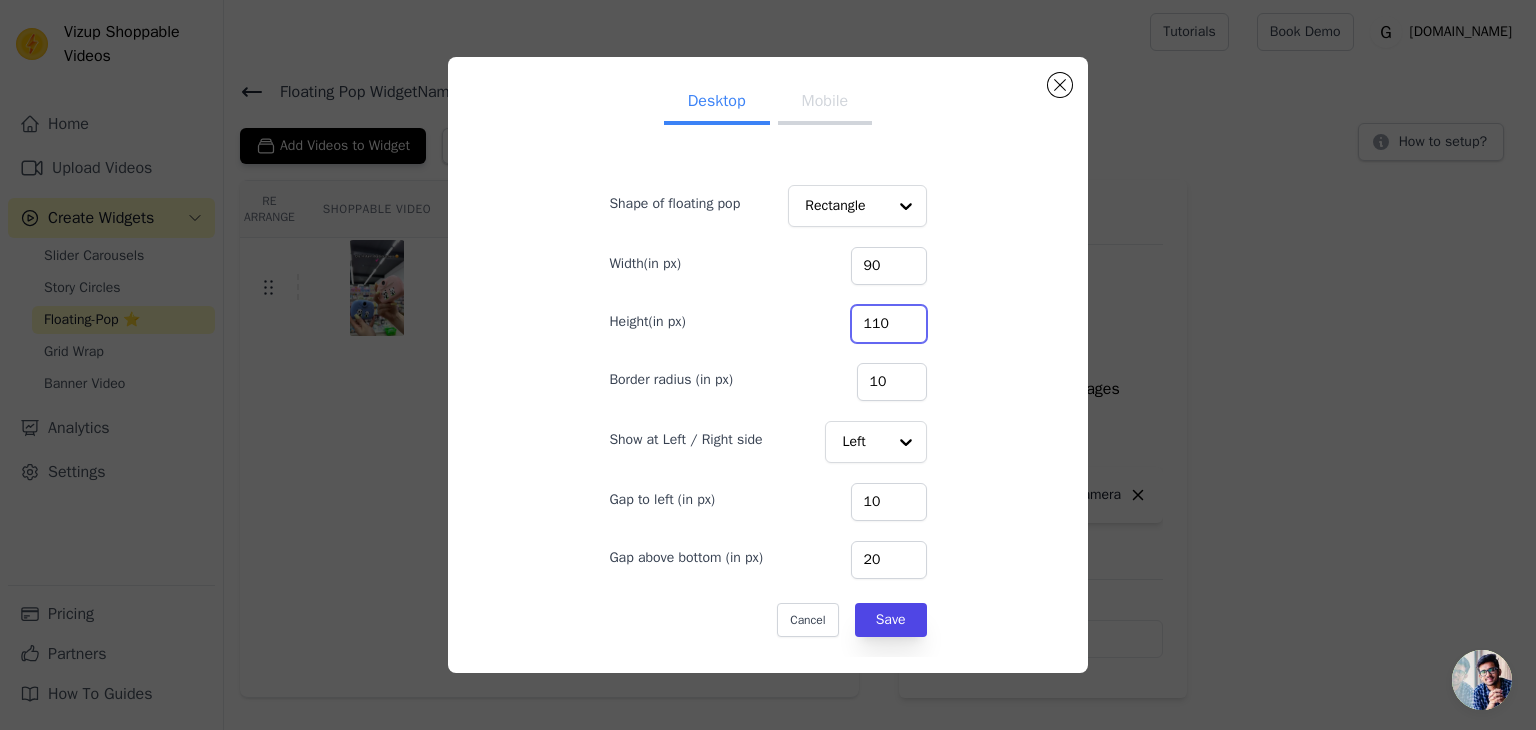 click on "110" at bounding box center [889, 324] 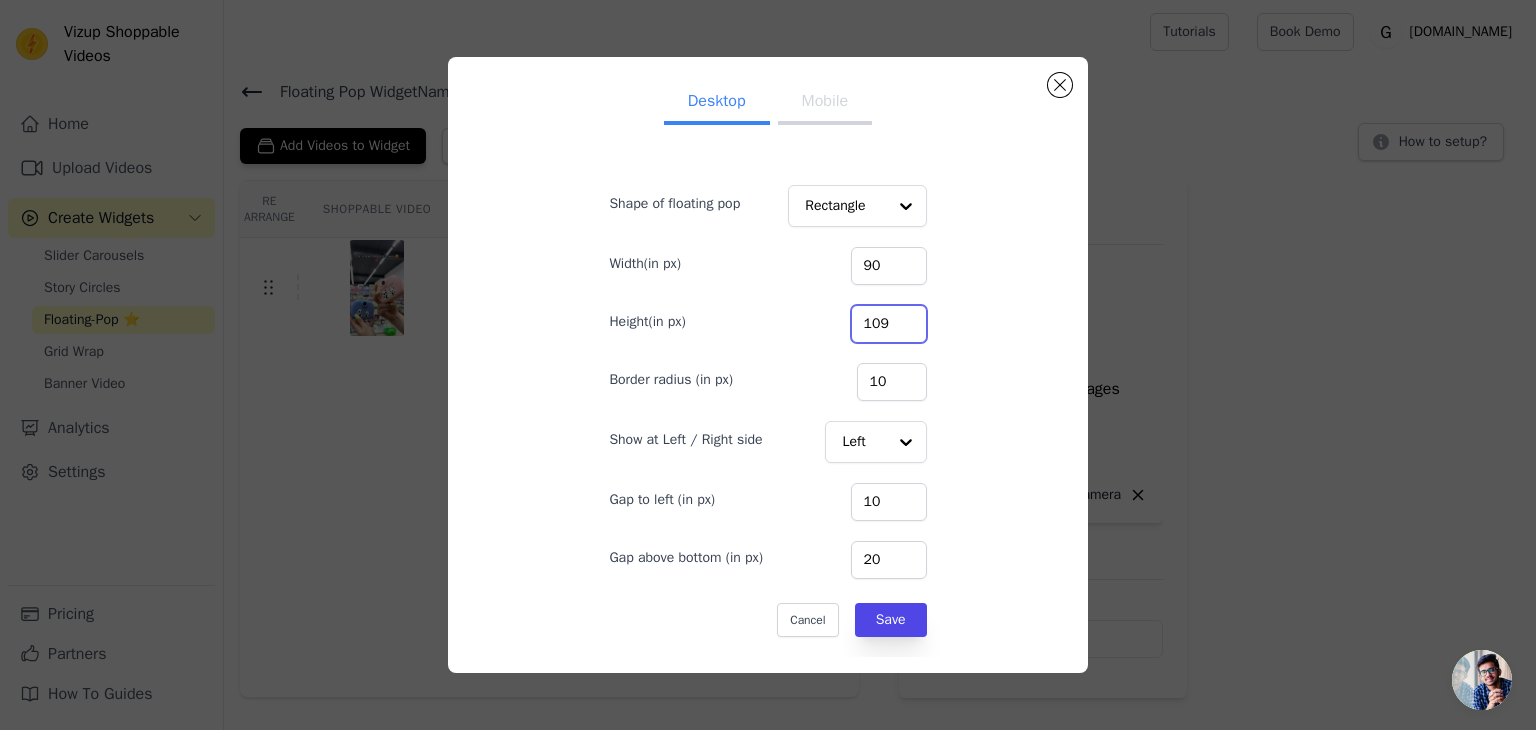click on "109" at bounding box center (889, 324) 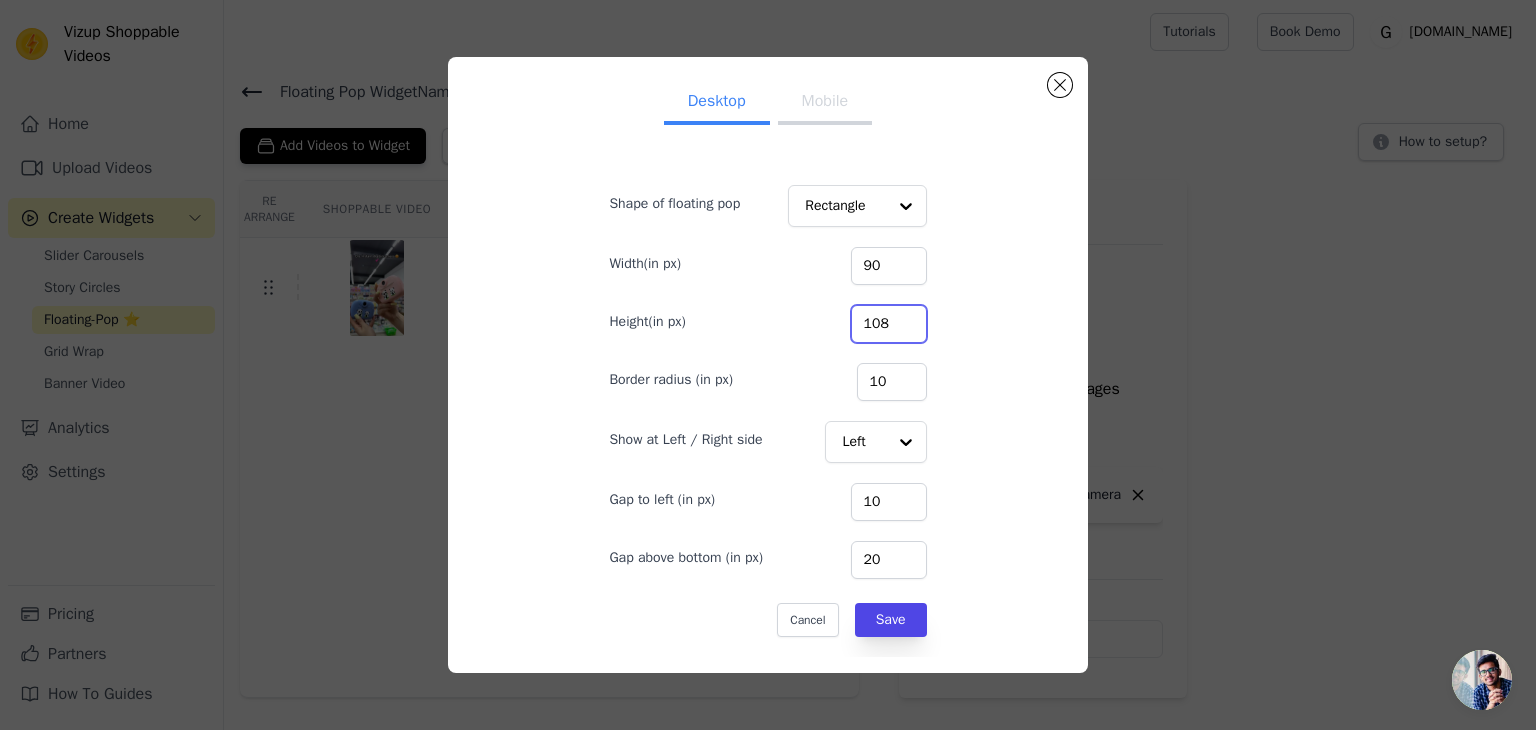 click on "108" at bounding box center (889, 324) 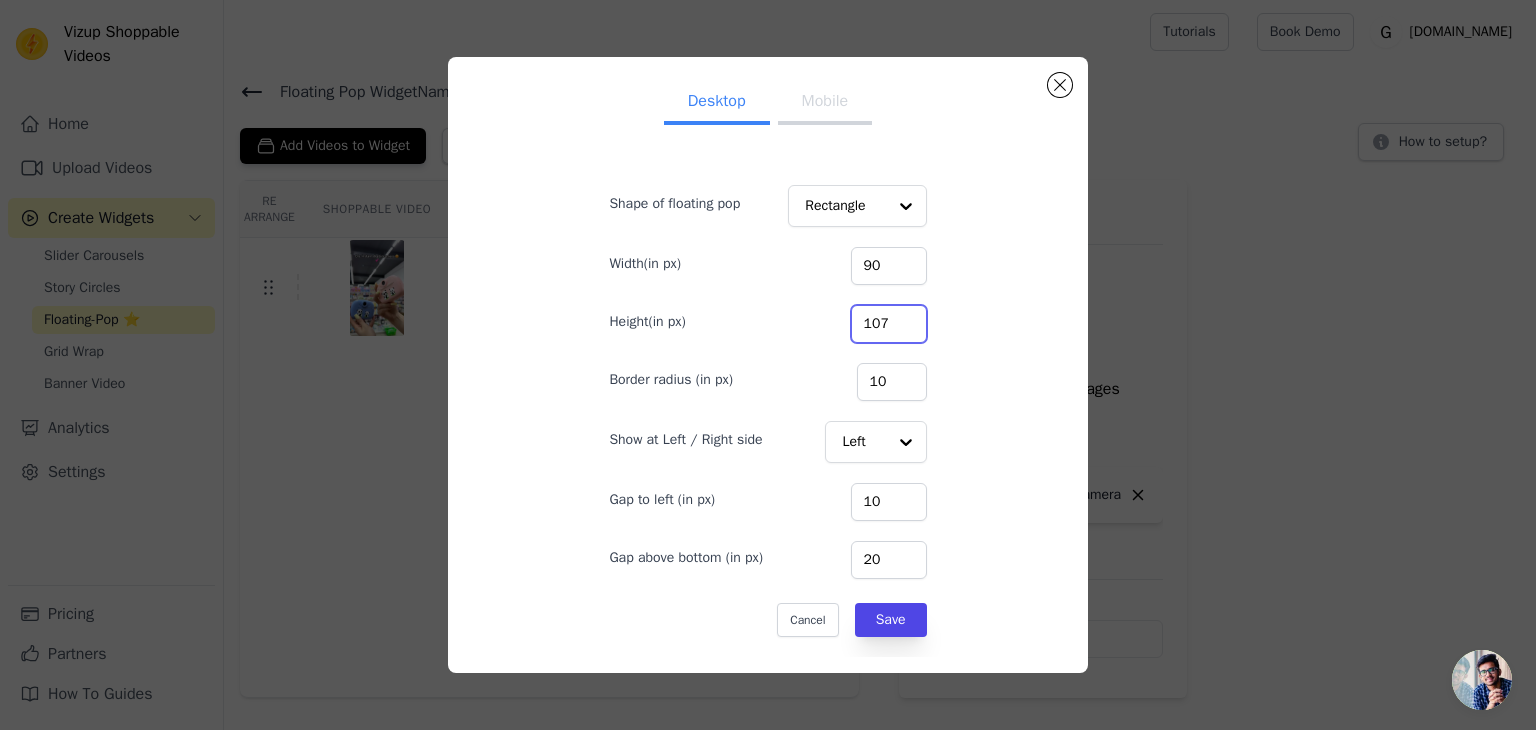 click on "107" at bounding box center [889, 324] 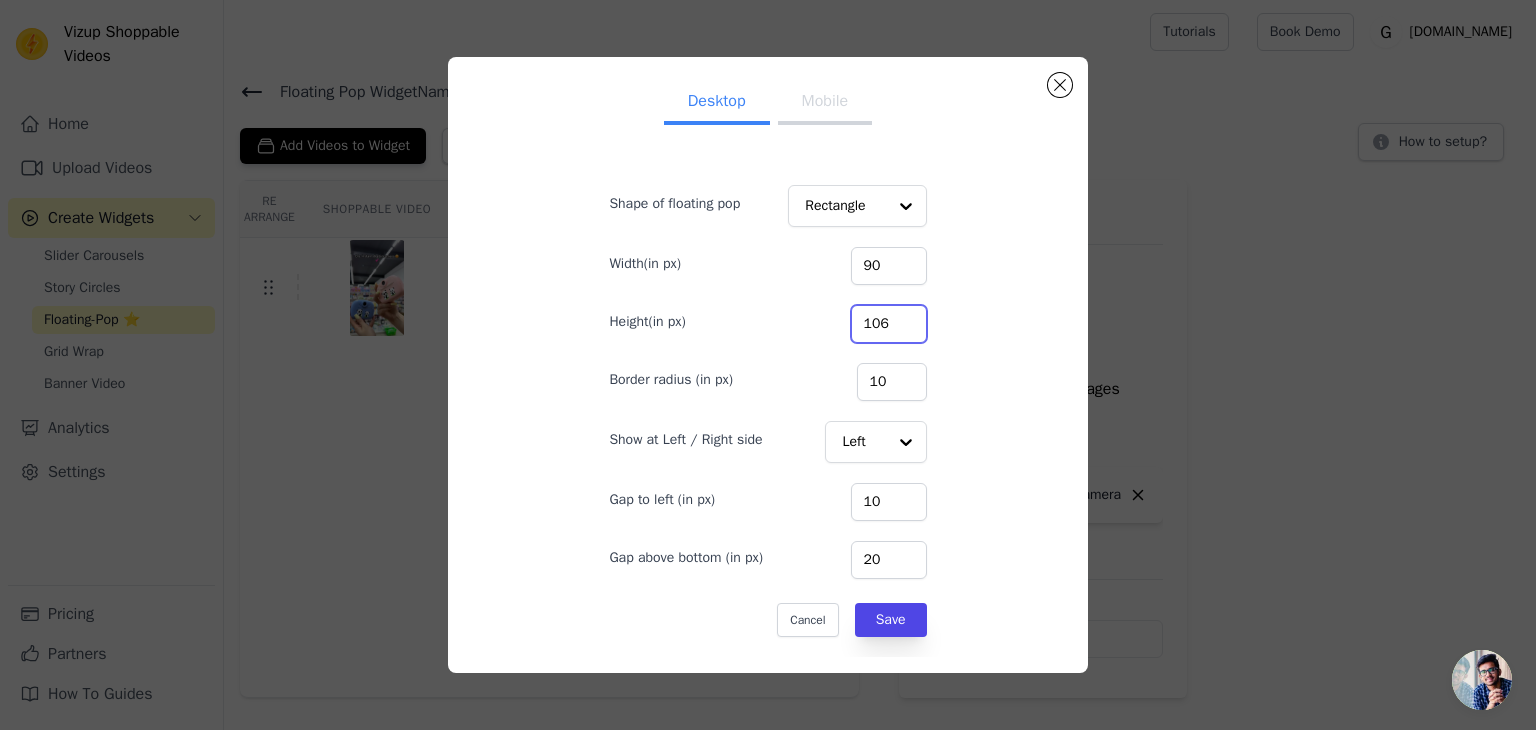 click on "106" at bounding box center [889, 324] 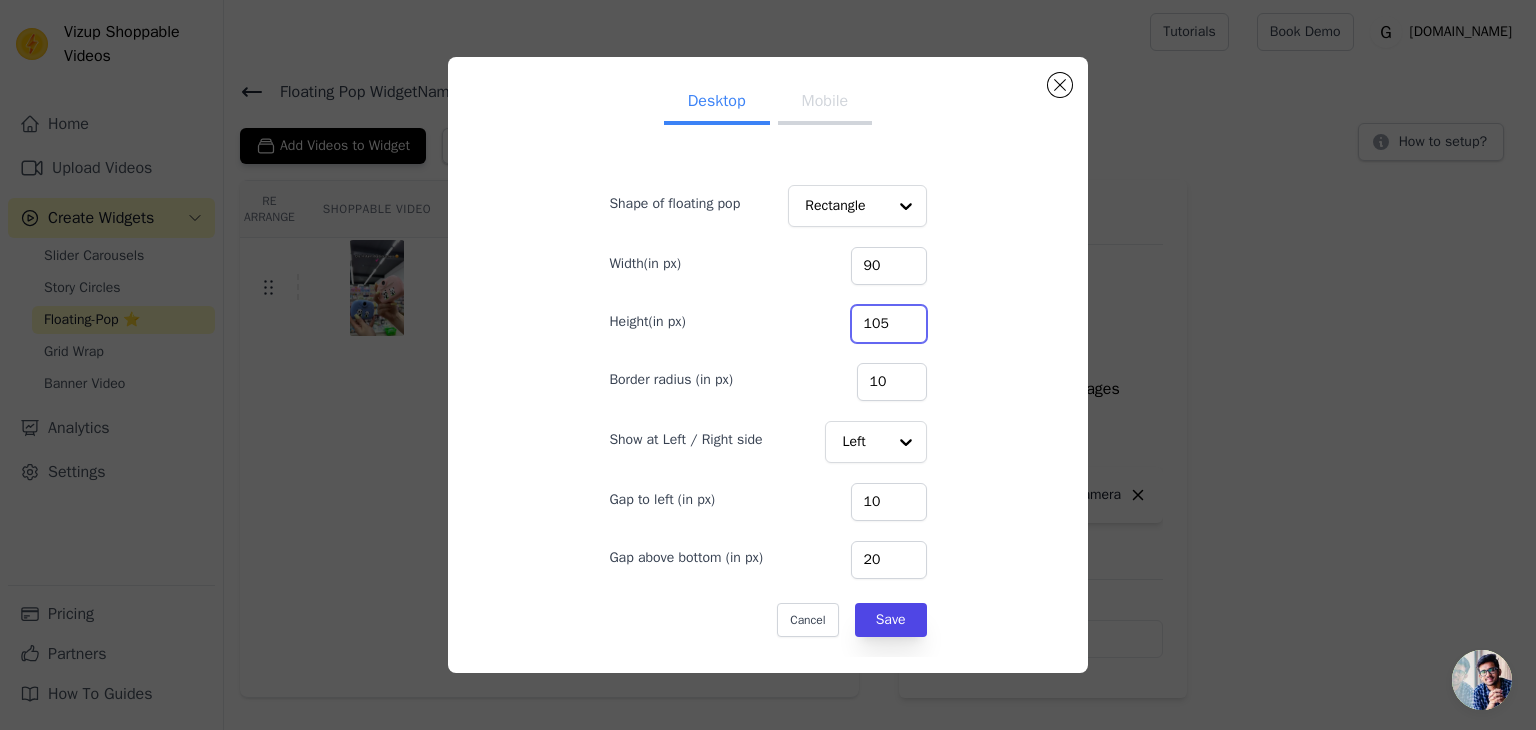 click on "105" at bounding box center (889, 324) 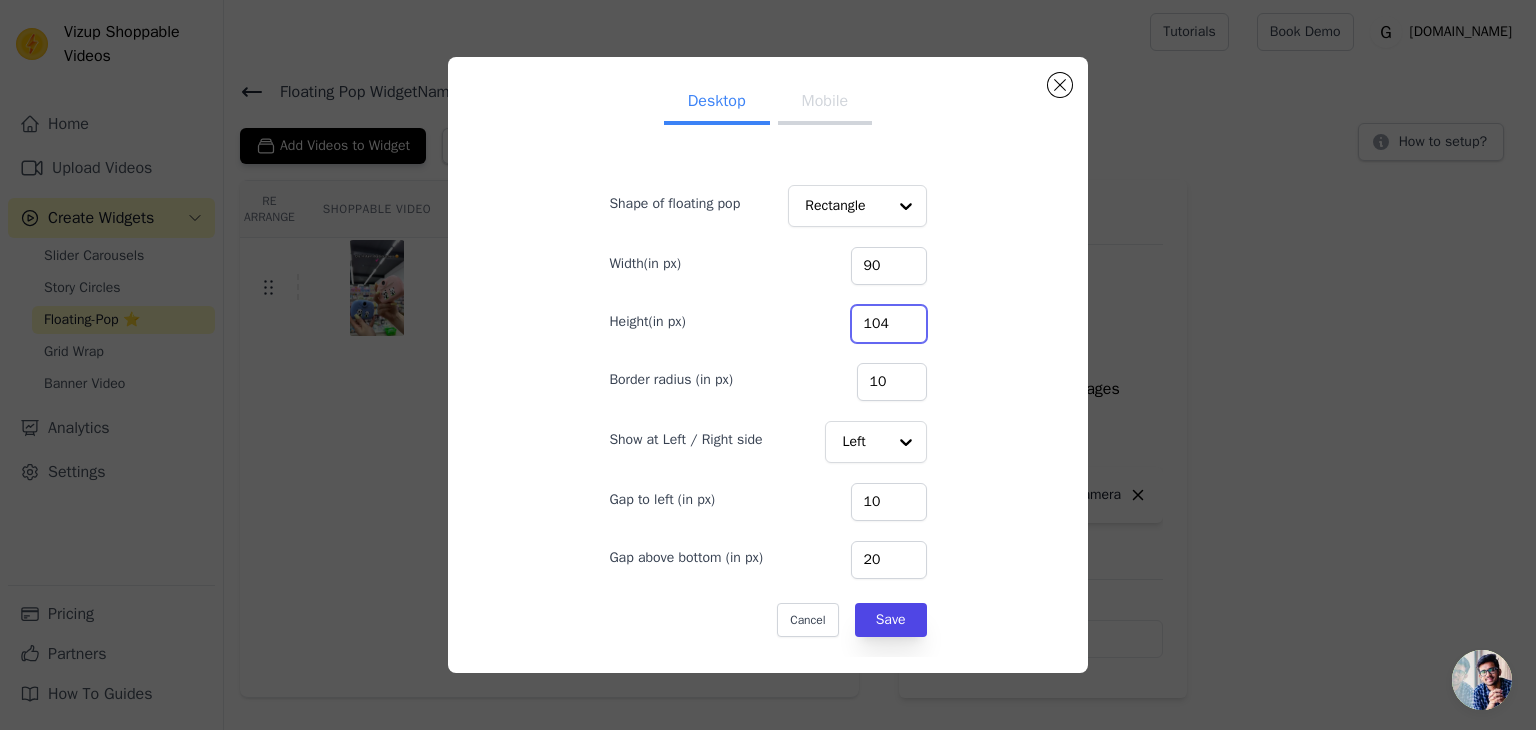 click on "104" at bounding box center [889, 324] 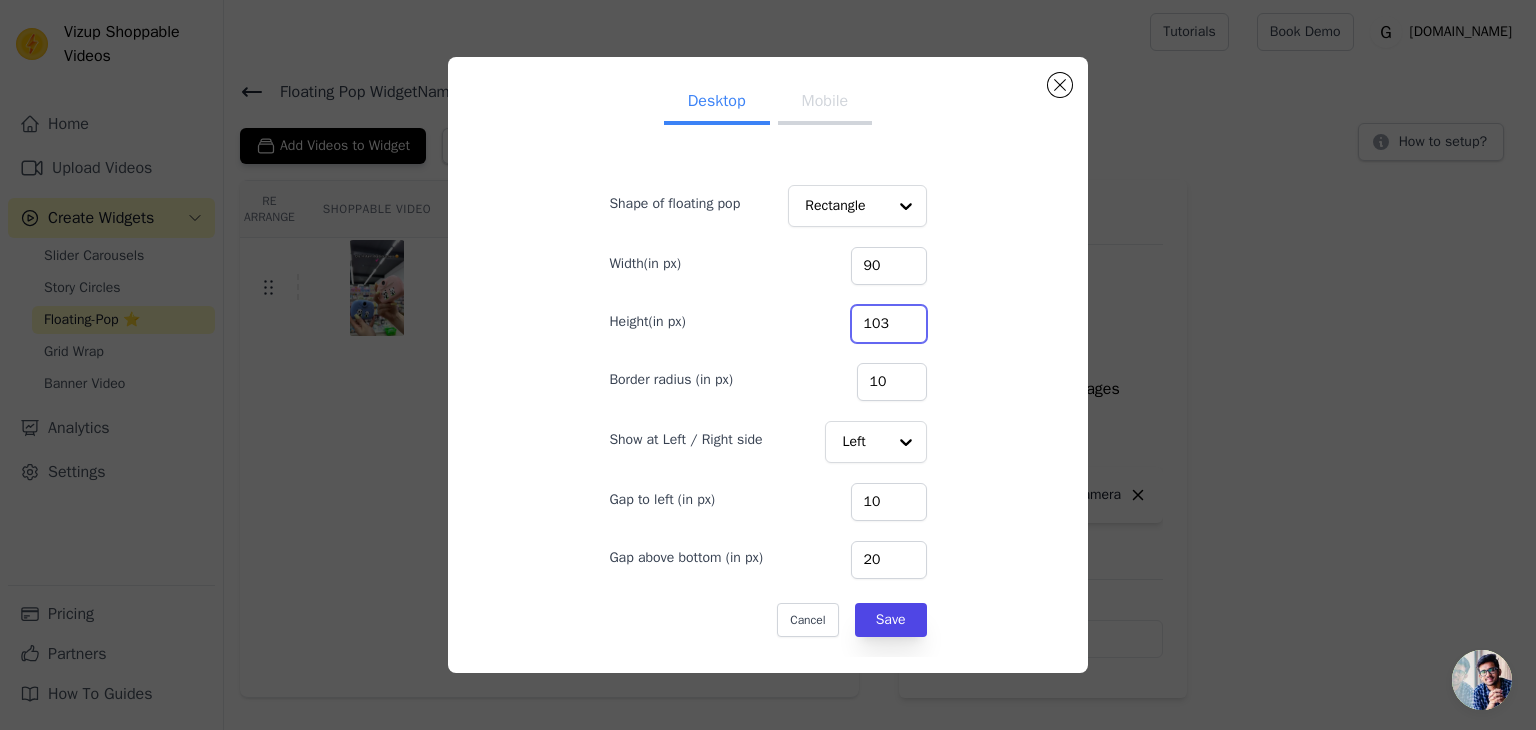 click on "103" at bounding box center (889, 324) 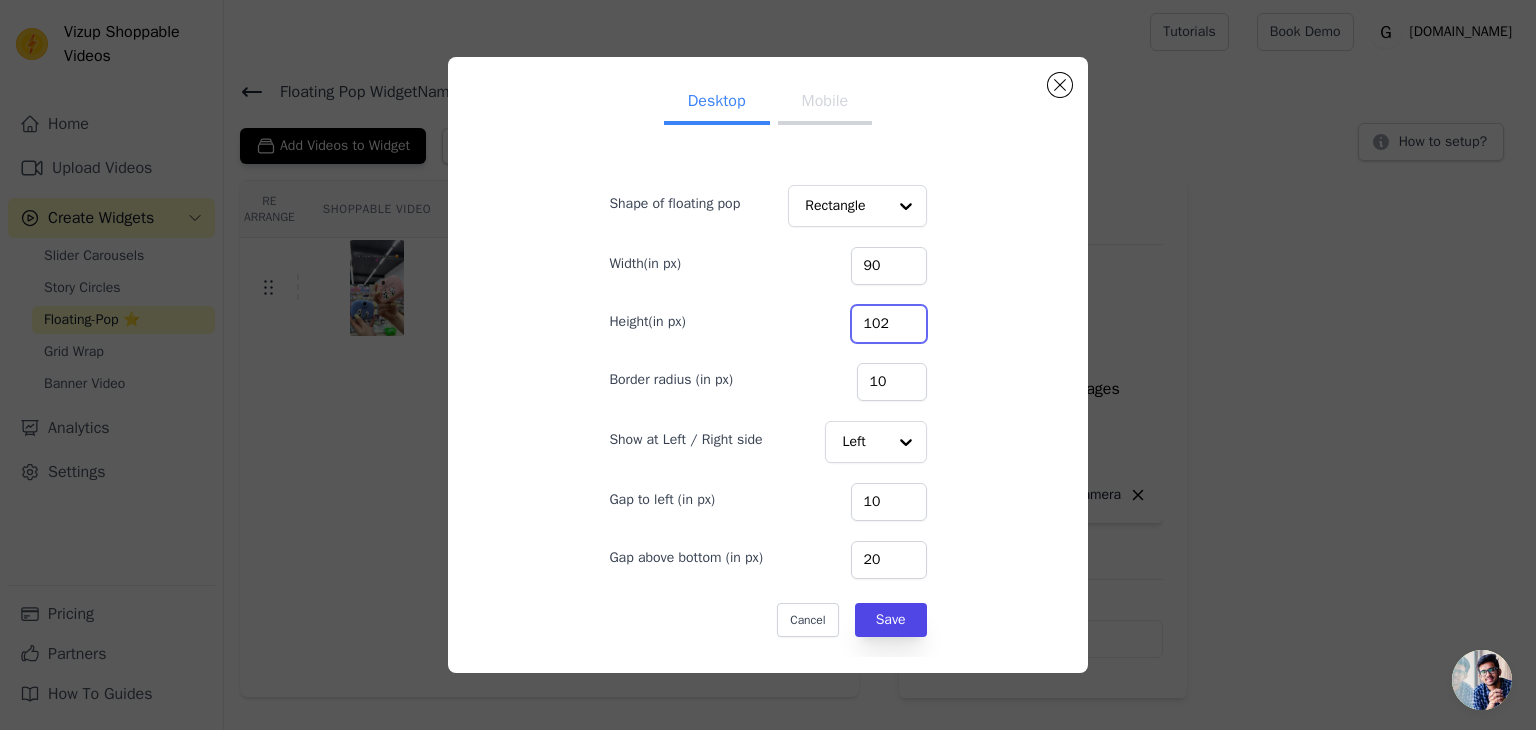 click on "102" at bounding box center [889, 324] 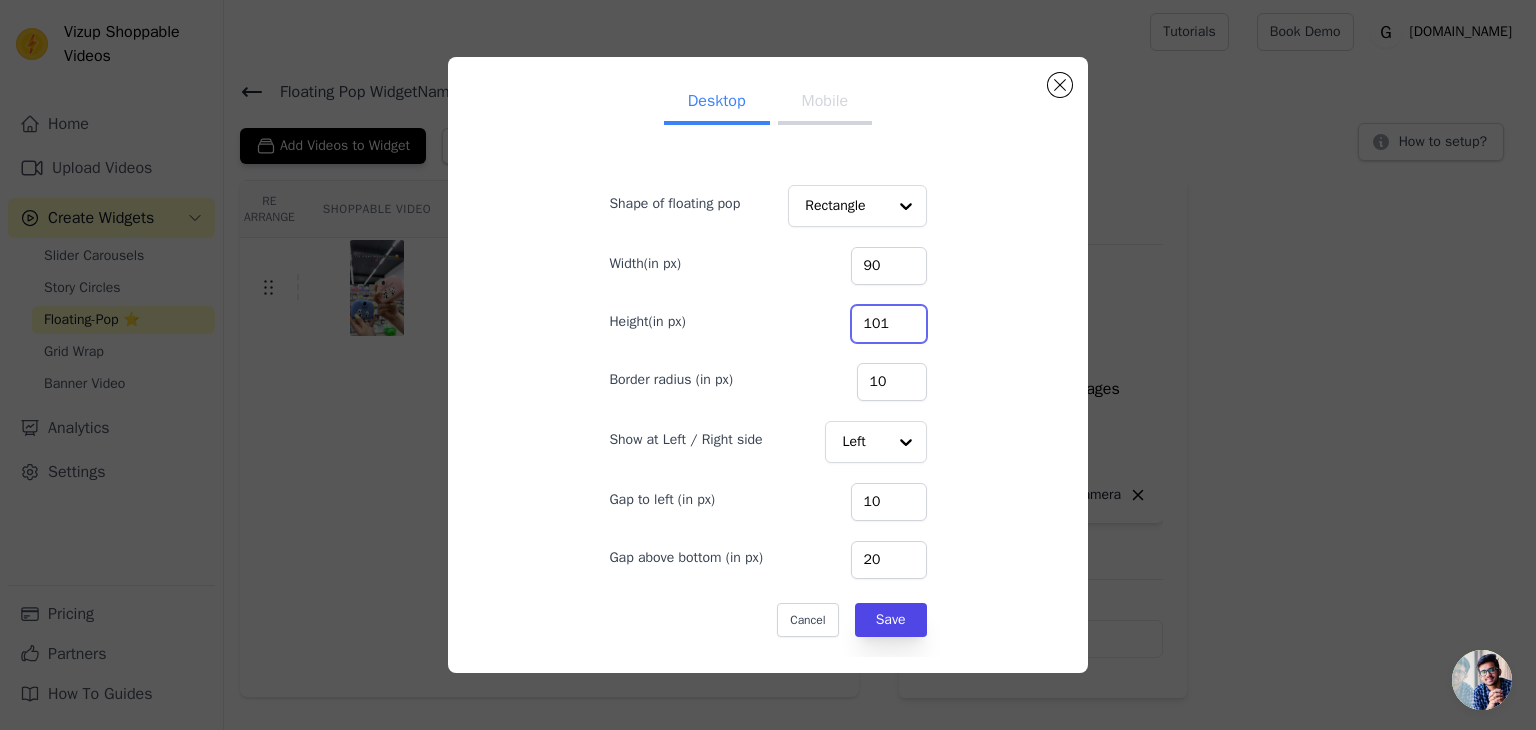 click on "101" at bounding box center [889, 324] 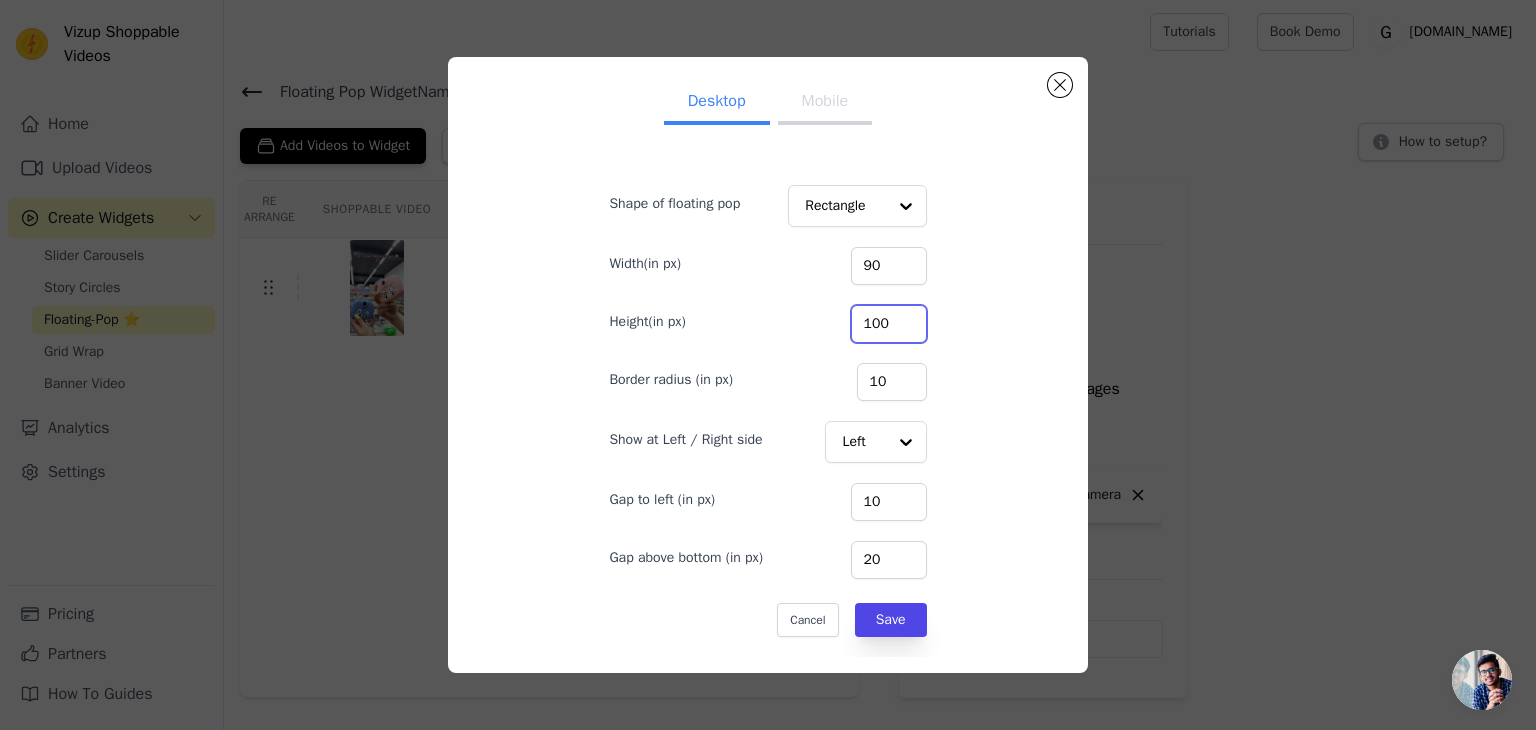 type on "100" 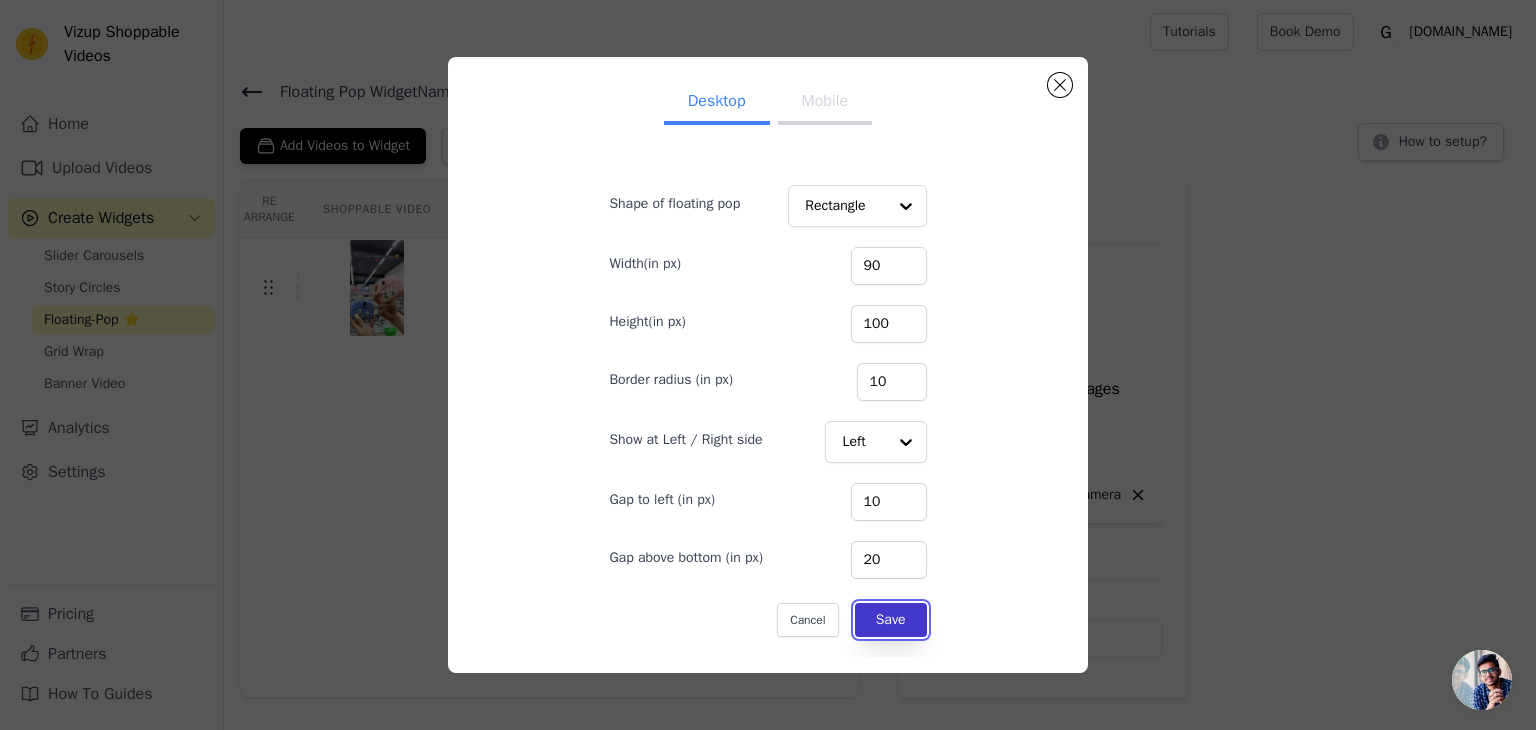 click on "Save" at bounding box center [891, 620] 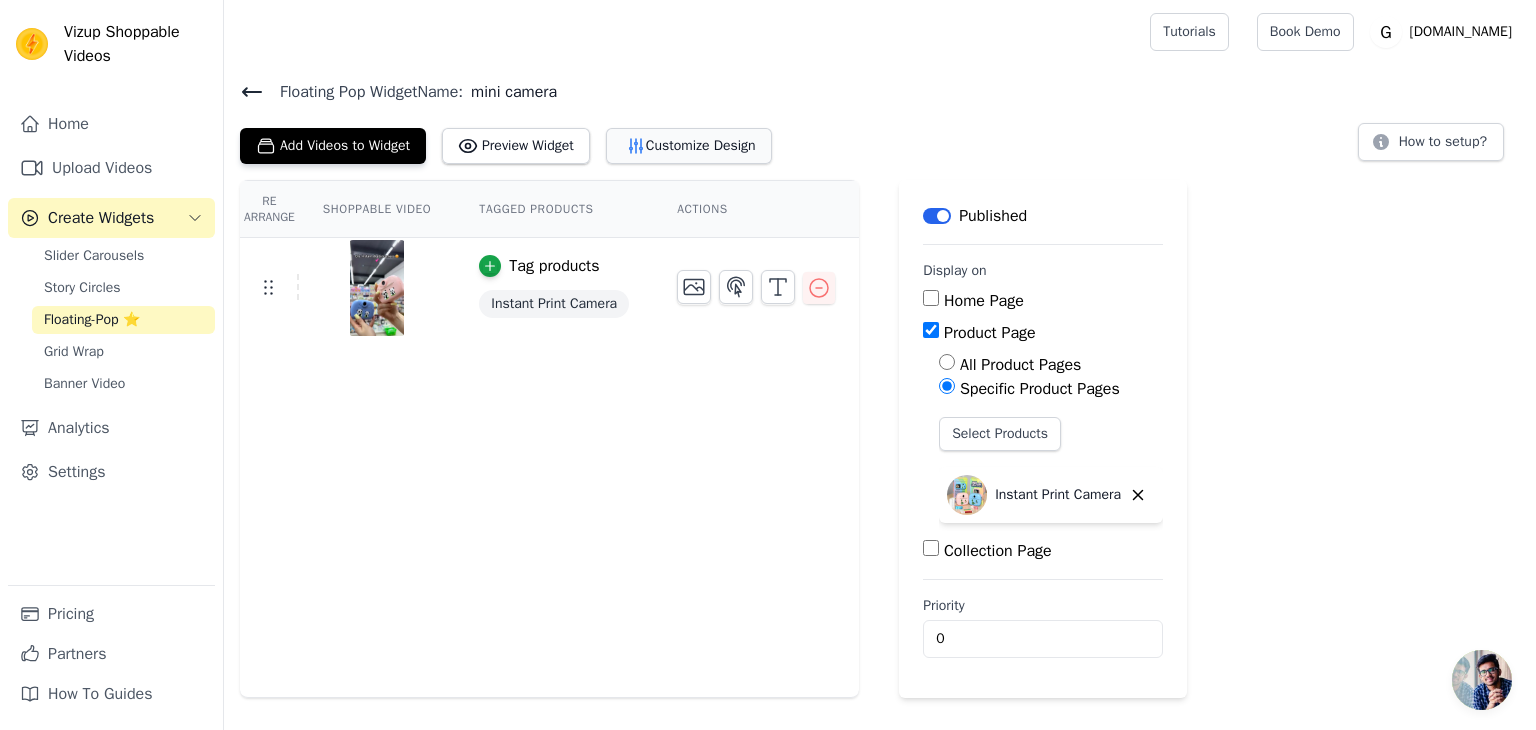 click on "Customize Design" at bounding box center [689, 146] 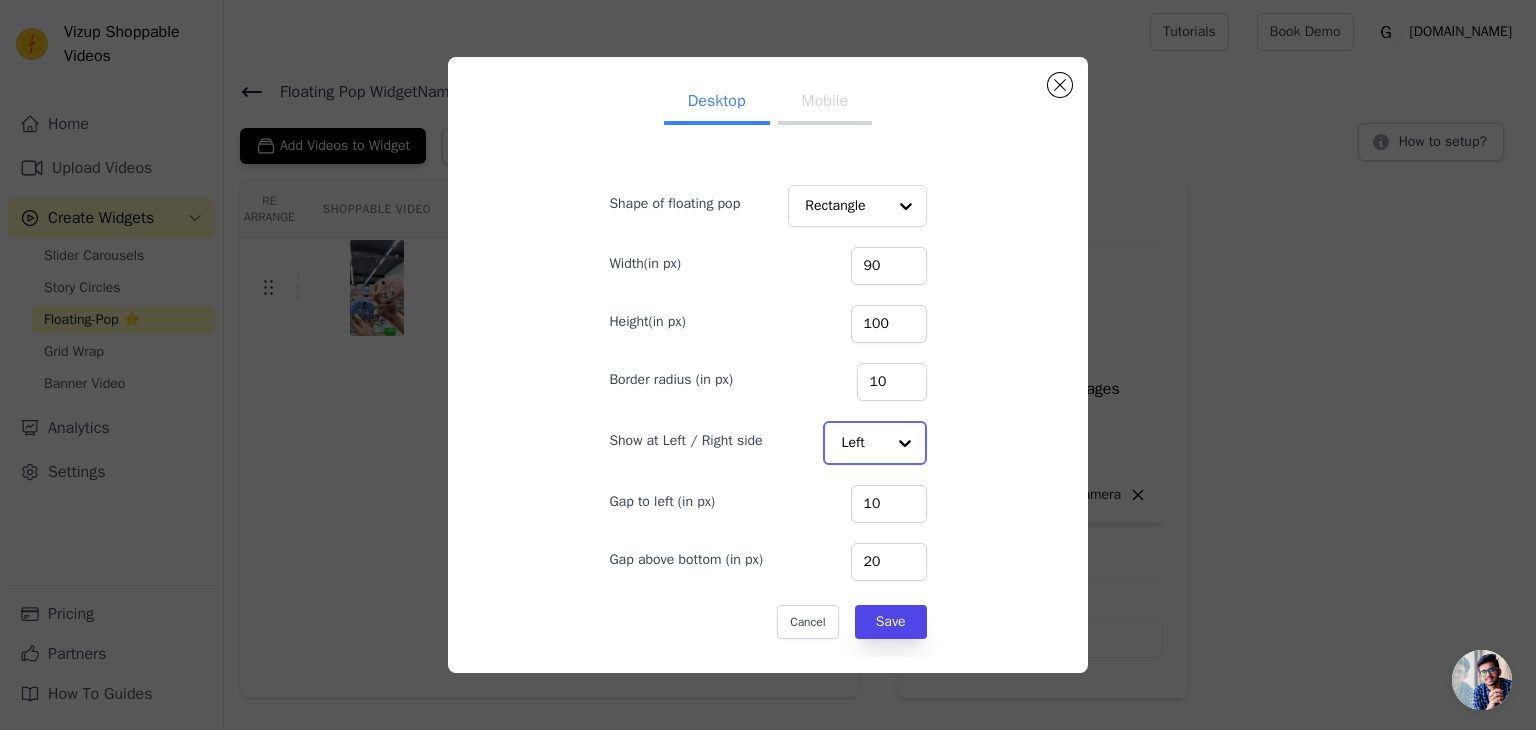 click at bounding box center [905, 443] 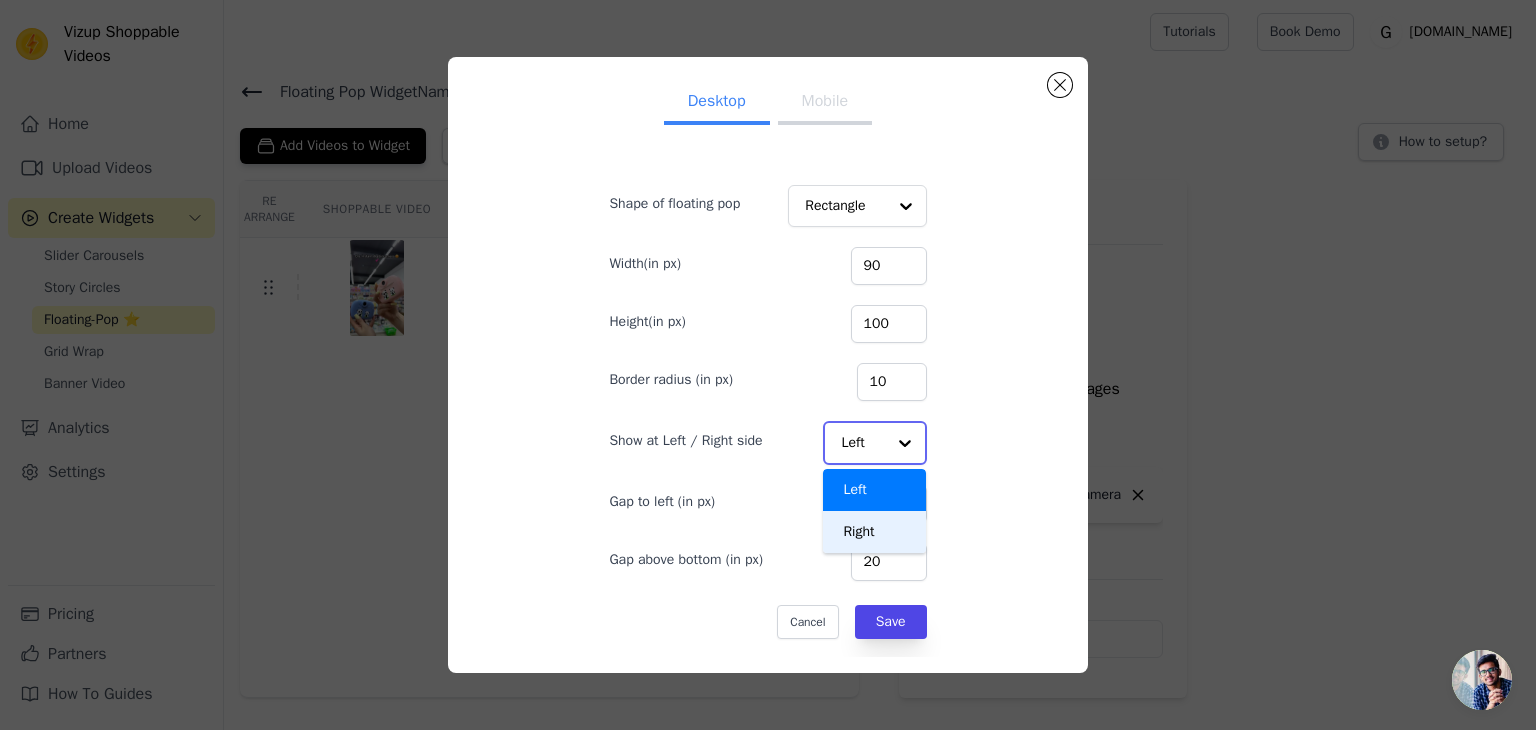 click on "Right" at bounding box center (874, 532) 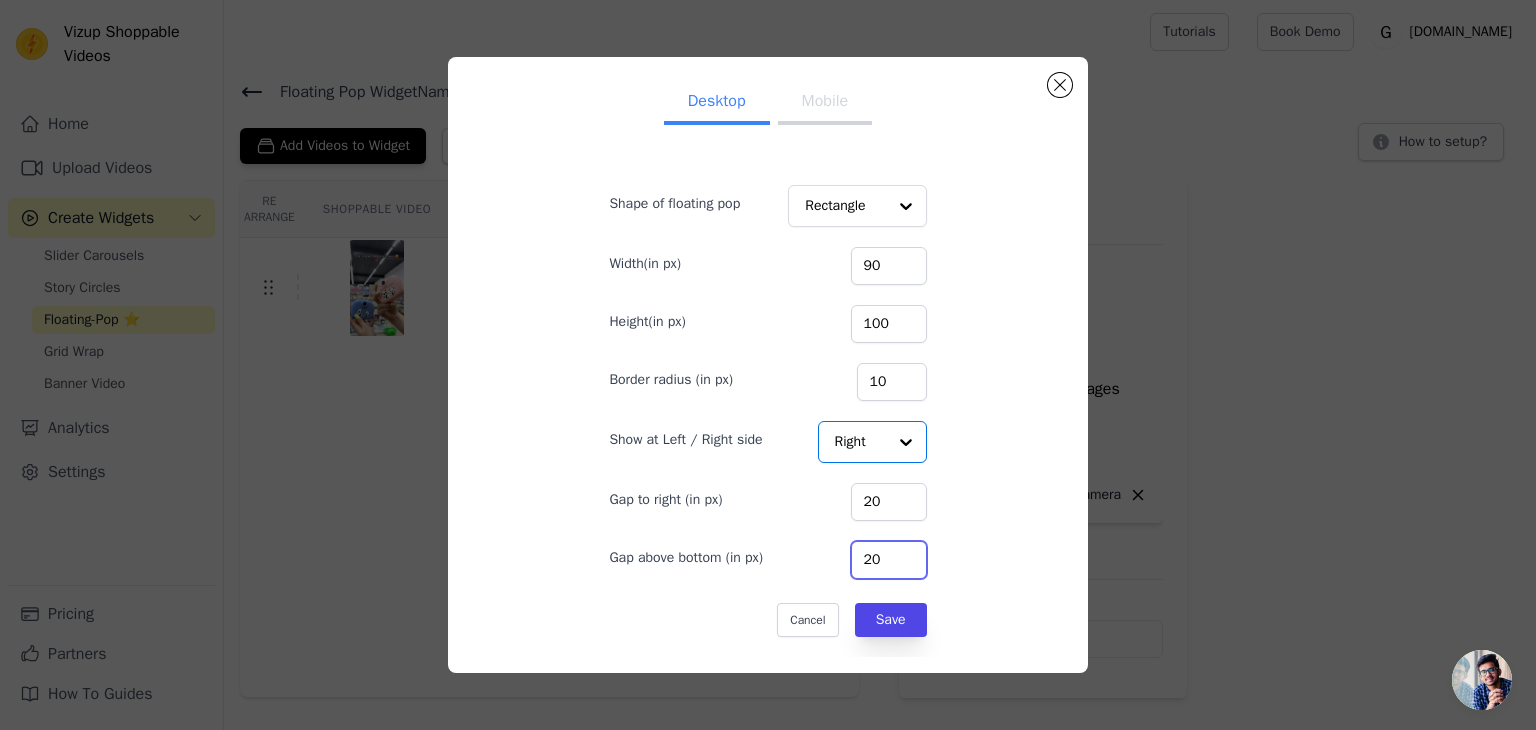 click on "20" at bounding box center [889, 560] 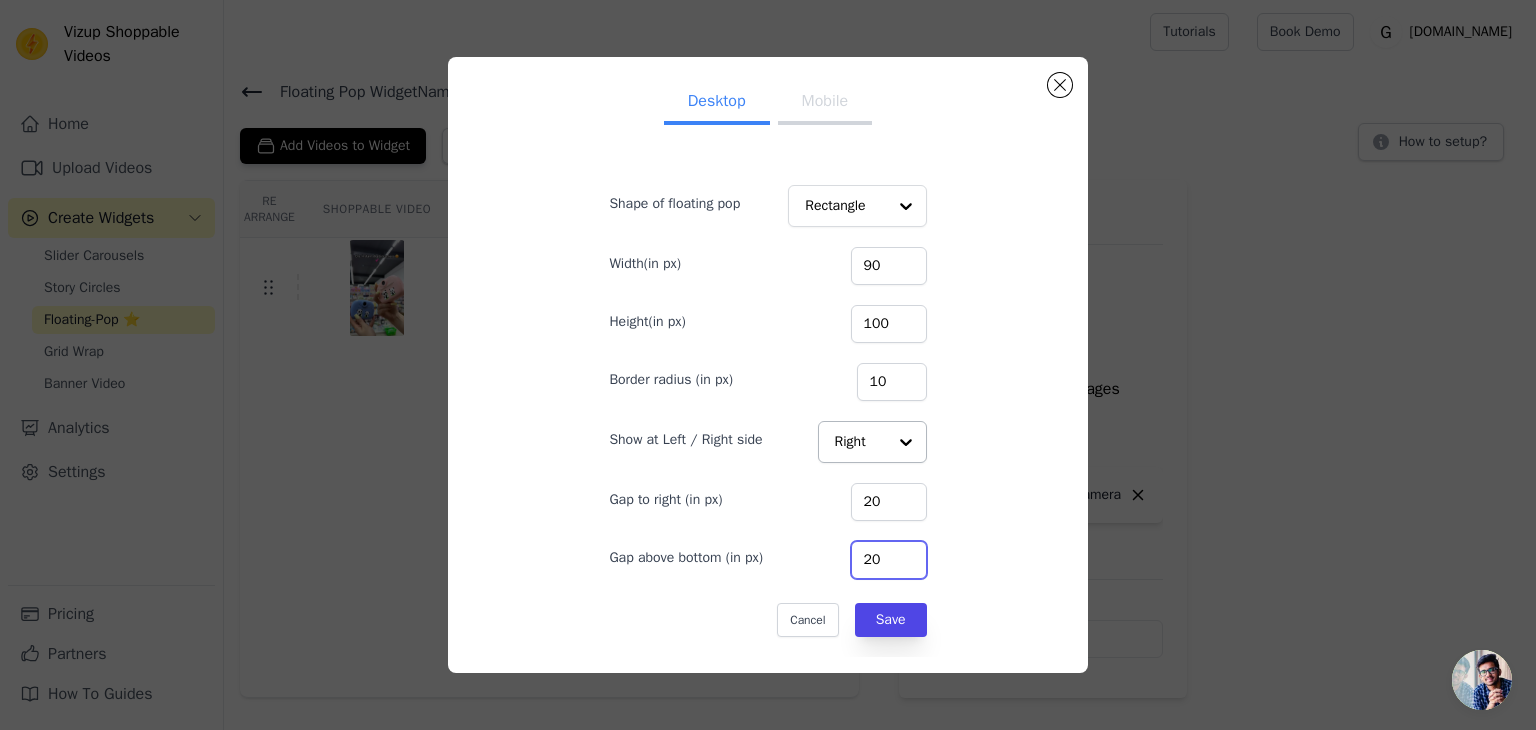 type on "2" 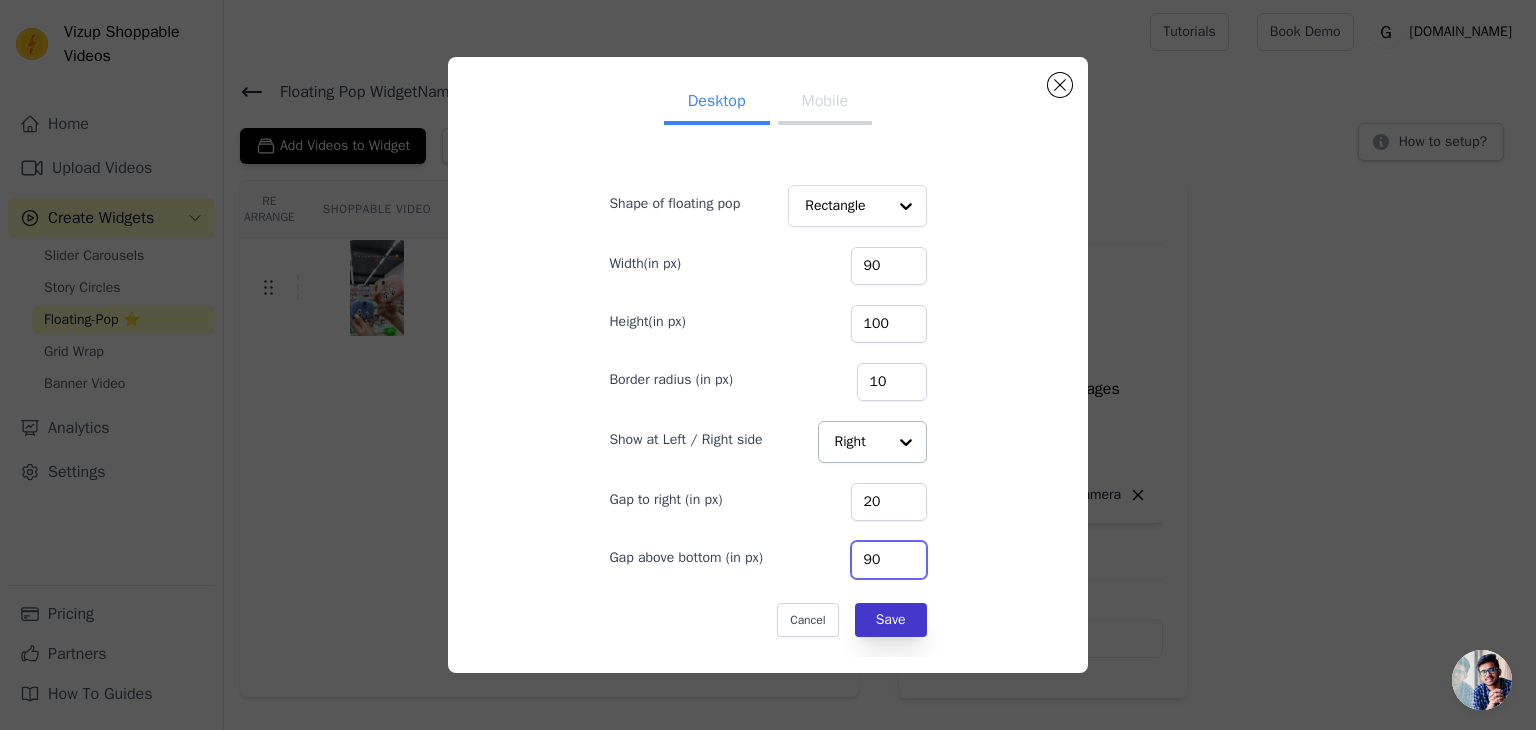 type on "90" 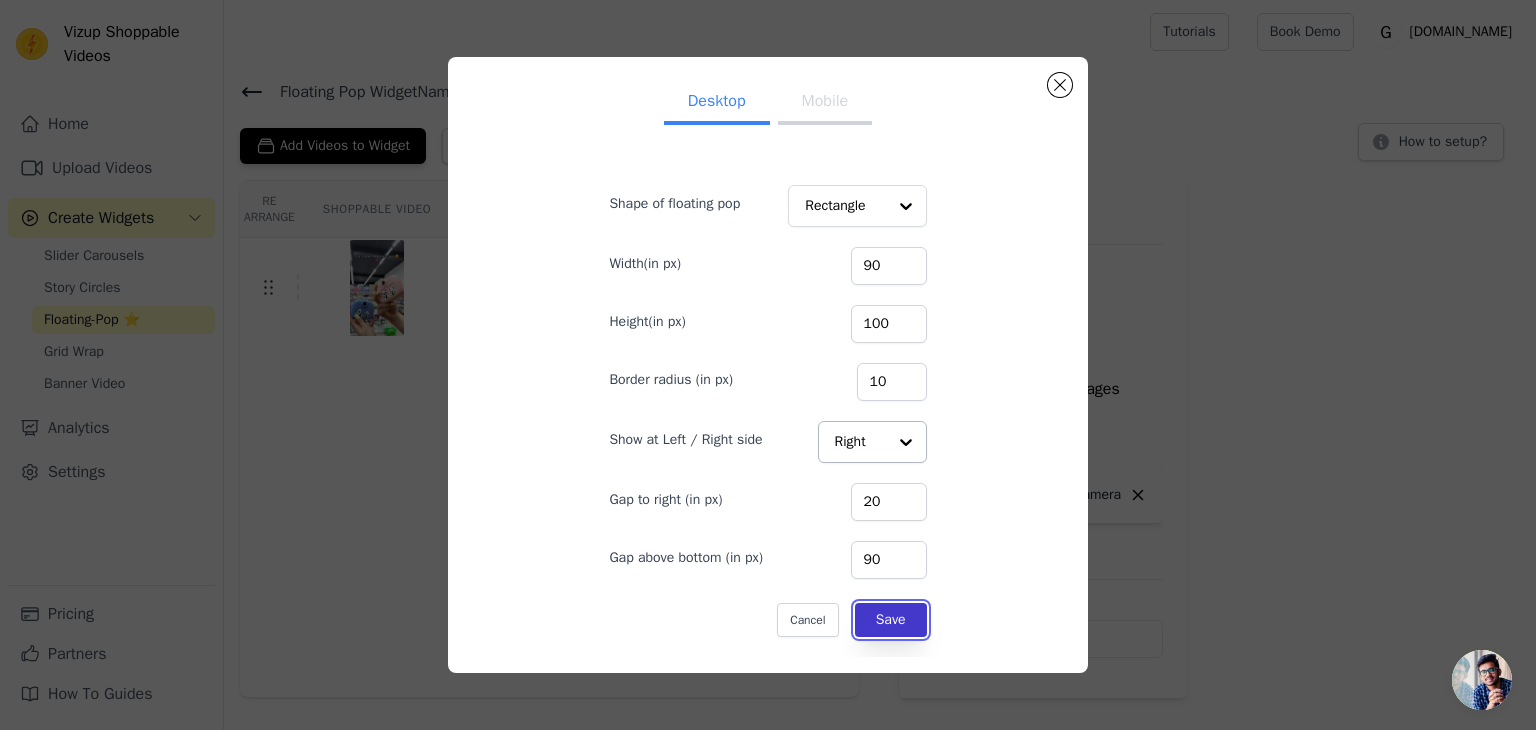 click on "Save" at bounding box center (891, 620) 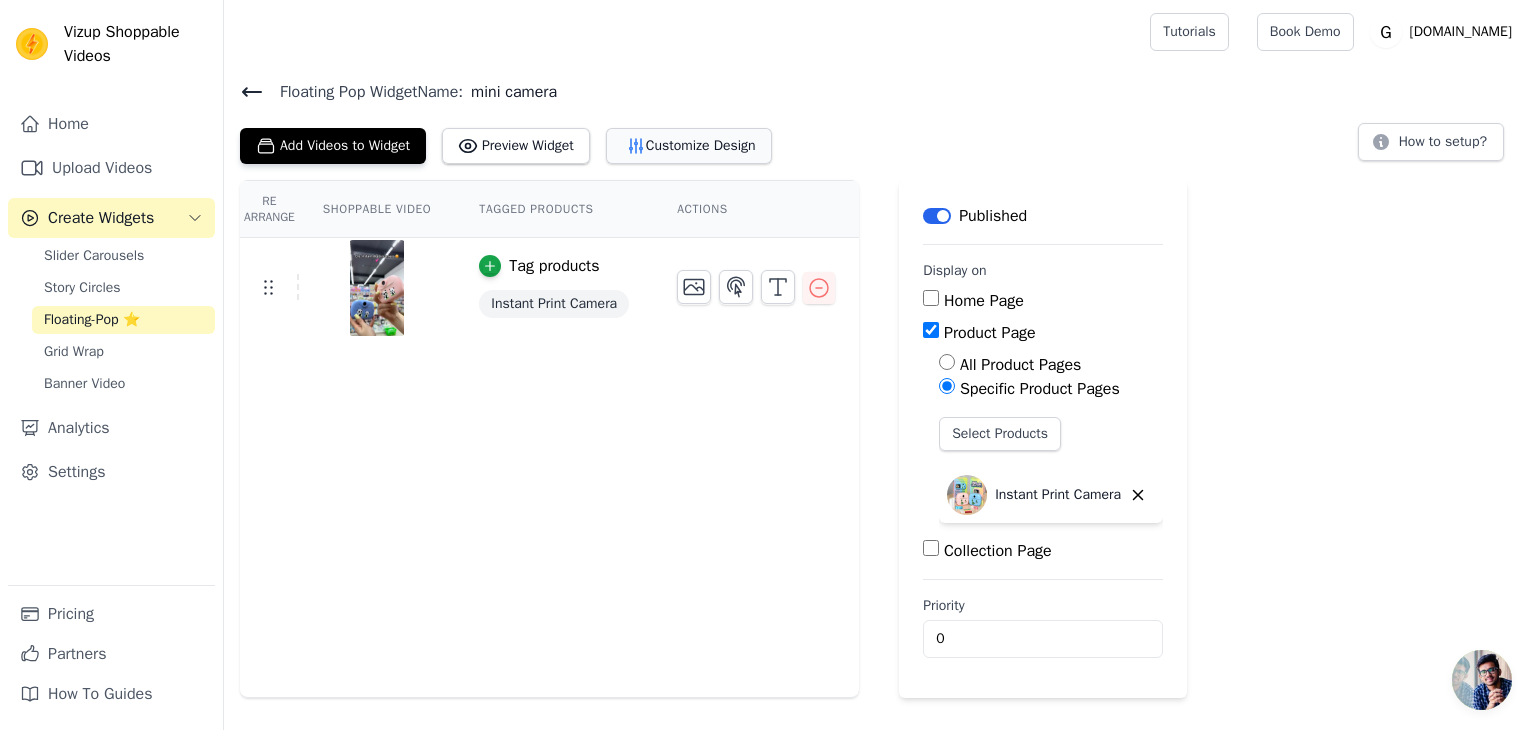 click on "Customize Design" at bounding box center (689, 146) 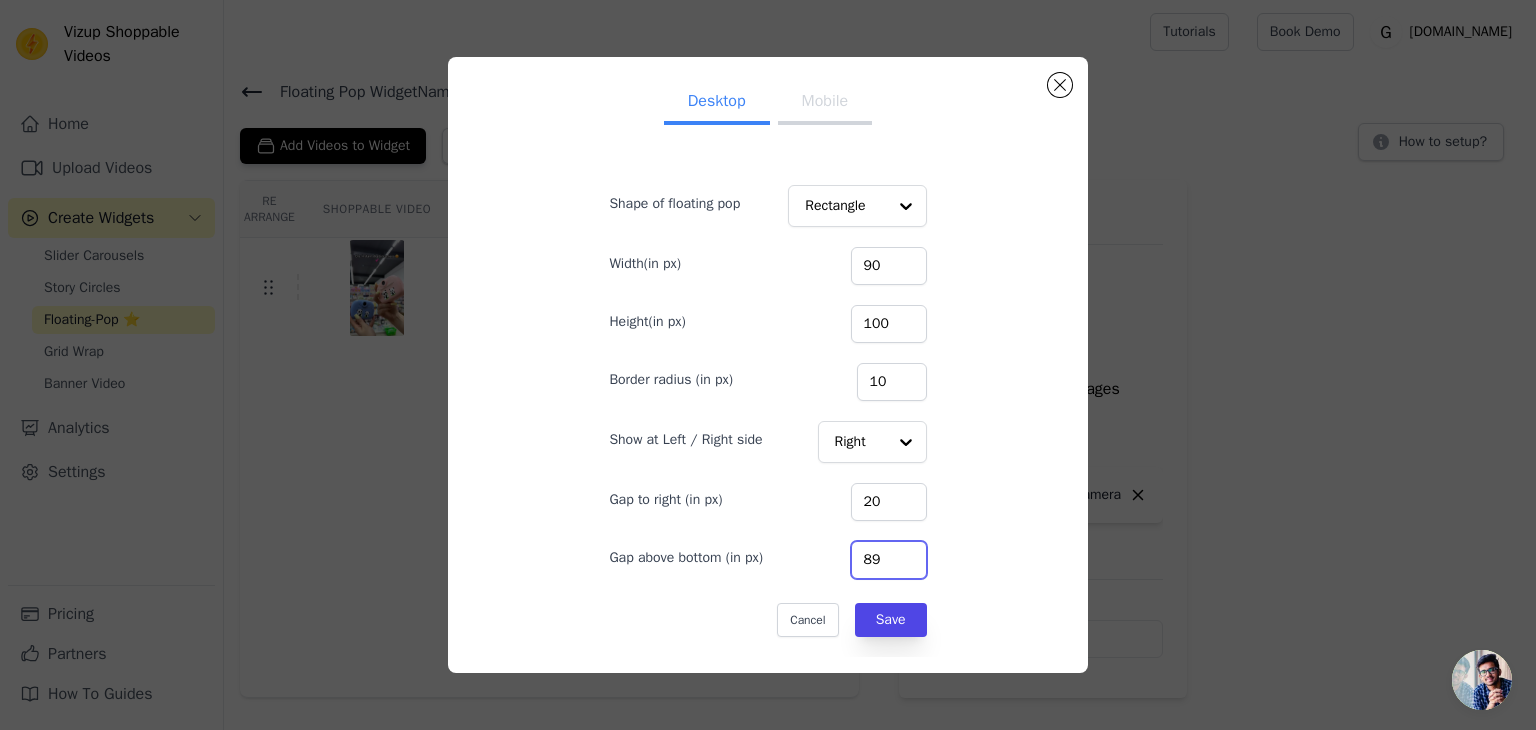 click on "89" at bounding box center (889, 560) 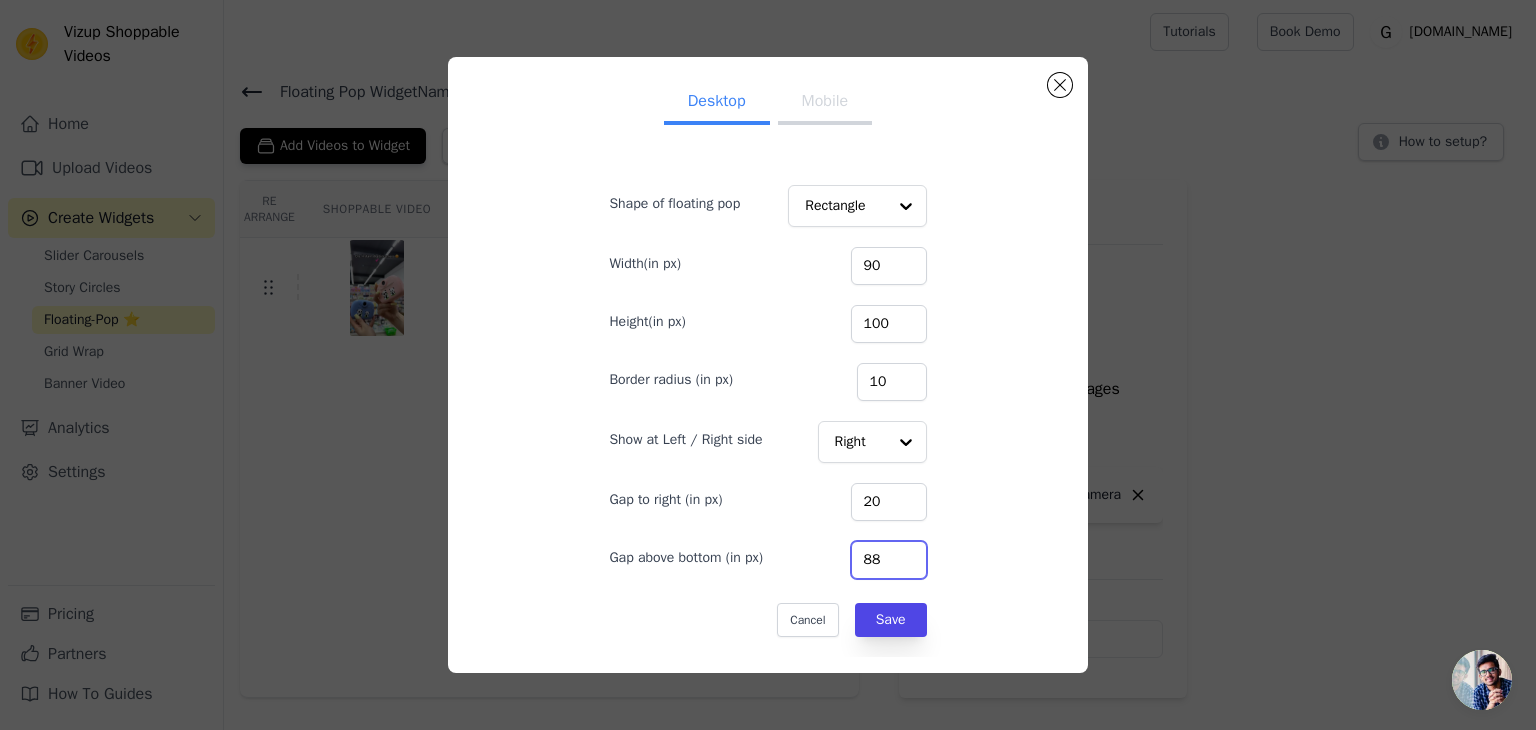 click on "88" at bounding box center [889, 560] 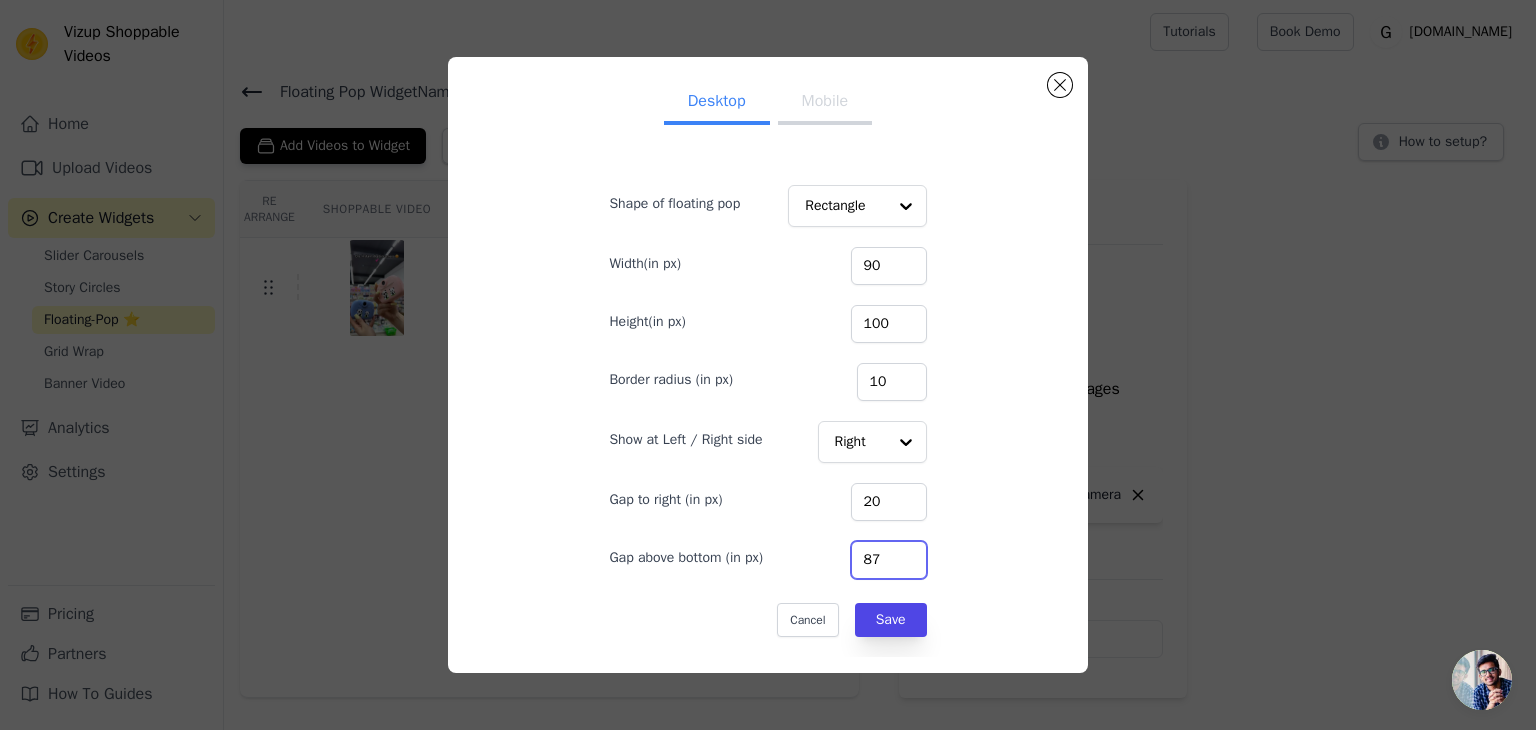 click on "87" at bounding box center [889, 560] 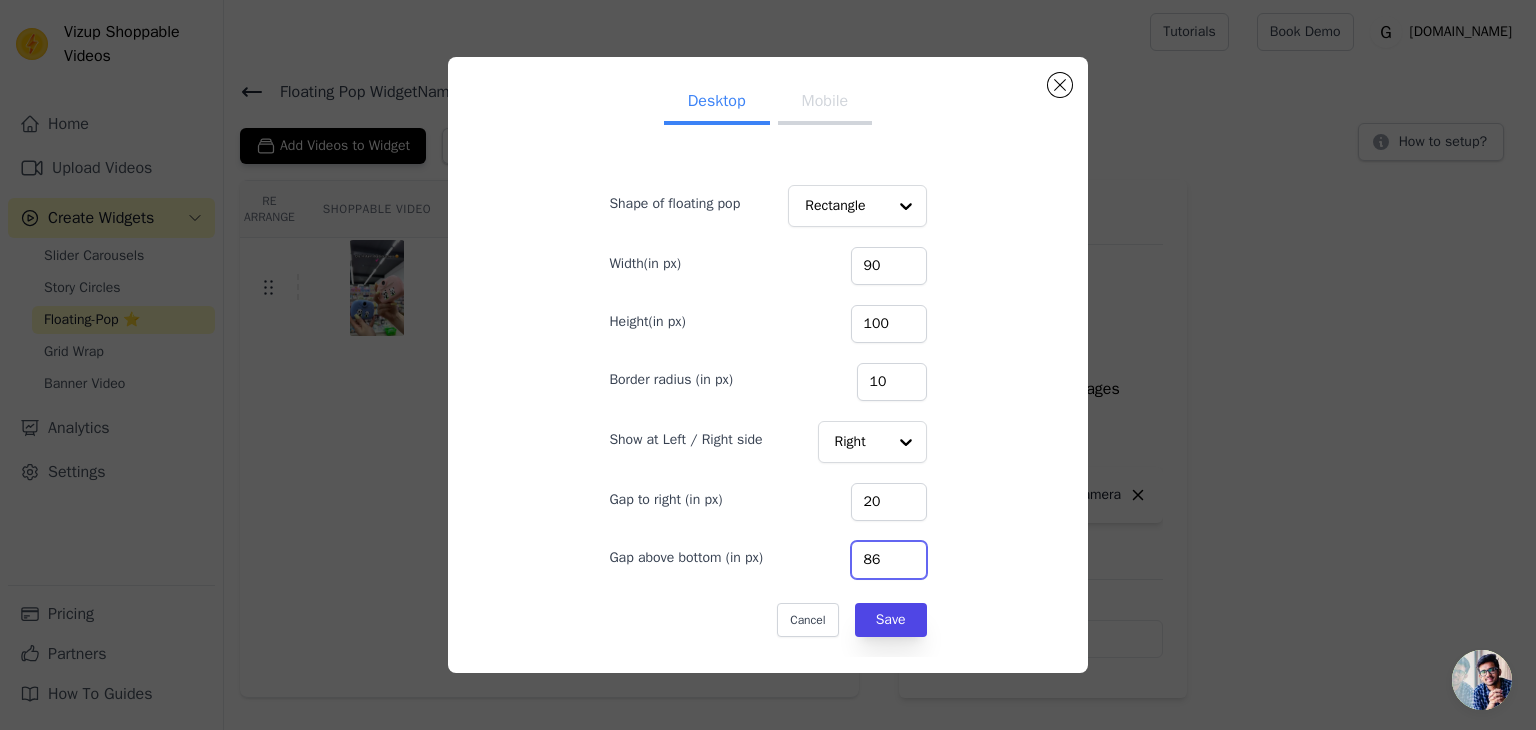 click on "86" at bounding box center (889, 560) 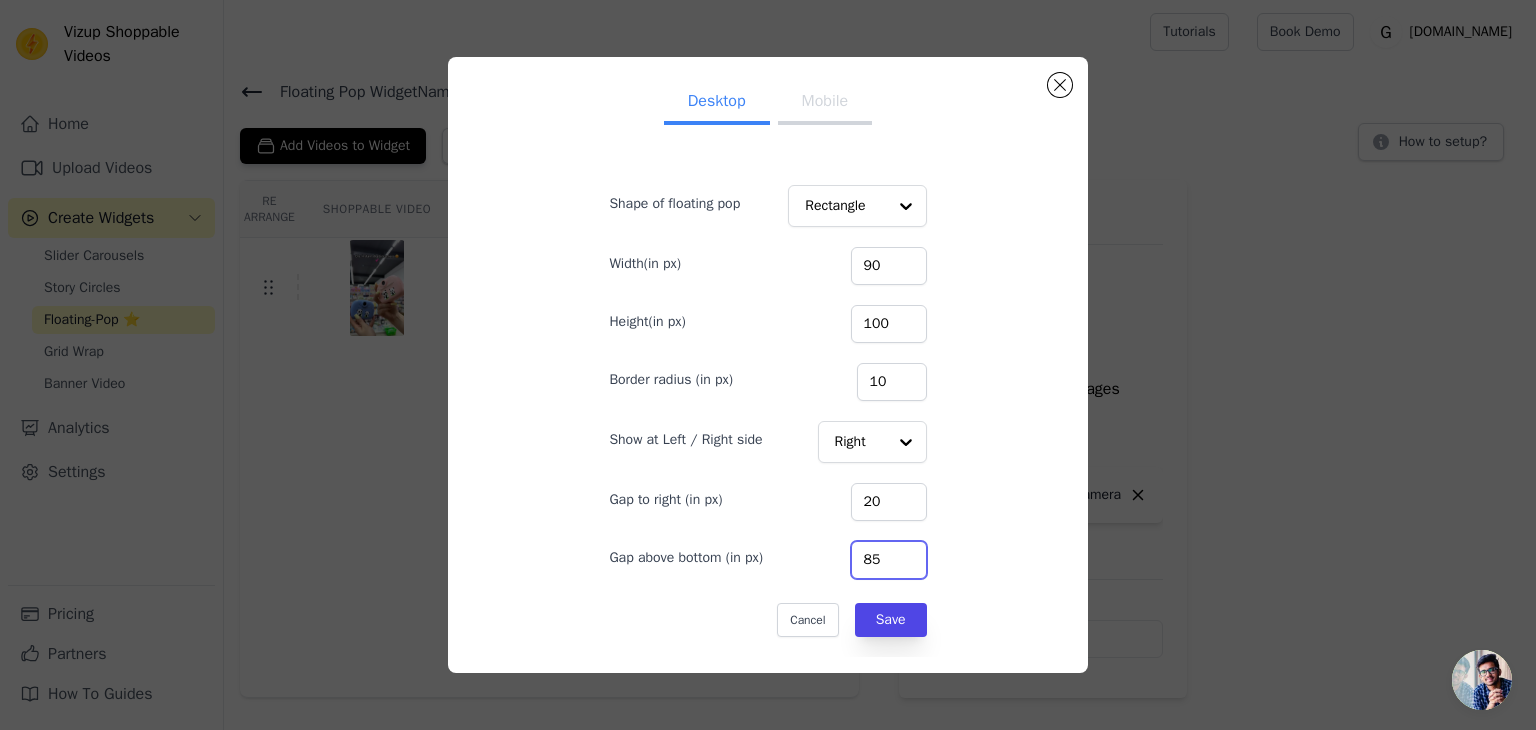 click on "85" at bounding box center [889, 560] 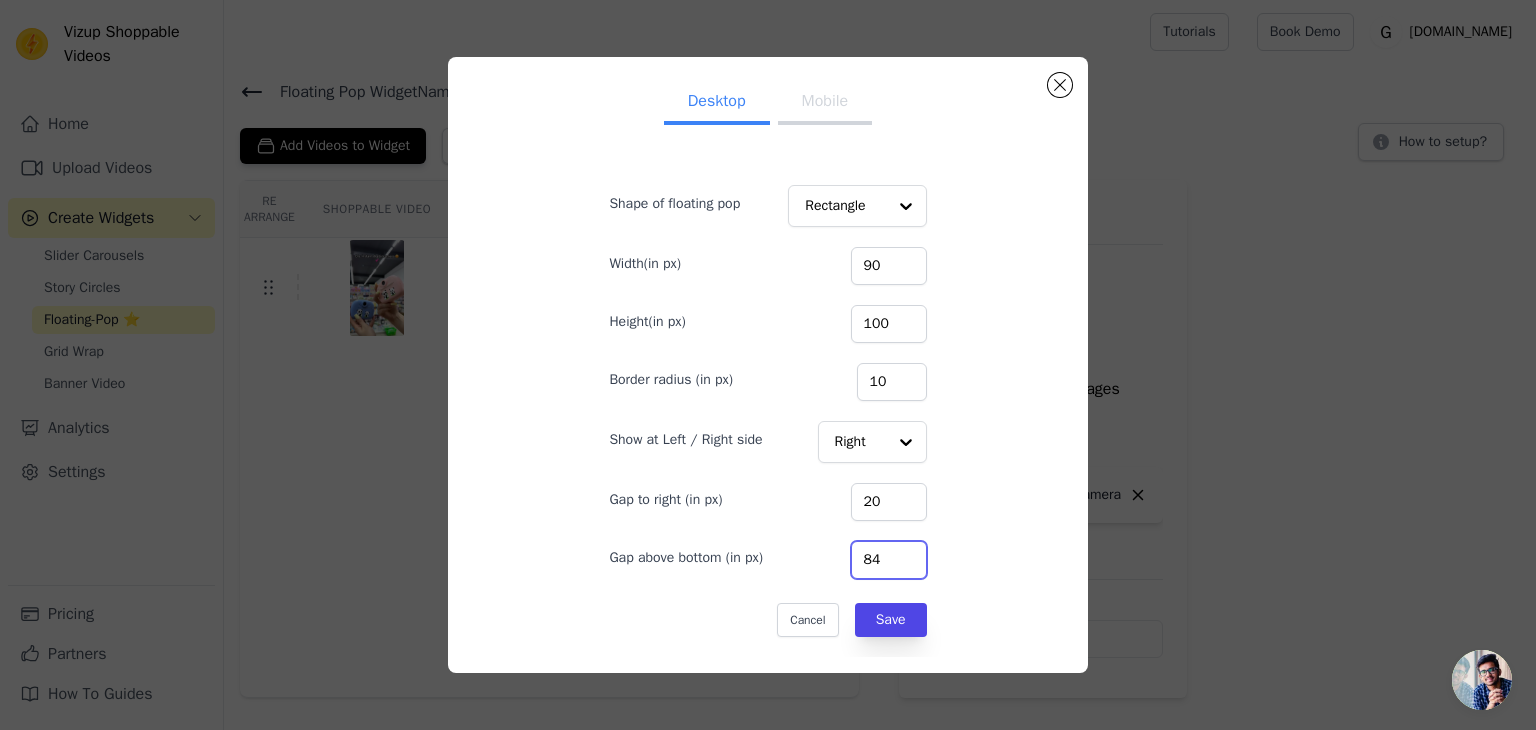 click on "84" at bounding box center [889, 560] 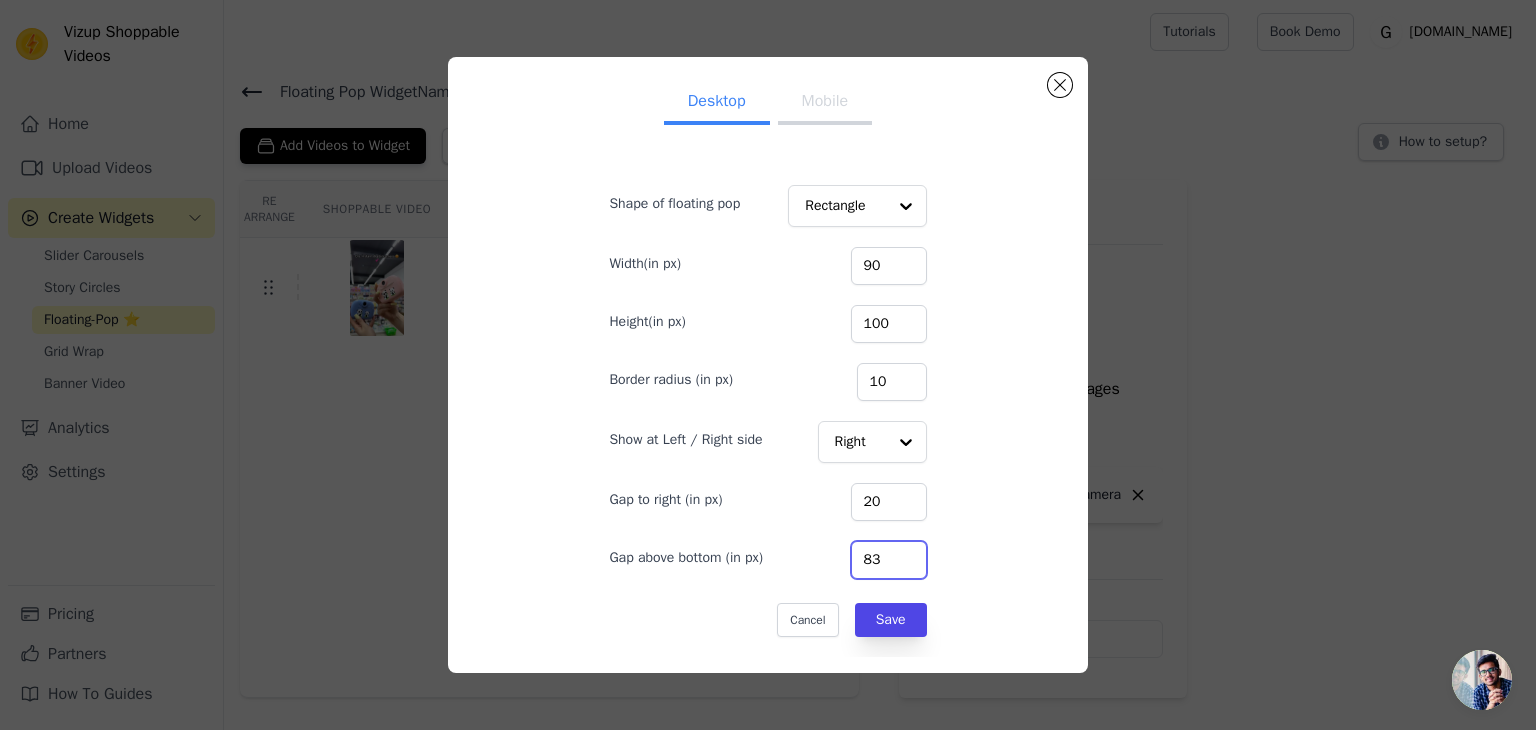 click on "83" at bounding box center [889, 560] 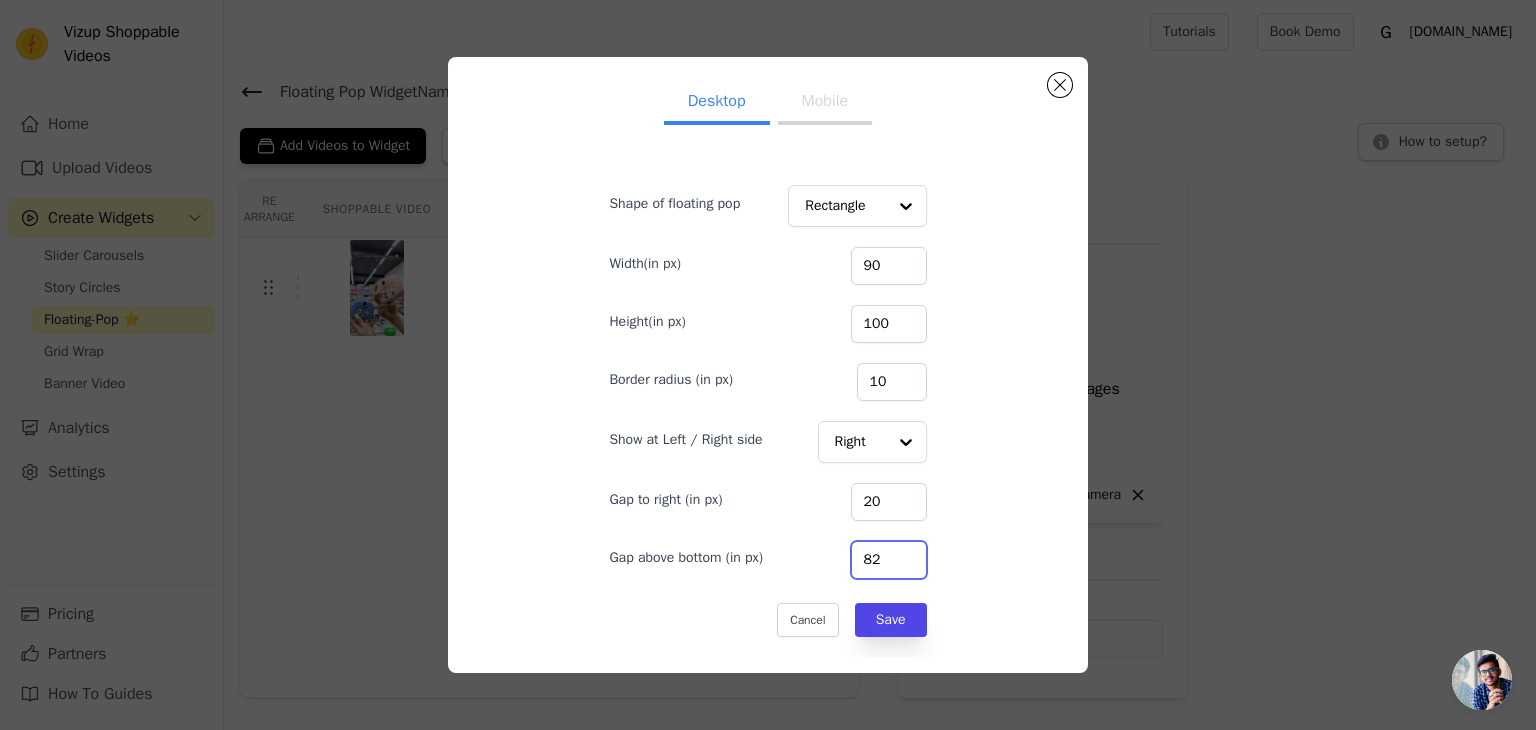 click on "82" at bounding box center (889, 560) 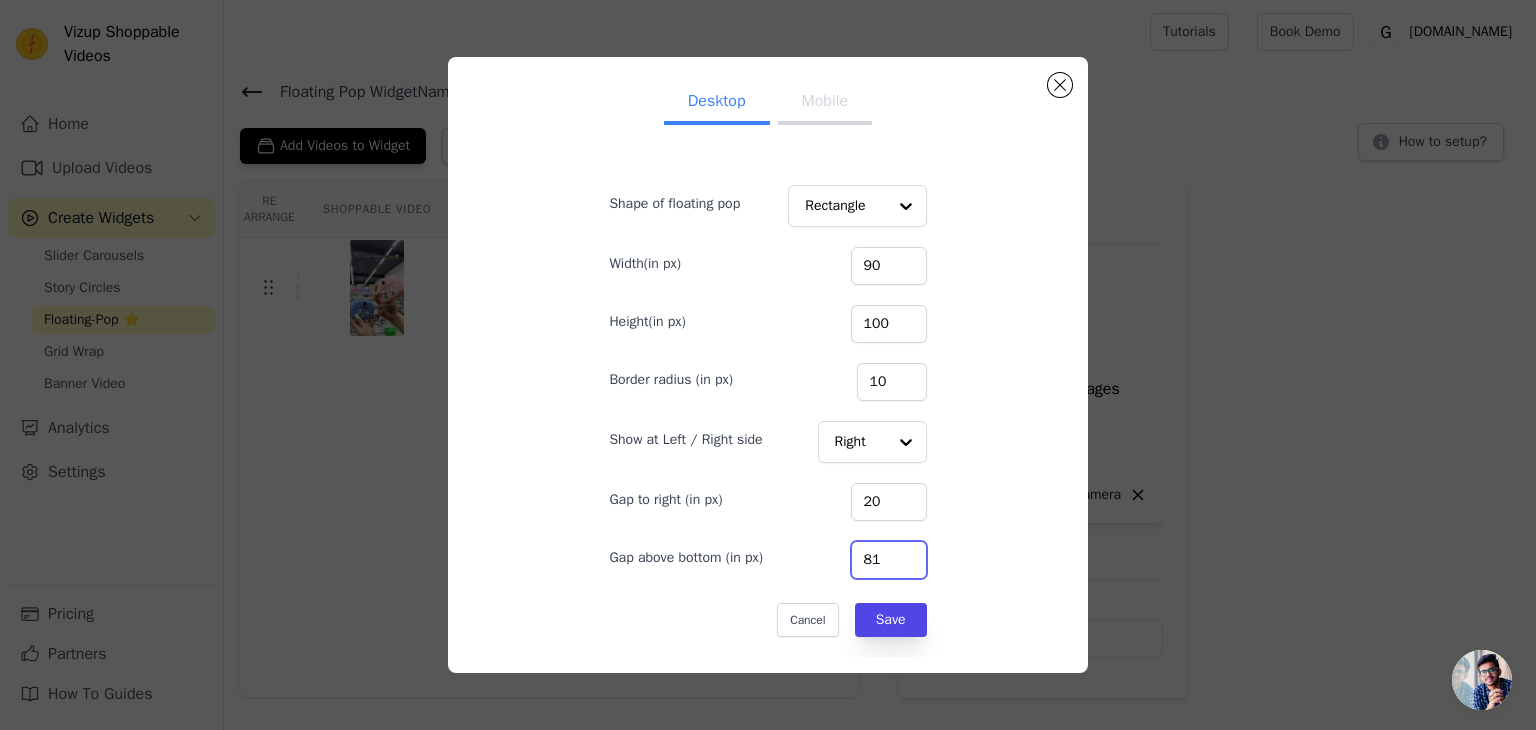 click on "81" at bounding box center [889, 560] 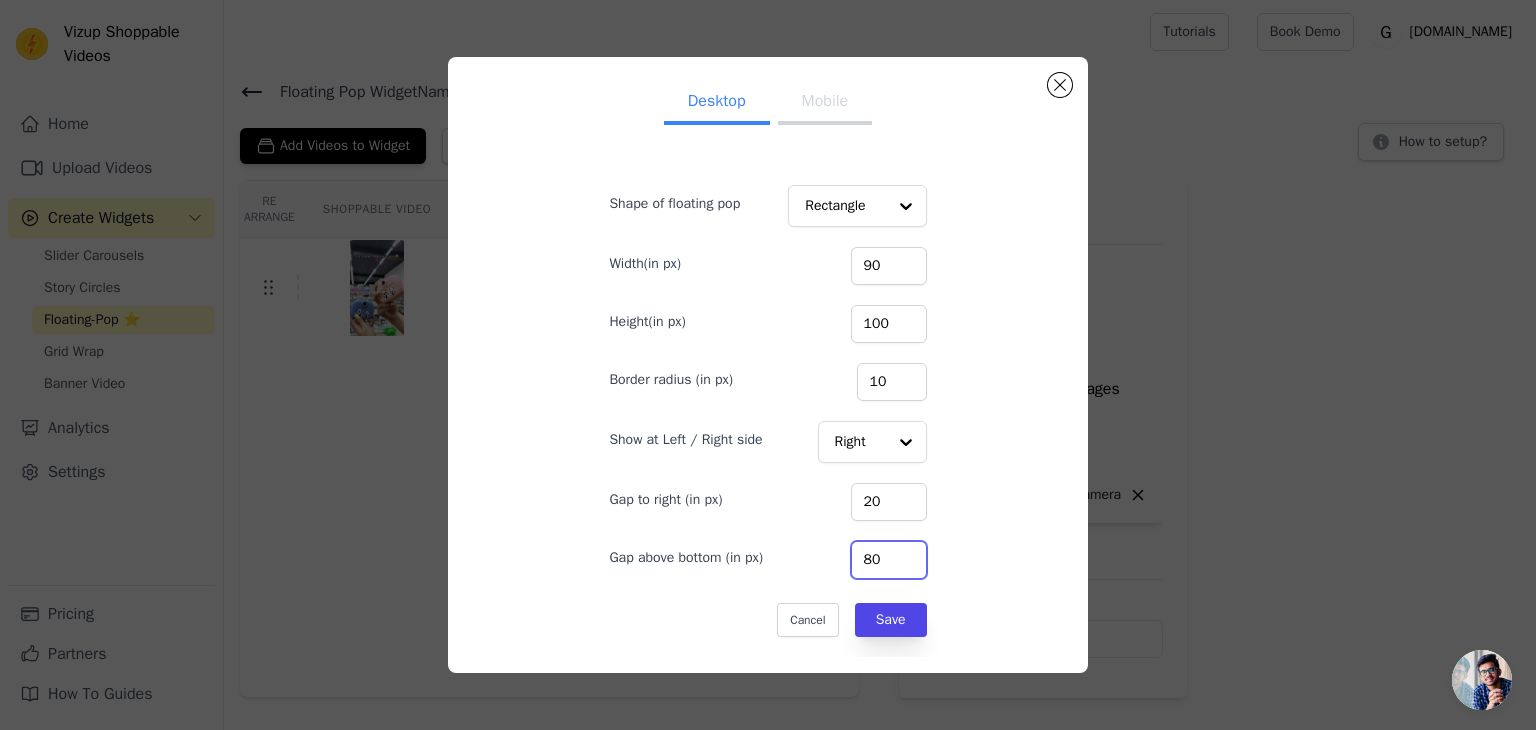 click on "80" at bounding box center (889, 560) 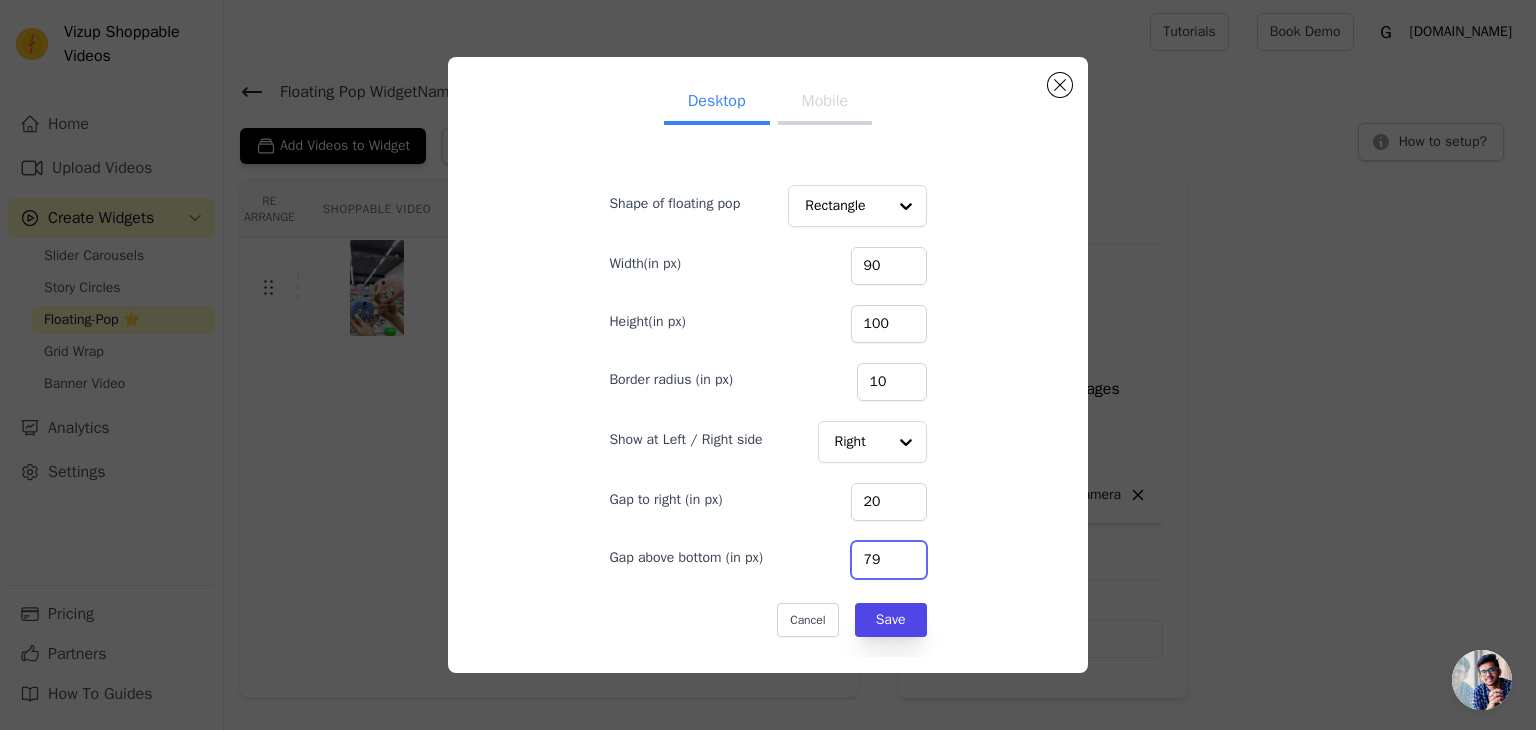 click on "79" at bounding box center (889, 560) 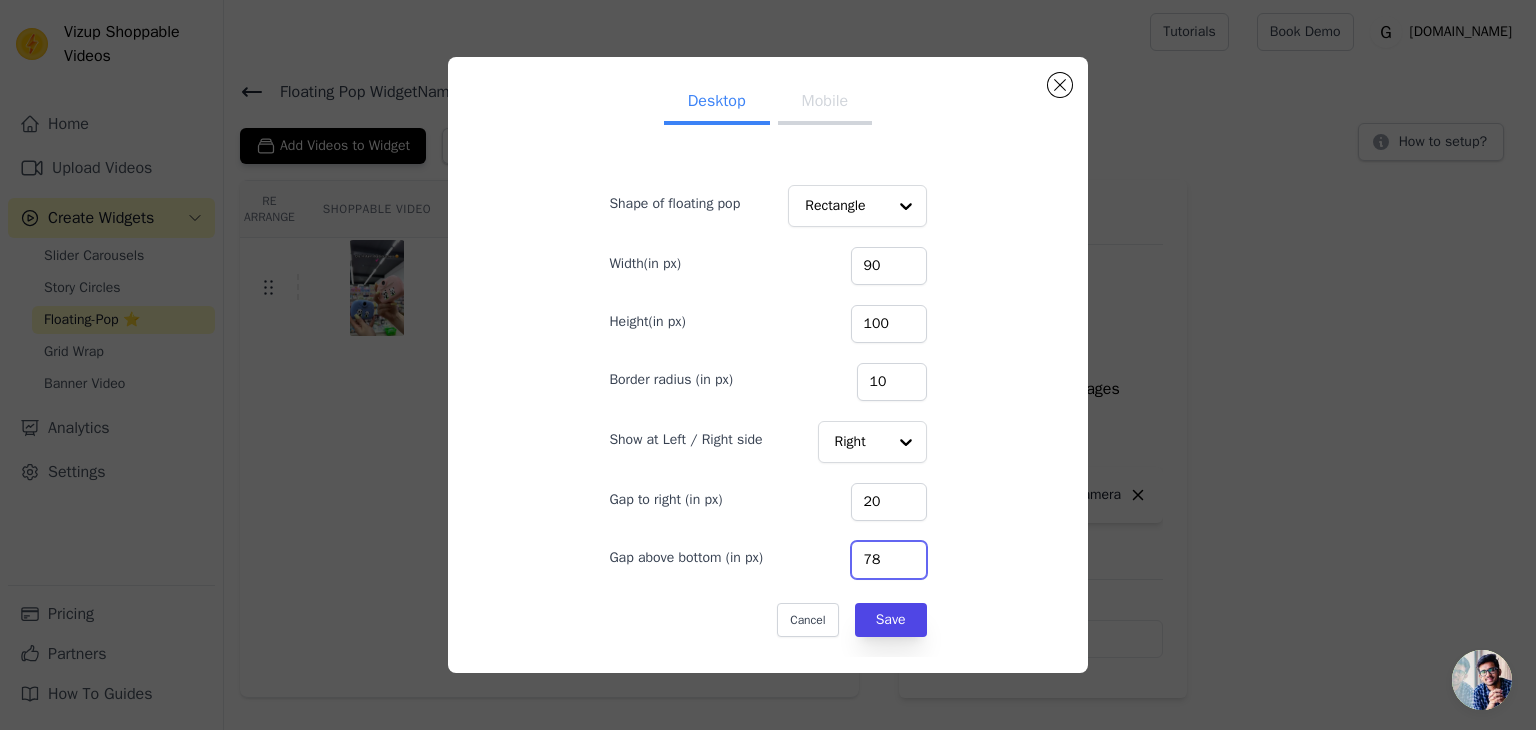 click on "78" at bounding box center [889, 560] 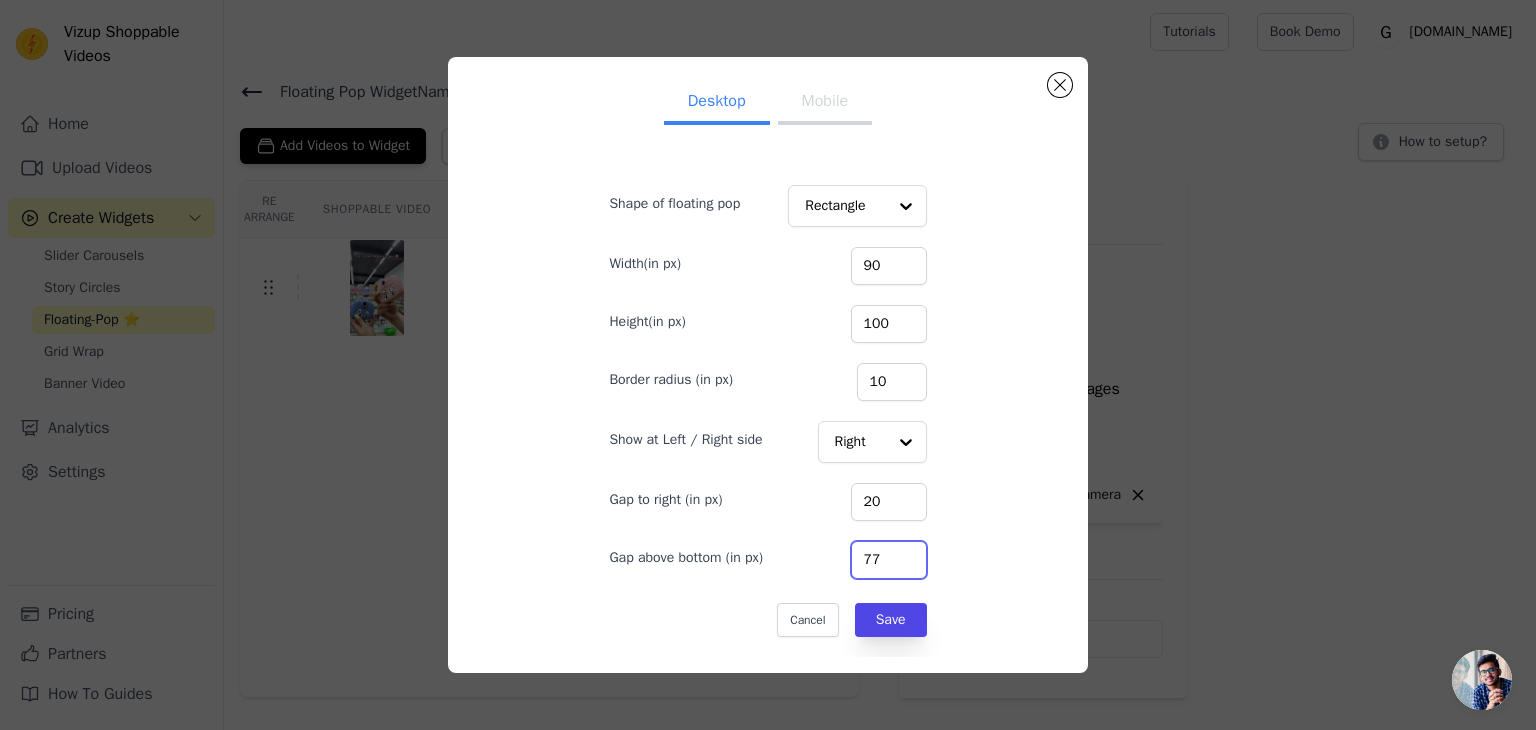click on "77" at bounding box center [889, 560] 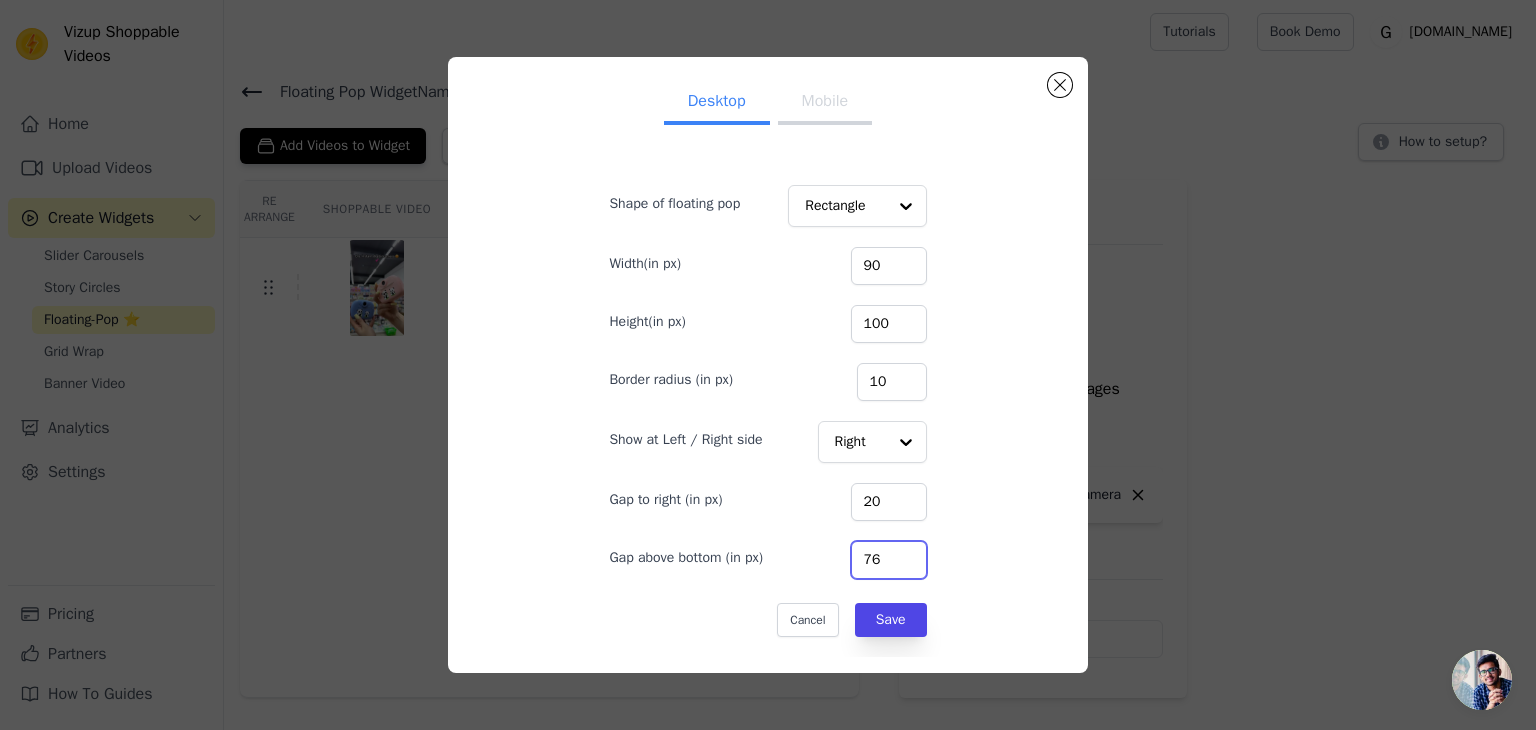 click on "76" at bounding box center (889, 560) 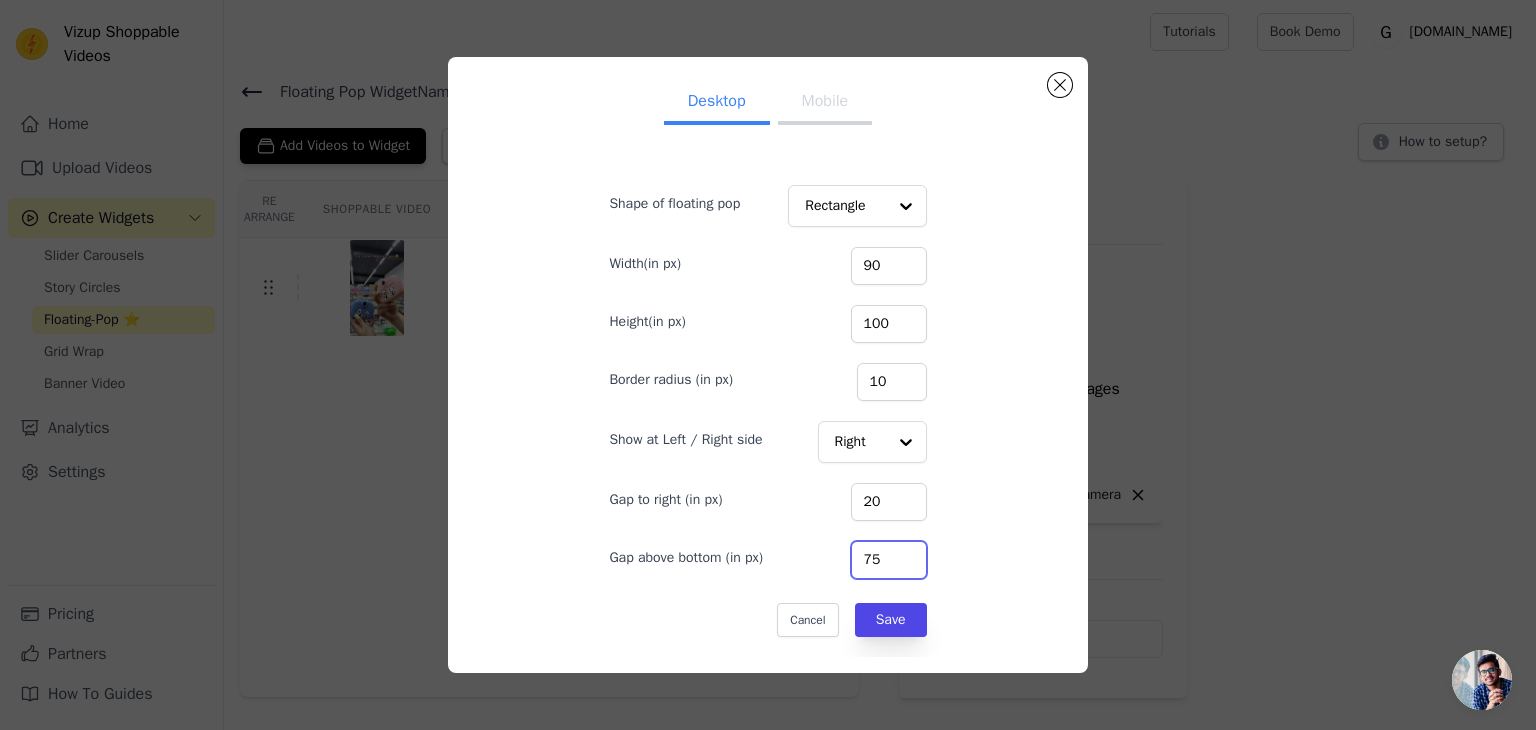 click on "75" at bounding box center (889, 560) 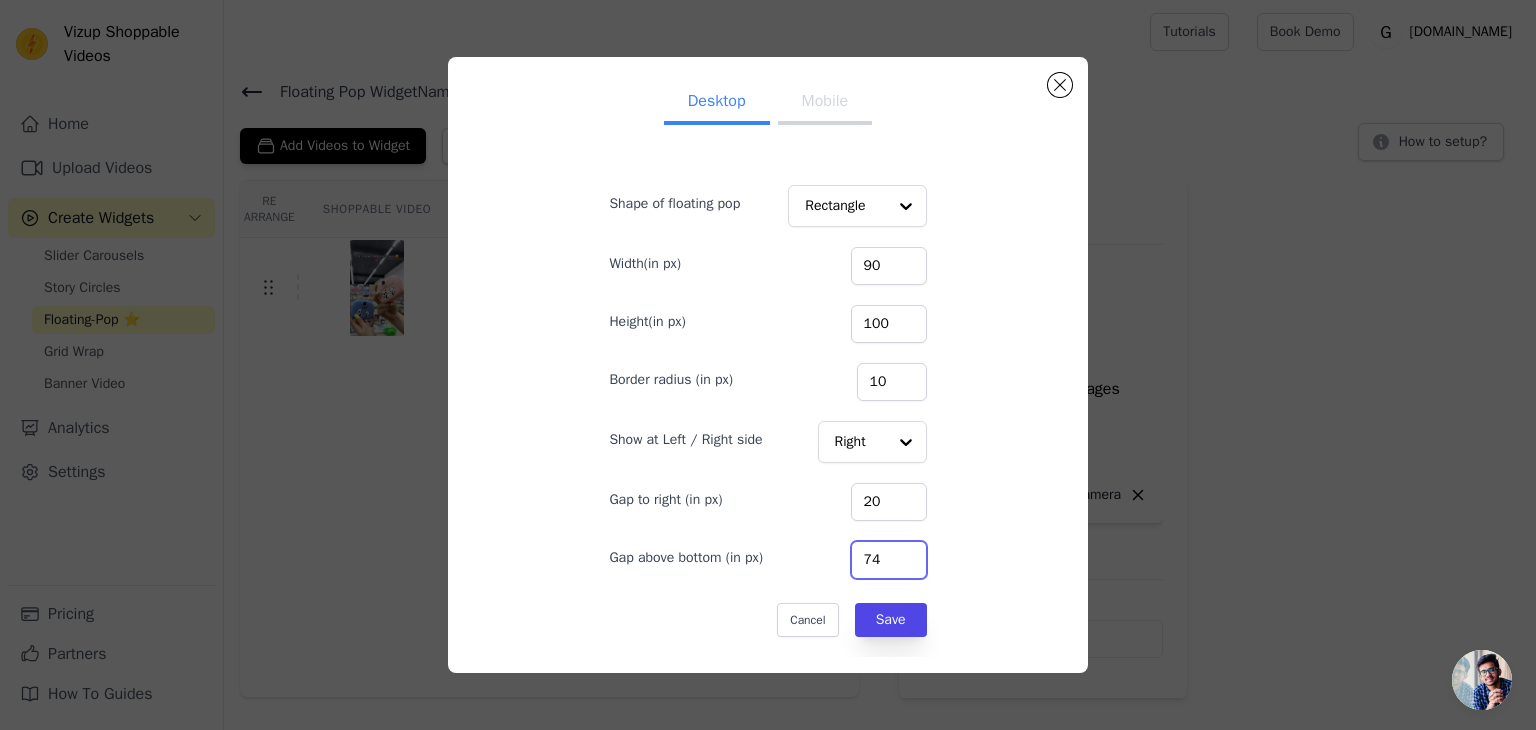 click on "74" at bounding box center [889, 560] 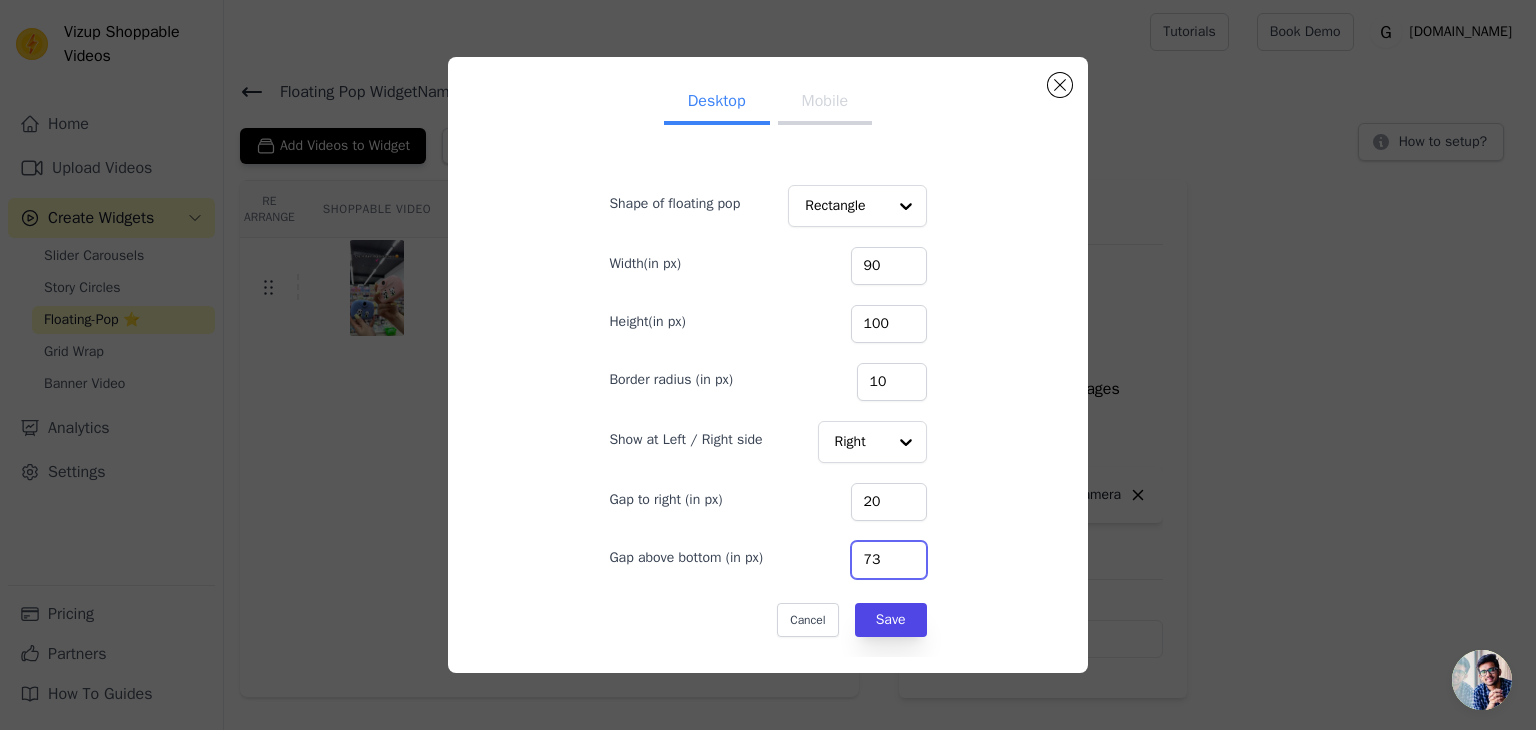 click on "73" at bounding box center (889, 560) 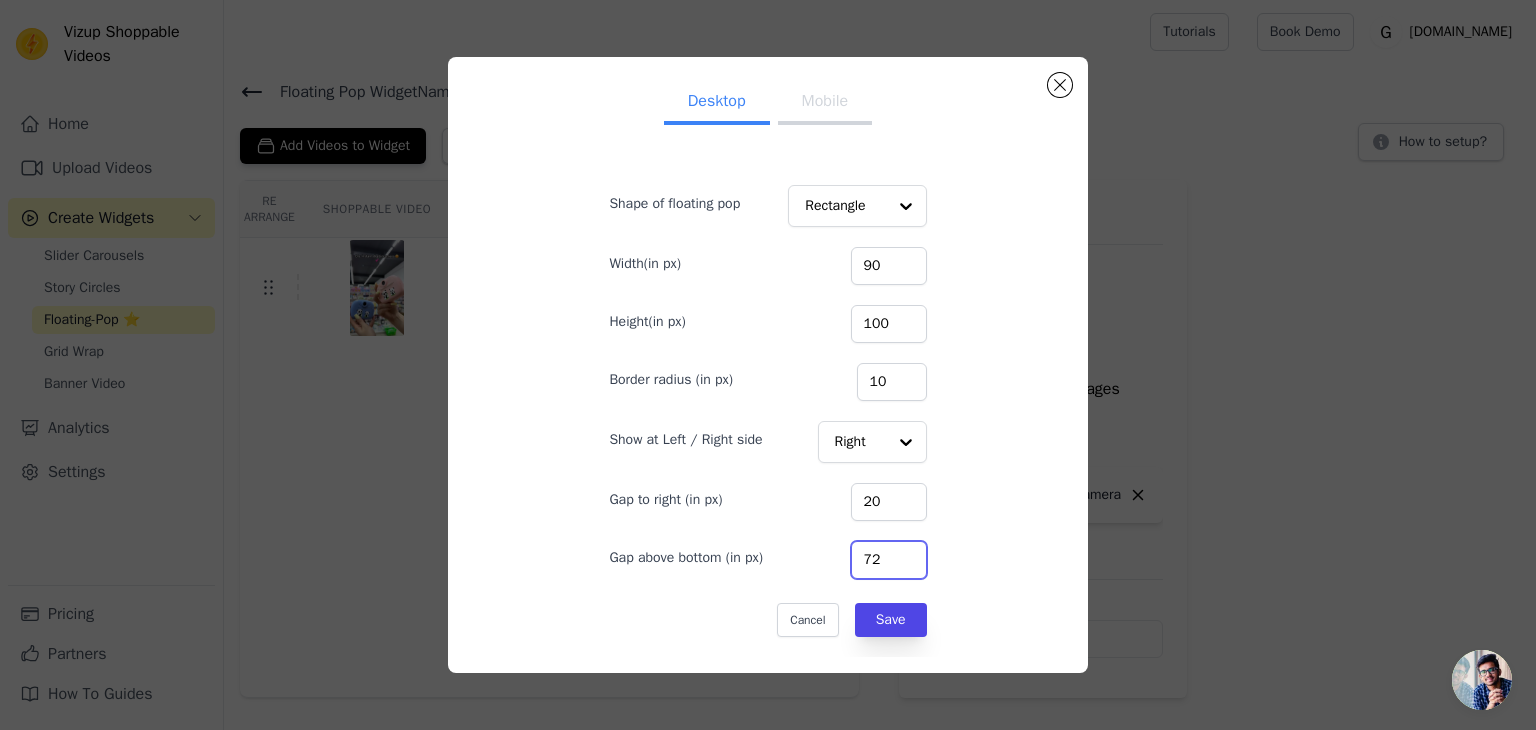 click on "72" at bounding box center [889, 560] 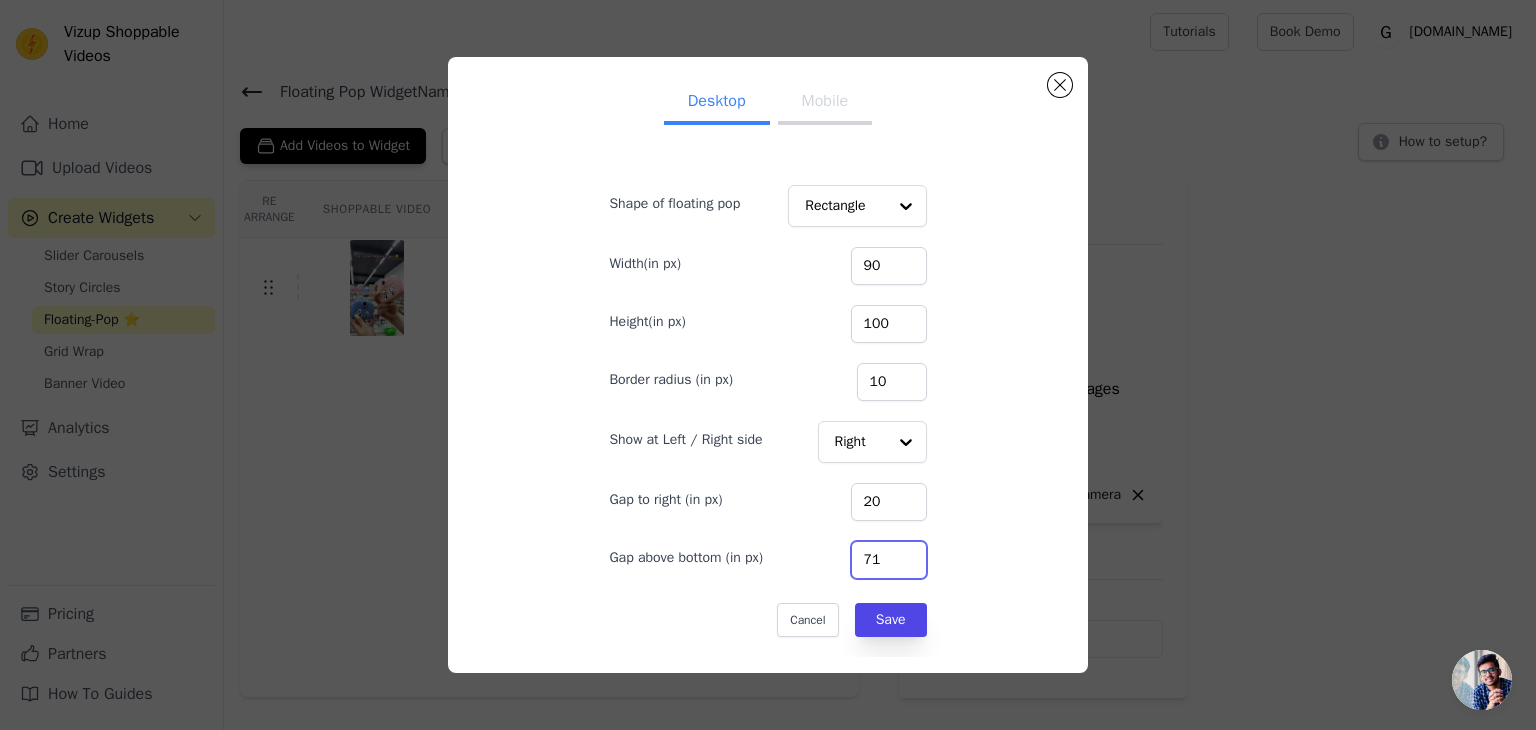 click on "71" at bounding box center [889, 560] 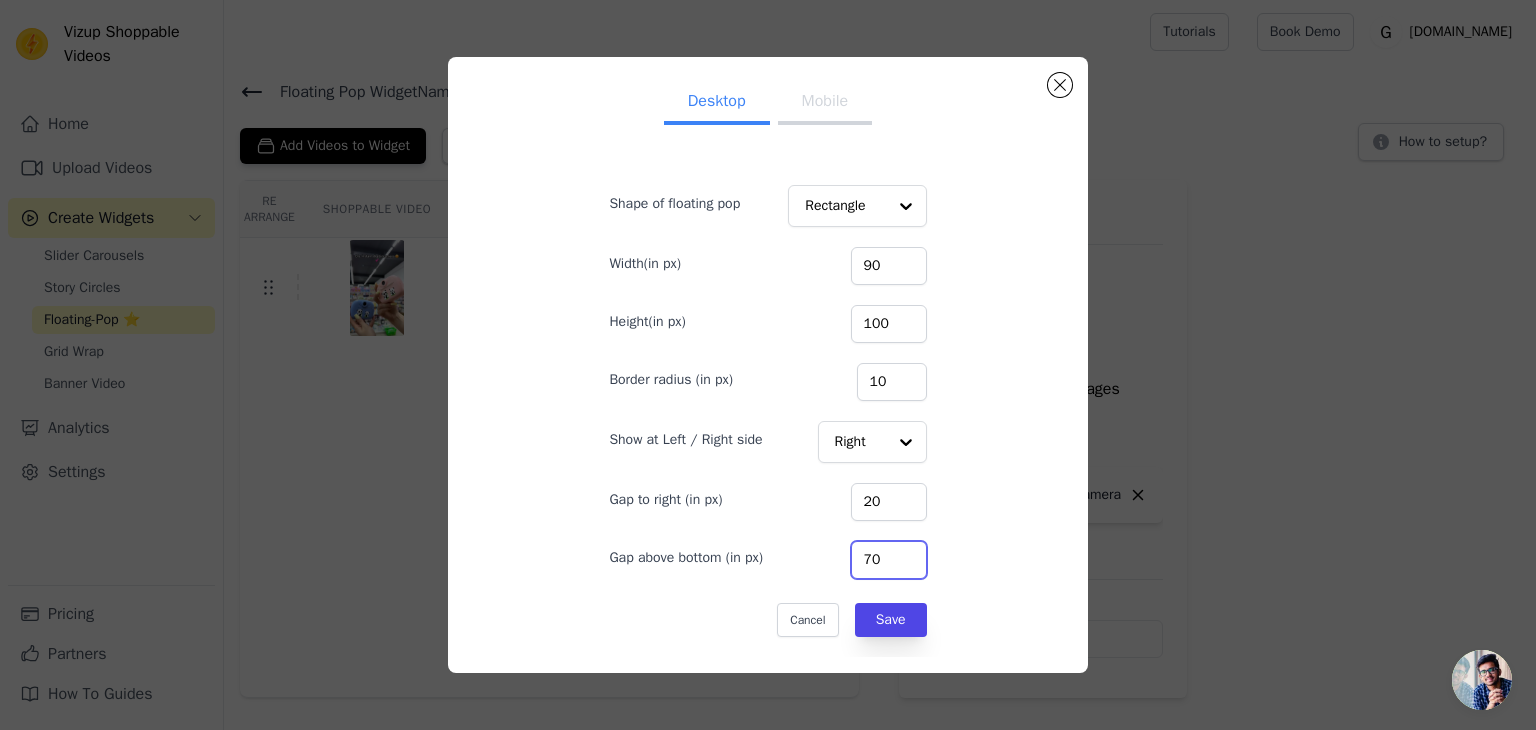 type on "70" 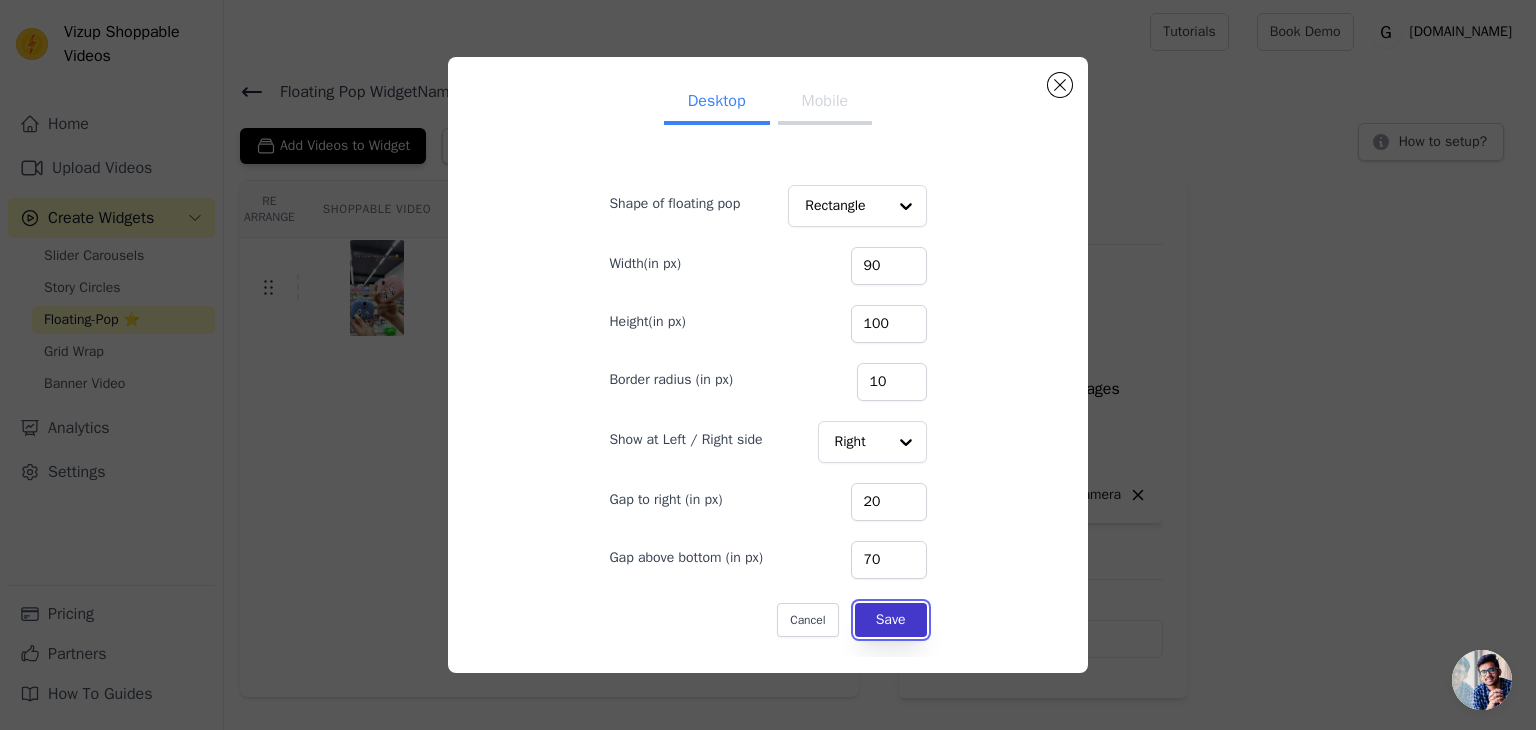 click on "Save" at bounding box center [891, 620] 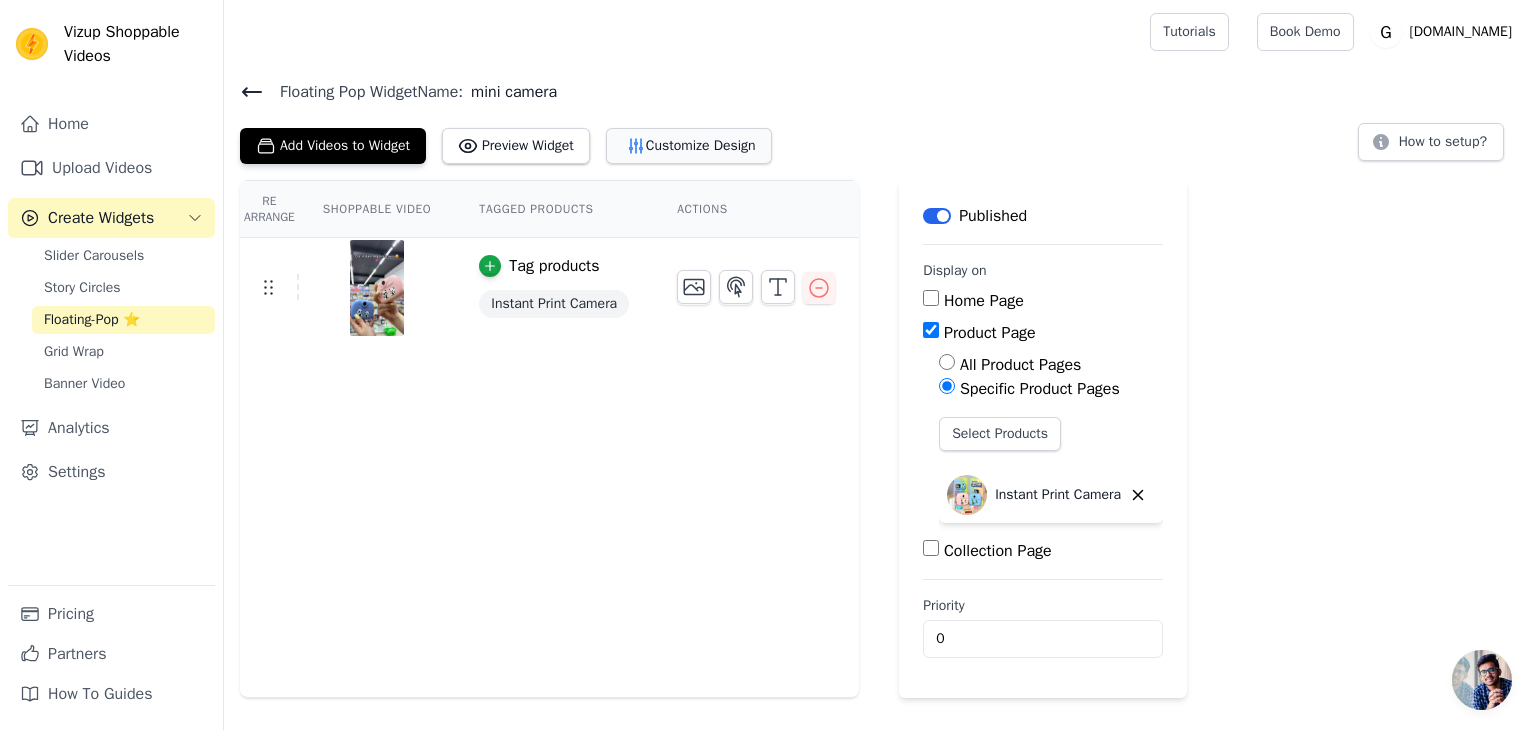 click on "Customize Design" at bounding box center [689, 146] 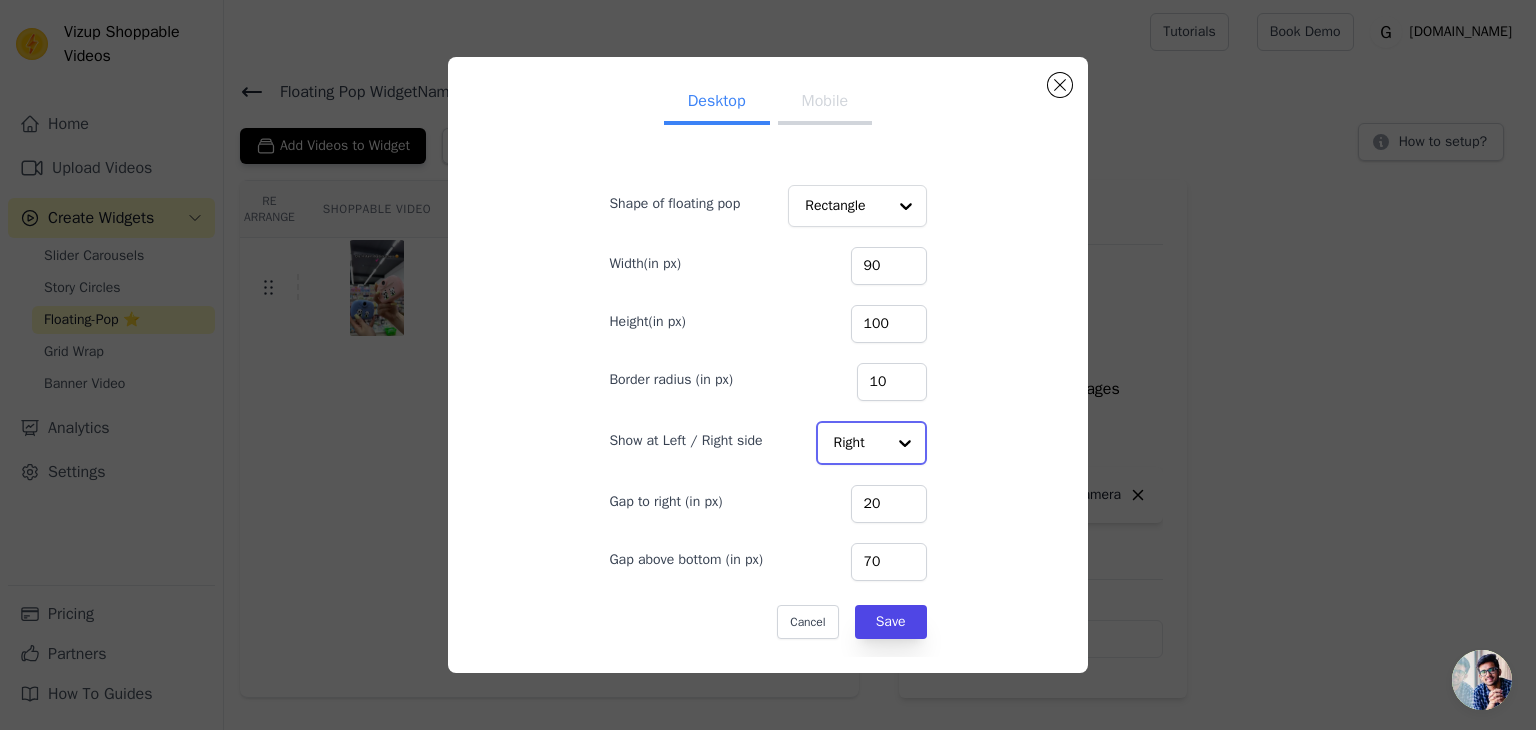 click on "Show at Left / Right side" 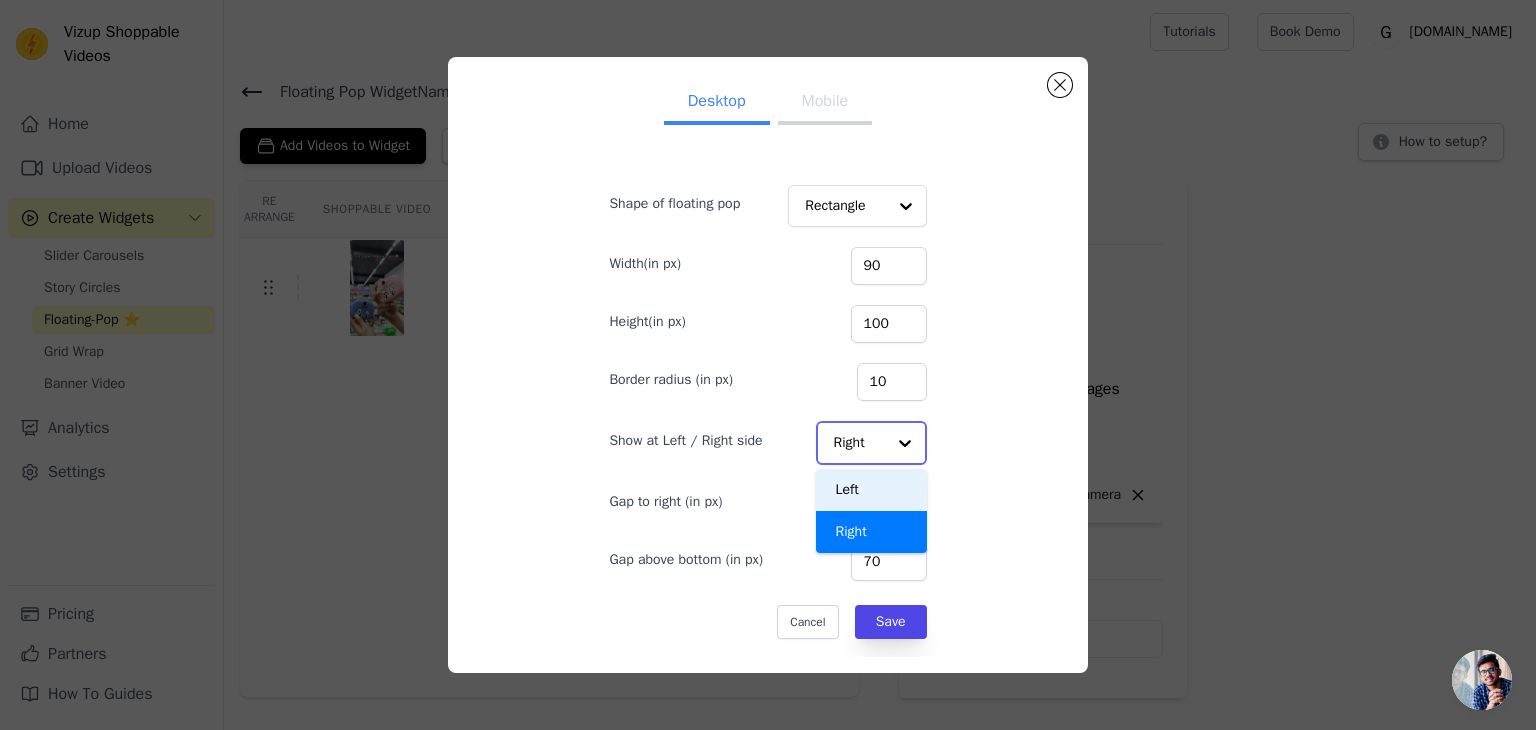 click on "Left" at bounding box center (872, 490) 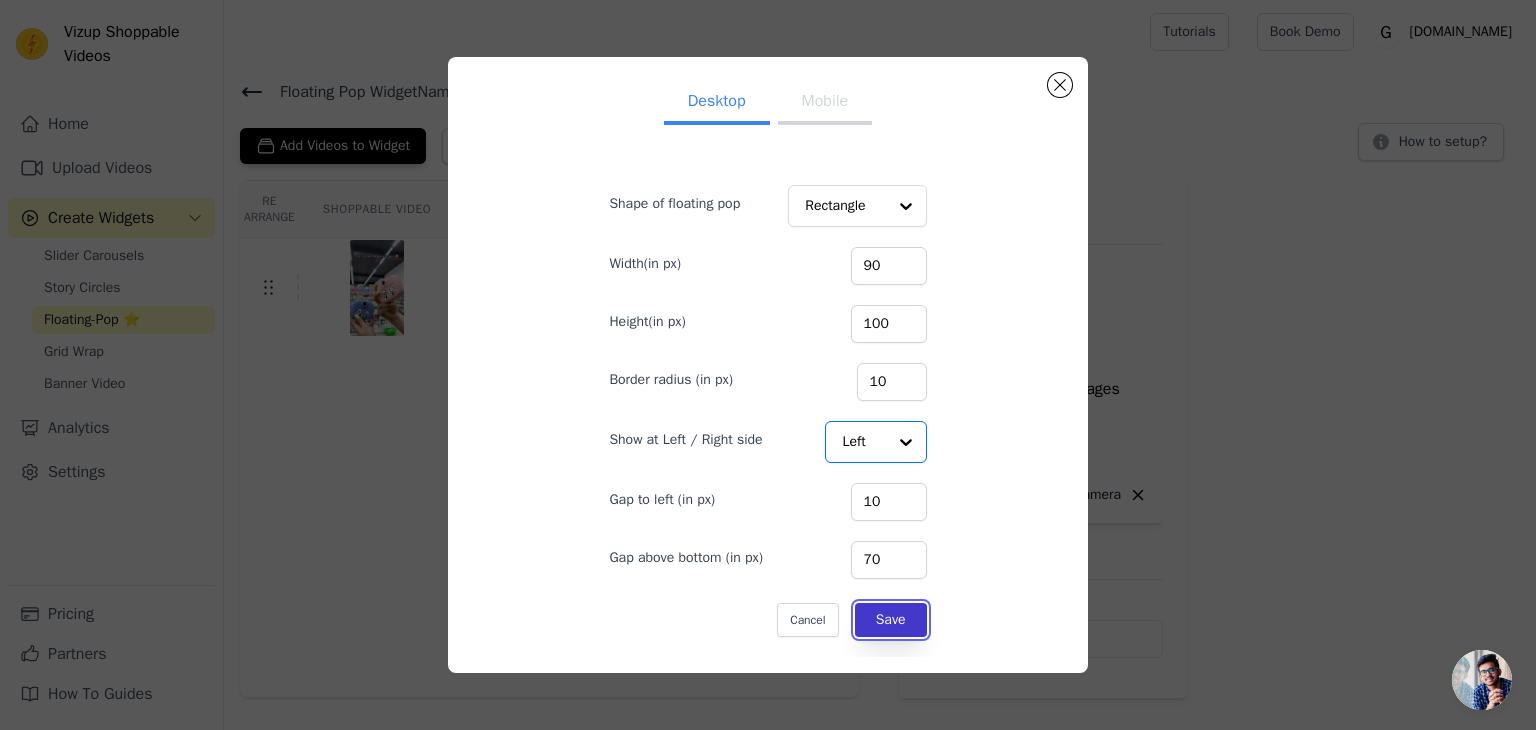 click on "Save" at bounding box center (891, 620) 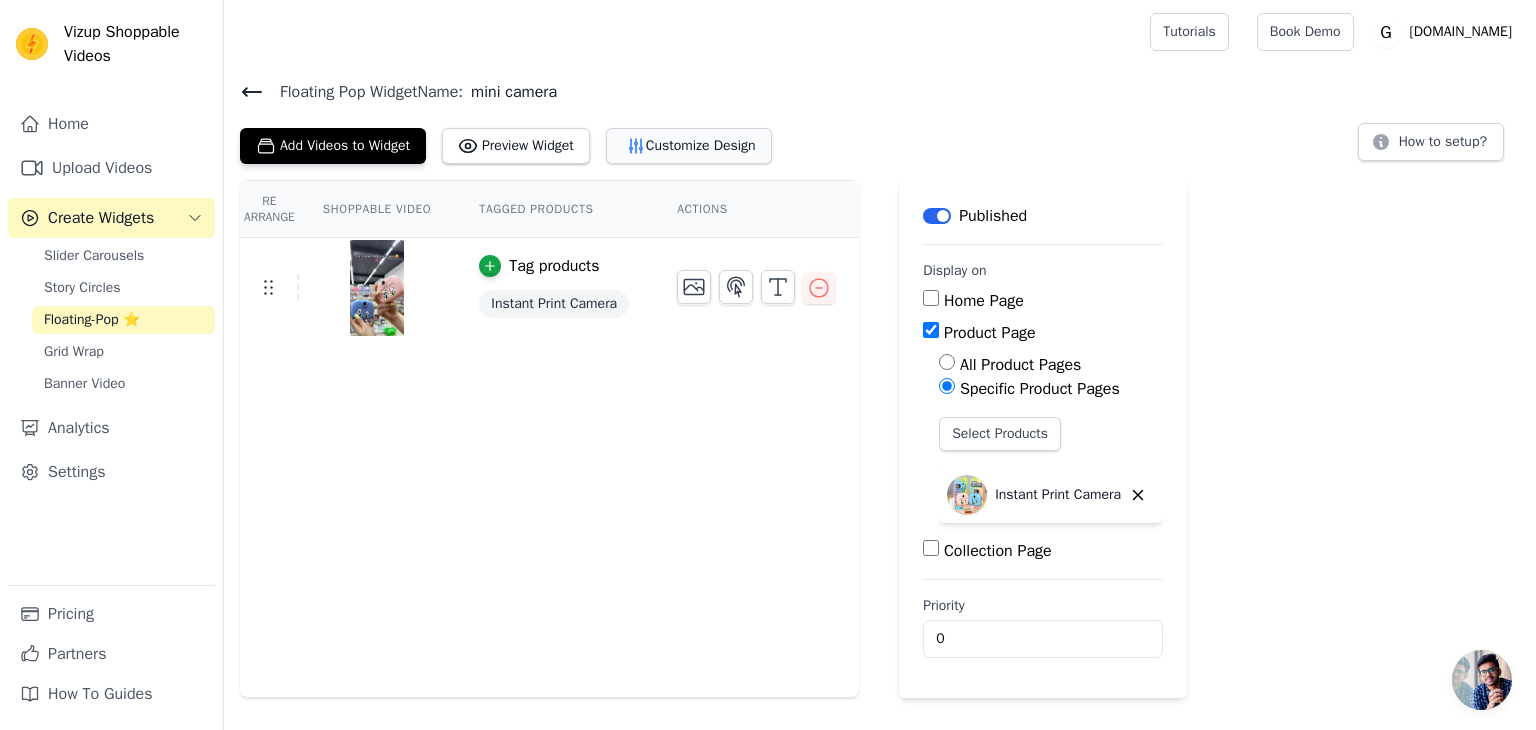 click on "Customize Design" at bounding box center (689, 146) 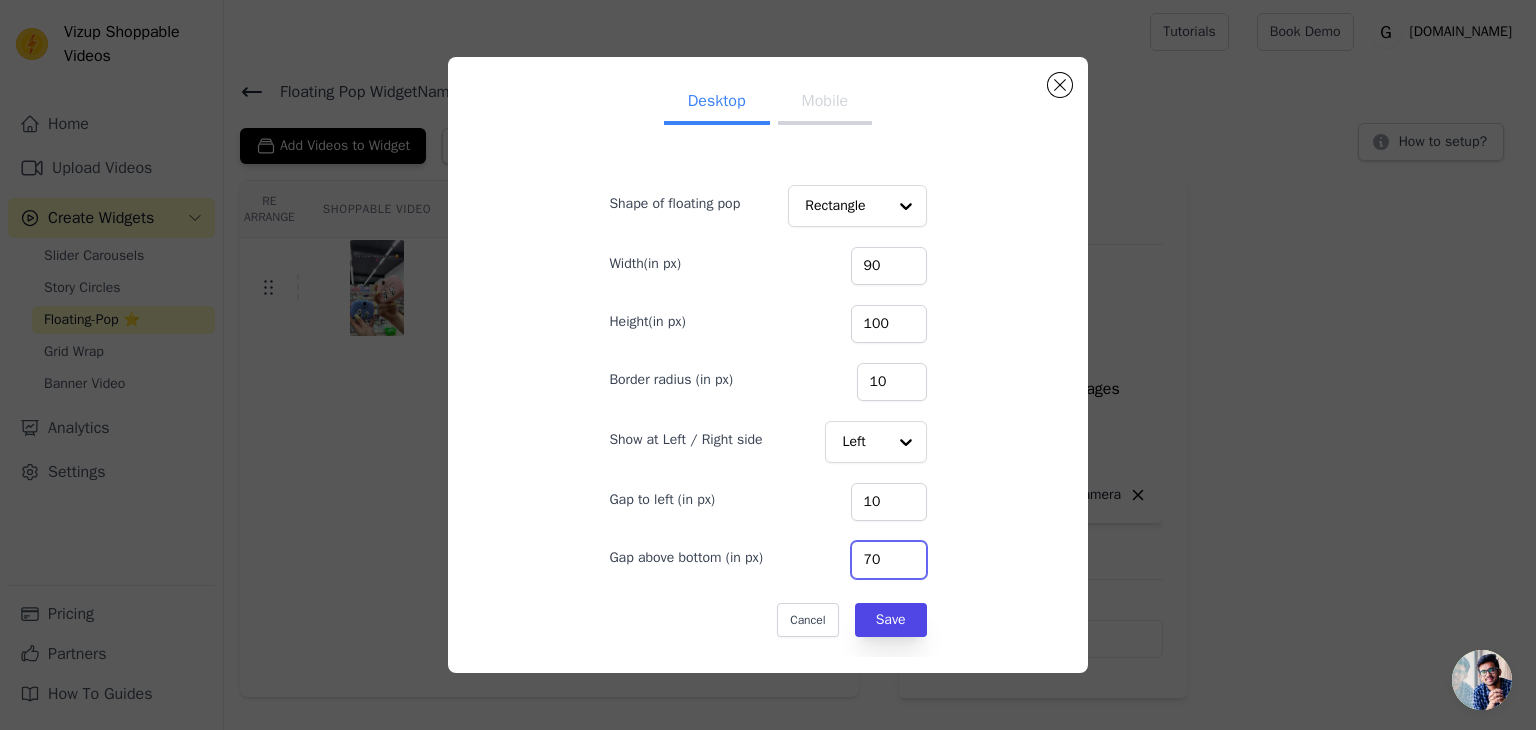 click on "70" at bounding box center (889, 560) 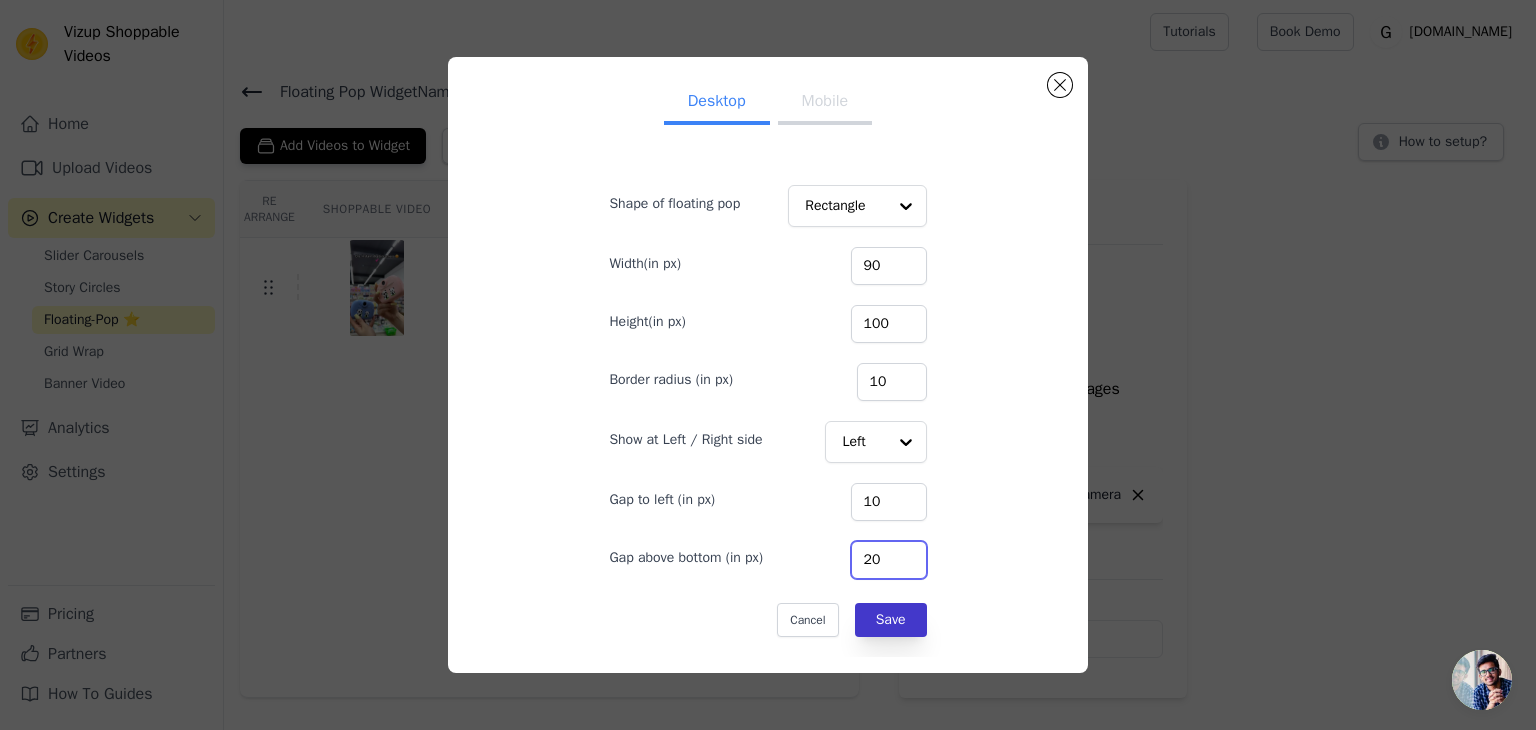 type on "20" 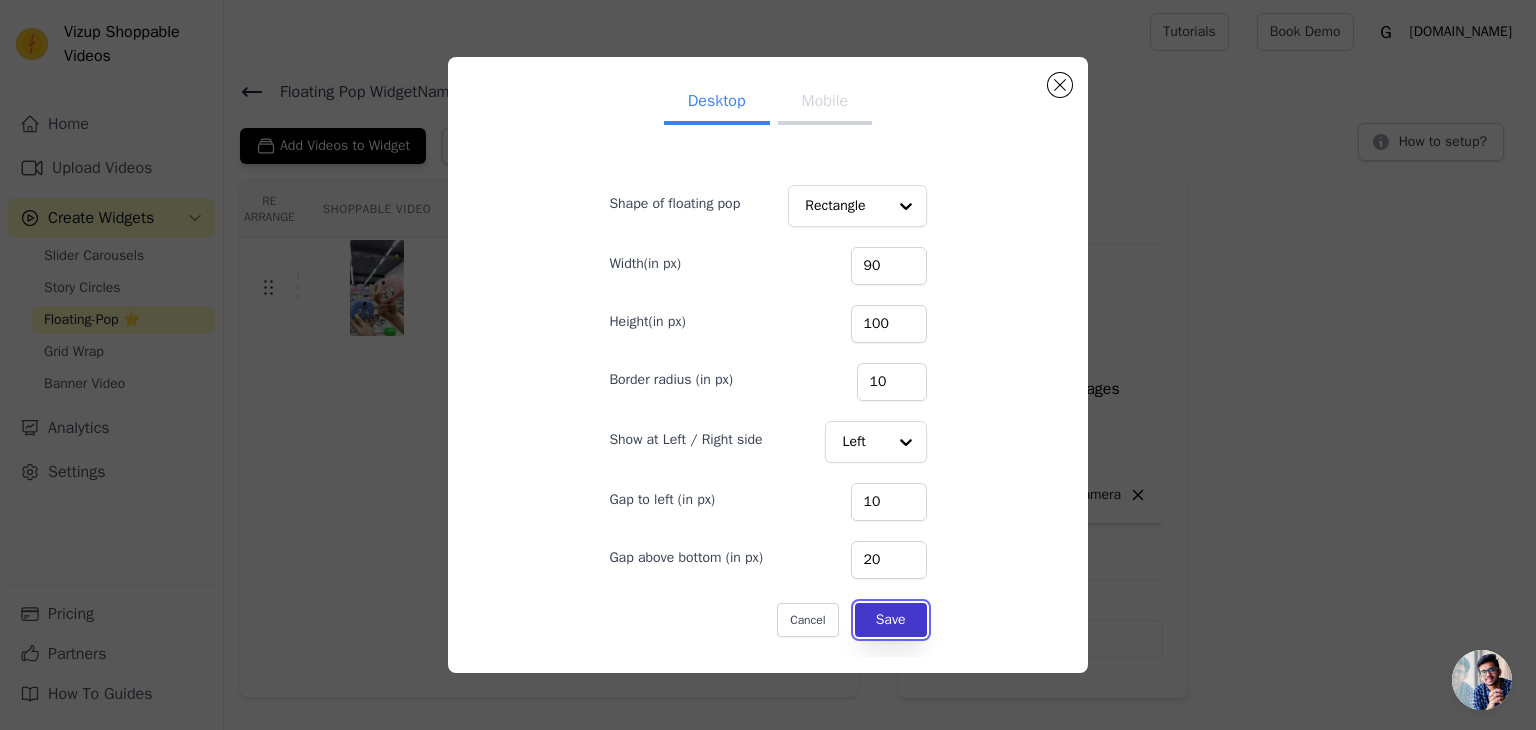 click on "Save" at bounding box center [891, 620] 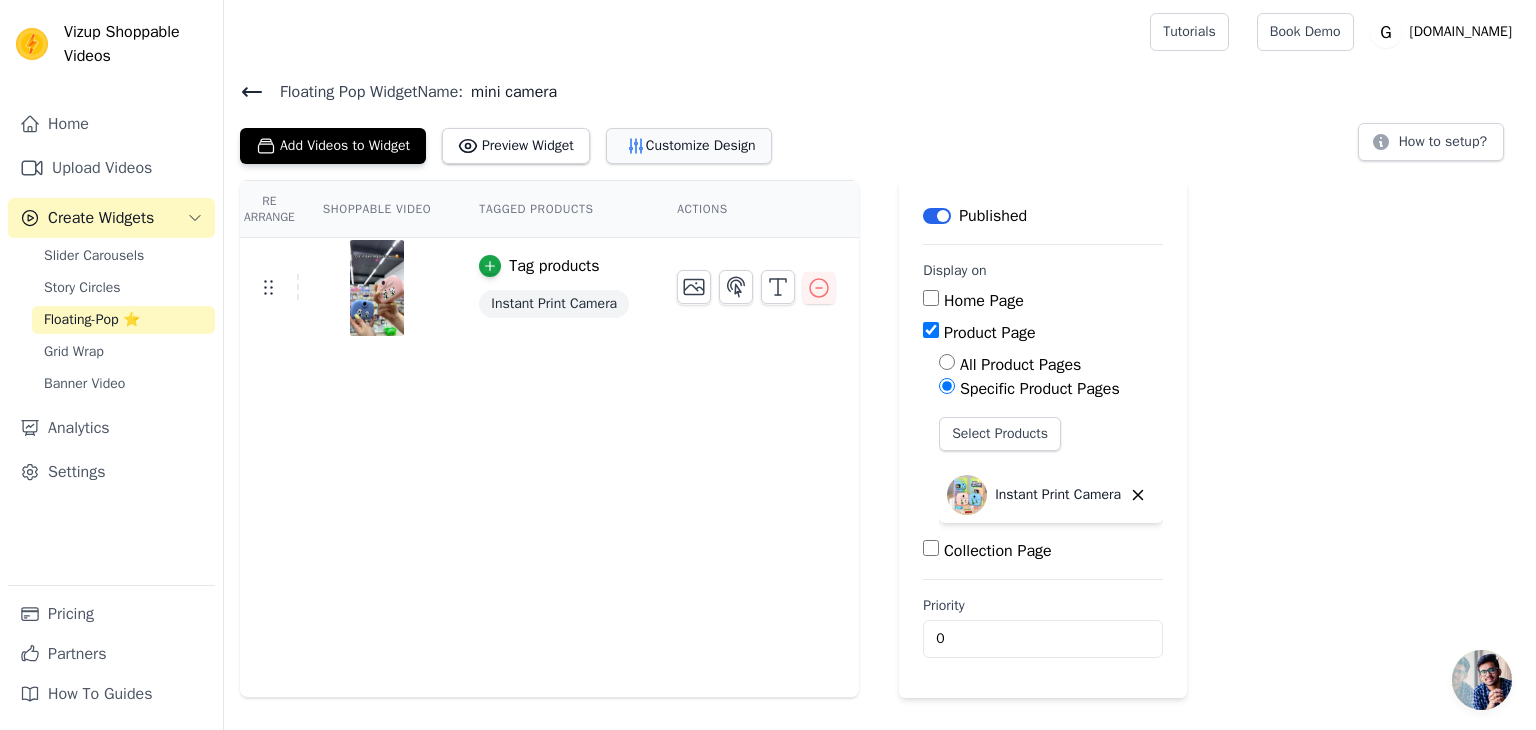 click on "Customize Design" at bounding box center [689, 146] 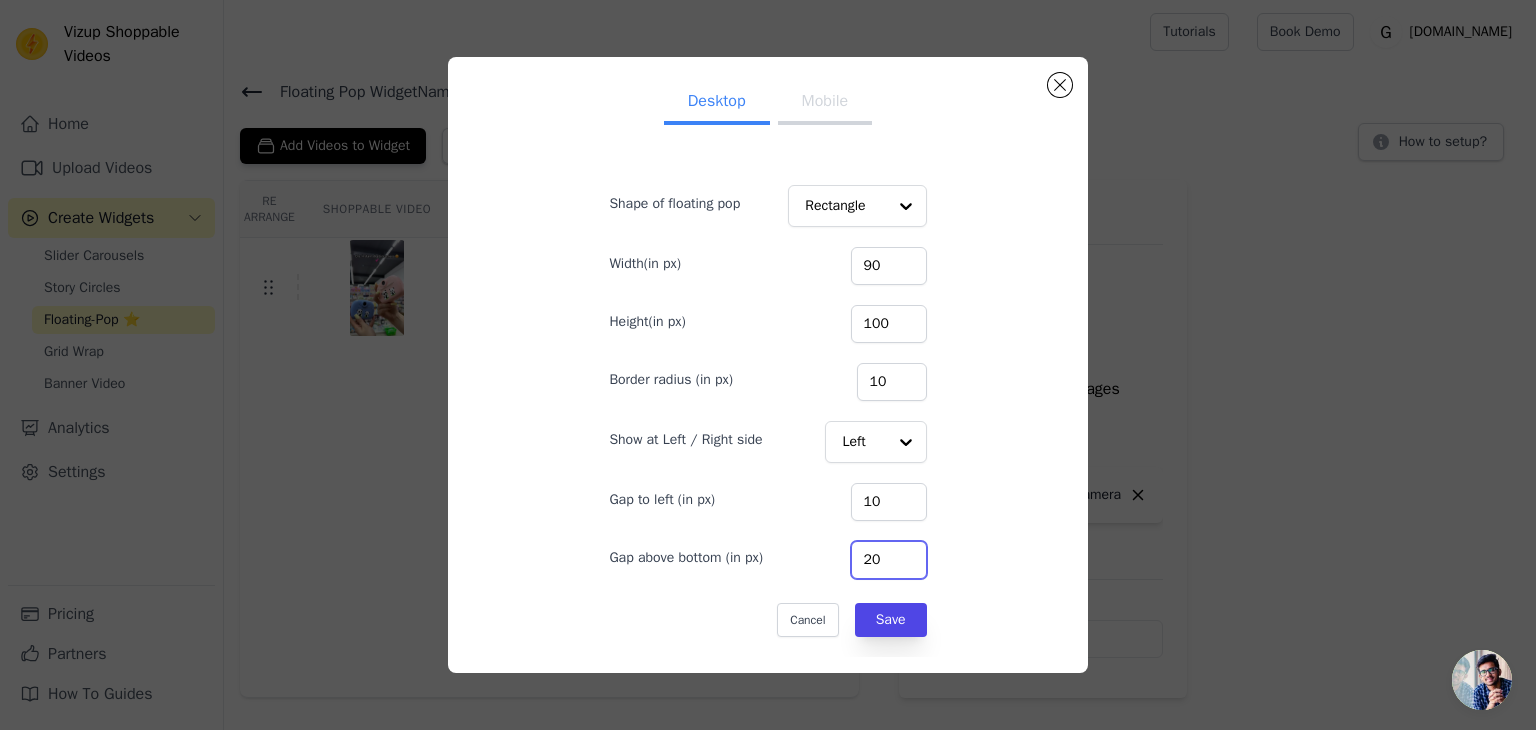 click on "20" at bounding box center [889, 560] 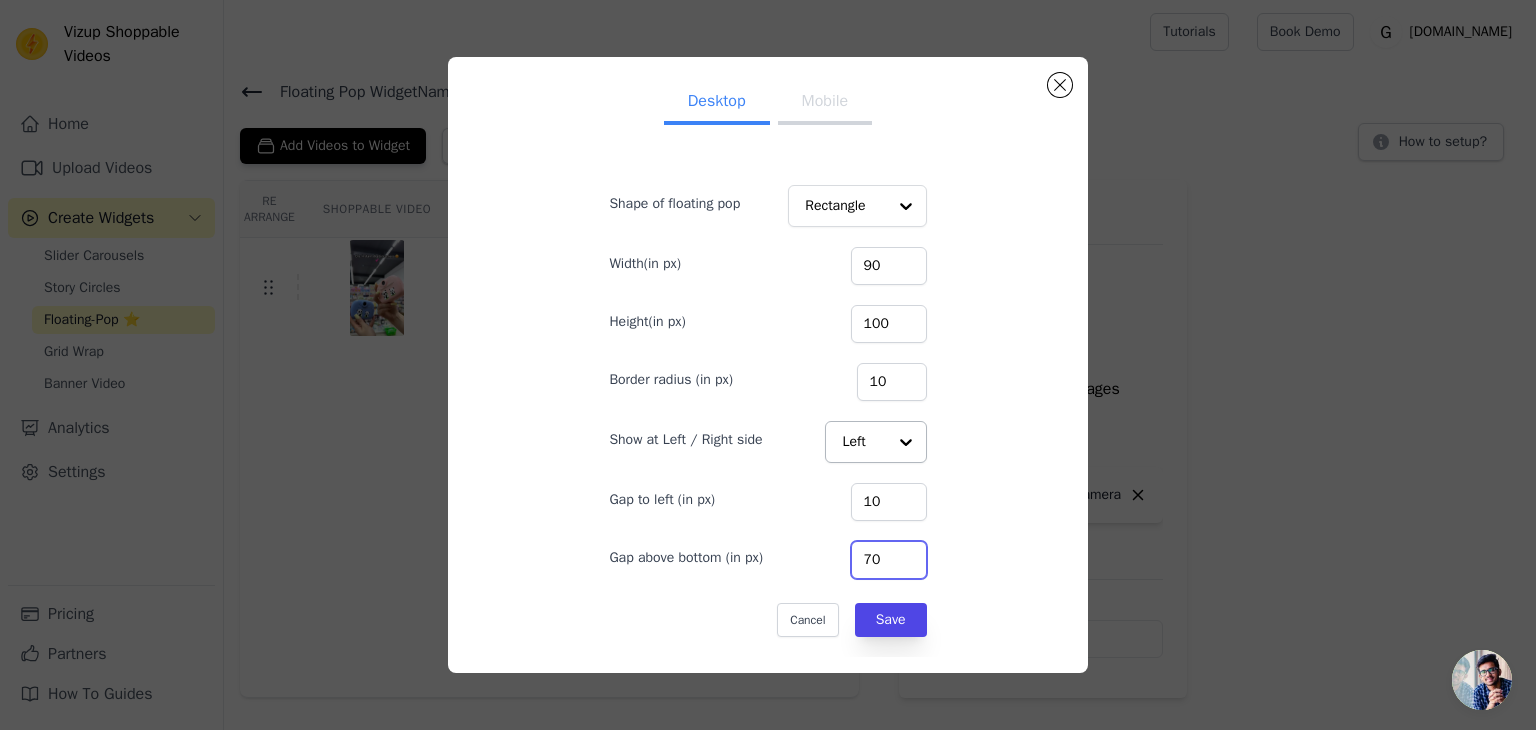 type on "70" 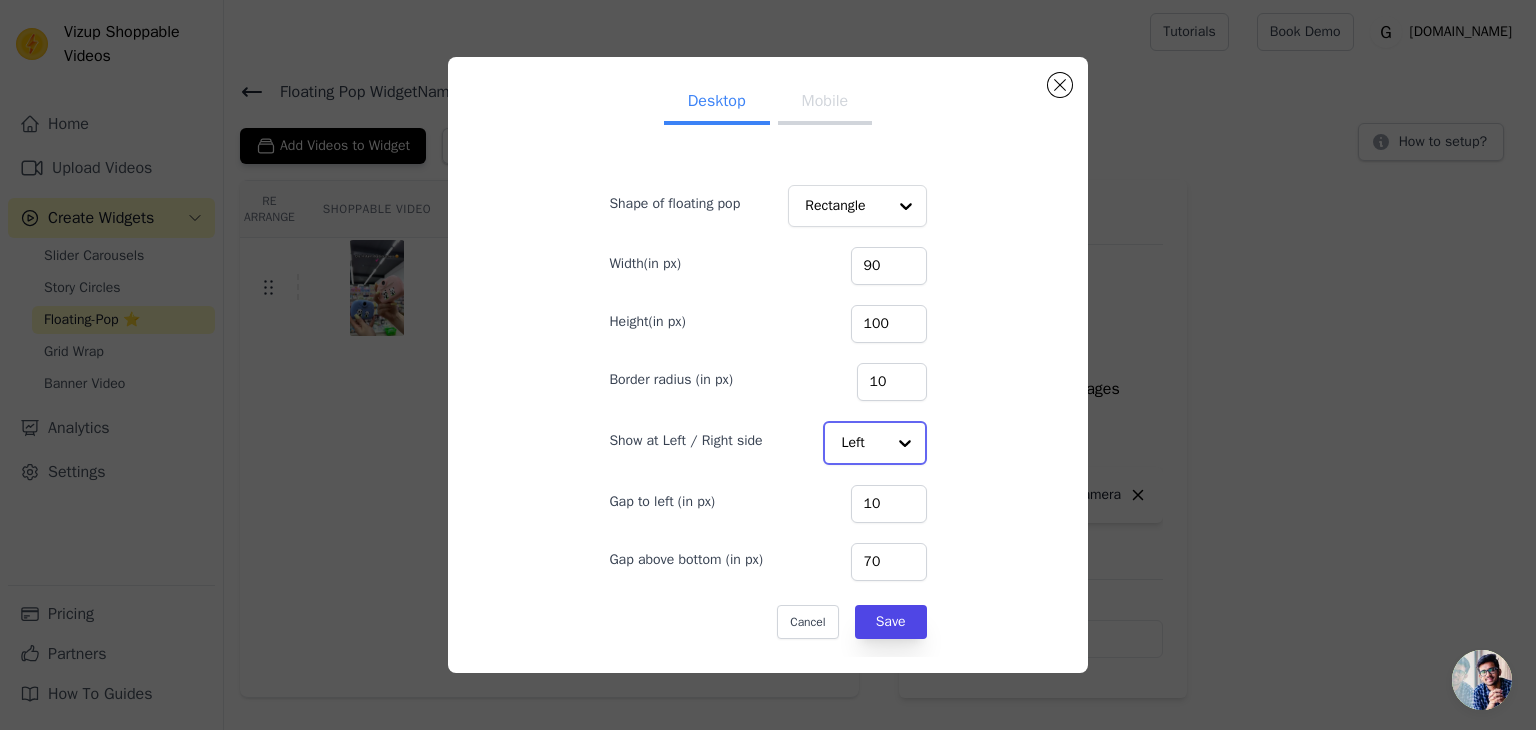 click at bounding box center [905, 443] 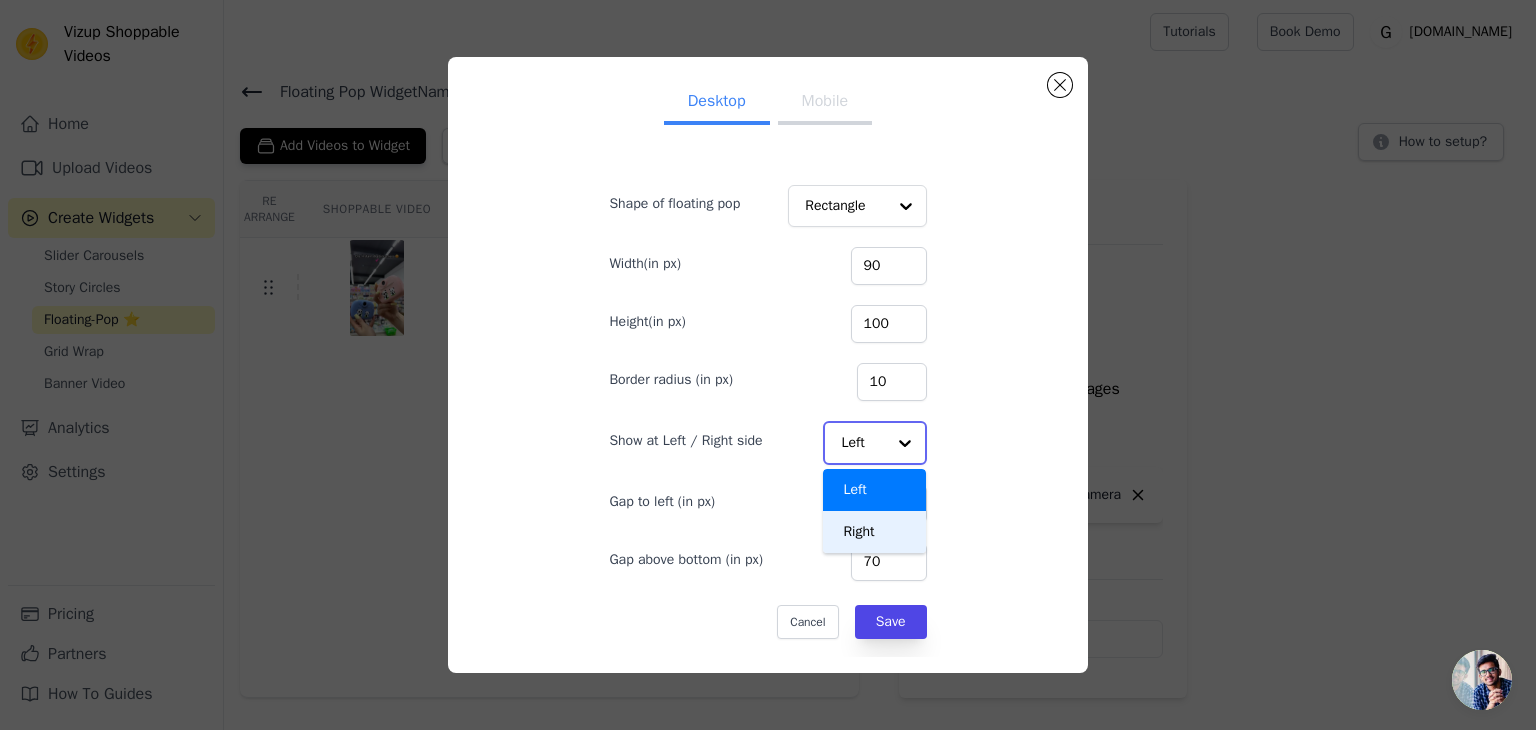 click on "Right" at bounding box center [874, 532] 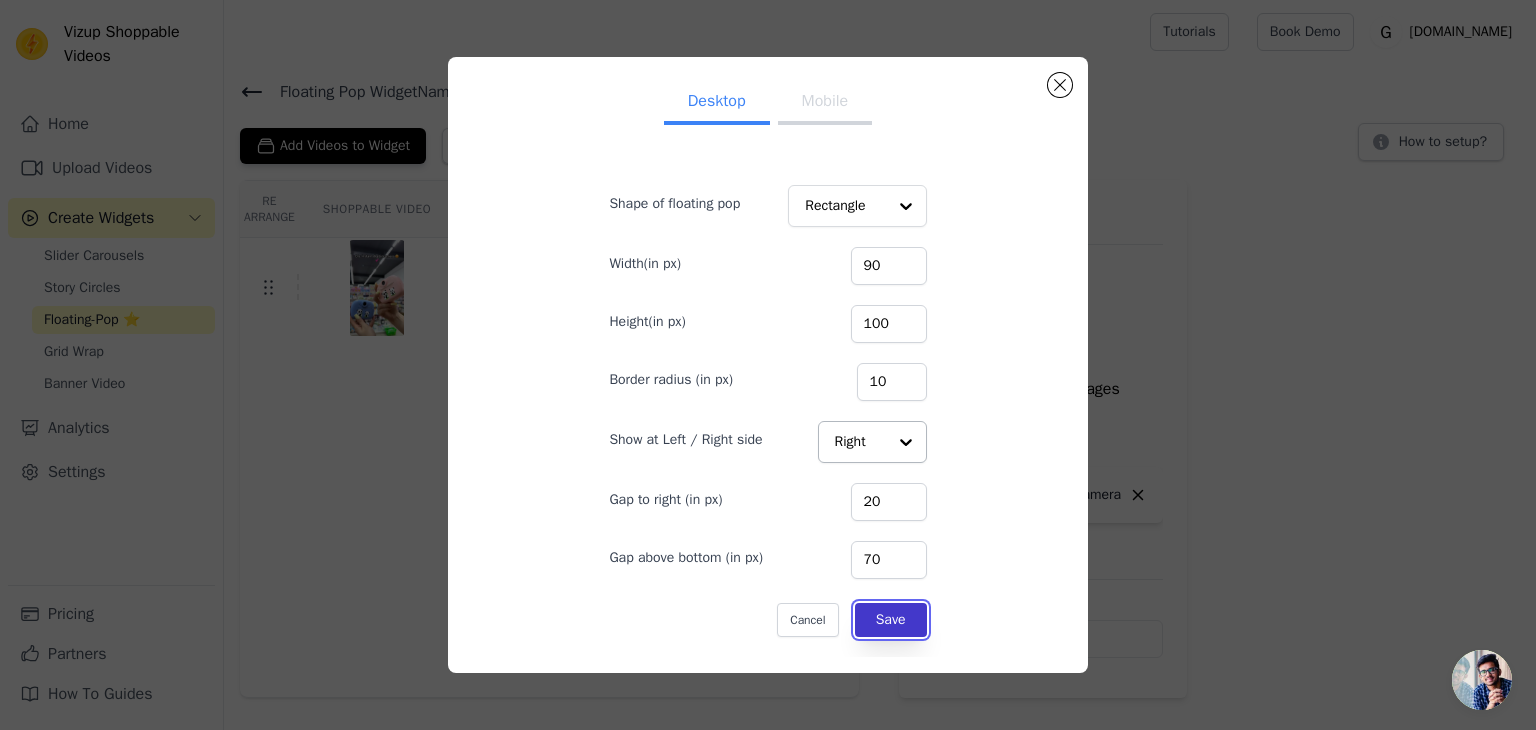 click on "Save" at bounding box center (891, 620) 